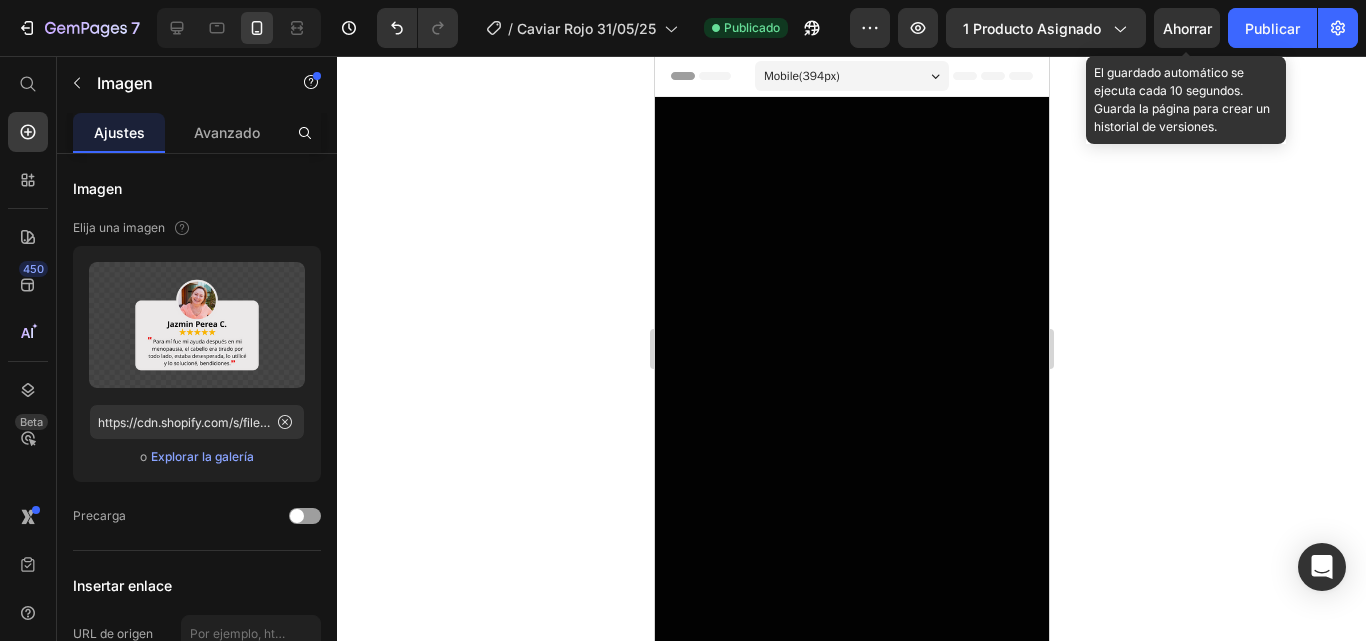 scroll, scrollTop: 0, scrollLeft: 0, axis: both 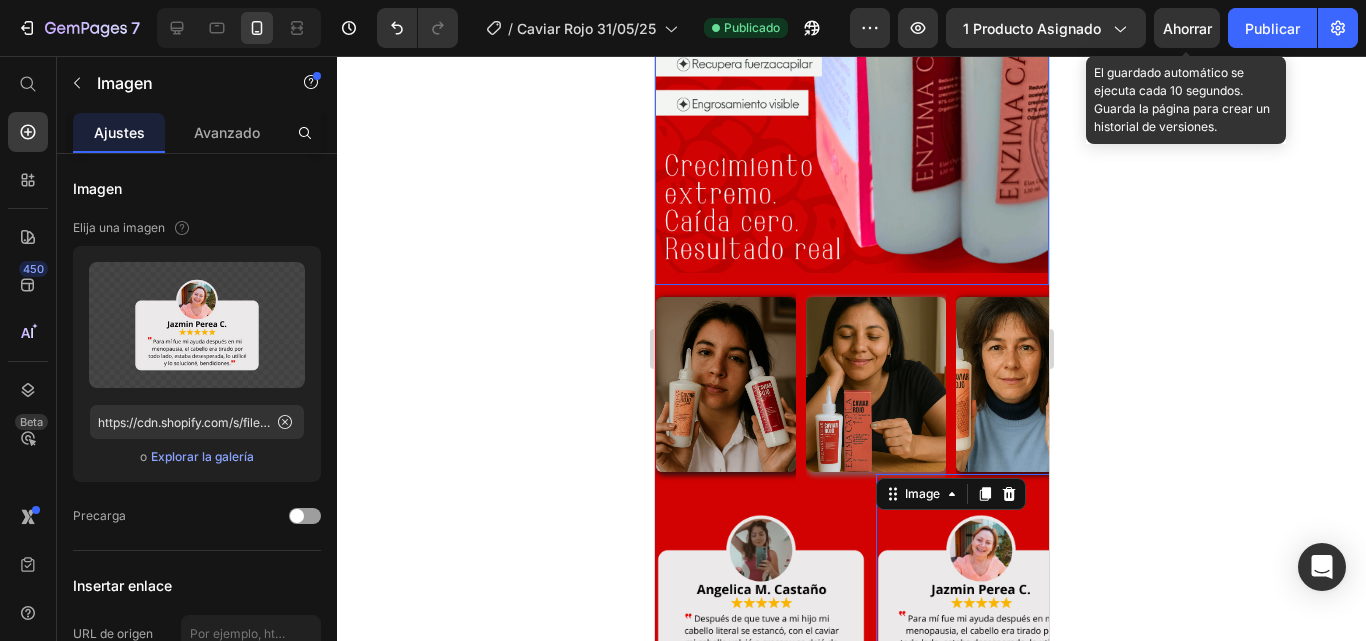click at bounding box center (851, -65) 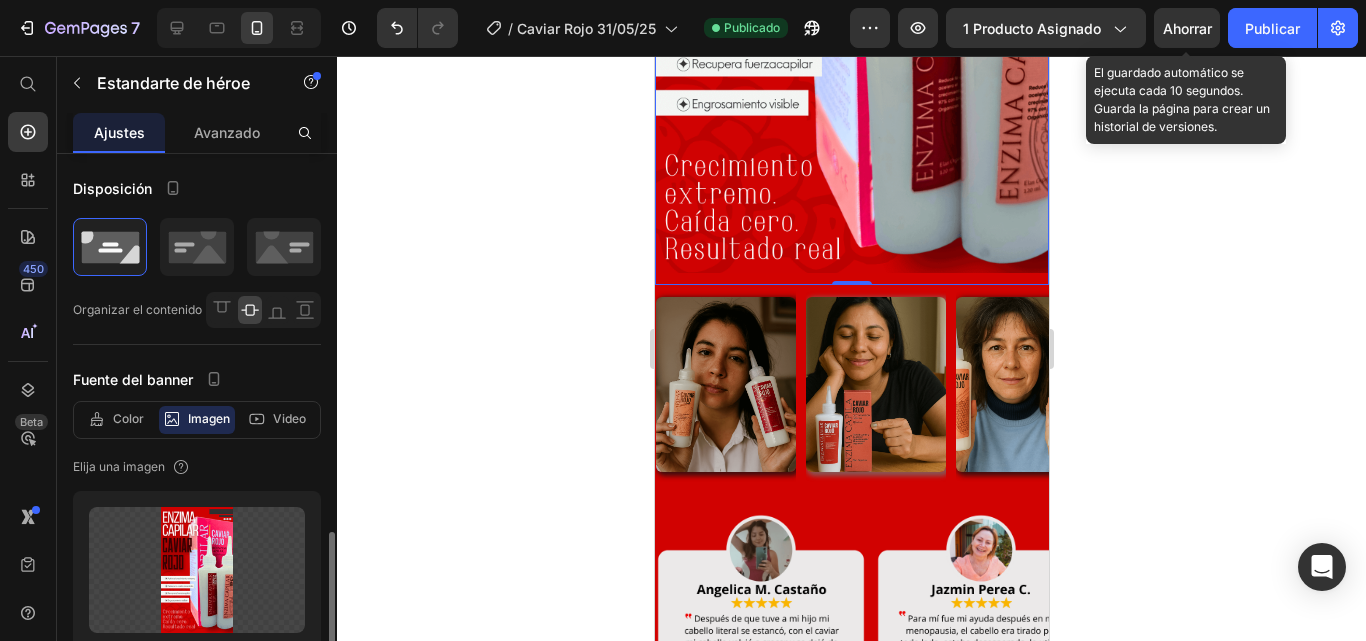 scroll, scrollTop: 300, scrollLeft: 0, axis: vertical 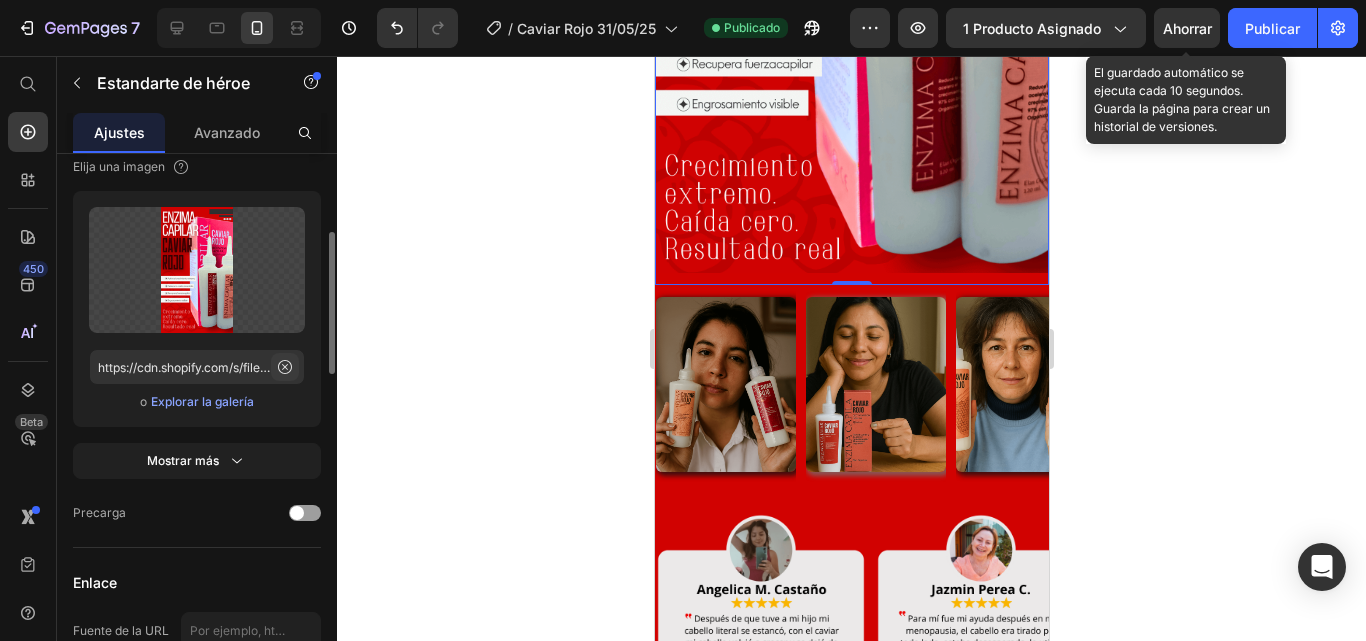 click 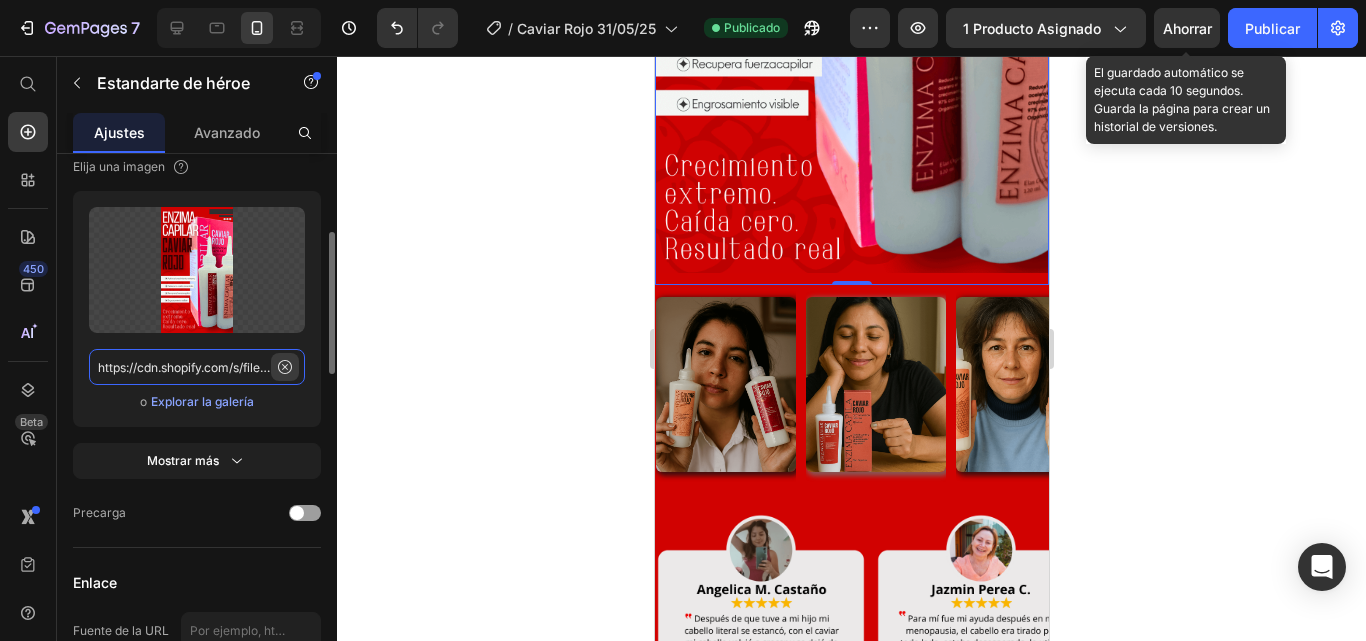 type 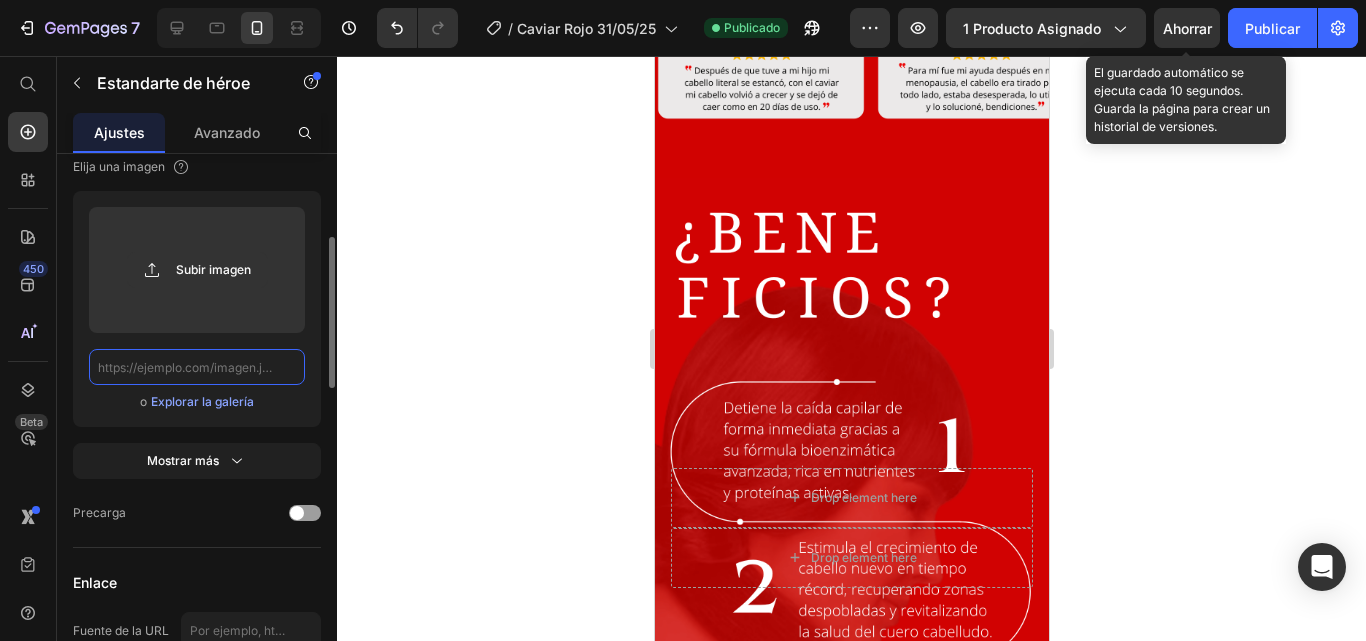 scroll, scrollTop: 0, scrollLeft: 0, axis: both 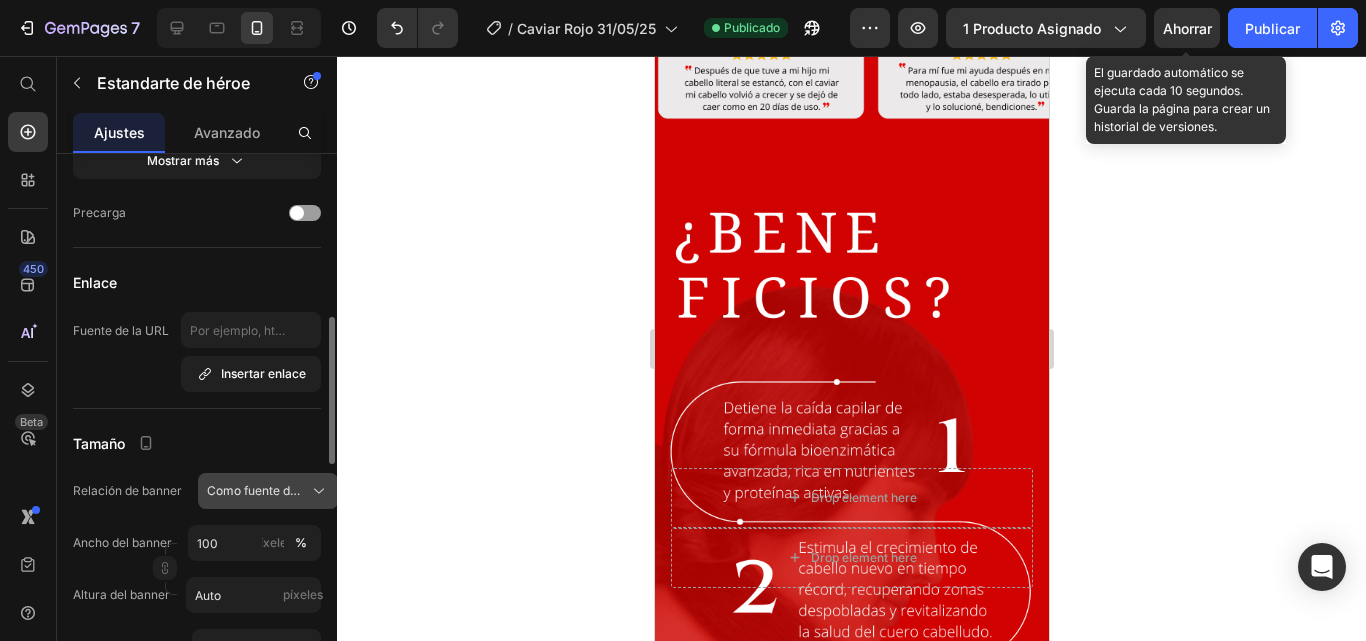 type on "https://cdn.shopify.com/s/files/1/0573/6208/7999/files/CAVIAR_ROJO_0b8b677f-3ee3-4fb1-8e8a-388ff82b9692.png?v=1752429306" 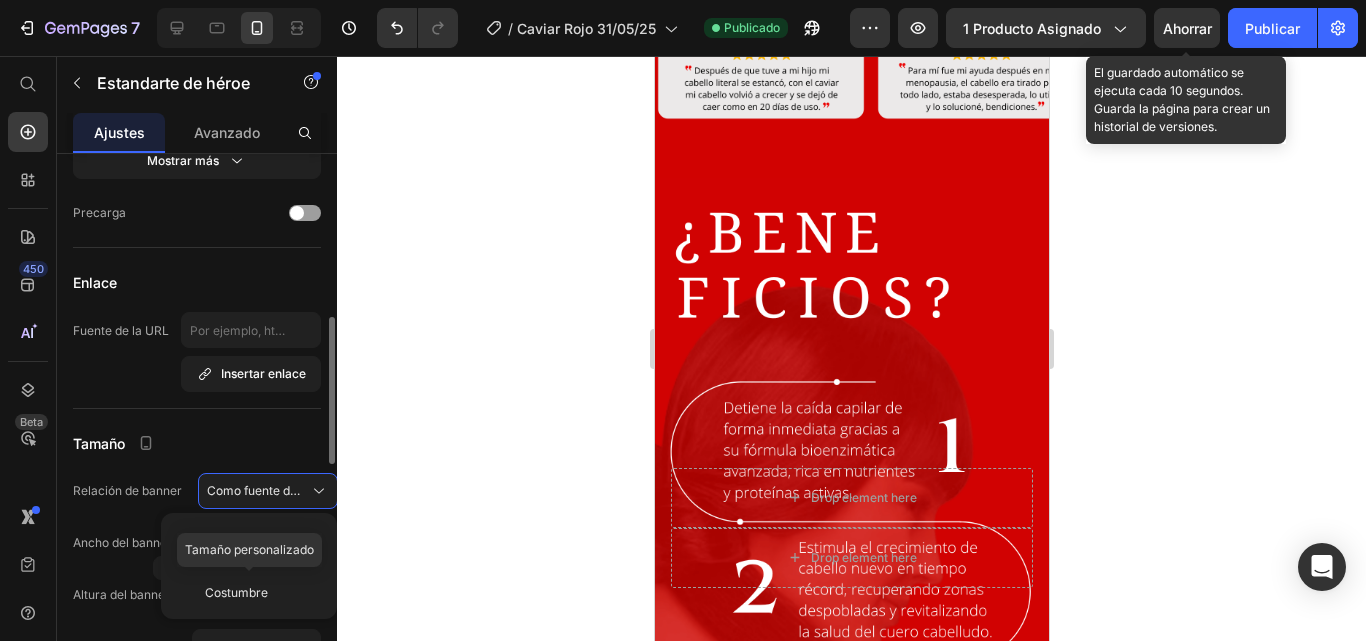click on "Costumbre" at bounding box center [263, 593] 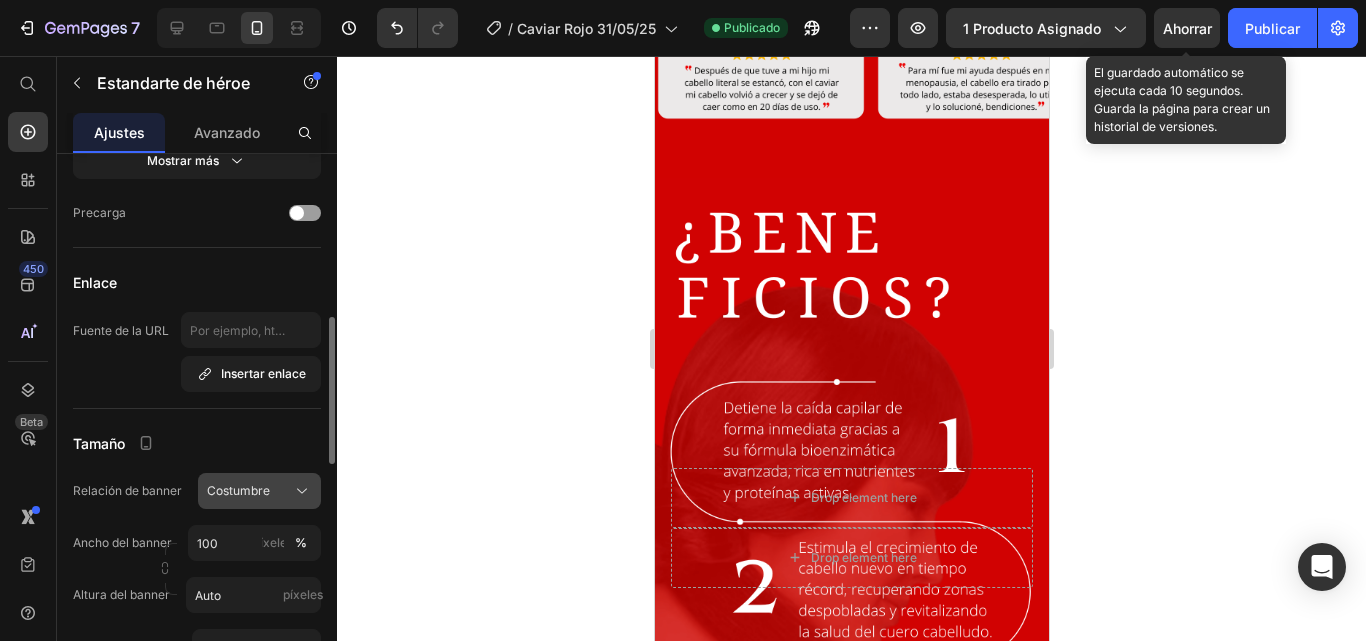 click on "Costumbre" at bounding box center [238, 490] 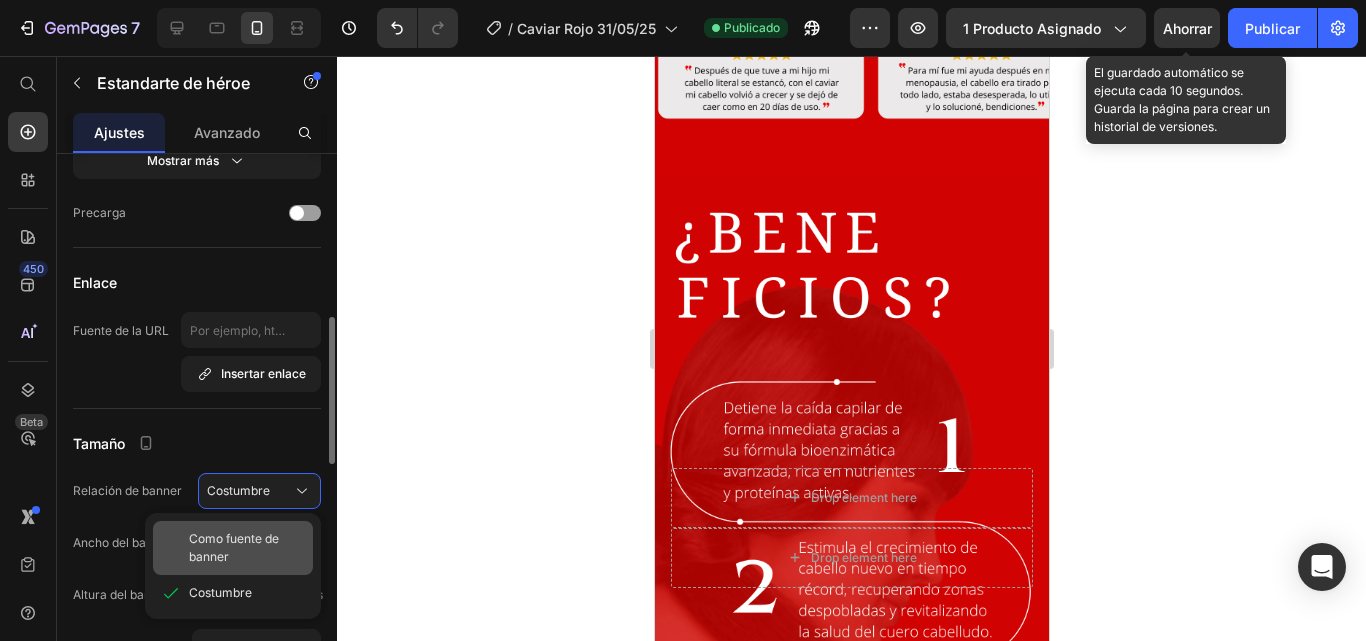 click on "Como fuente de banner" 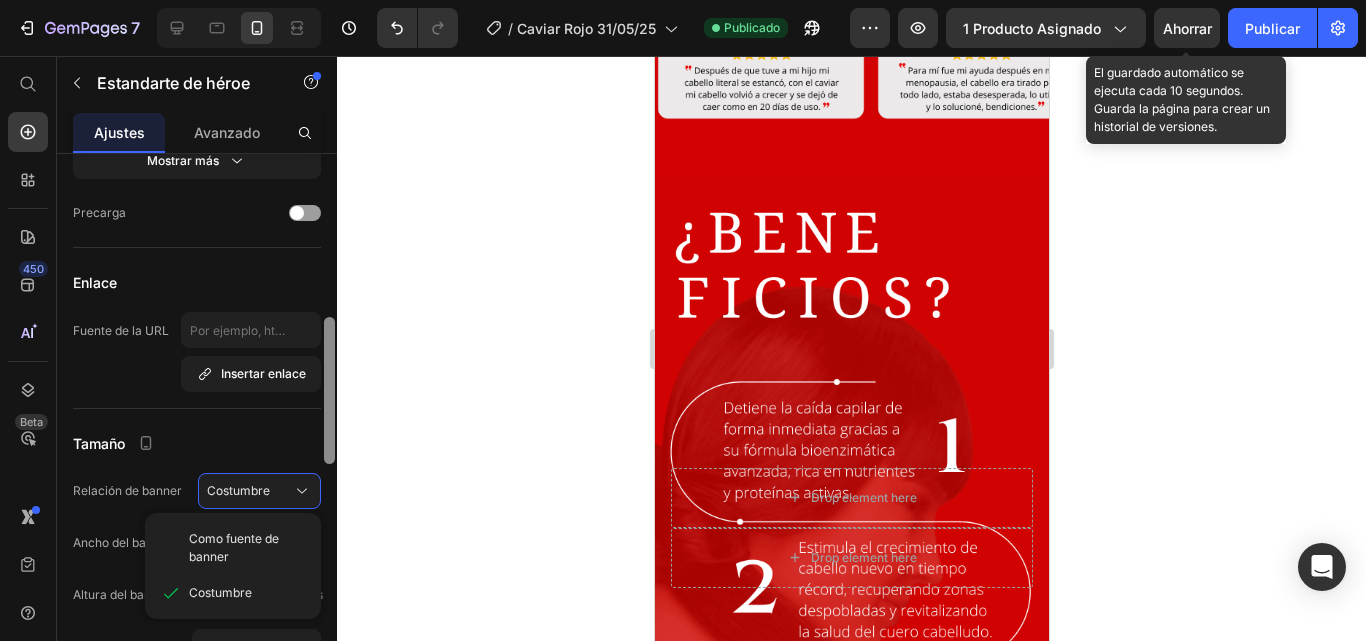 type 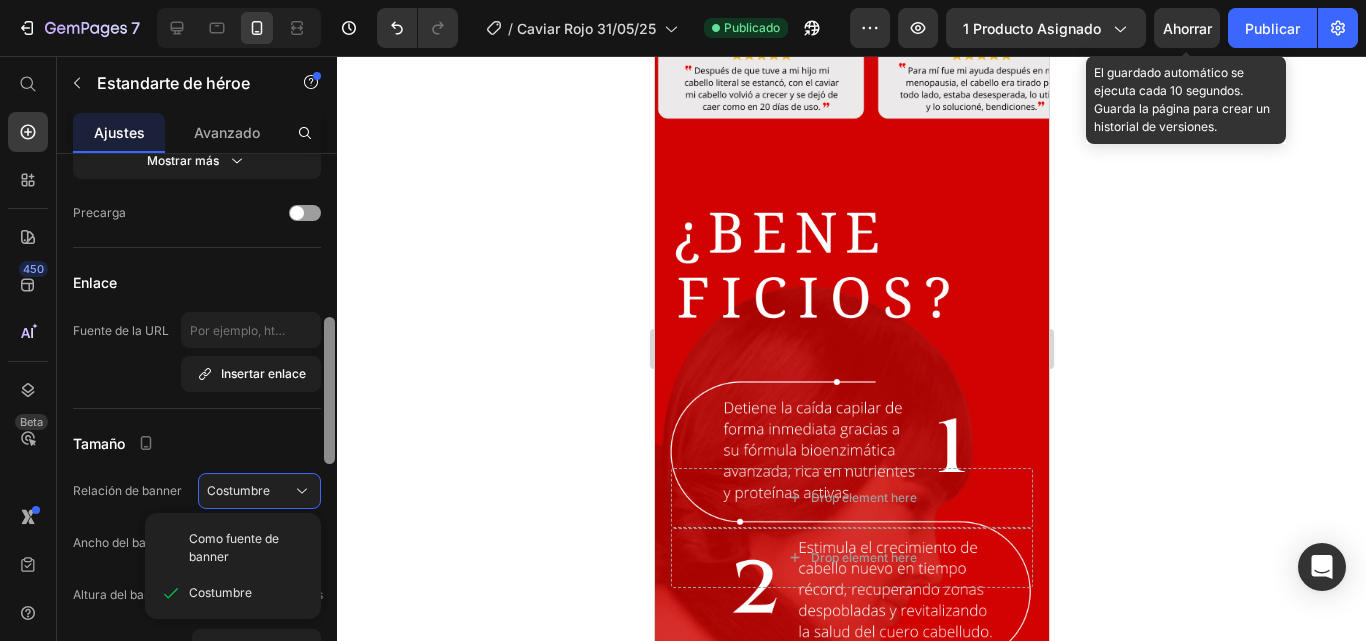 type 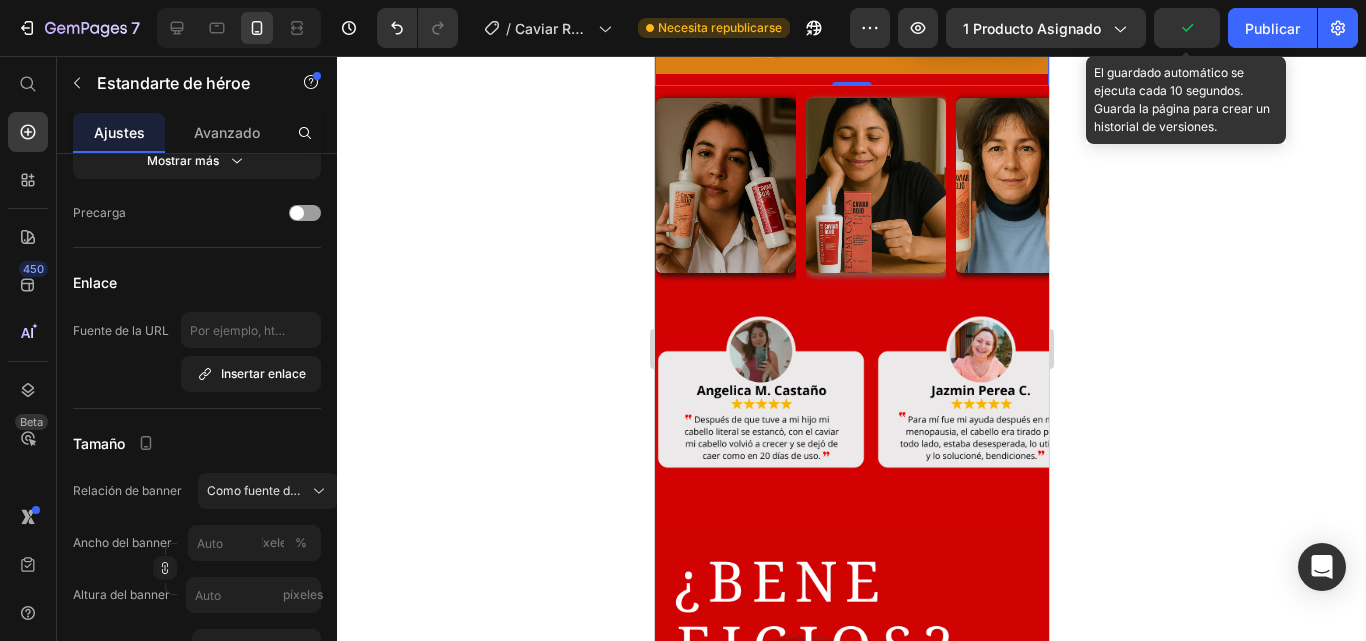 scroll, scrollTop: 2140, scrollLeft: 0, axis: vertical 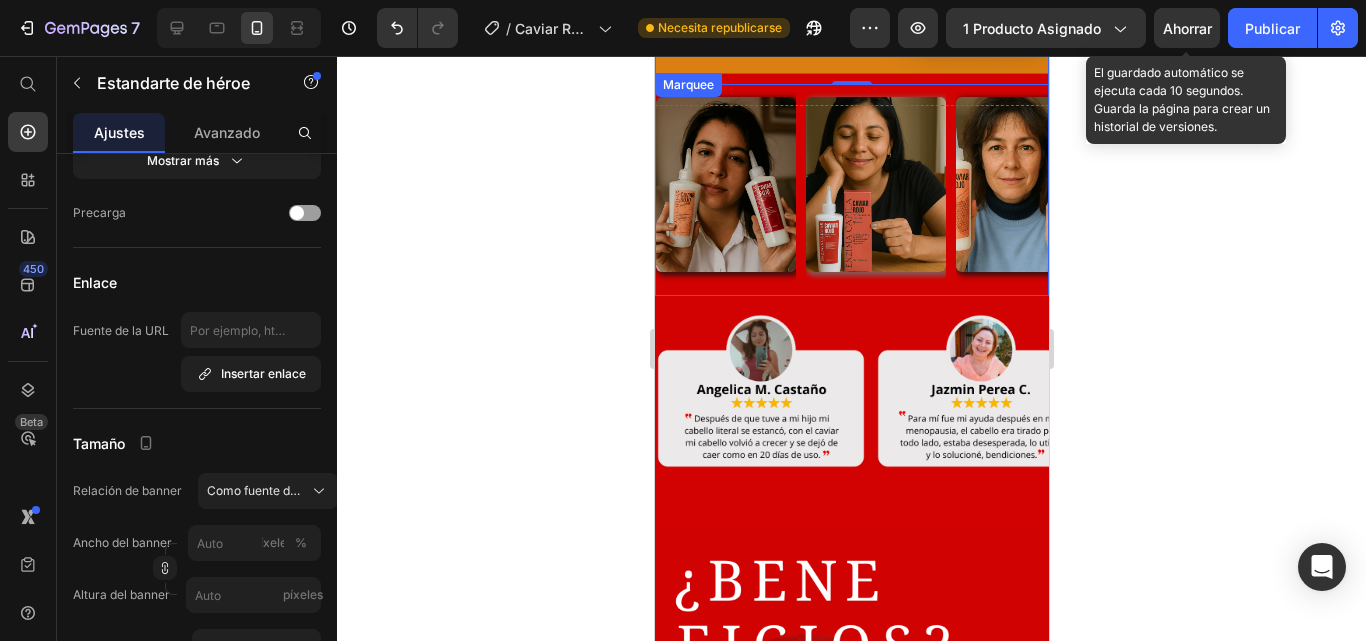click on "Image Image Image Image Image Image Image Image Image Image Marquee" at bounding box center [851, 184] 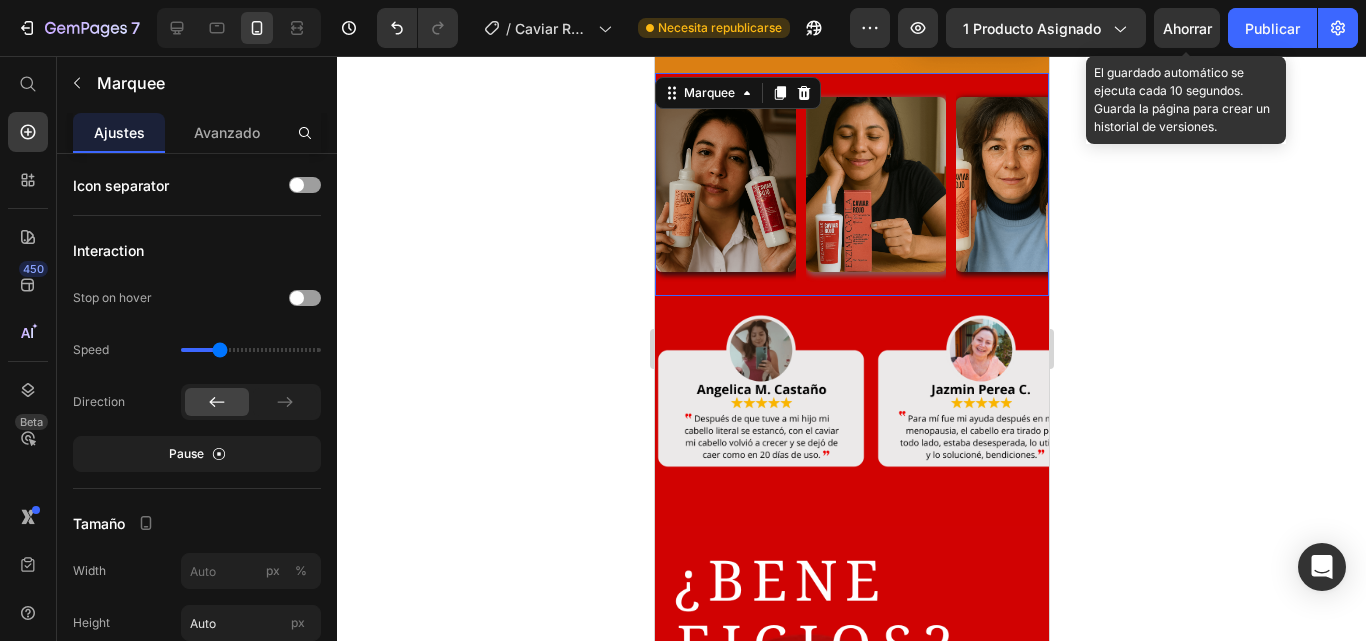 scroll, scrollTop: 0, scrollLeft: 0, axis: both 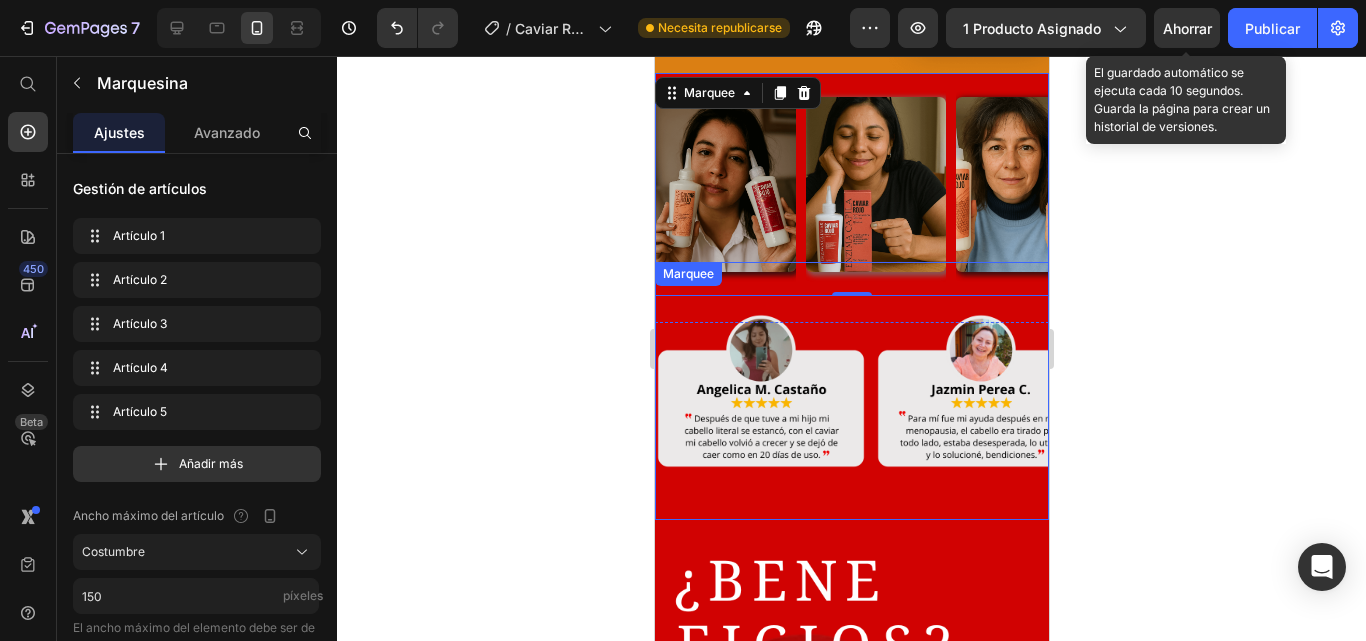 click on "Image" at bounding box center [765, 391] 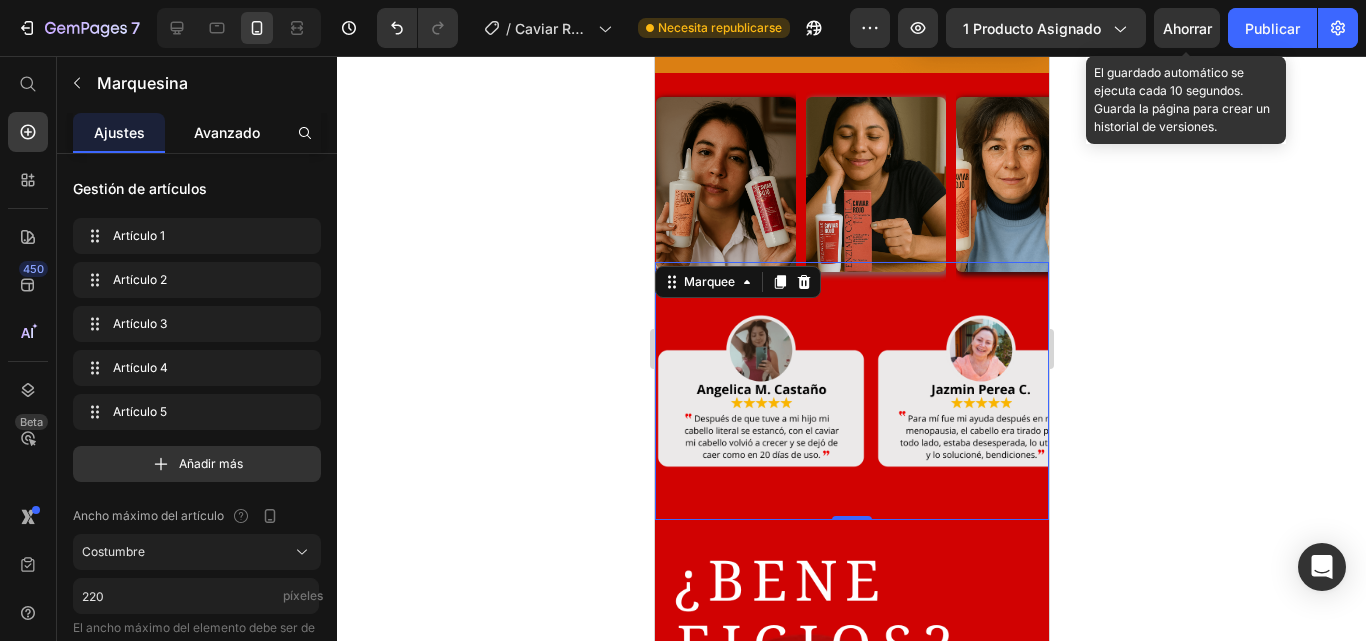 click on "Avanzado" at bounding box center (227, 132) 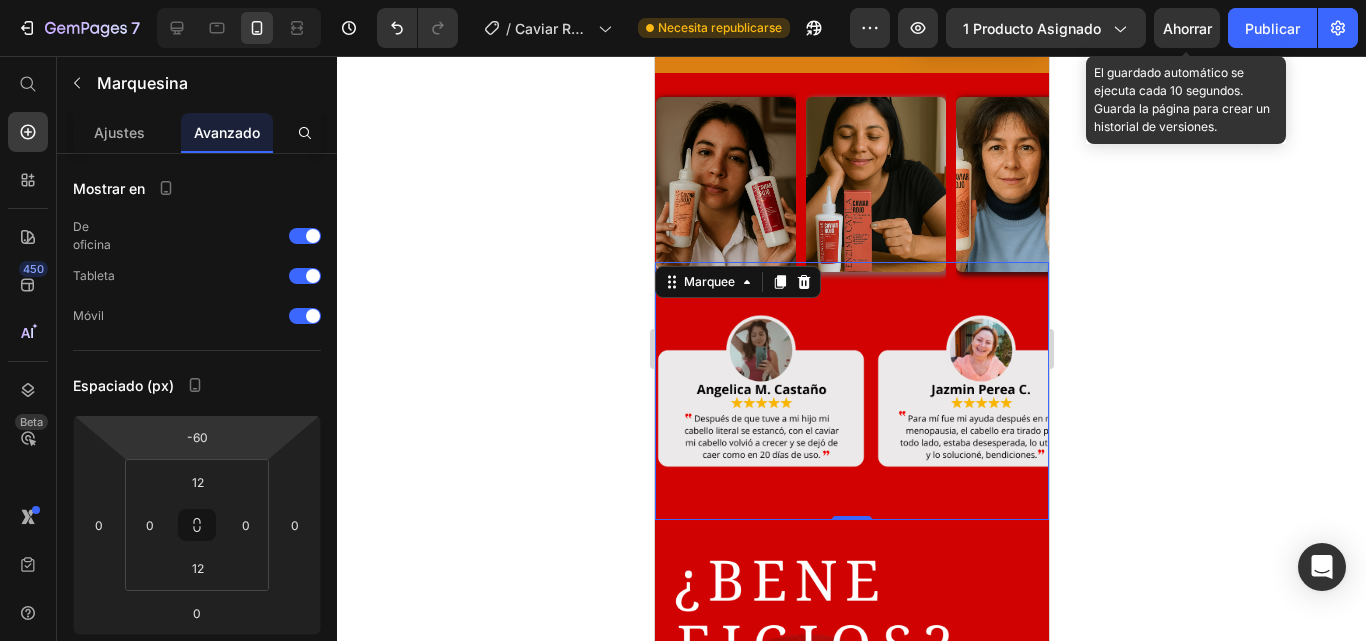 type on "16" 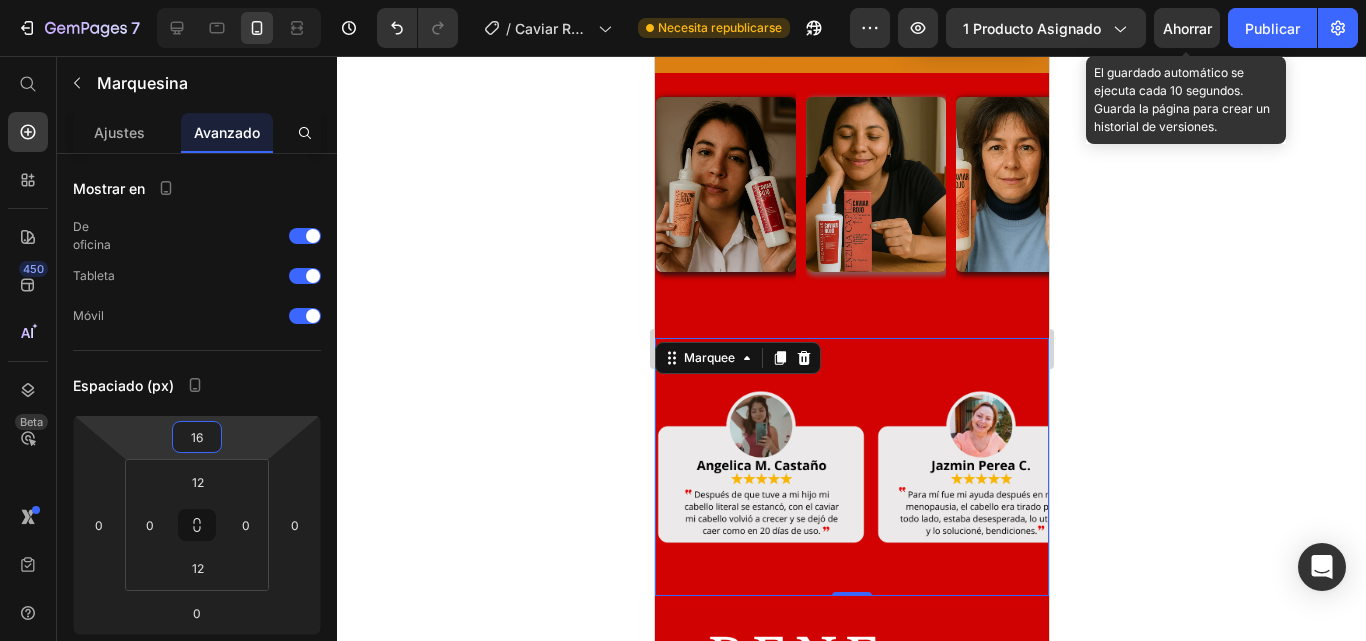 drag, startPoint x: 241, startPoint y: 419, endPoint x: 244, endPoint y: 381, distance: 38.118237 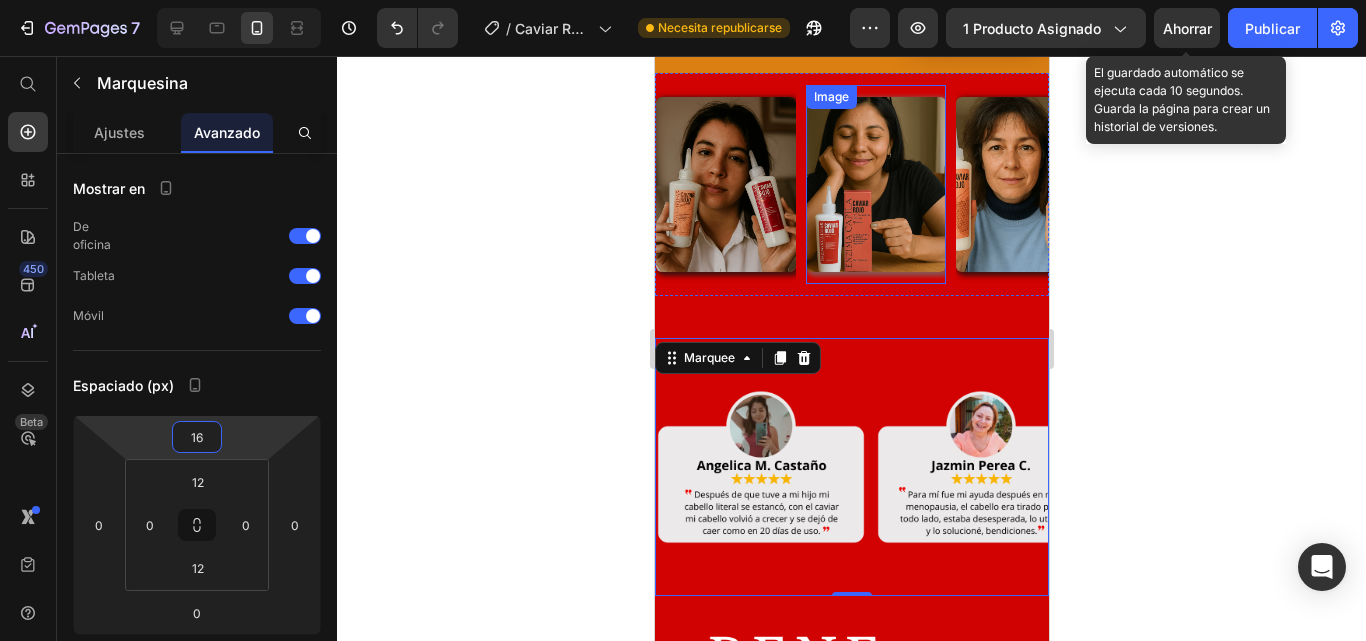 click at bounding box center [1017, 184] 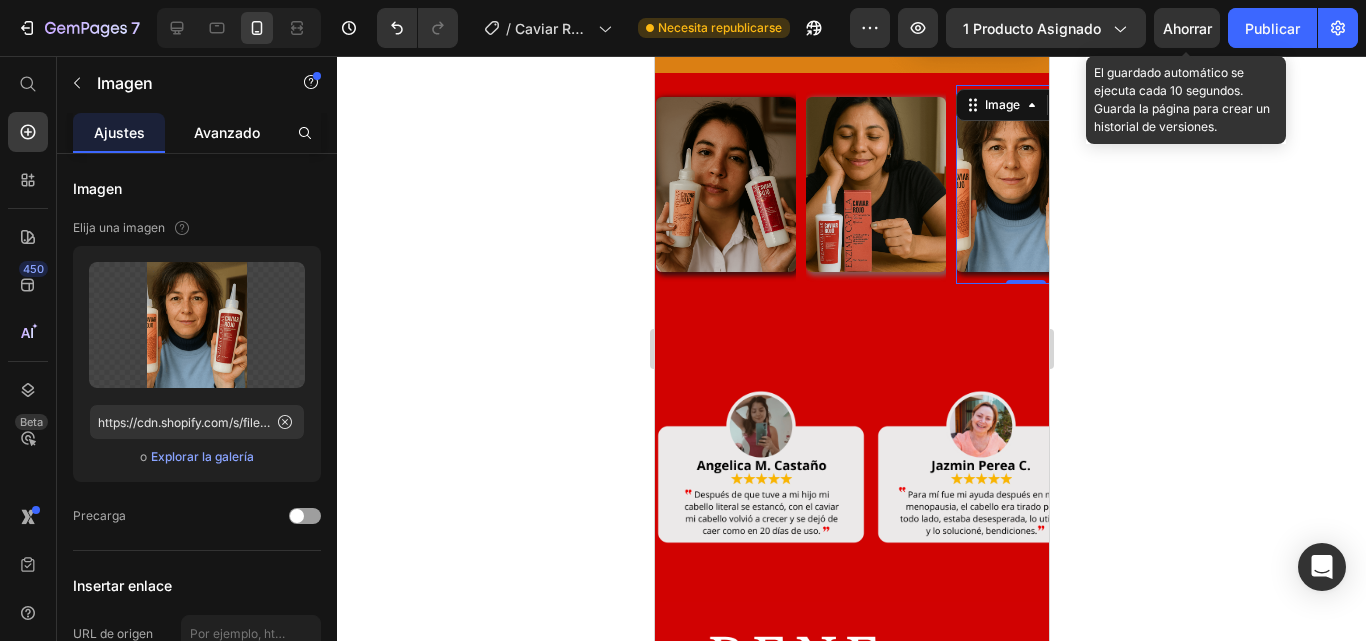 click on "Avanzado" 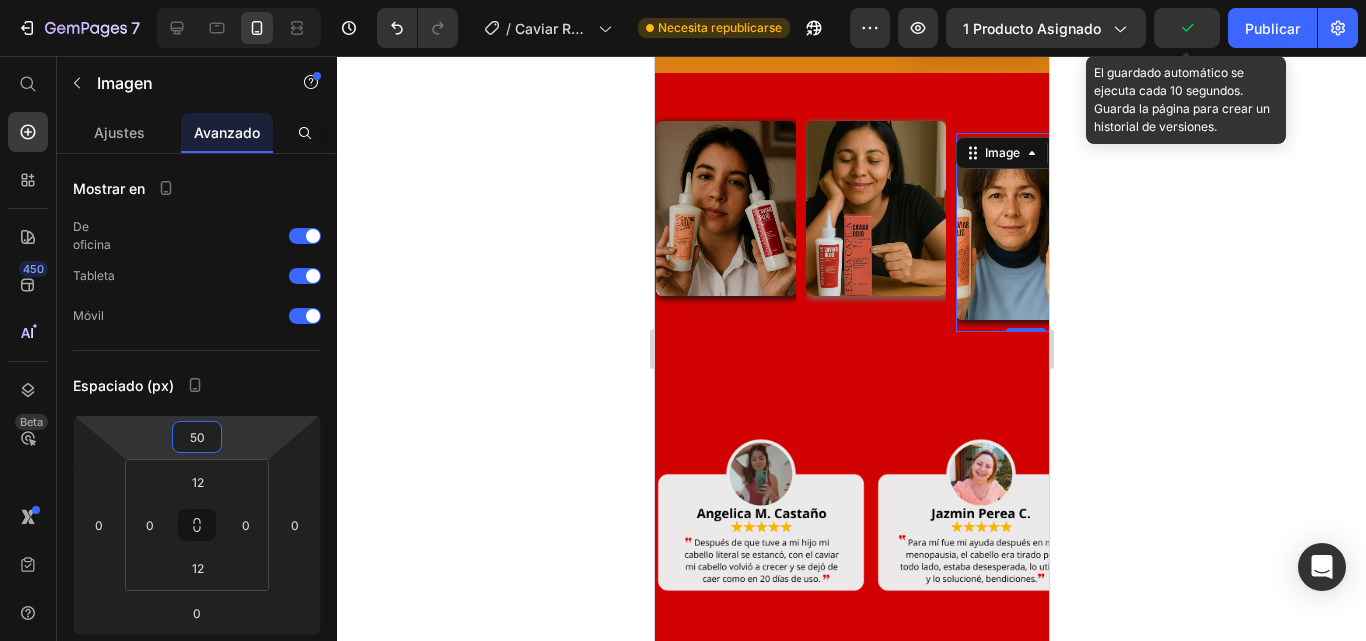type on "76" 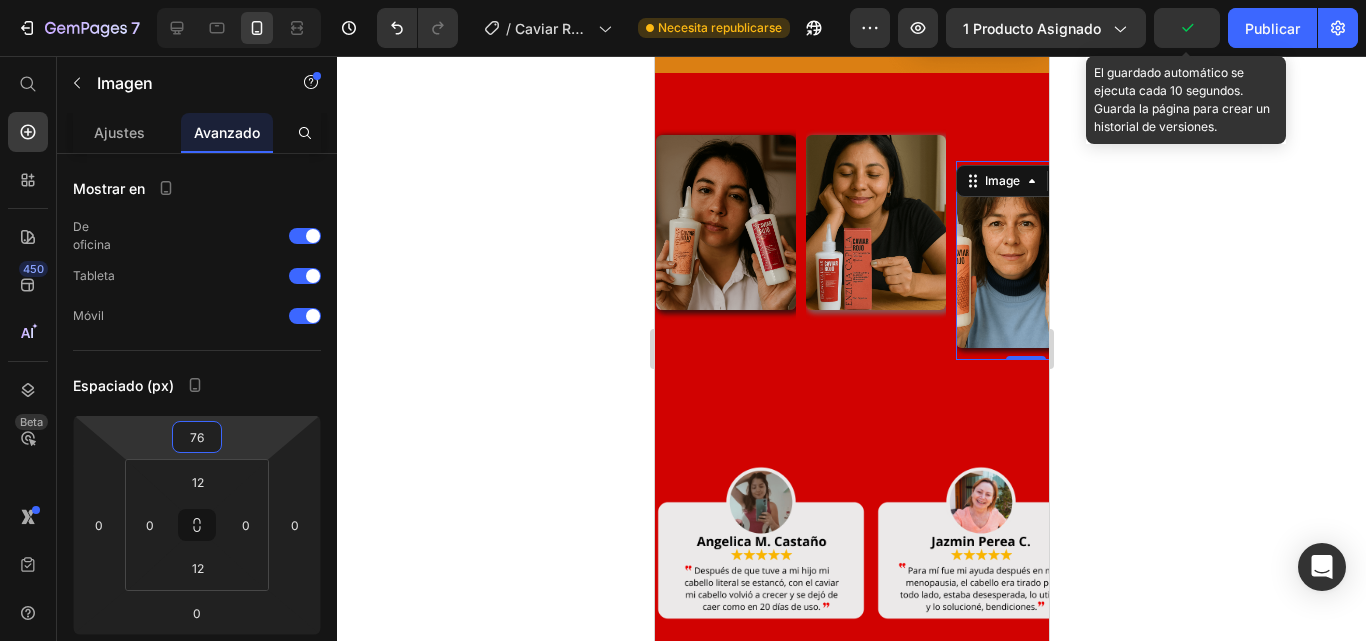drag, startPoint x: 250, startPoint y: 427, endPoint x: 247, endPoint y: 397, distance: 30.149628 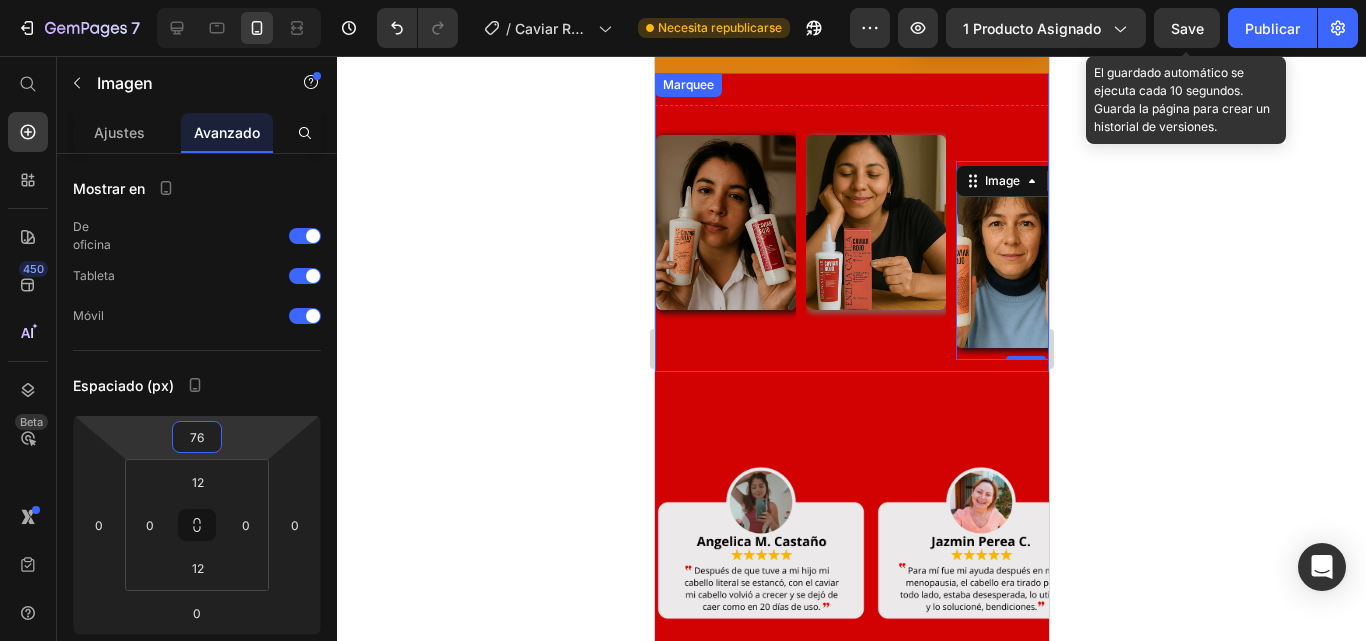 click on "Image   0" at bounding box center [1022, 222] 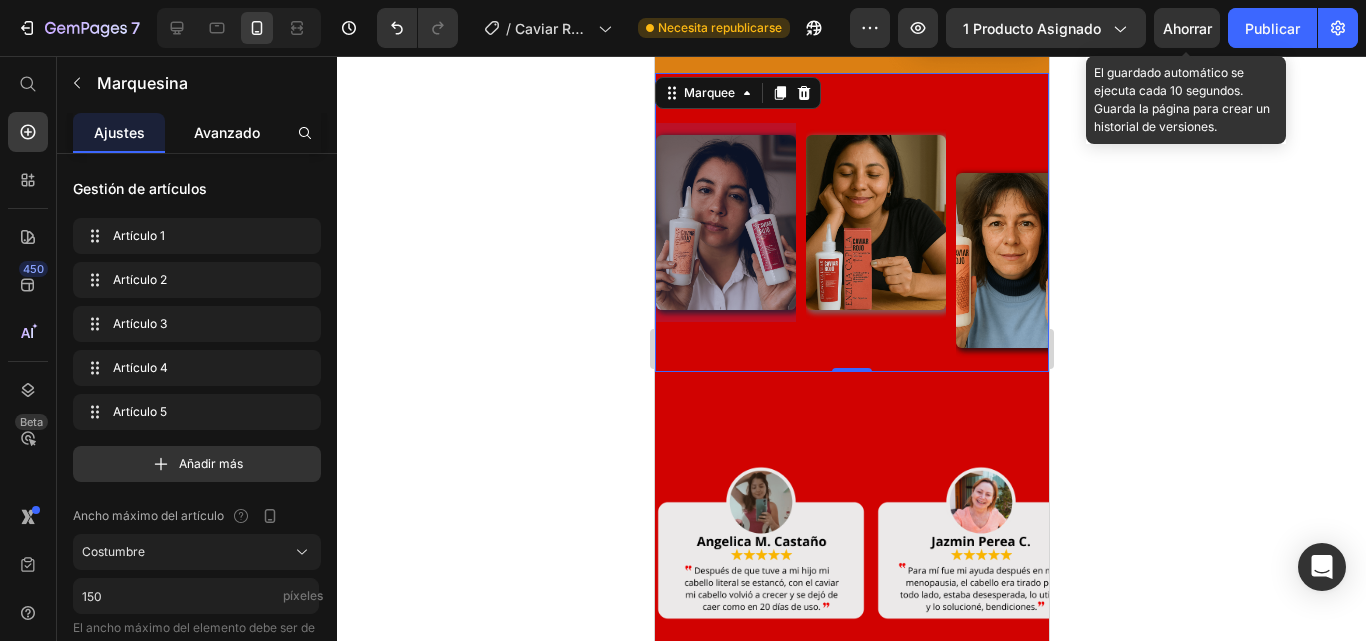 click on "Avanzado" at bounding box center (227, 132) 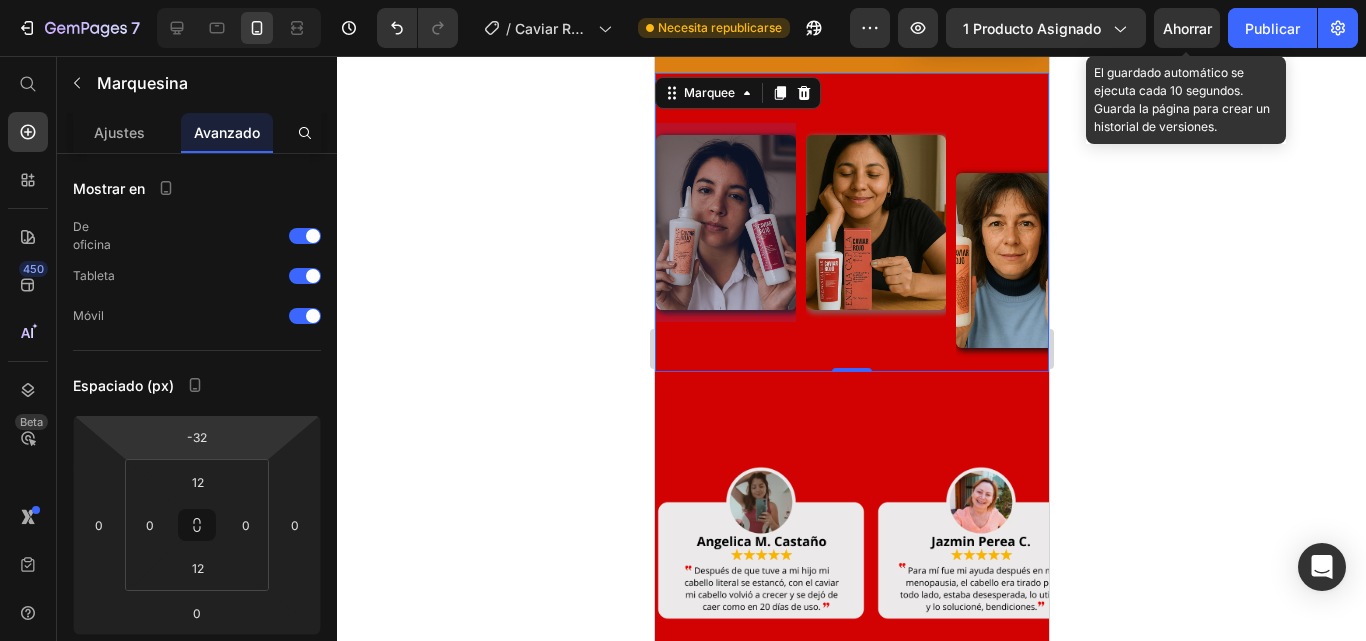 type on "50" 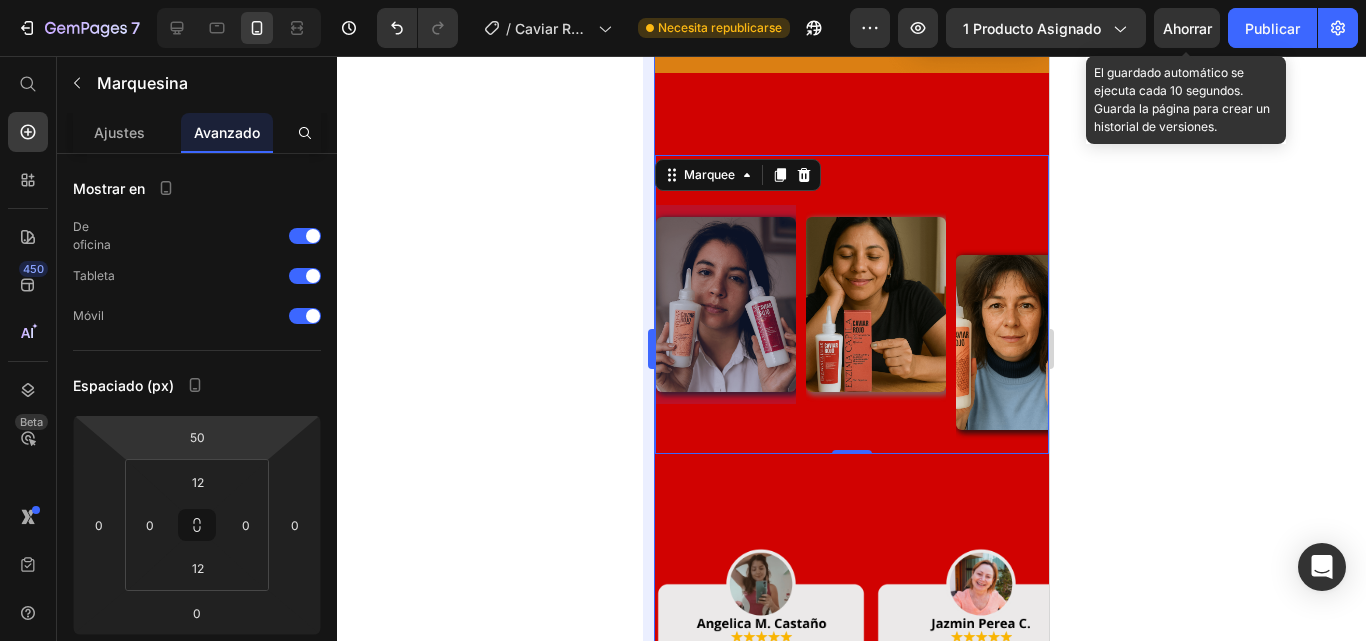drag, startPoint x: 254, startPoint y: 381, endPoint x: 650, endPoint y: 470, distance: 405.87805 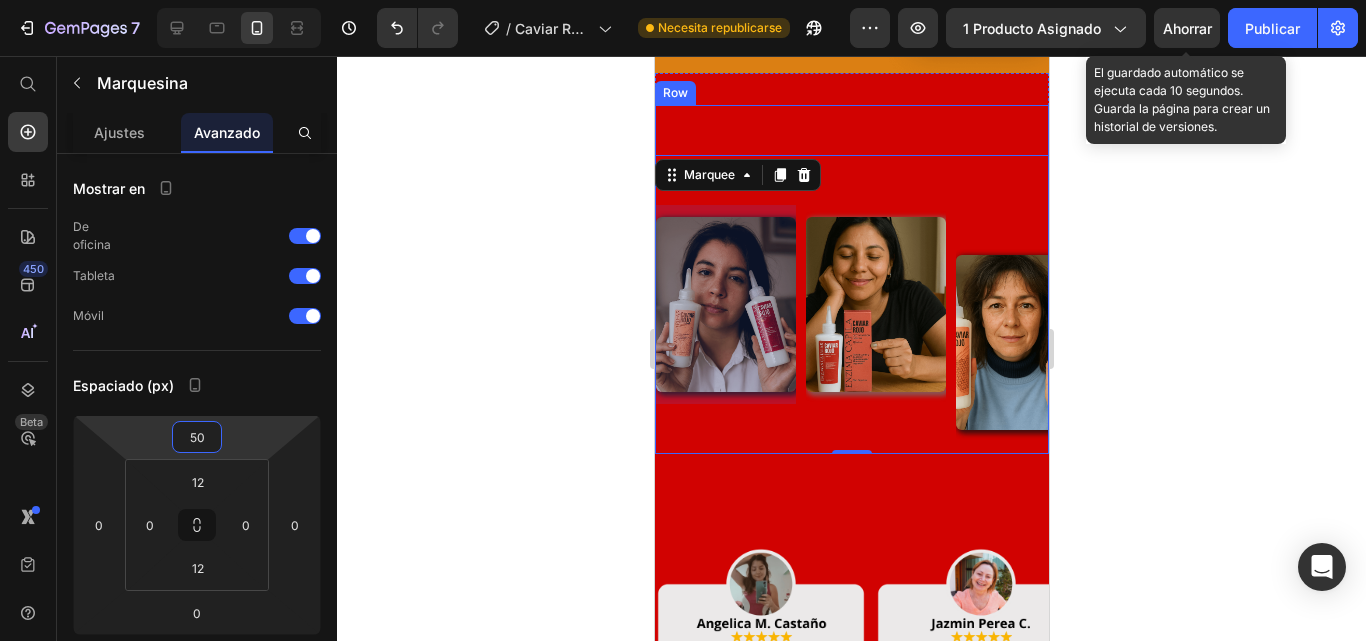click on "Image Image Image Image Image Image Image Image Image Image Marquee   0" at bounding box center (851, 279) 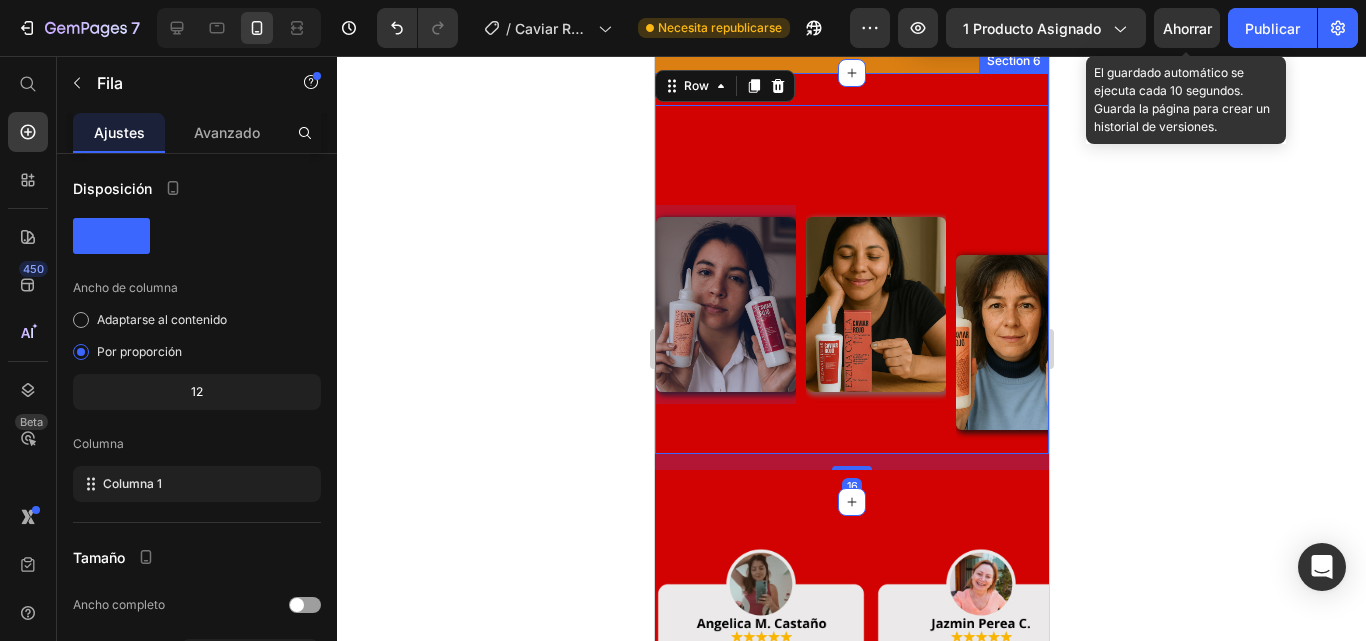 click on "Image Image Image Image Image Image Image Image Image Image Marquee Row   16 Section 6" at bounding box center [851, 287] 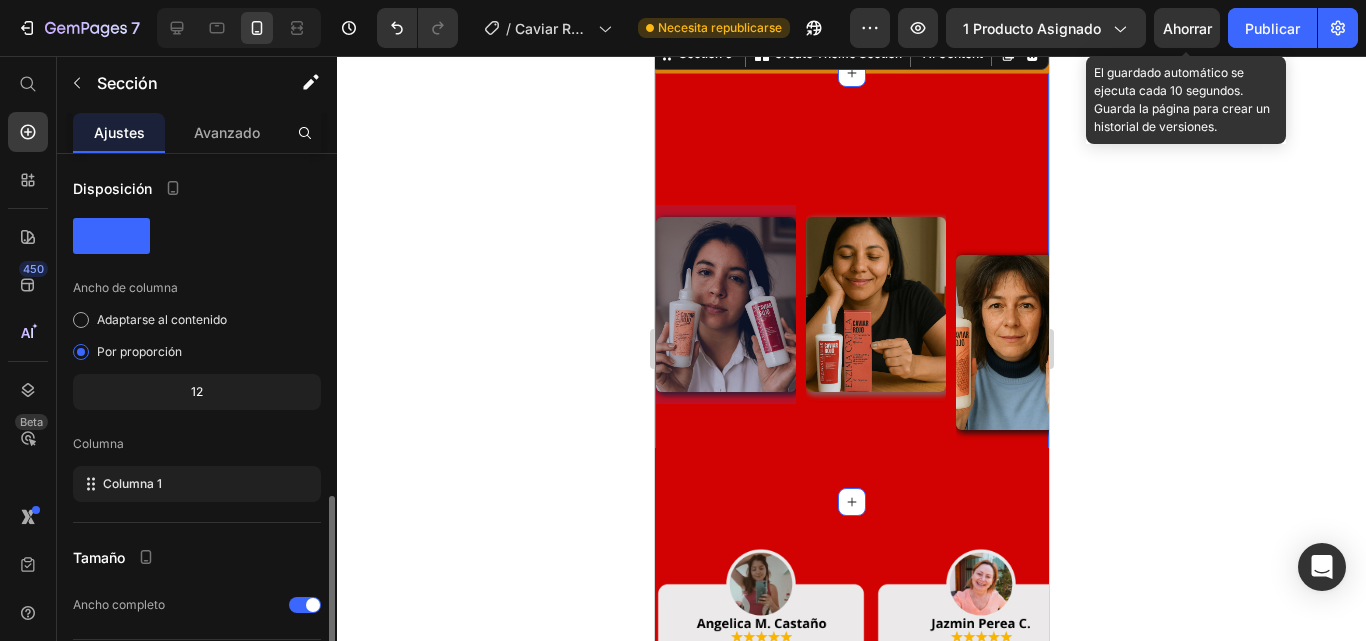 scroll, scrollTop: 220, scrollLeft: 0, axis: vertical 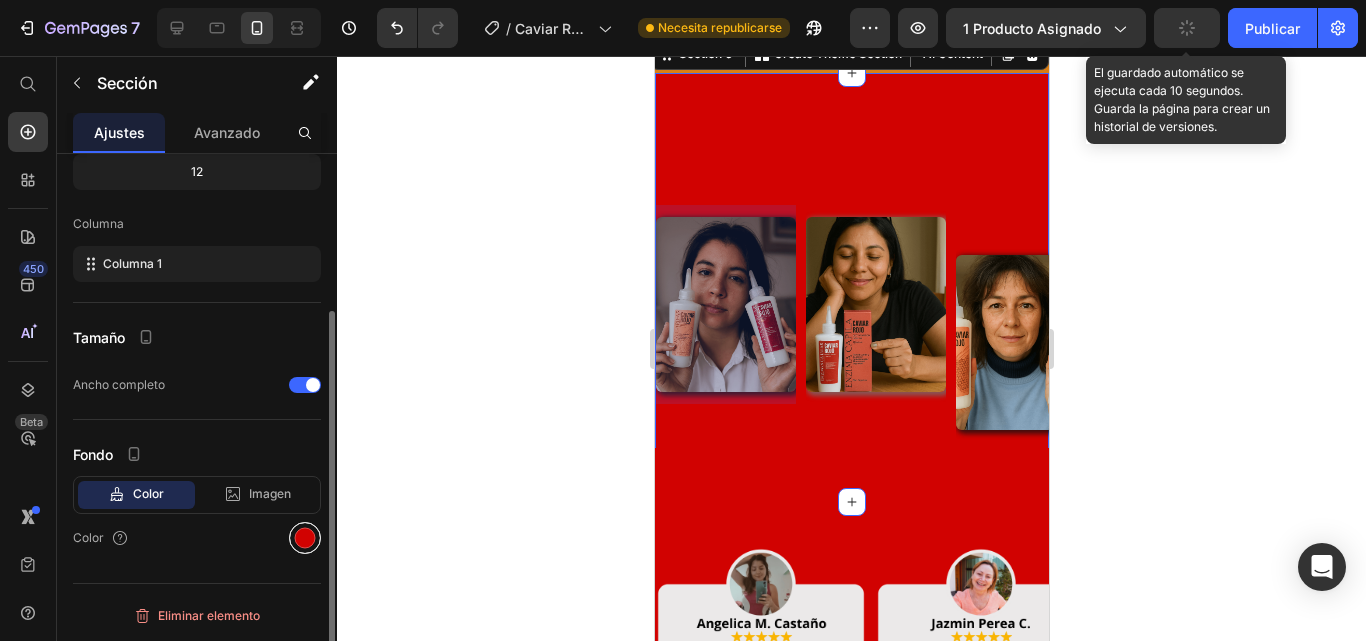 click at bounding box center (305, 538) 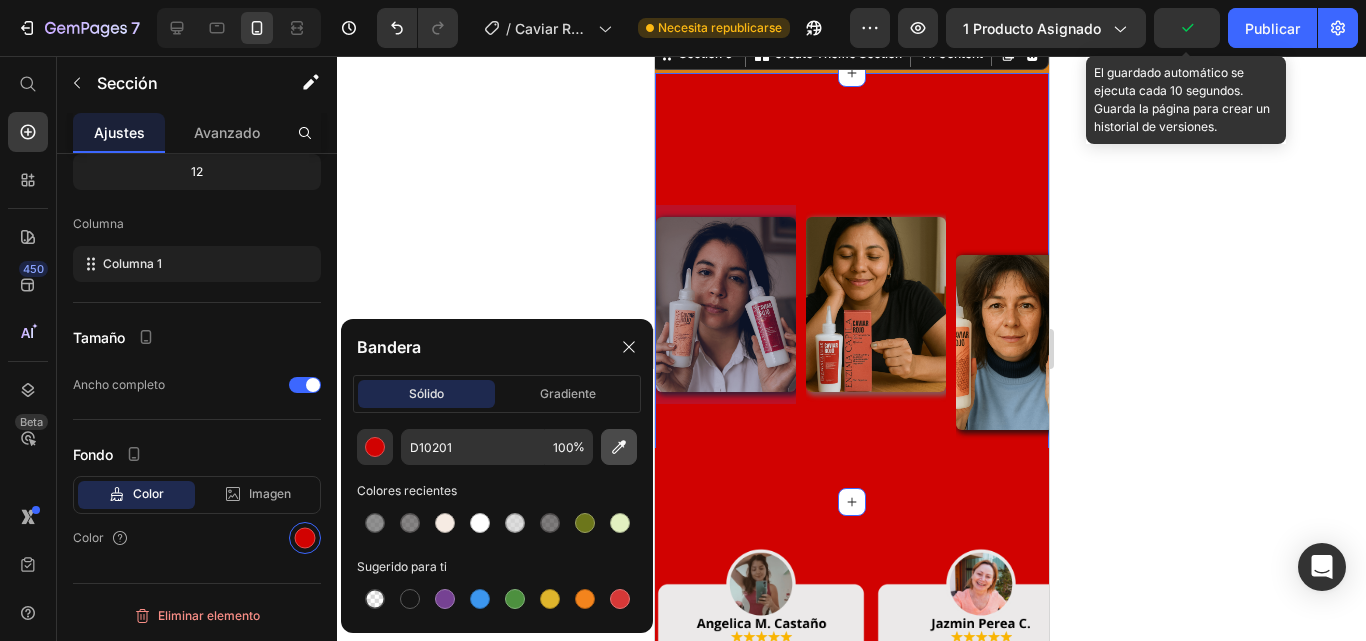 click at bounding box center [619, 447] 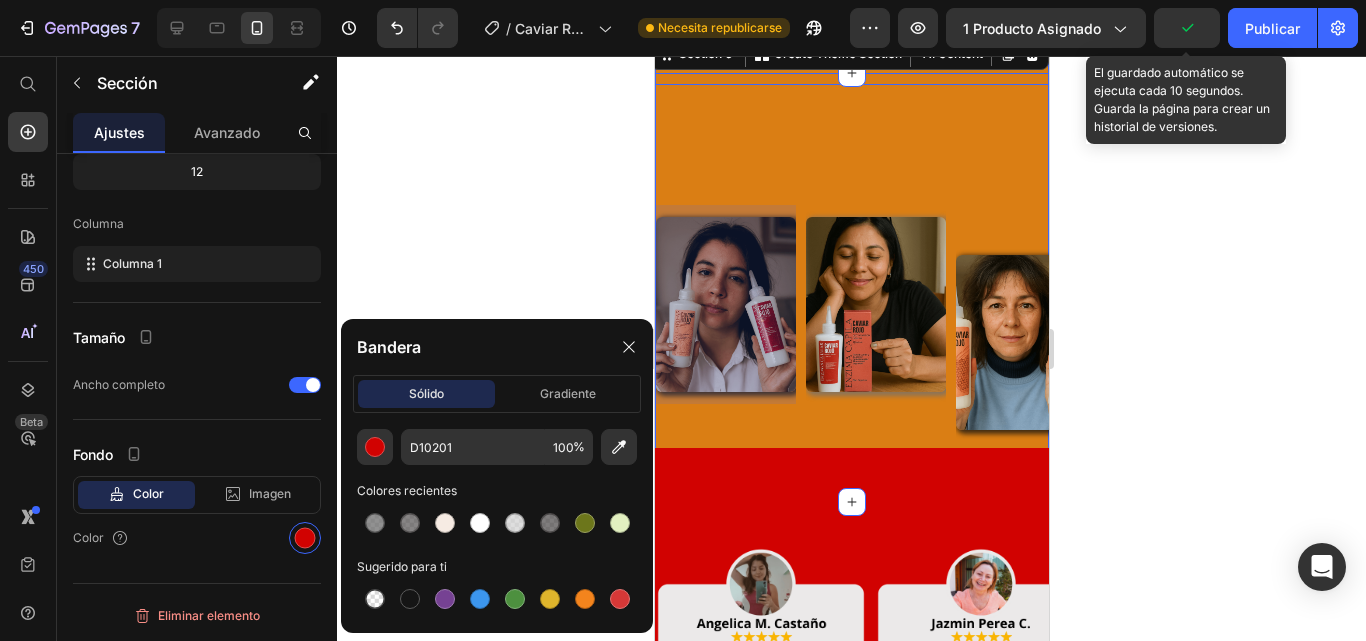 type on "DA7E14" 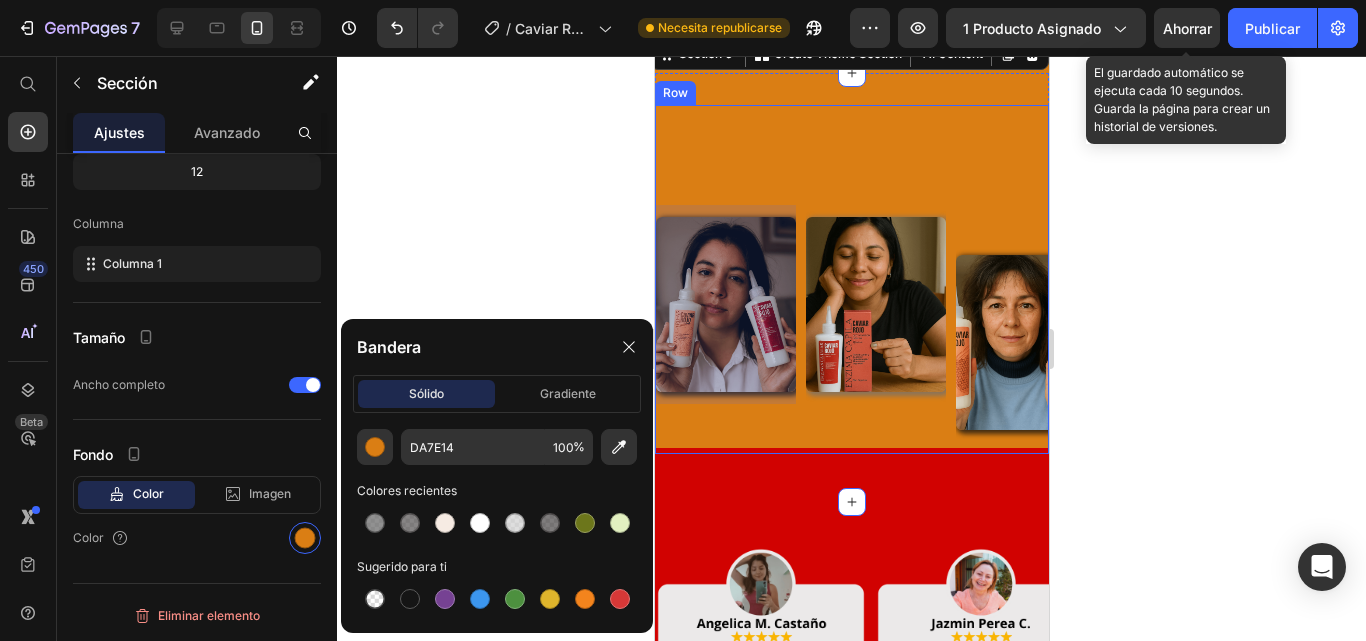 click on "Image Image Image Image Image Image Image Image Image Image Marquee" at bounding box center (851, 279) 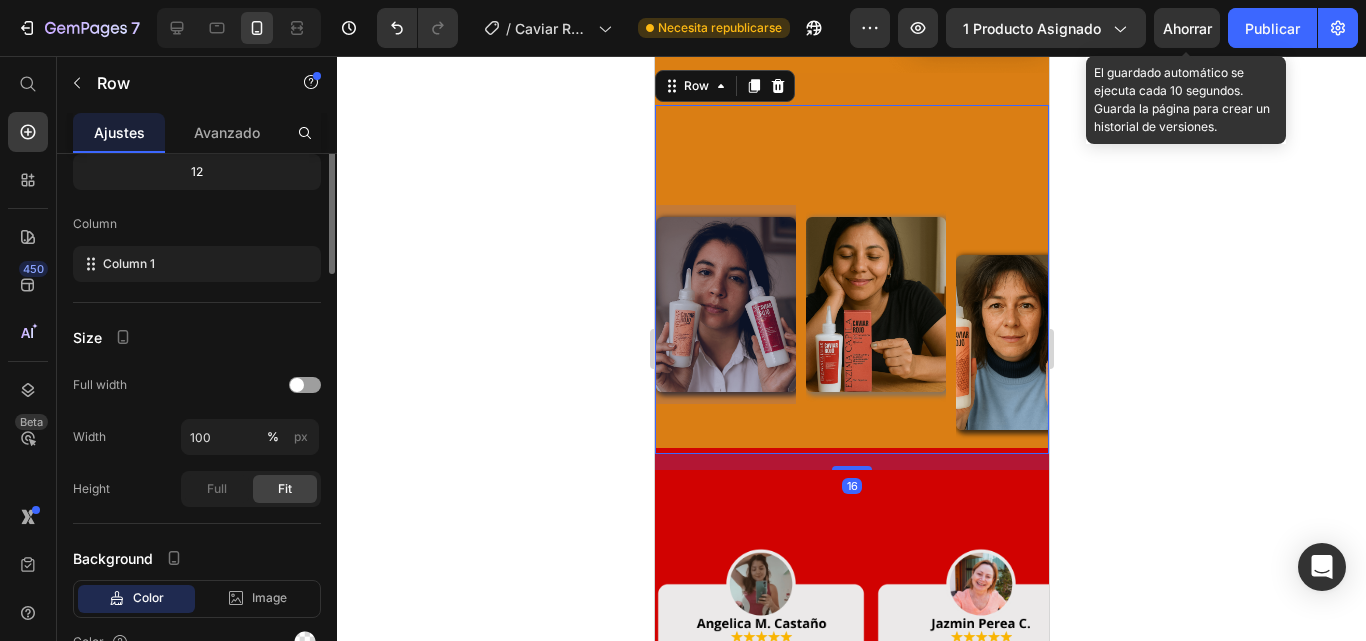 scroll, scrollTop: 0, scrollLeft: 0, axis: both 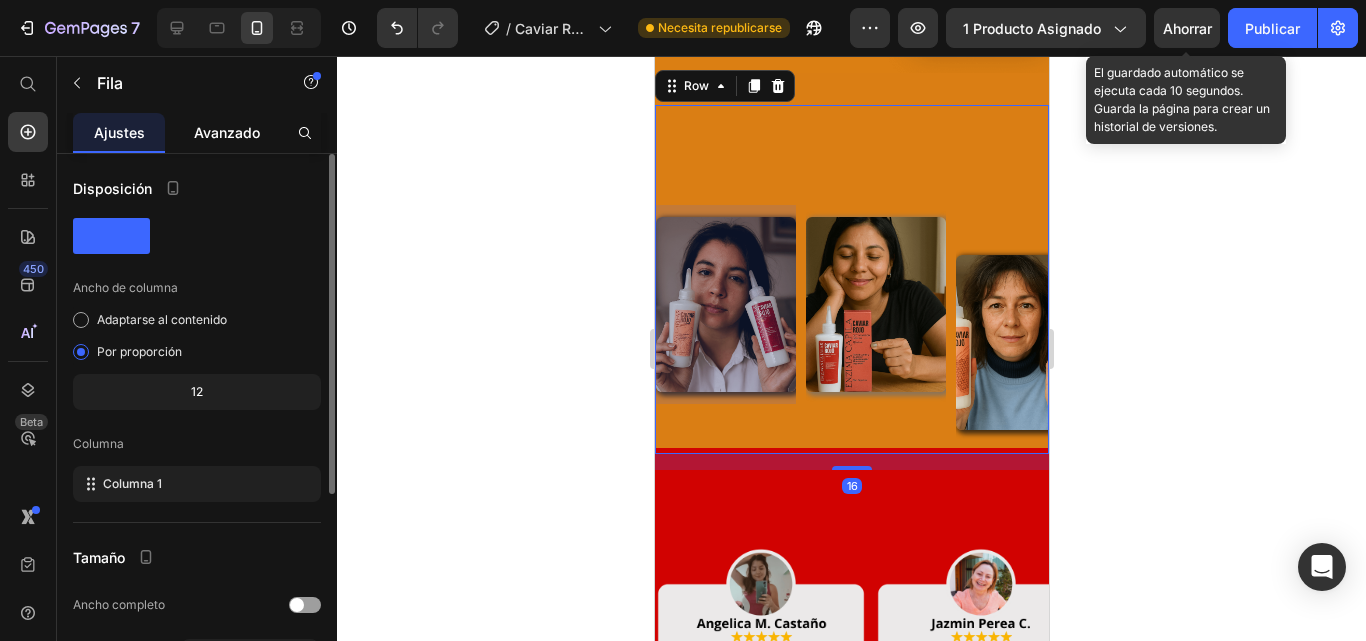 click on "Avanzado" at bounding box center [227, 132] 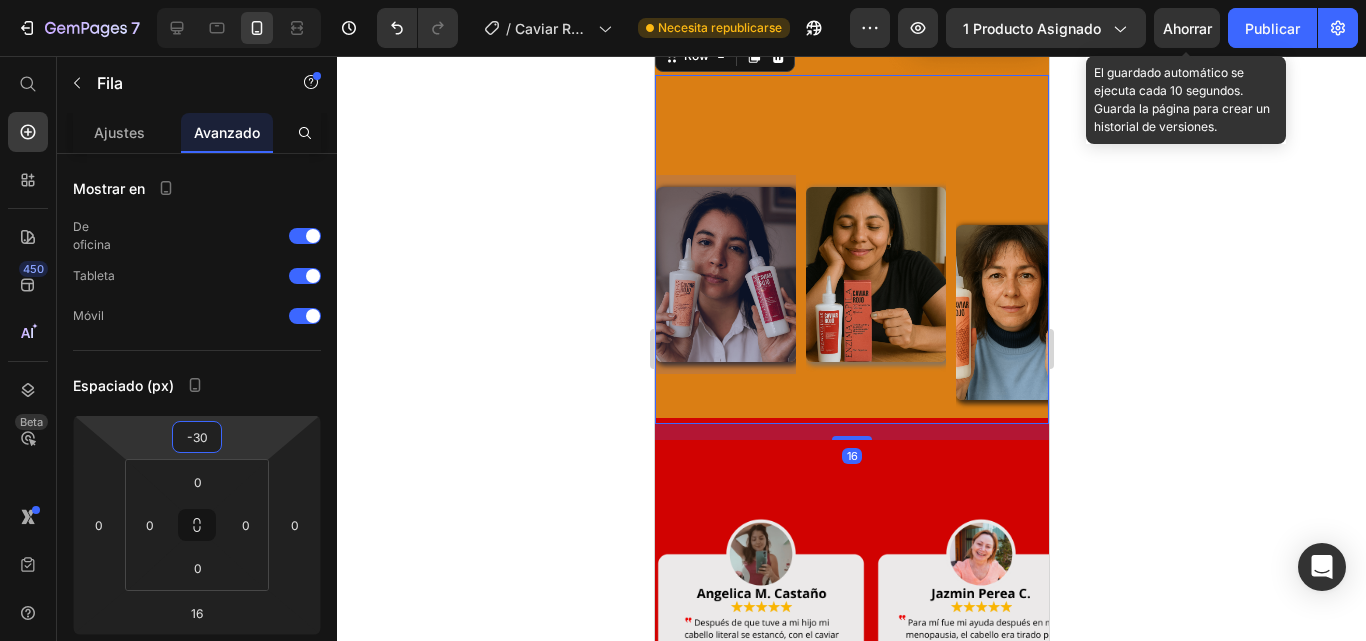 type on "-32" 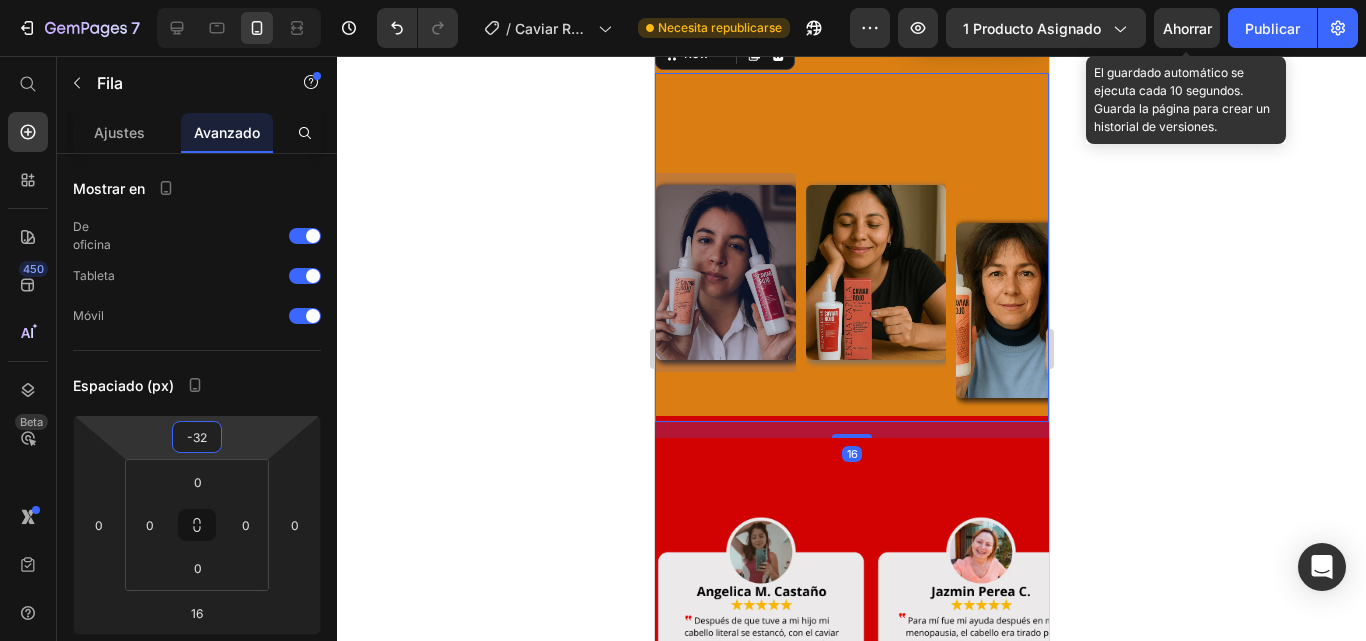 click on "7 Historial de versiones / Caviar Rojo 31/05/25 Necesita republicarse Avance 1 producto asignado Ahorrar El guardado automático se ejecuta cada 10 segundos. Guarda la página para crear un historial de versiones. Publicar 450 Beta Empezar con Secciones Elementos Sección de héroes Detalle del producto Marcas Insignias de confianza Garantizar Desglose del producto Cómo utilizar Testimonios Comparar Manojo Preguntas frecuentes Prueba social Historia de la marca Lista de productos Recopilación Lista de blogs Contacto Sticky Añadir al carrito Pie de página personalizado Explorar la biblioteca 450 Disposición
Fila
Fila
Fila
Fila Texto
Título
Bloque de texto Botón" at bounding box center (683, 0) 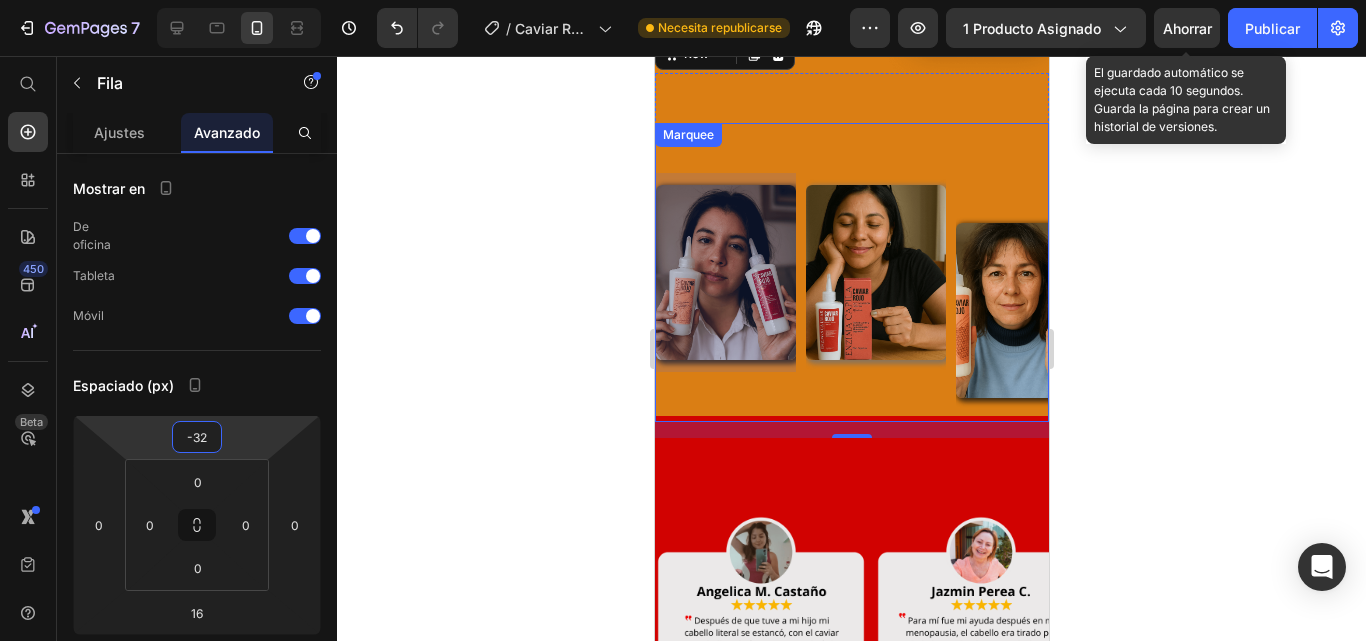 click on "Image Image Image Image Image" at bounding box center [1030, 272] 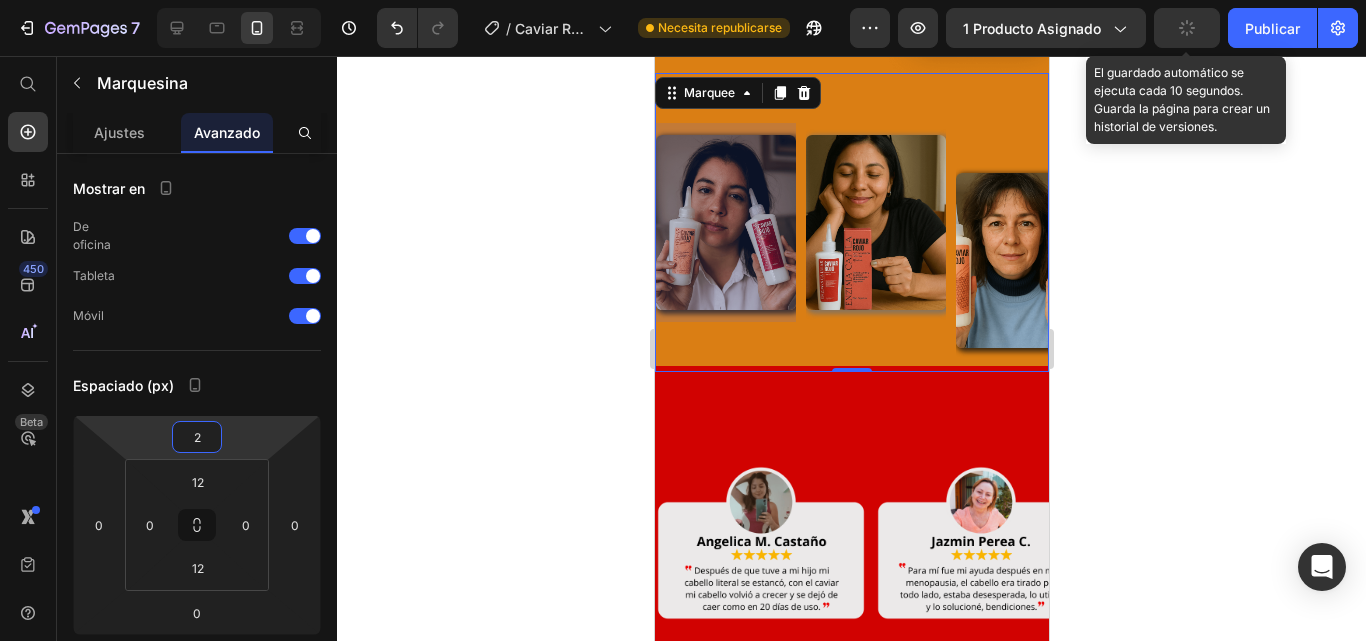 type on "0" 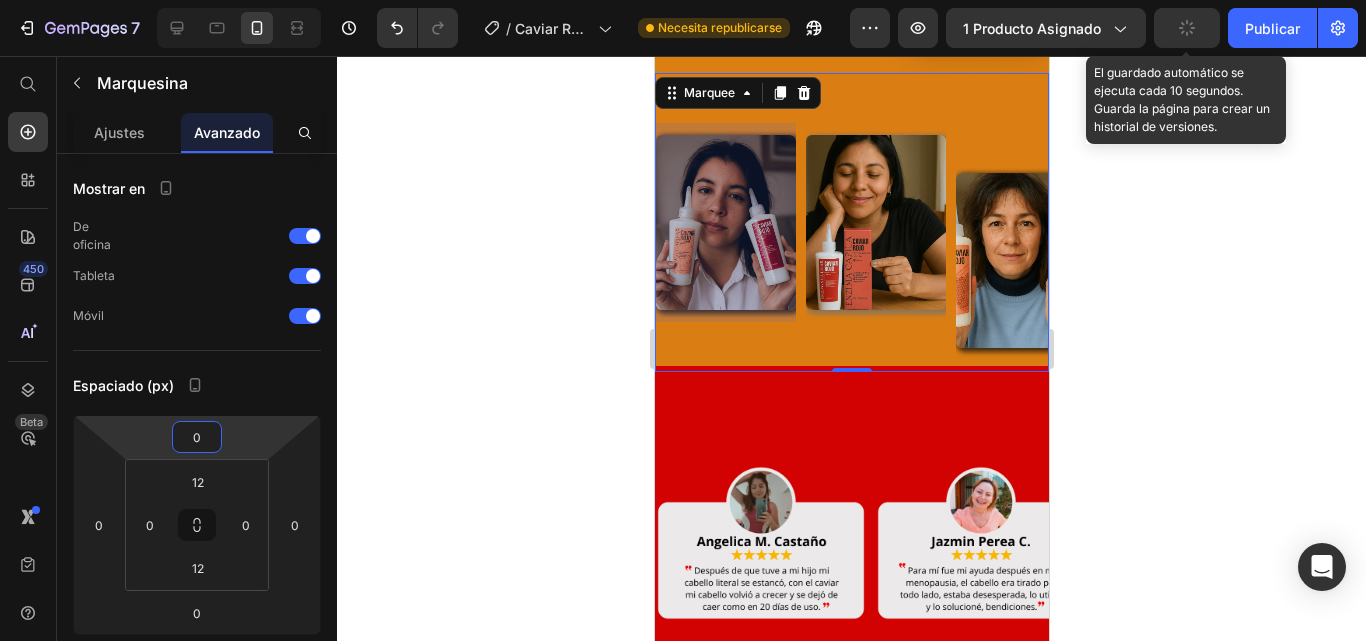 drag, startPoint x: 293, startPoint y: 441, endPoint x: 301, endPoint y: 449, distance: 11.313708 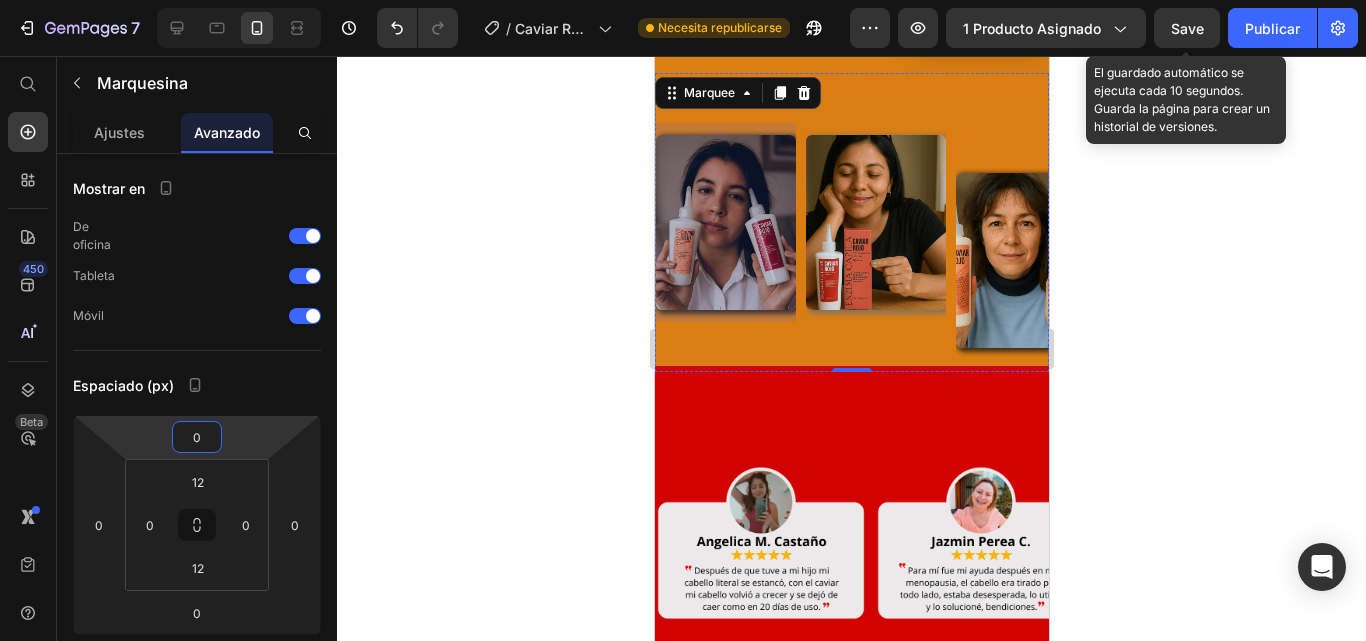click 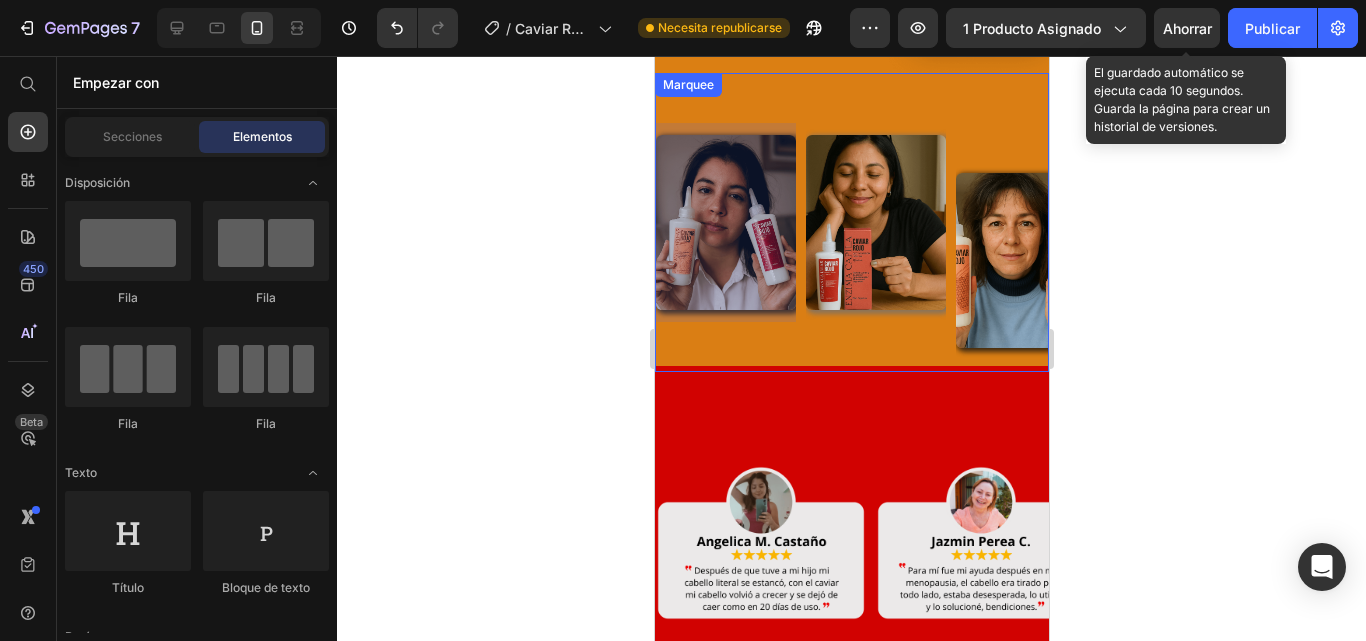 click on "Image" at bounding box center (1023, 222) 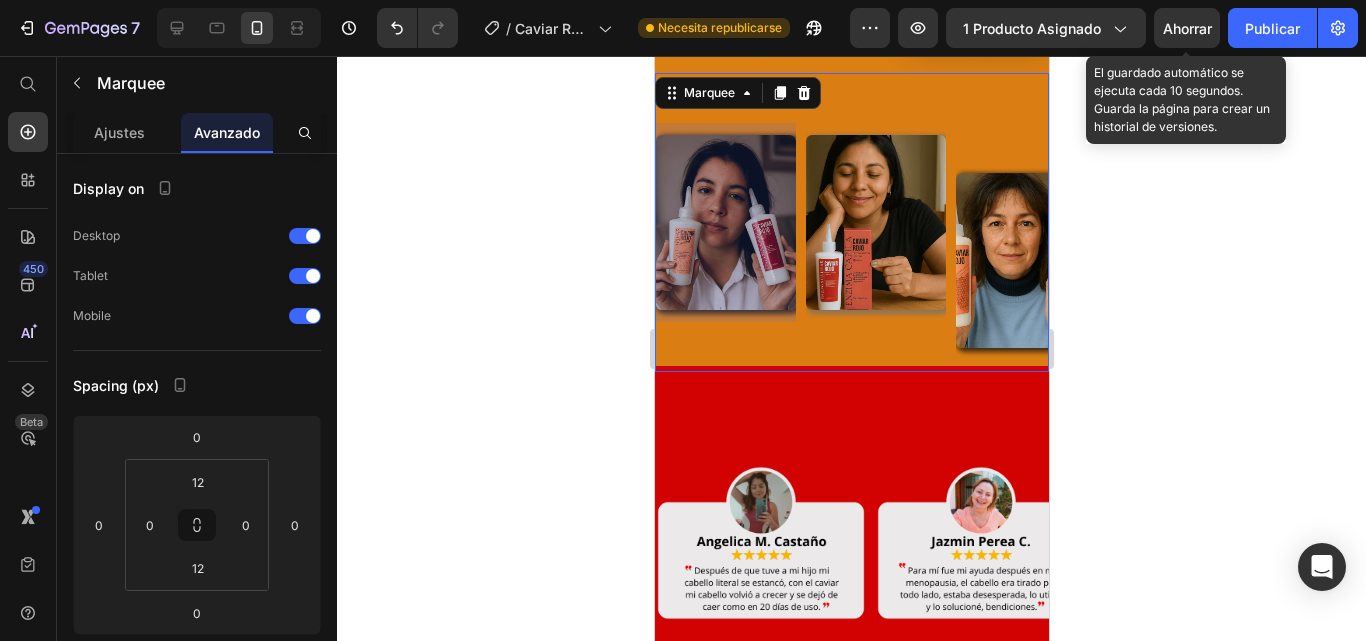 click on "Image Image Image Image Image" at bounding box center (1030, 222) 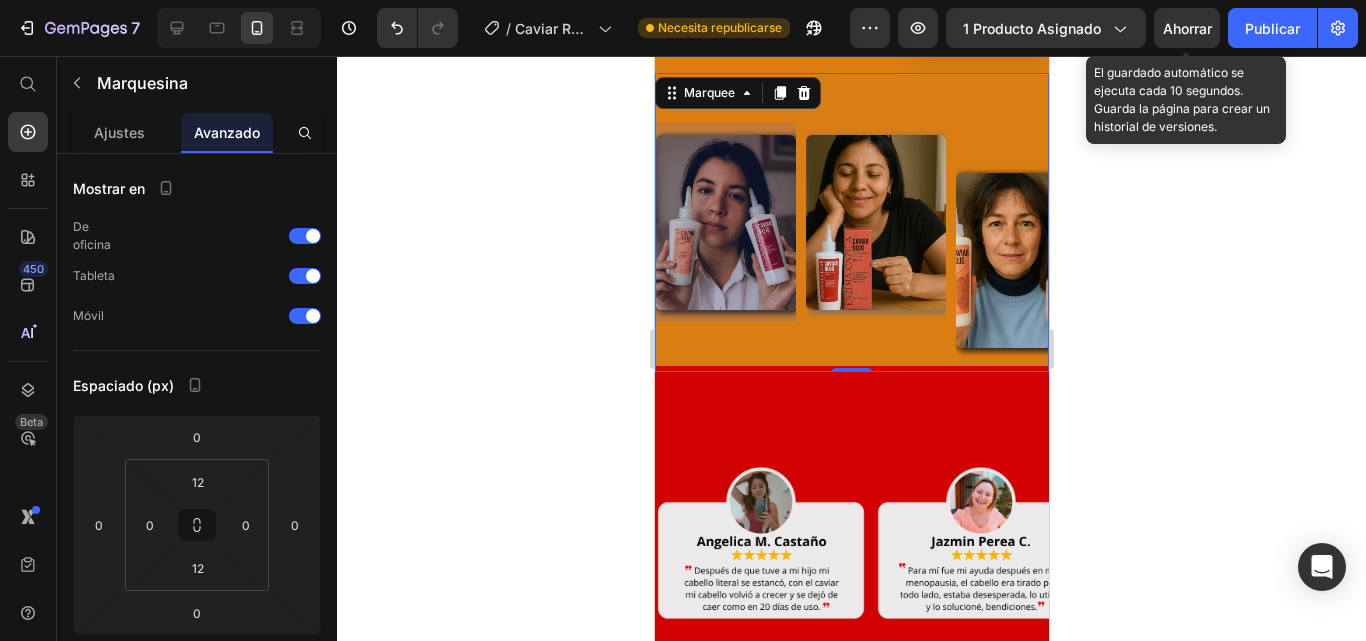 click 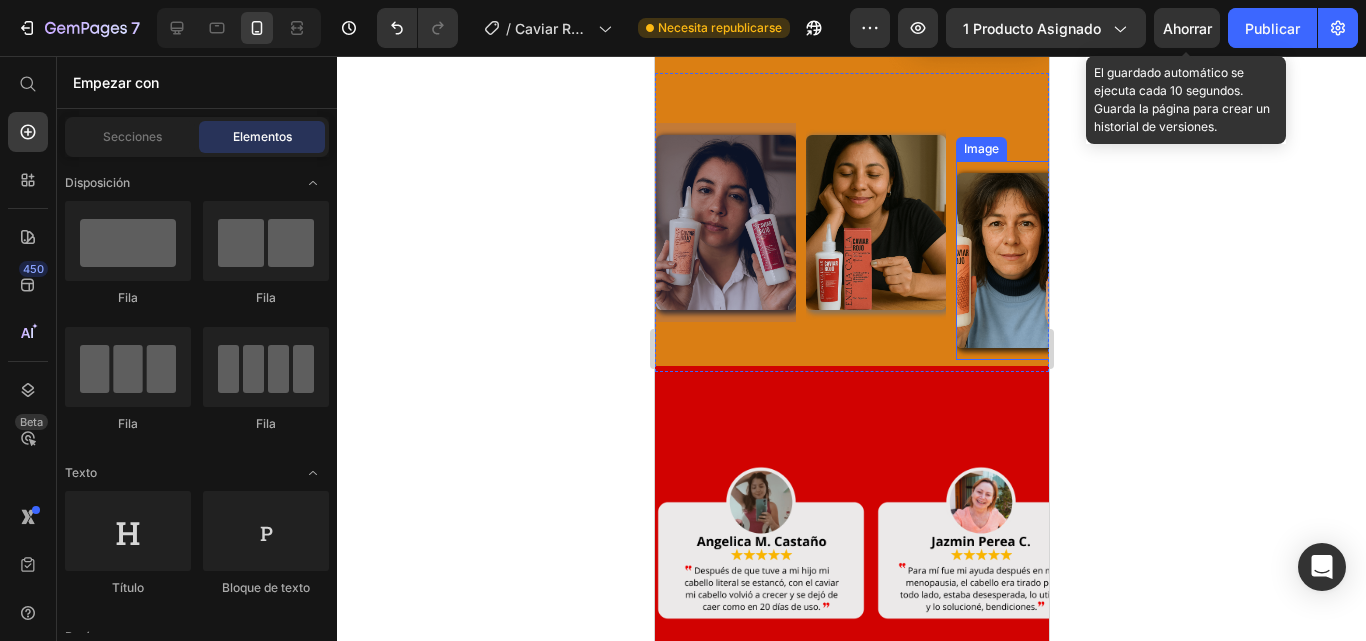 click at bounding box center [1020, 260] 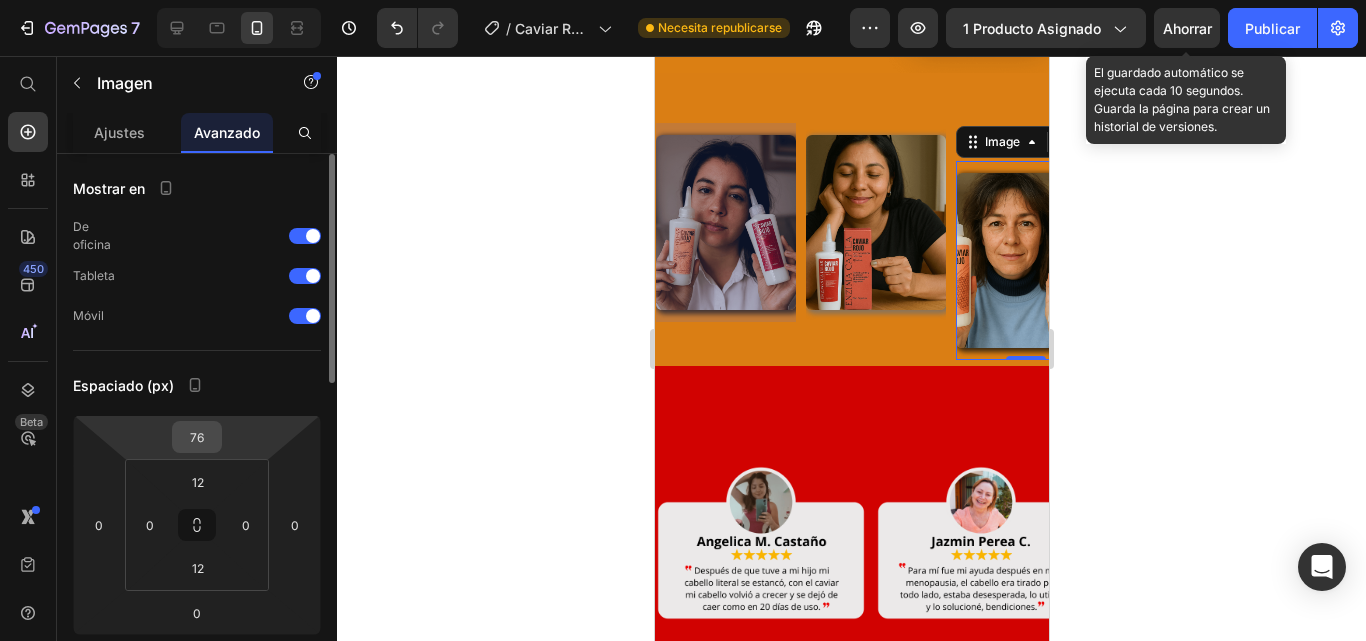 click on "76" at bounding box center [197, 437] 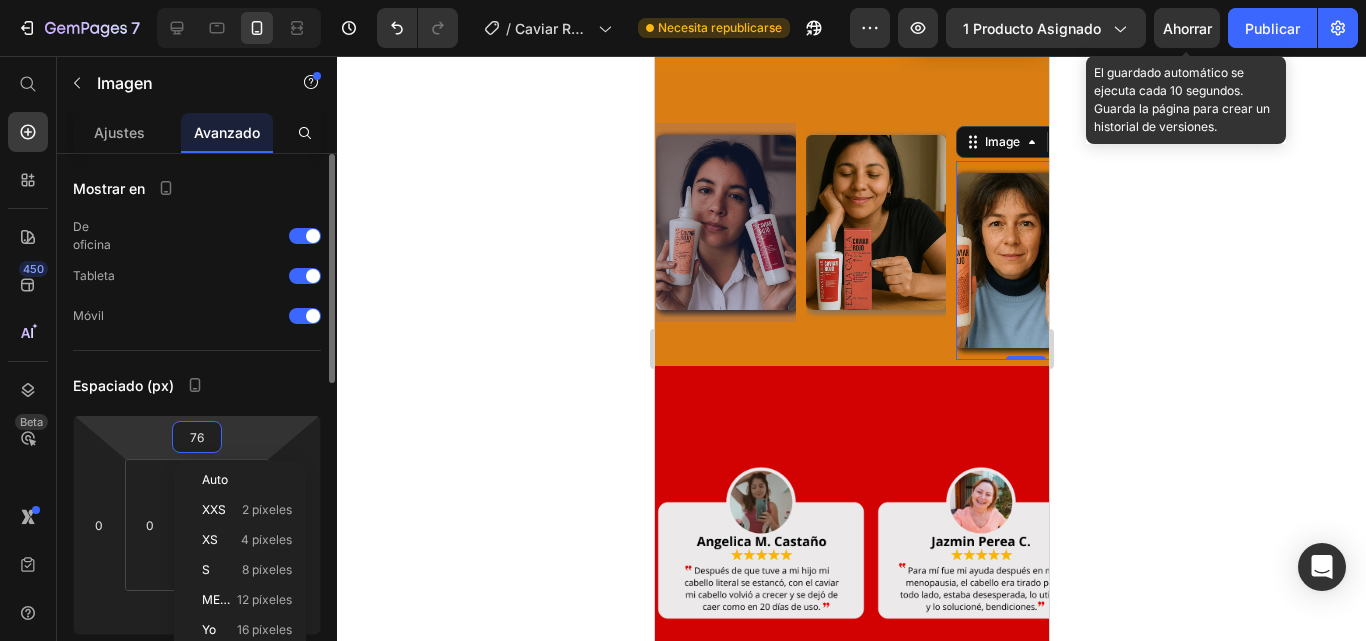 type on "0" 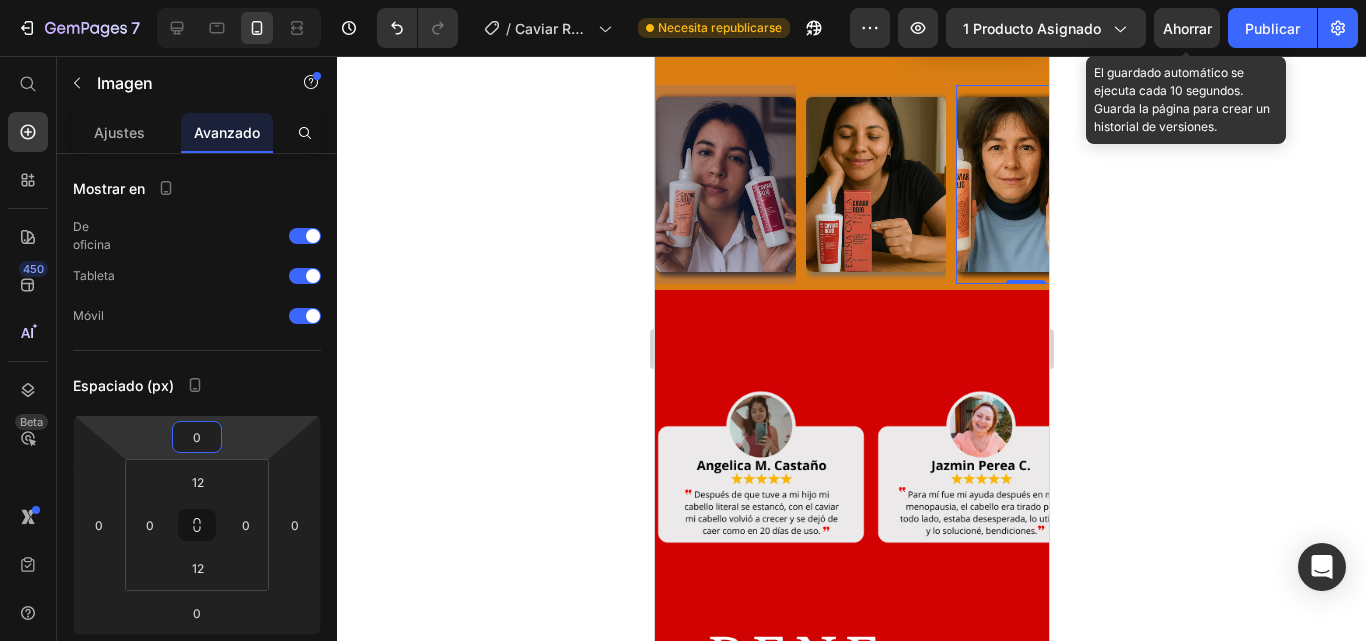 click 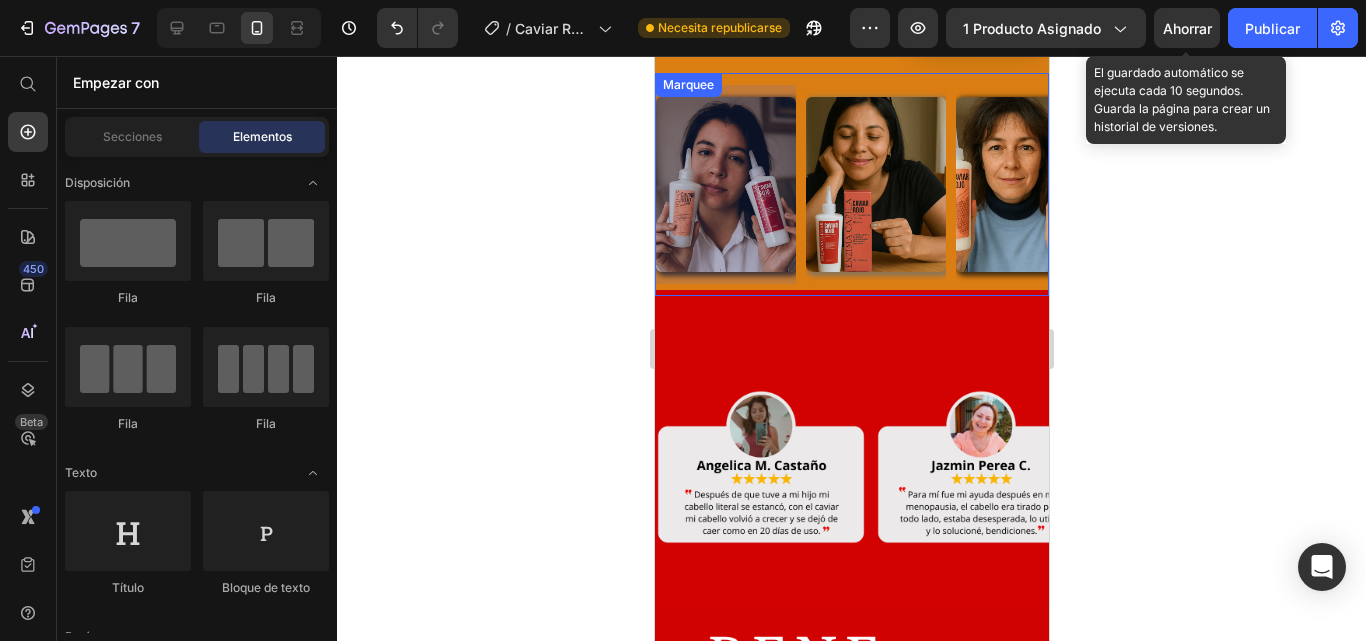 click on "Image Image Image Image Image Image Image Image Image Image Marquee" at bounding box center (851, 184) 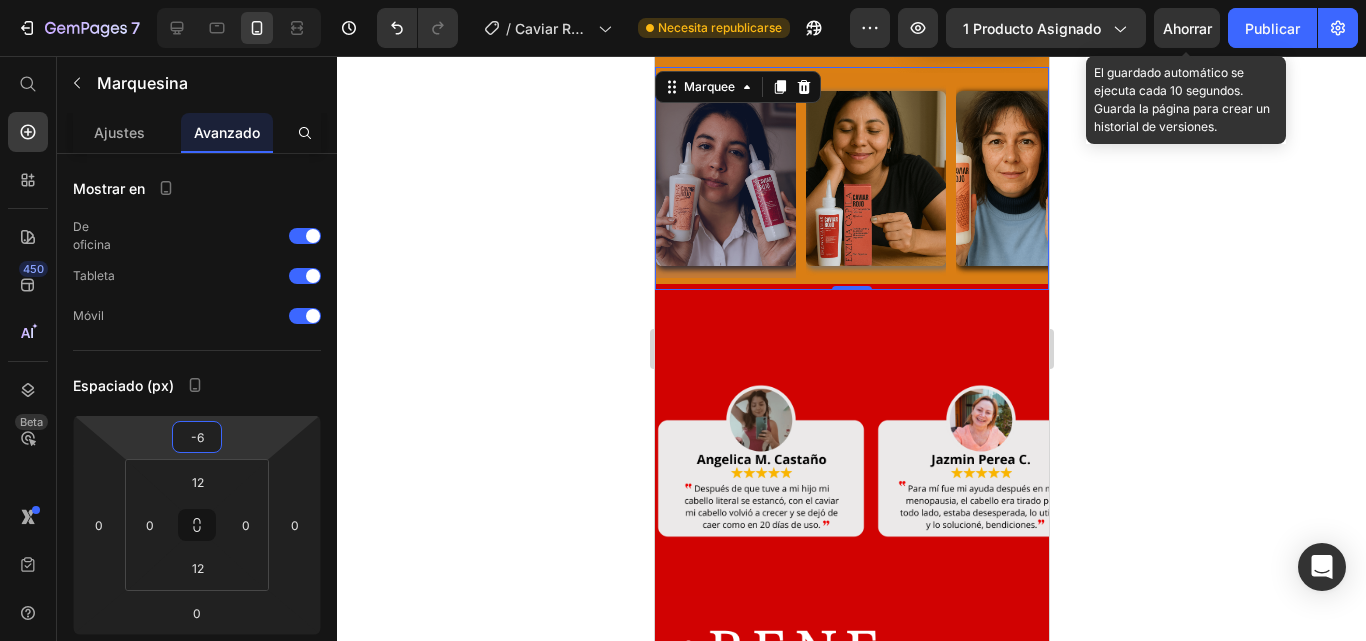type on "-8" 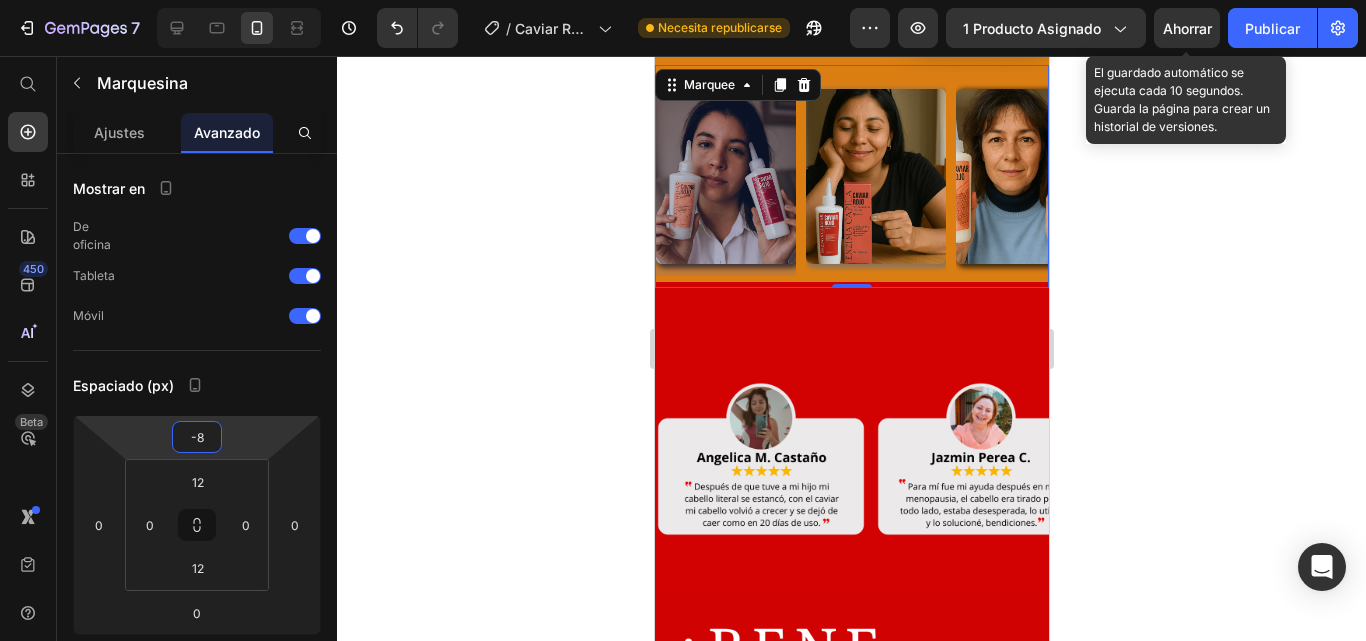 click on "7 Historial de versiones / Caviar Rojo 31/05/25 Necesita republicarse Avance 1 producto asignado Ahorrar El guardado automático se ejecuta cada 10 segundos. Guarda la página para crear un historial de versiones. Publicar 450 Beta Empezar con Secciones Elementos Sección de héroes Detalle del producto Marcas Insignias de confianza Garantizar Desglose del producto Cómo utilizar Testimonios Comparar Manojo Preguntas frecuentes Prueba social Historia de la marca Lista de productos Recopilación Lista de blogs Contacto Sticky Añadir al carrito Pie de página personalizado Explorar la biblioteca 450 Disposición
Fila
Fila
Fila
Fila Texto
Título
Bloque de texto Botón" at bounding box center [683, 0] 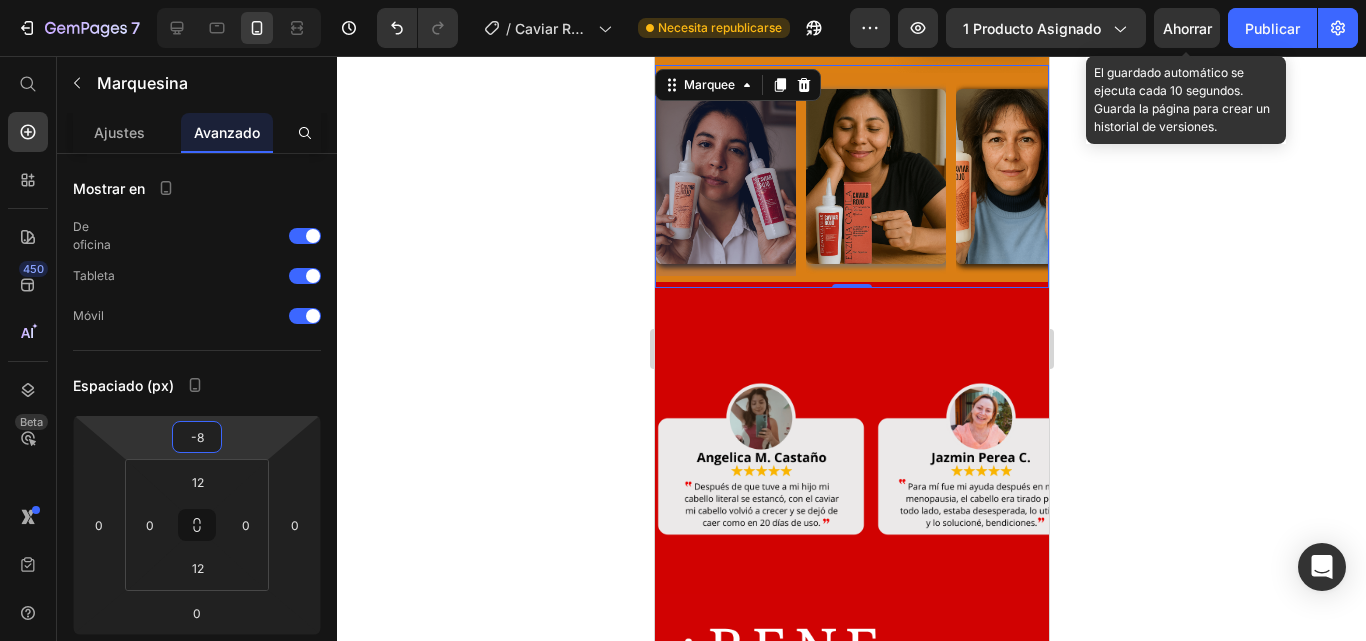 click 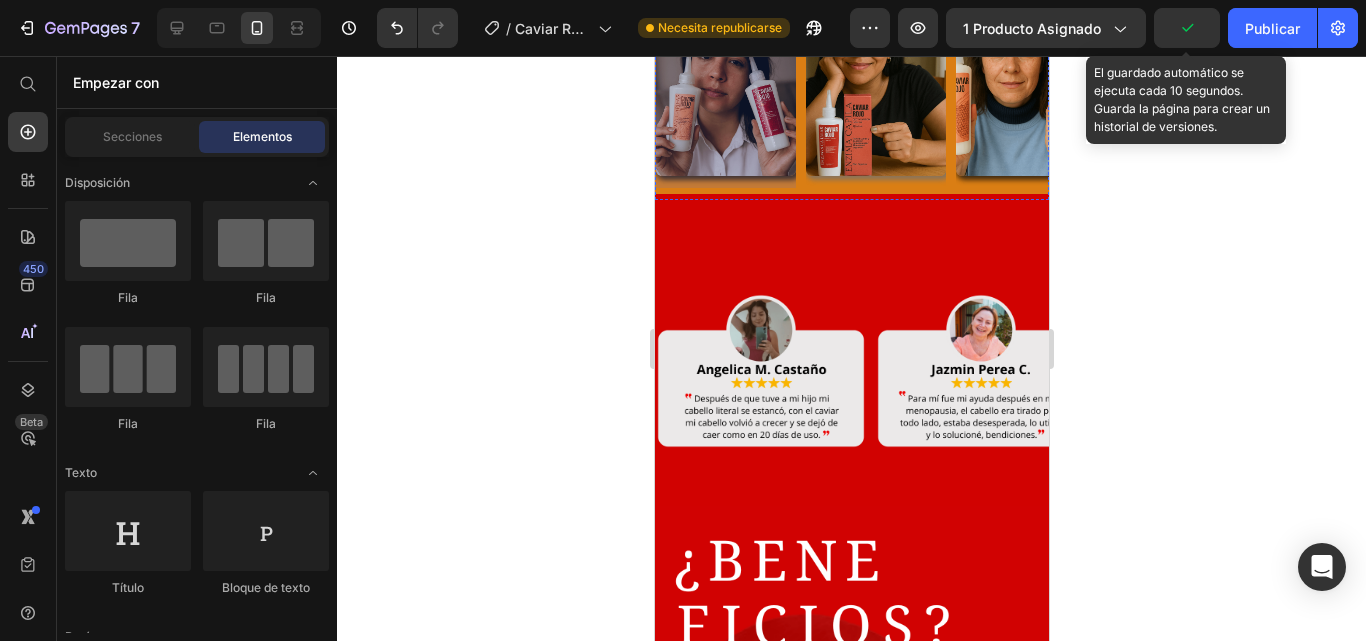 scroll, scrollTop: 2240, scrollLeft: 0, axis: vertical 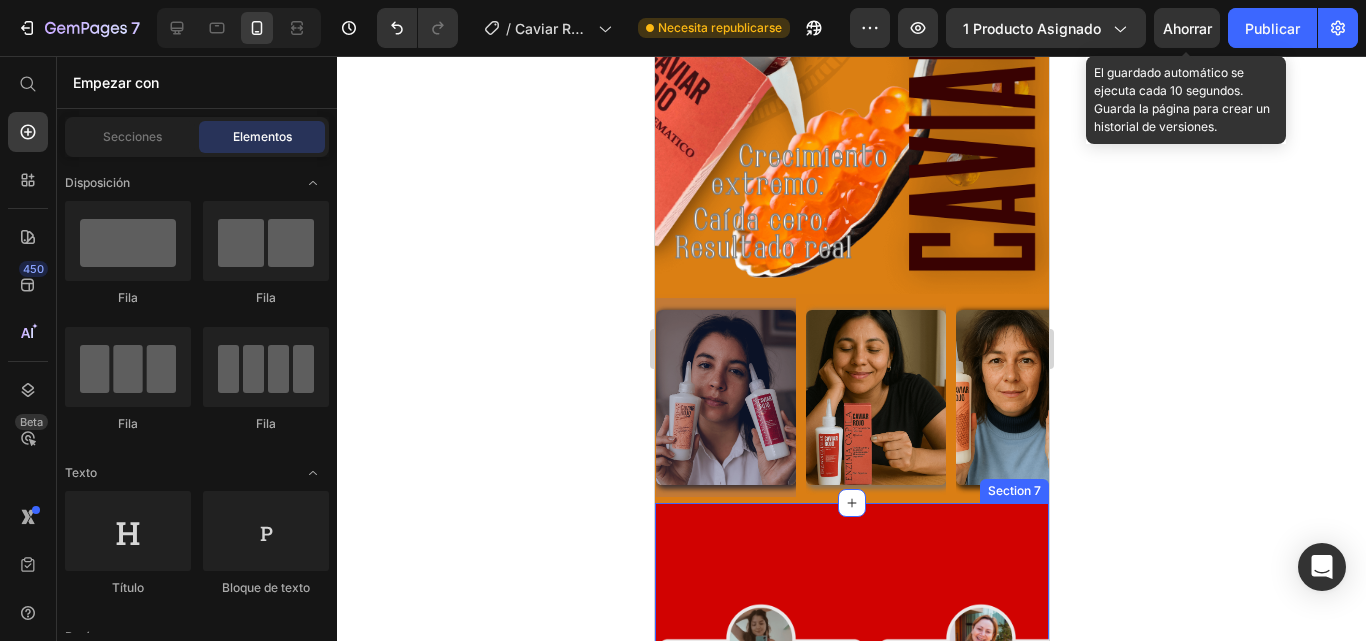 click on "Image Image Image Image Image Image Image Image Image Image Marquee Row Section 7" at bounding box center [851, 680] 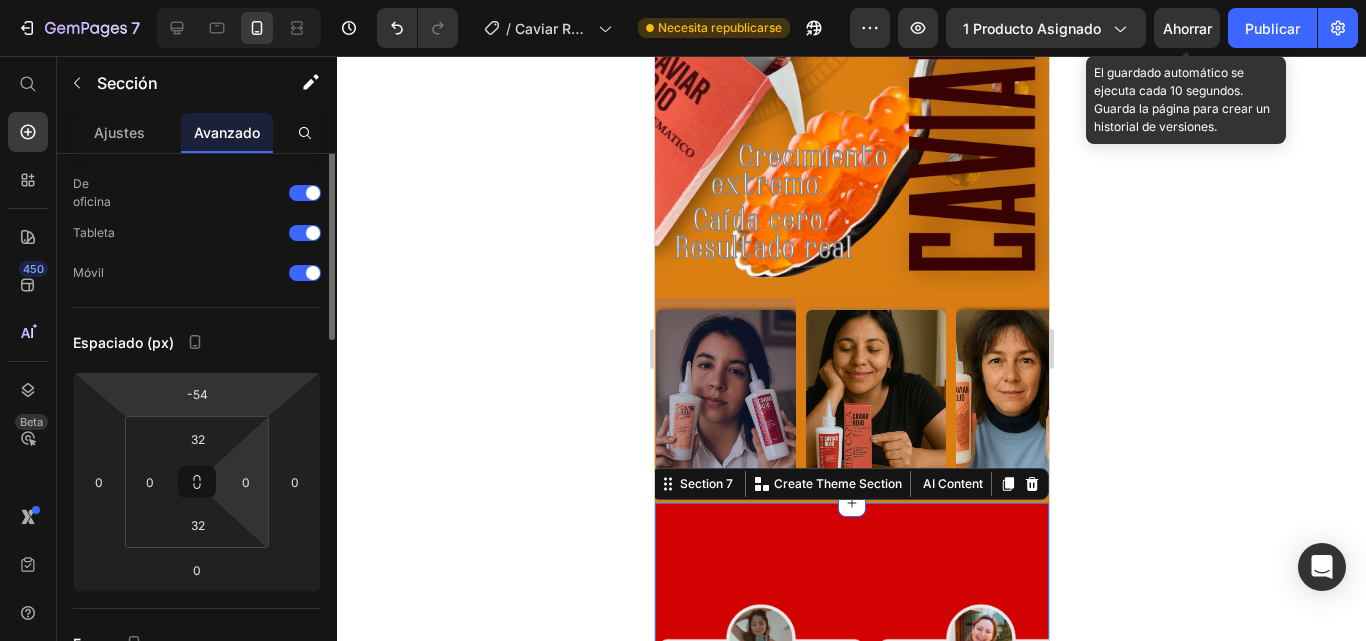 scroll, scrollTop: 0, scrollLeft: 0, axis: both 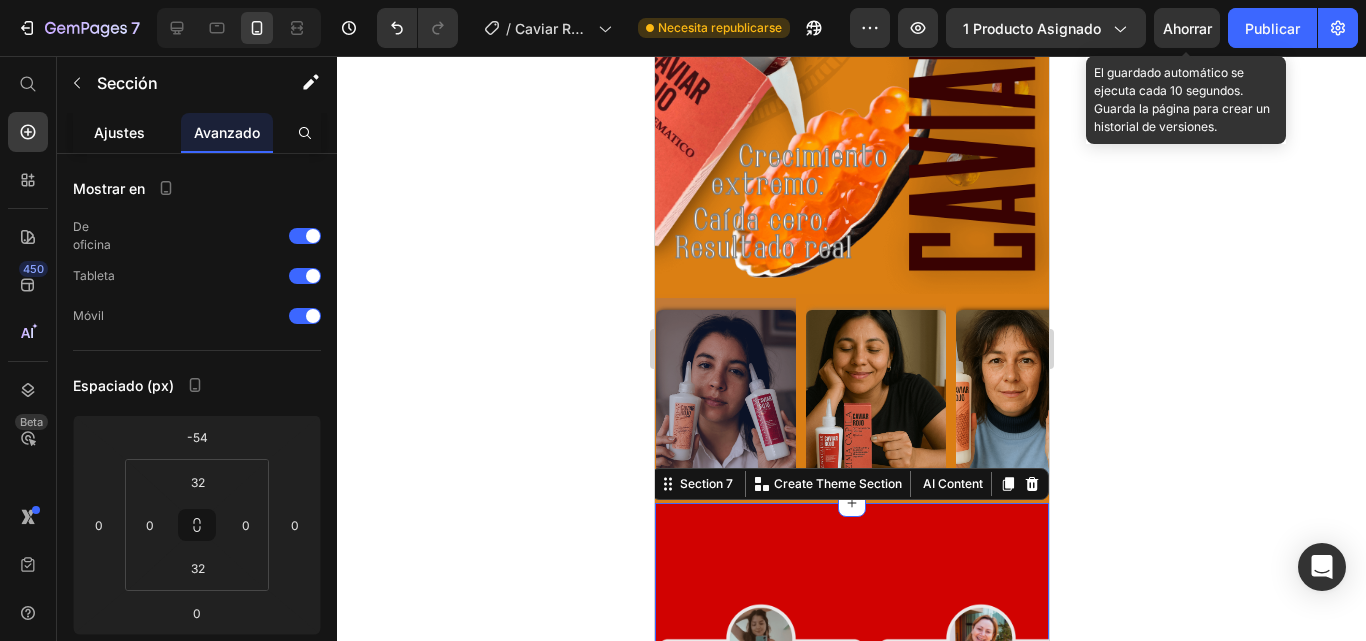click on "Ajustes" at bounding box center [119, 132] 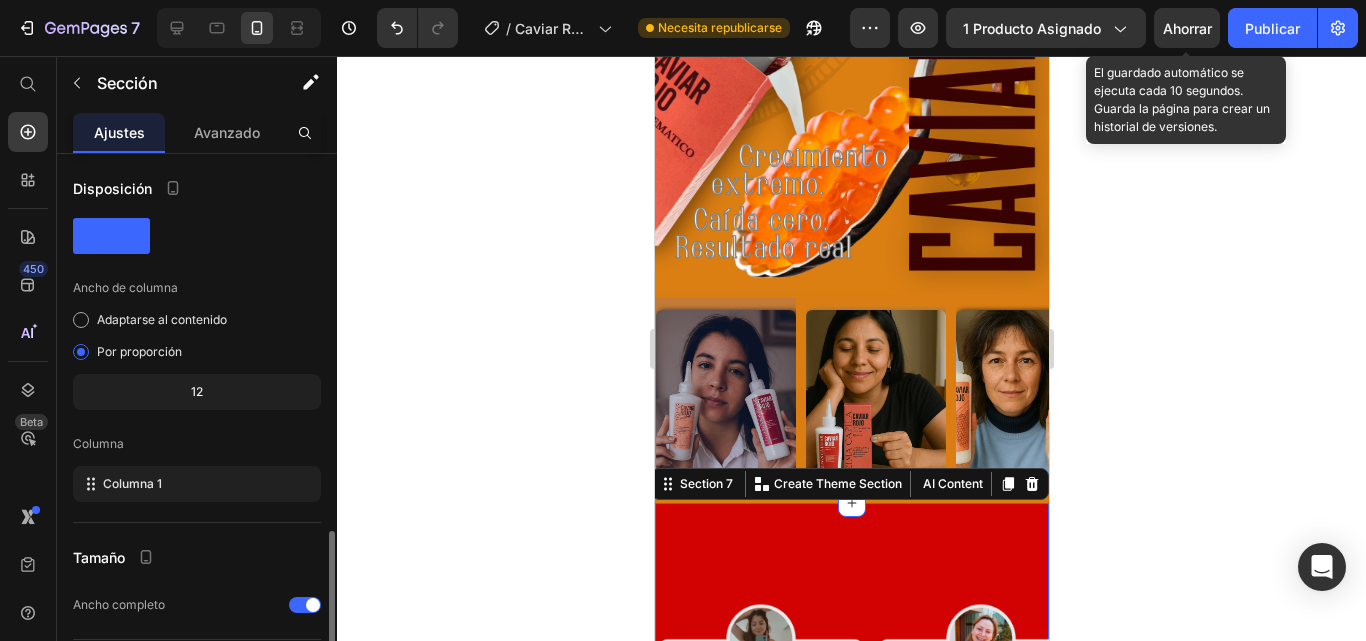 scroll, scrollTop: 220, scrollLeft: 0, axis: vertical 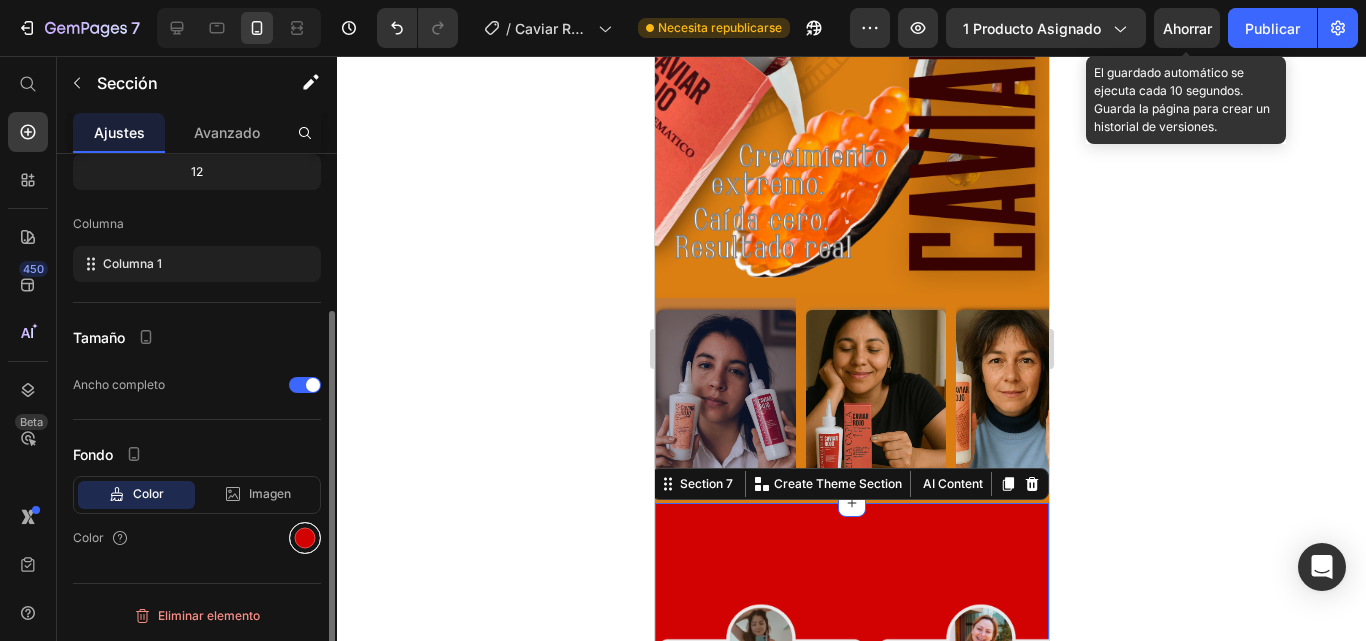 click at bounding box center [305, 538] 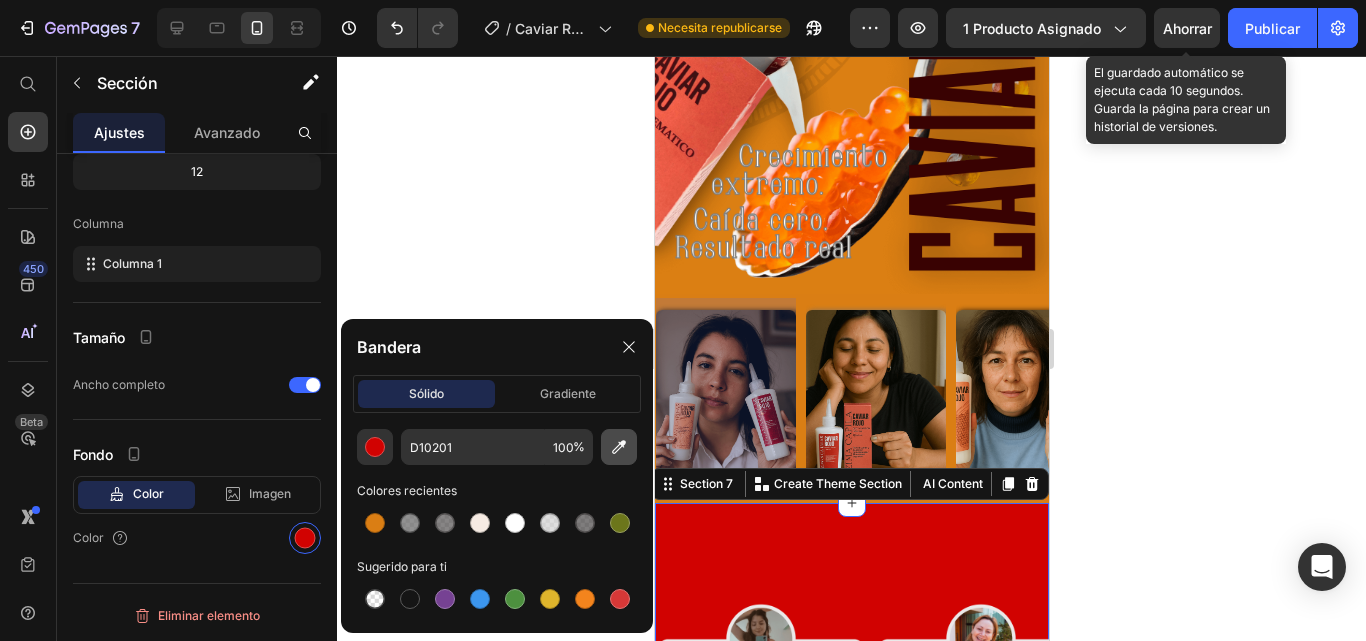 click 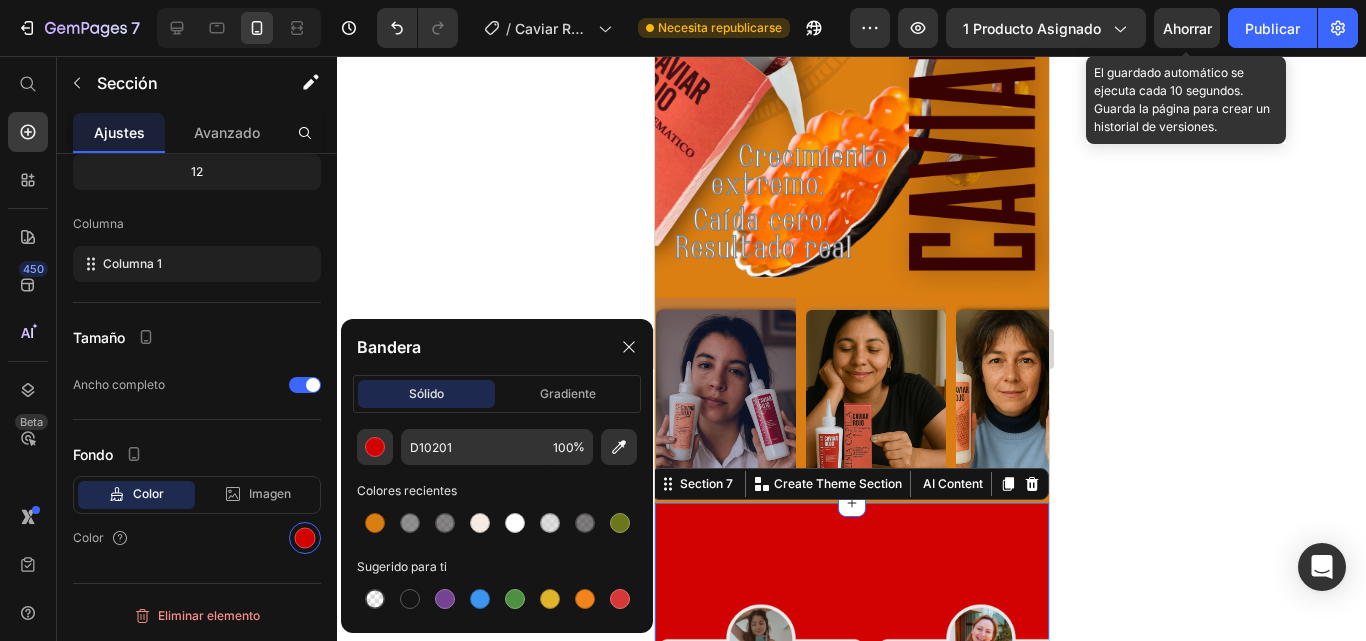 type on "DA7E14" 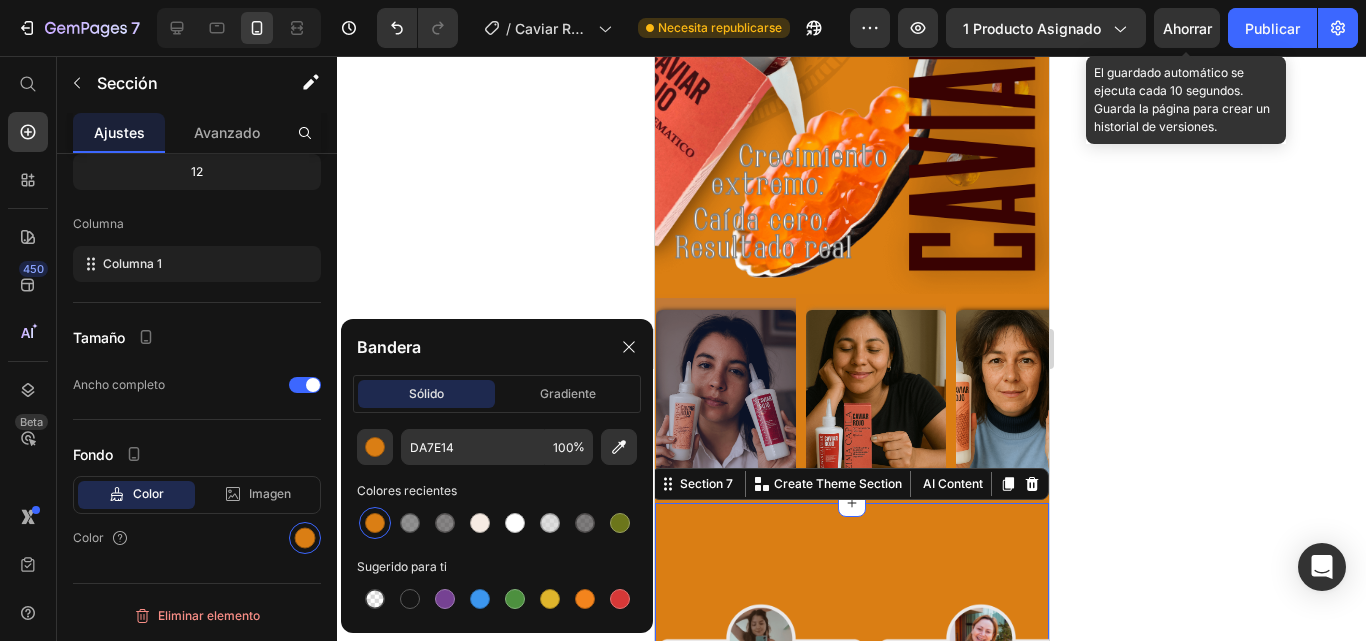 click 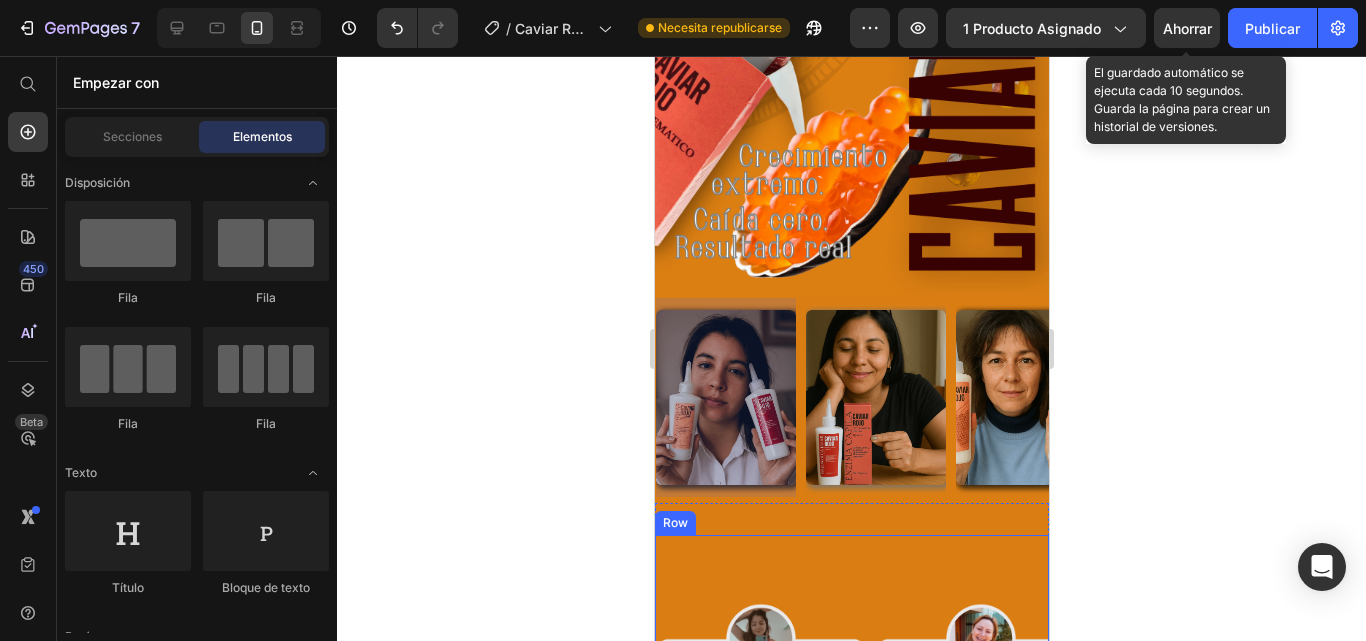 click on "Image Image Image Image Image Image Image Image Image Image Marquee" at bounding box center (851, 672) 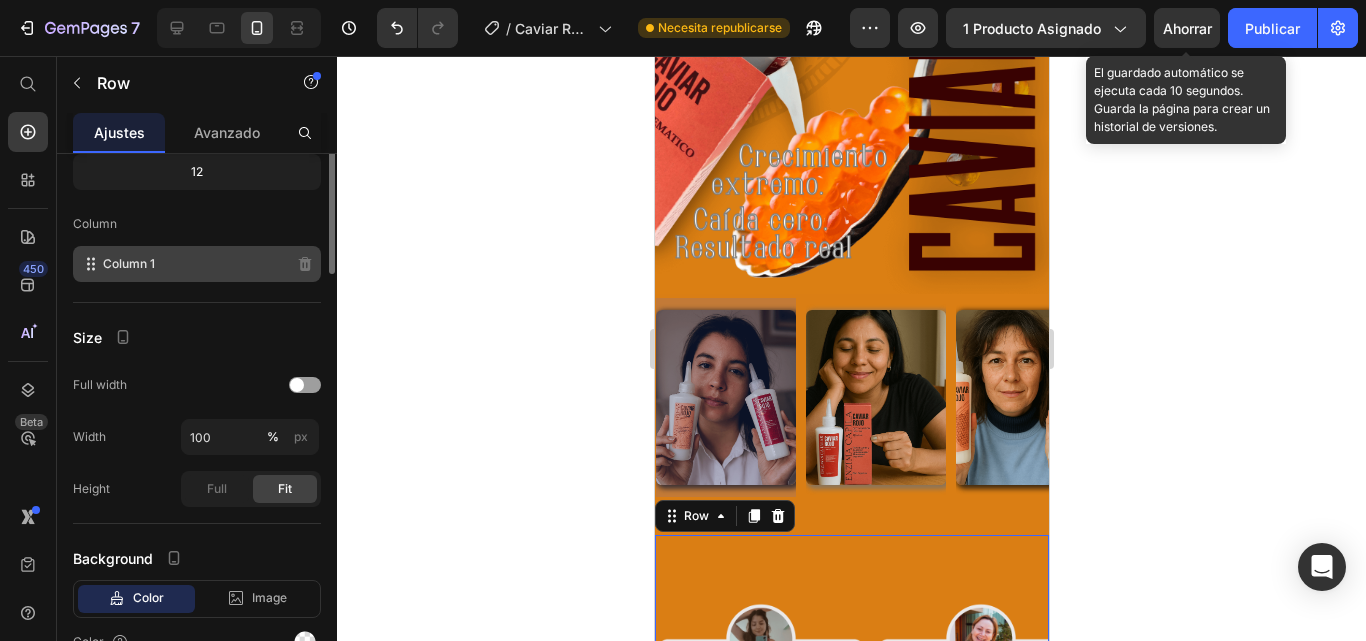 scroll, scrollTop: 0, scrollLeft: 0, axis: both 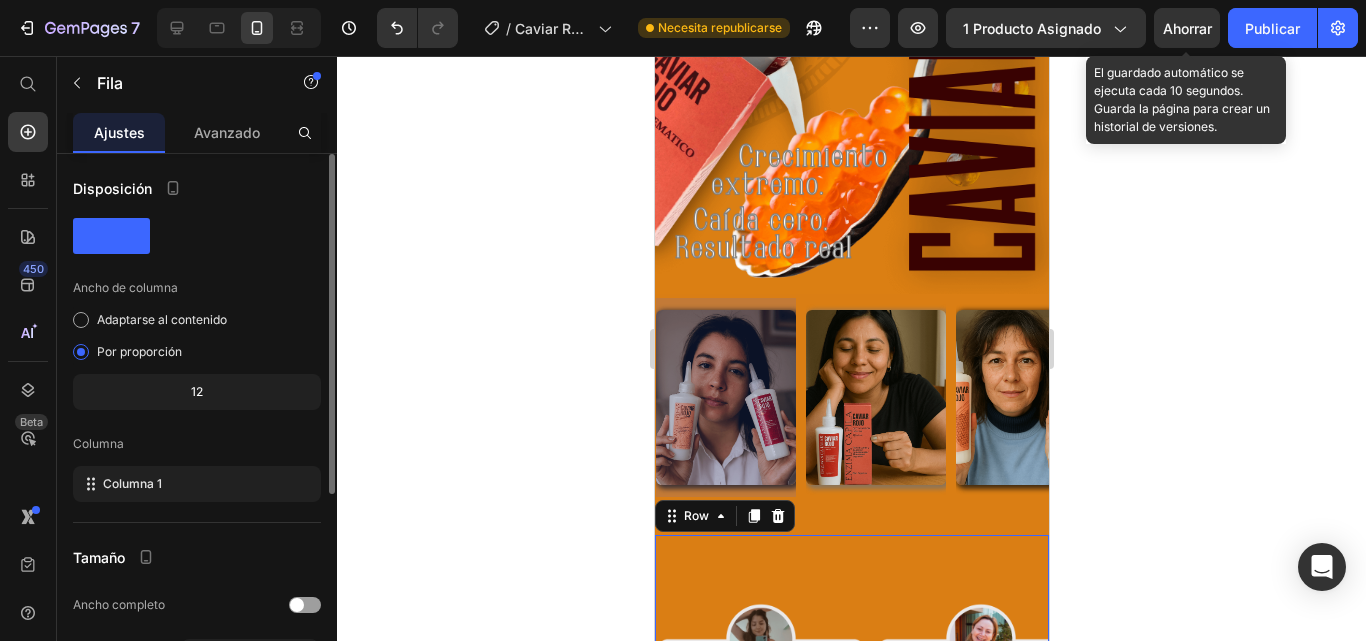 click on "Avanzado" at bounding box center (227, 132) 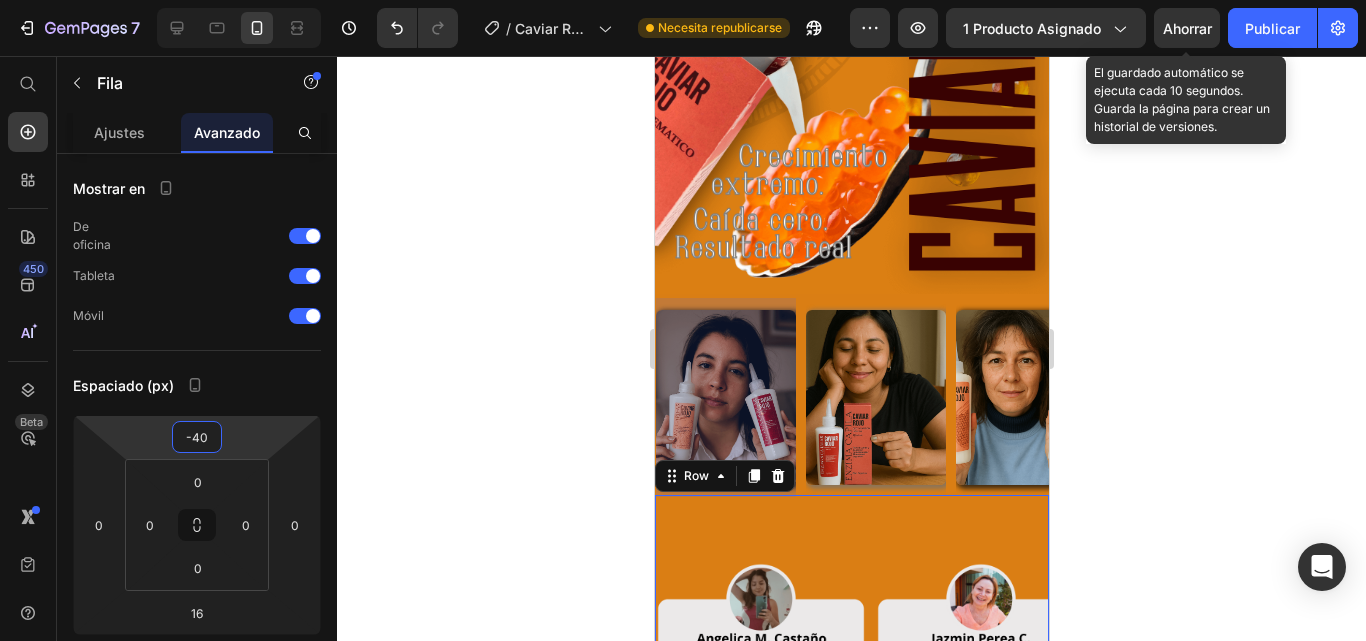 type on "-36" 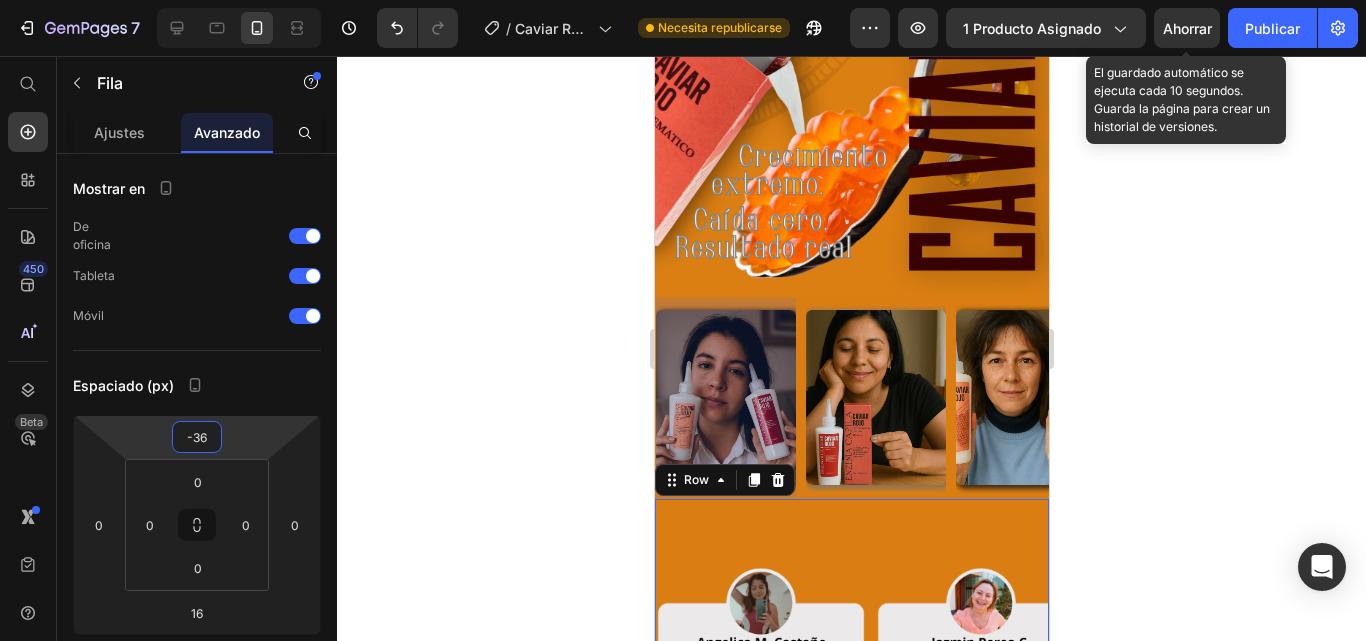 drag, startPoint x: 255, startPoint y: 424, endPoint x: 266, endPoint y: 442, distance: 21.095022 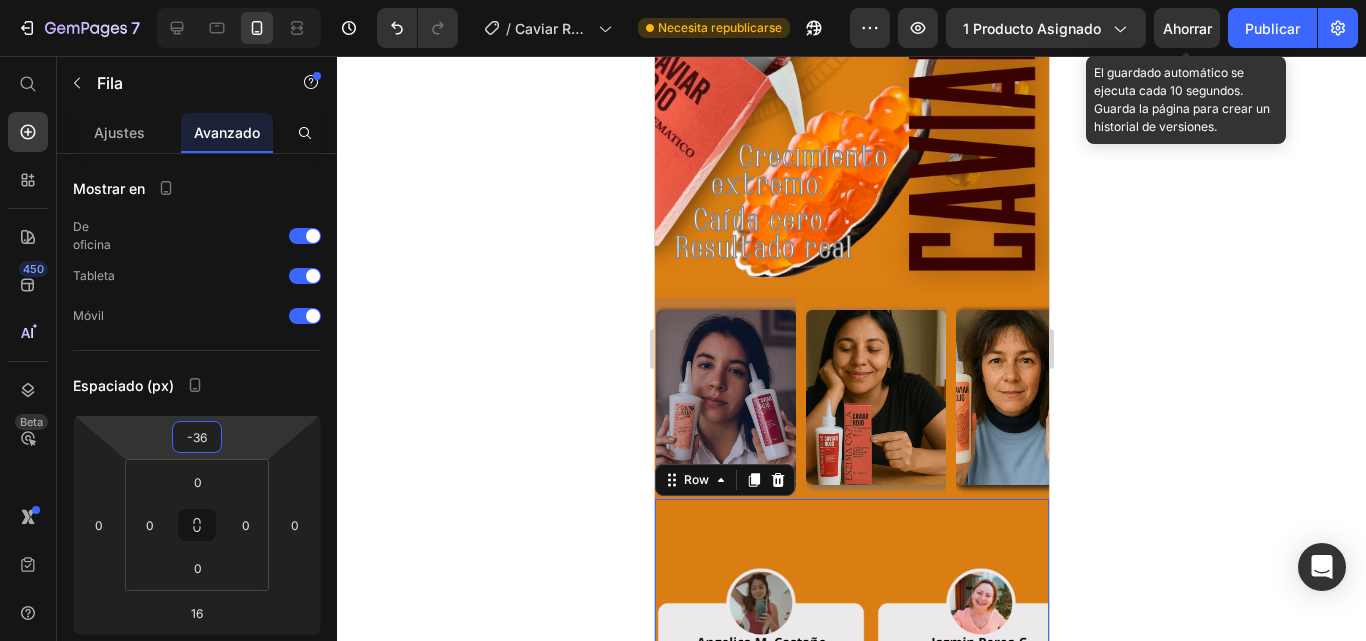 click on "7 Historial de versiones / Caviar Rojo 31/05/25 Necesita republicarse Avance 1 producto asignado Ahorrar El guardado automático se ejecuta cada 10 segundos. Guarda la página para crear un historial de versiones. Publicar 450 Beta Empezar con Secciones Elementos Sección de héroes Detalle del producto Marcas Insignias de confianza Garantizar Desglose del producto Cómo utilizar Testimonios Comparar Manojo Preguntas frecuentes Prueba social Historia de la marca Lista de productos Recopilación Lista de blogs Contacto Sticky Añadir al carrito Pie de página personalizado Explorar la biblioteca 450 Disposición
Fila
Fila
Fila
Fila Texto
Título
Bloque de texto Botón" at bounding box center [683, 0] 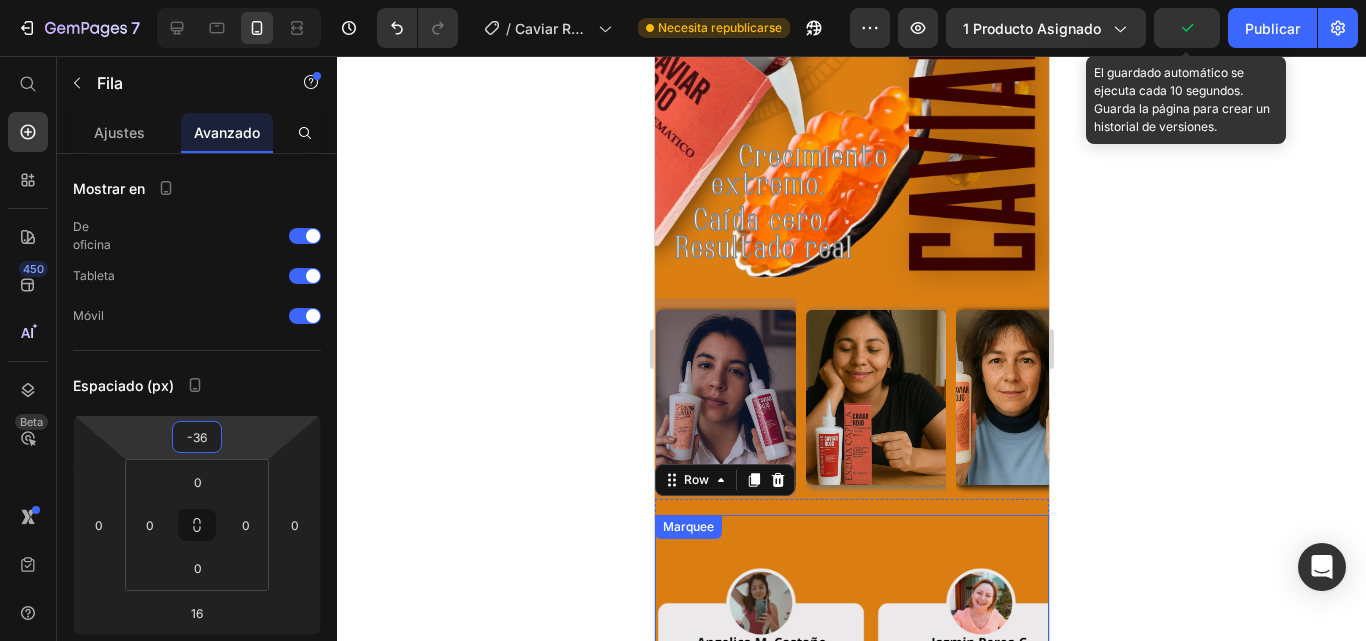 click on "Image Image Image Image Image Image Image Image Image Image Marquee" at bounding box center (851, 644) 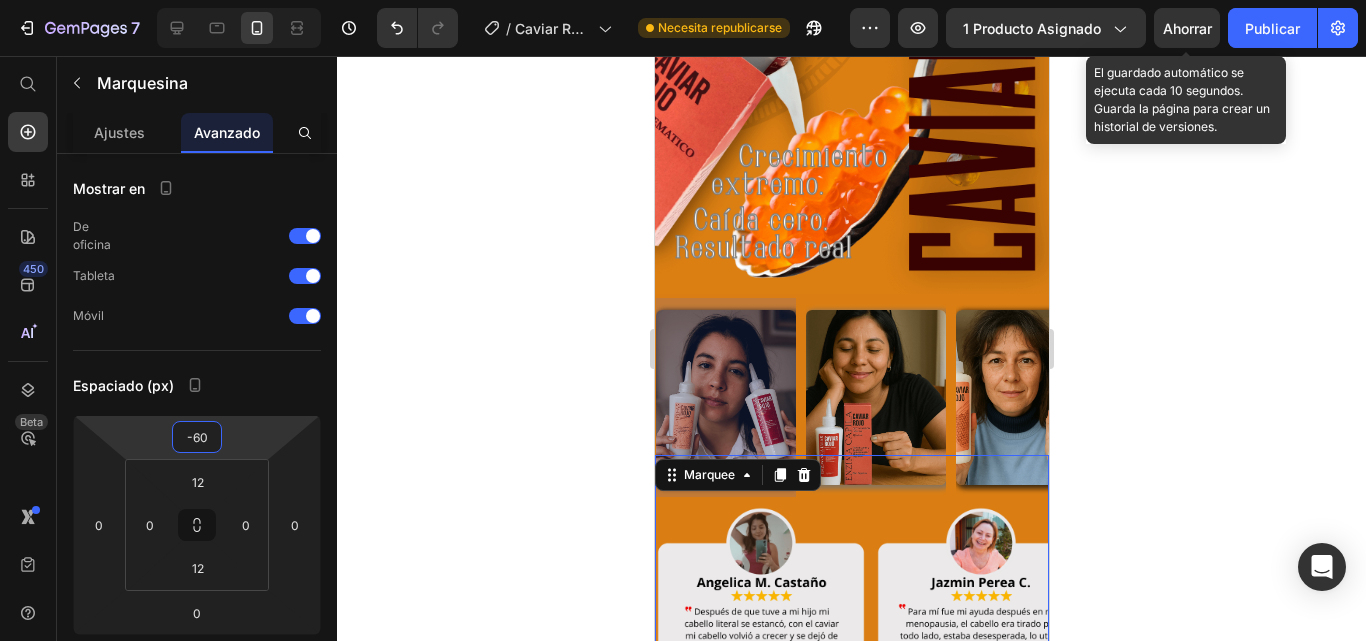 type on "-44" 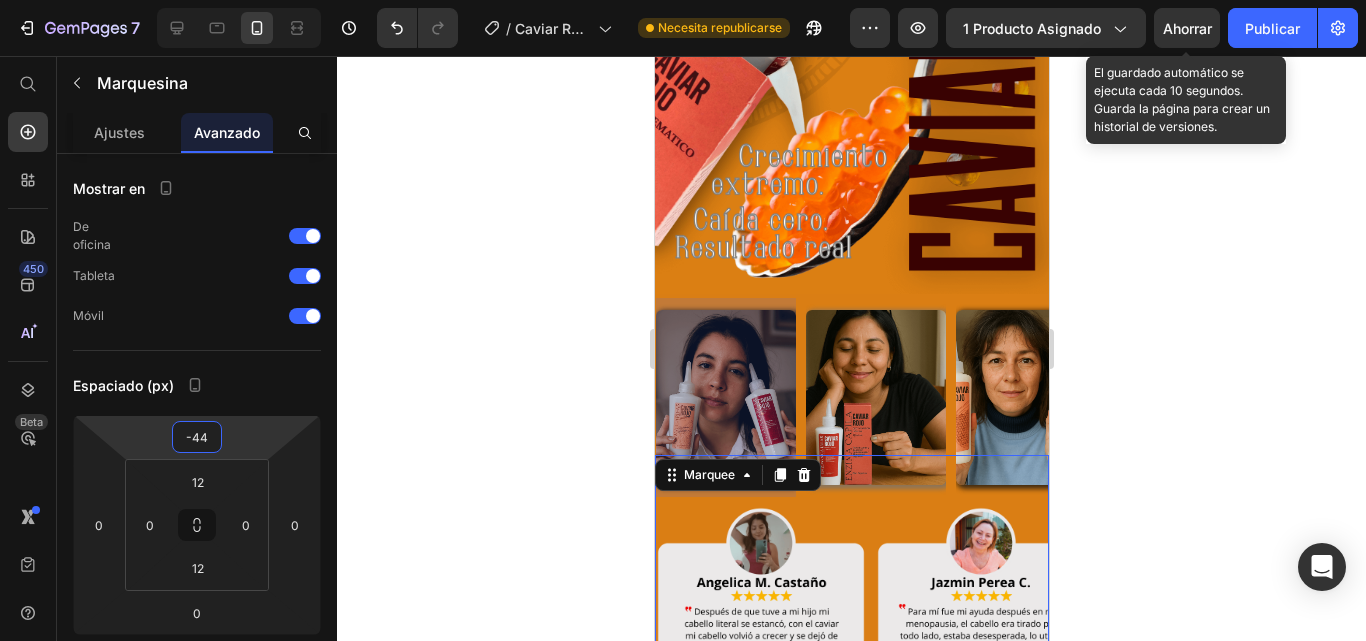 drag, startPoint x: 241, startPoint y: 422, endPoint x: 245, endPoint y: 452, distance: 30.265491 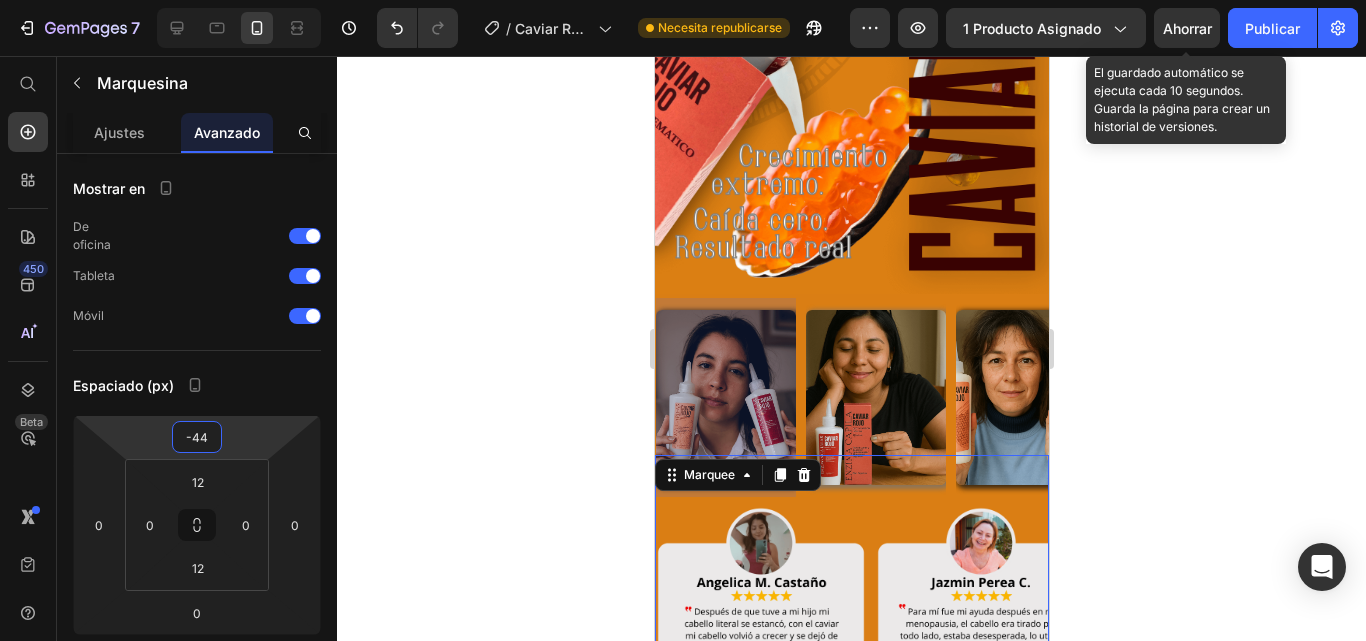 click 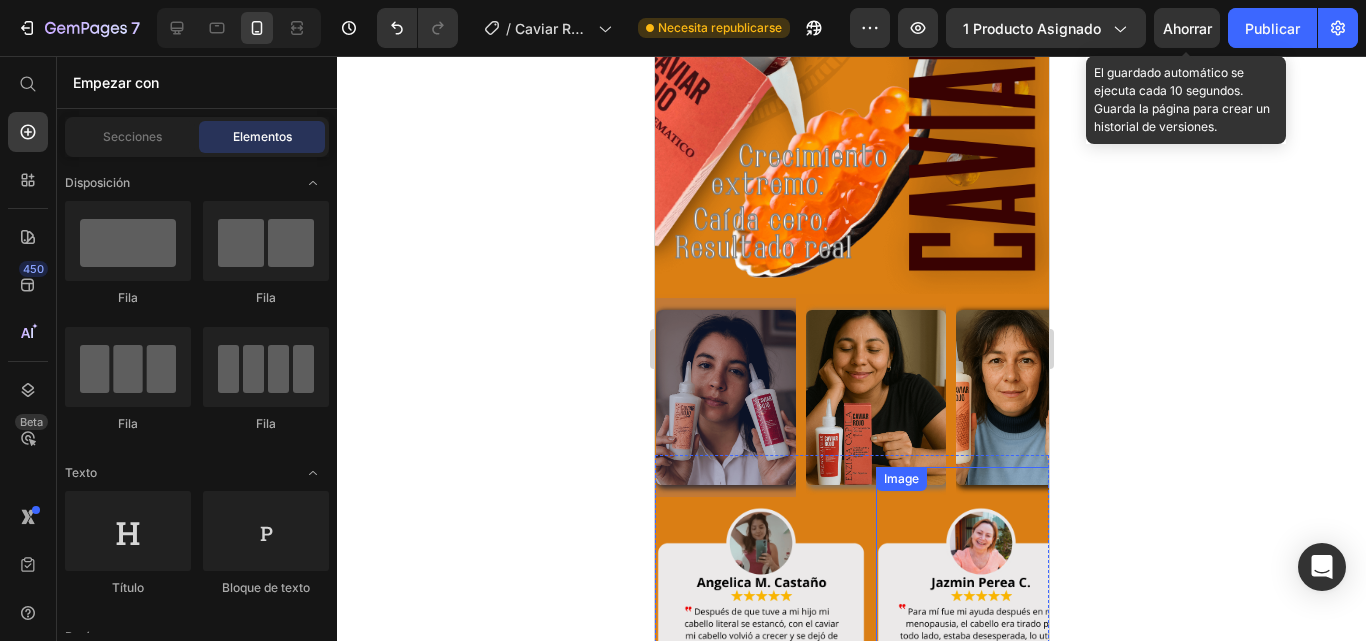 scroll, scrollTop: 2440, scrollLeft: 0, axis: vertical 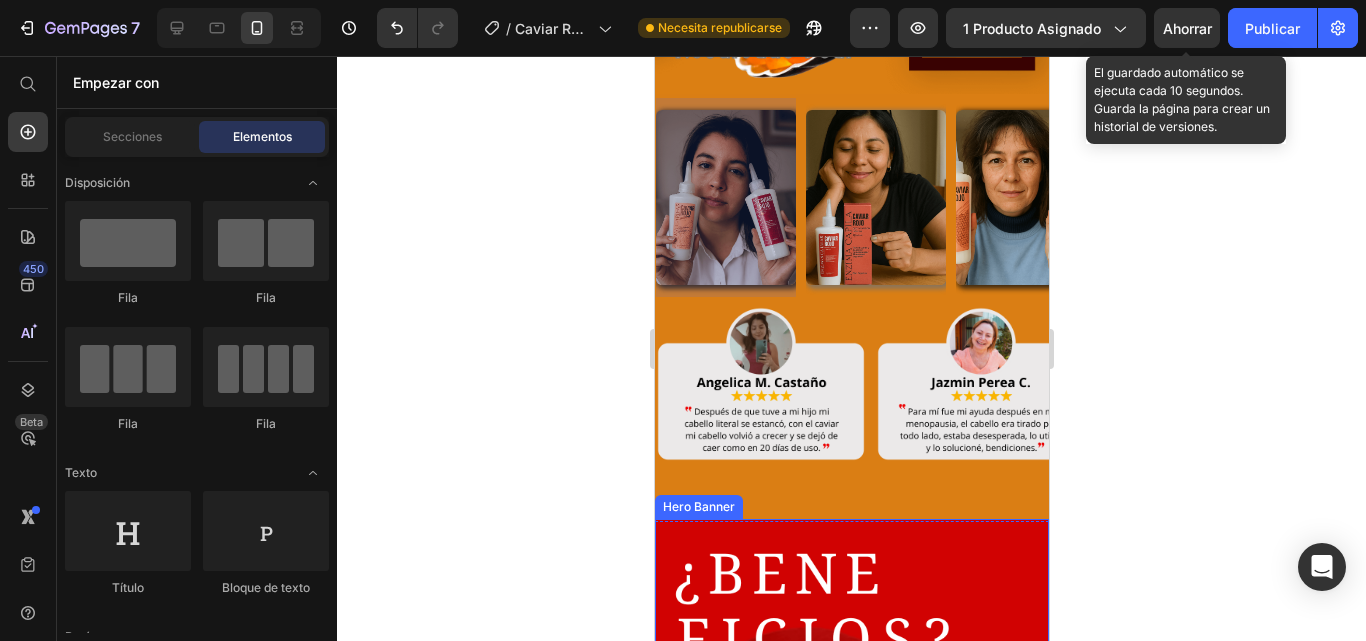 click at bounding box center (851, 869) 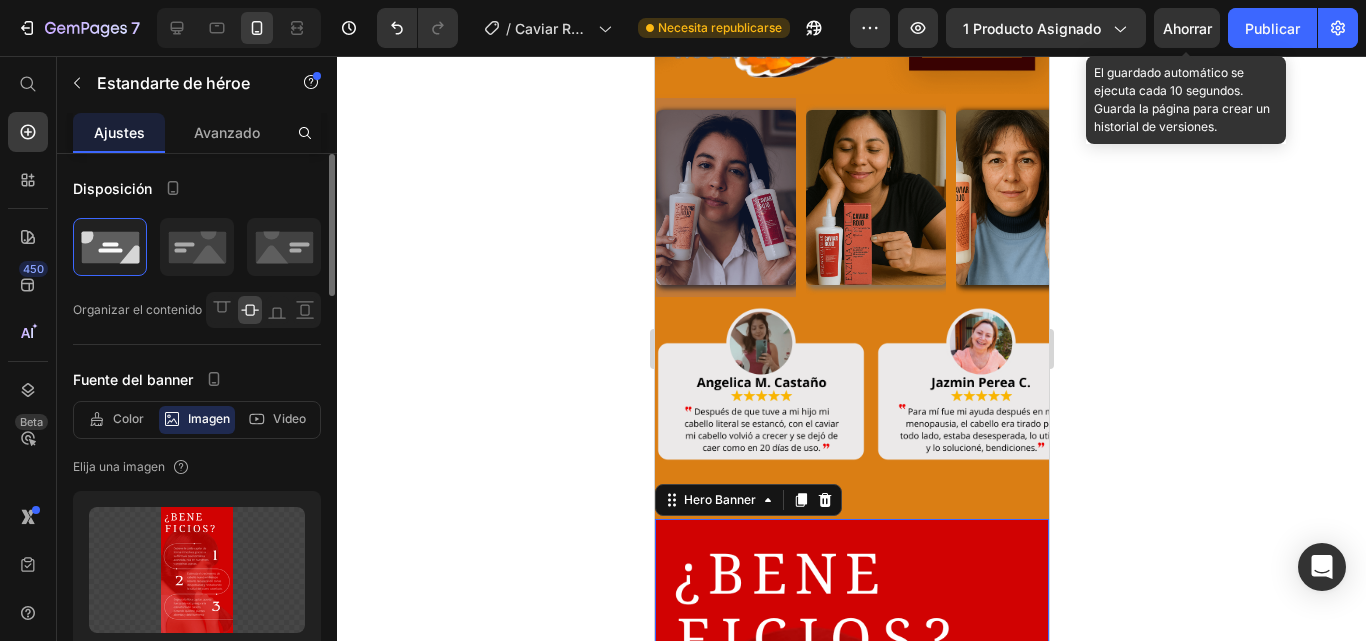 scroll, scrollTop: 200, scrollLeft: 0, axis: vertical 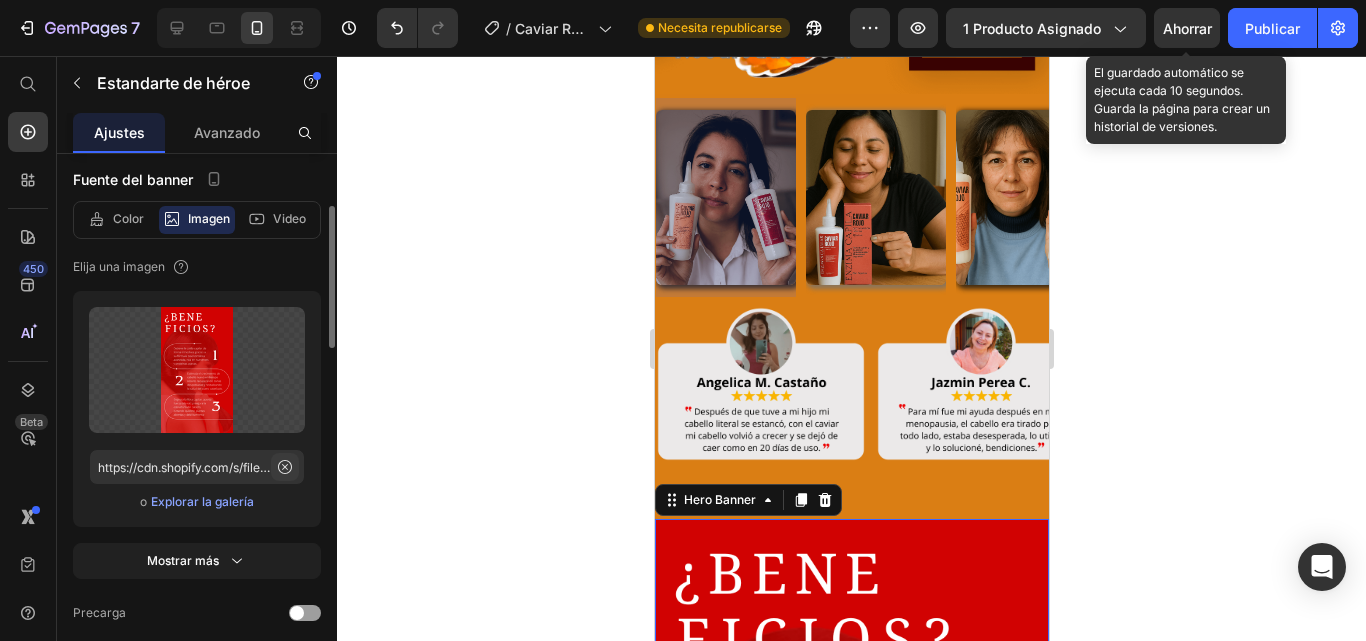 click 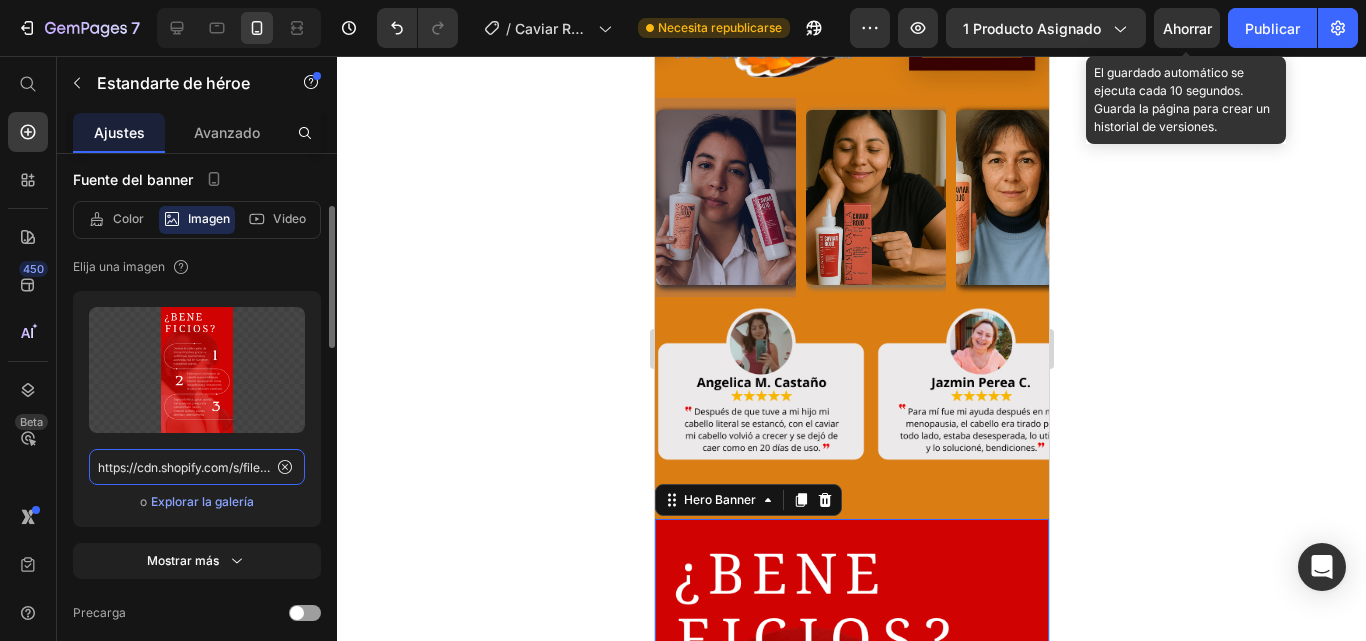 type 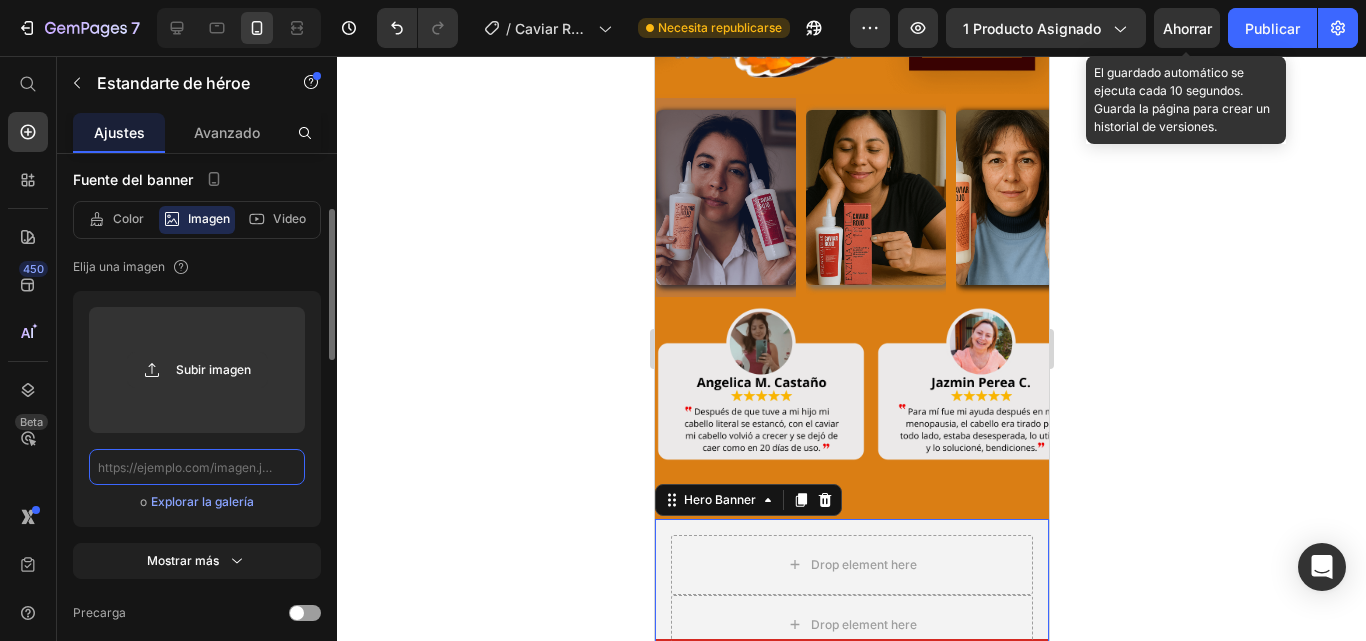 scroll, scrollTop: 0, scrollLeft: 0, axis: both 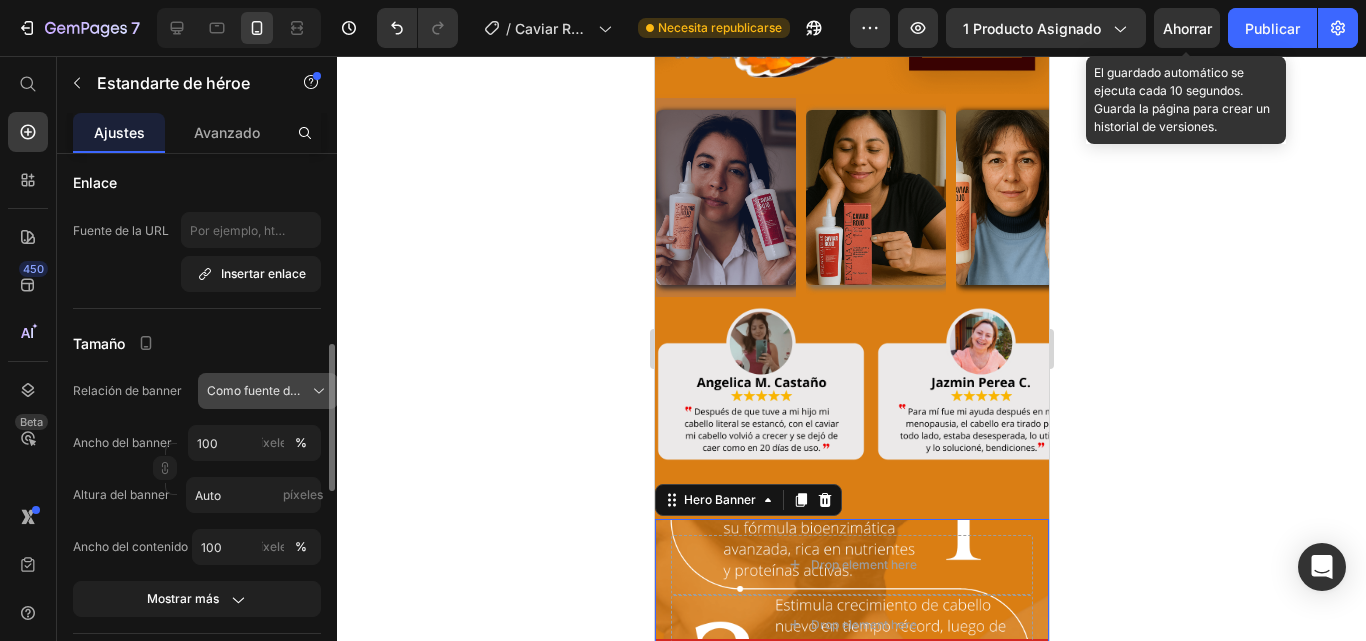 type on "https://cdn.shopify.com/s/files/1/0573/6208/7999/files/CAVIAR_ROJO_3.png?v=1752429306" 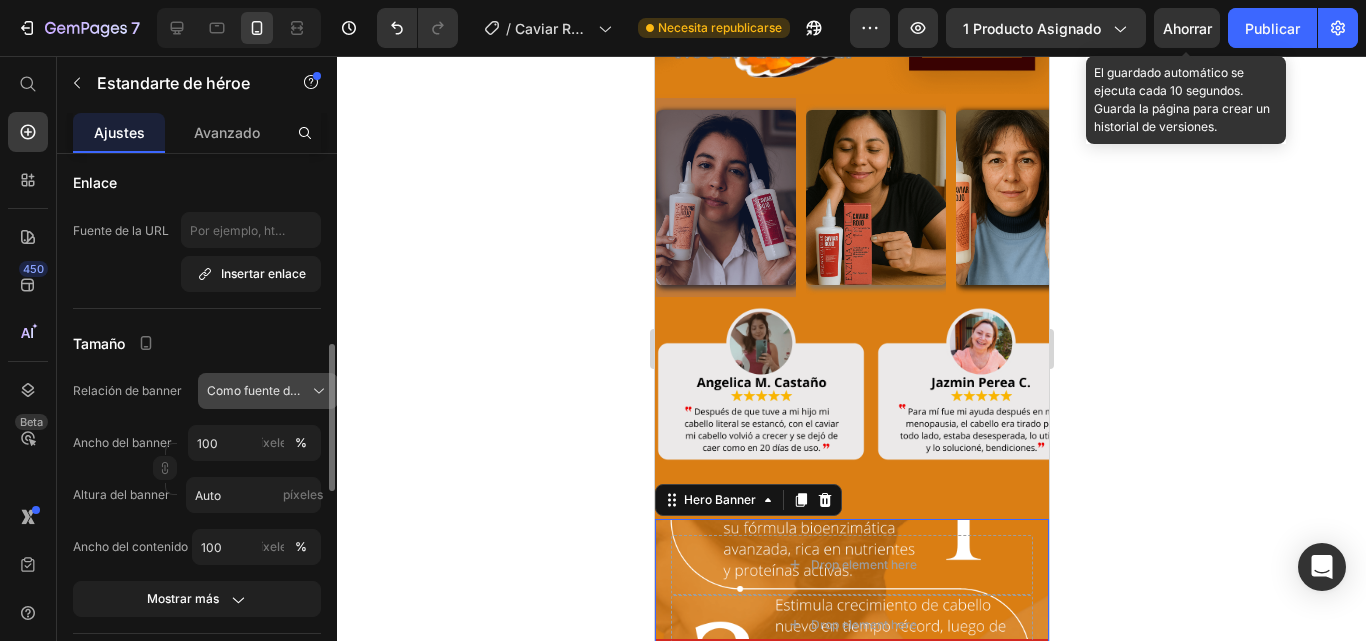 click on "Como fuente de banner" at bounding box center [256, 391] 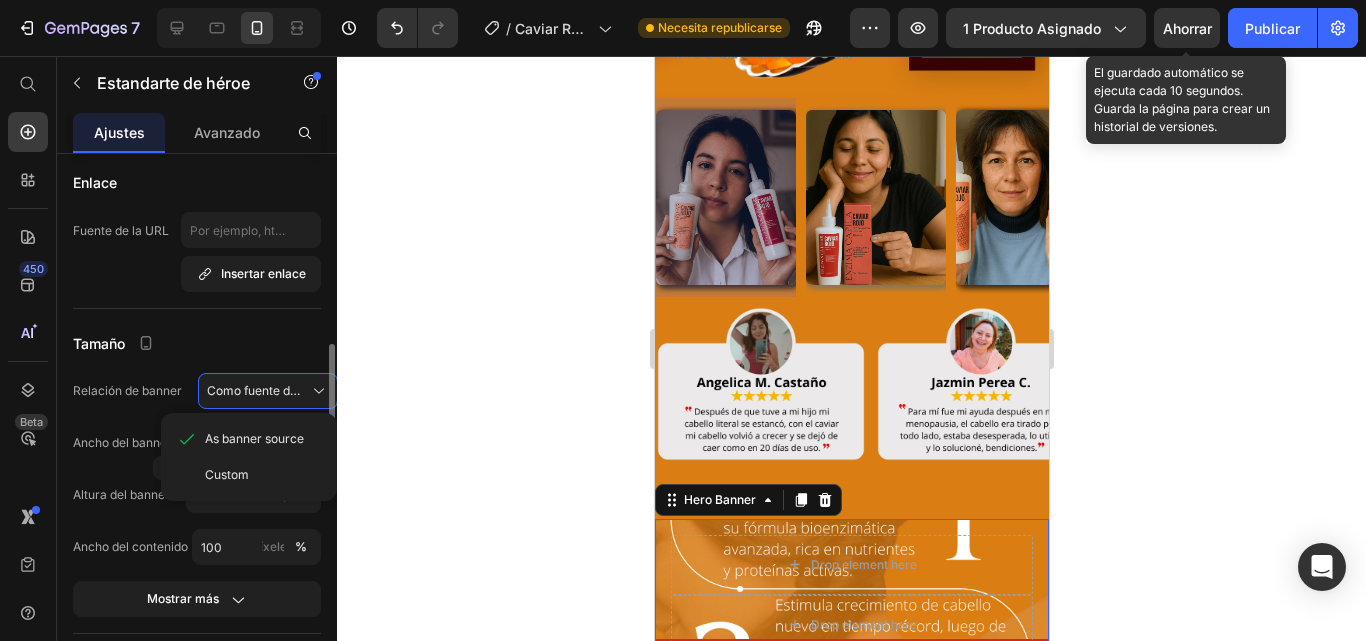 scroll, scrollTop: 0, scrollLeft: 0, axis: both 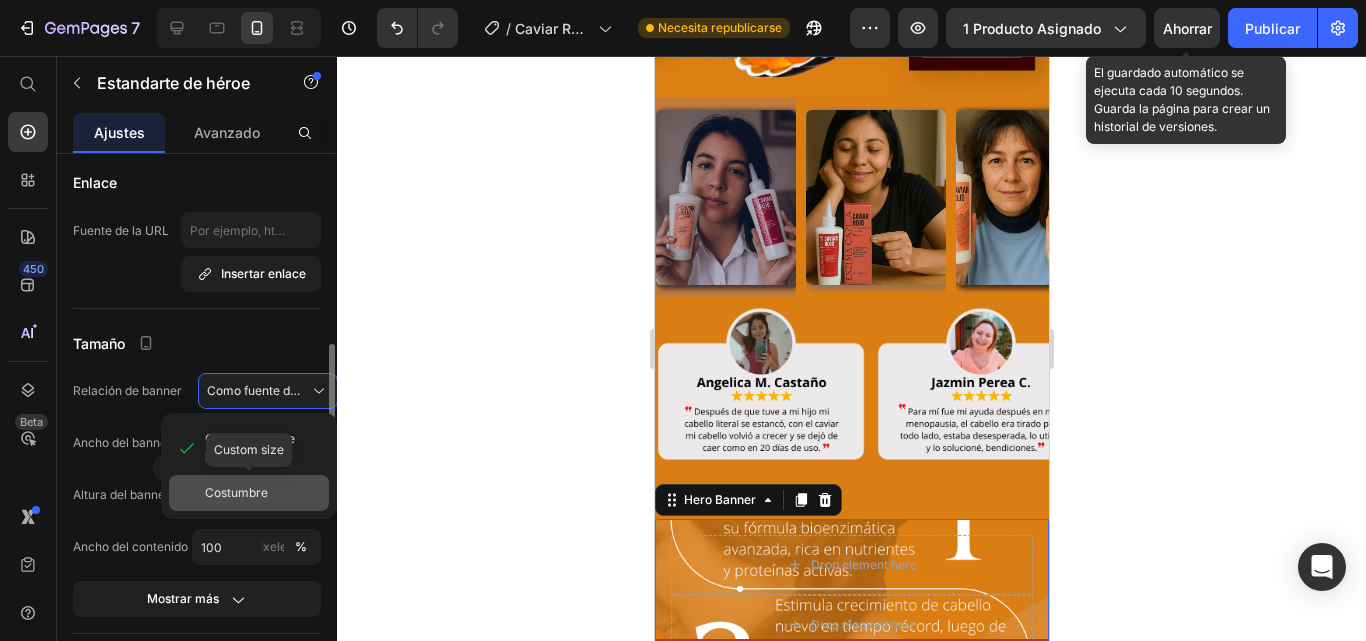 click on "Costumbre" at bounding box center [236, 492] 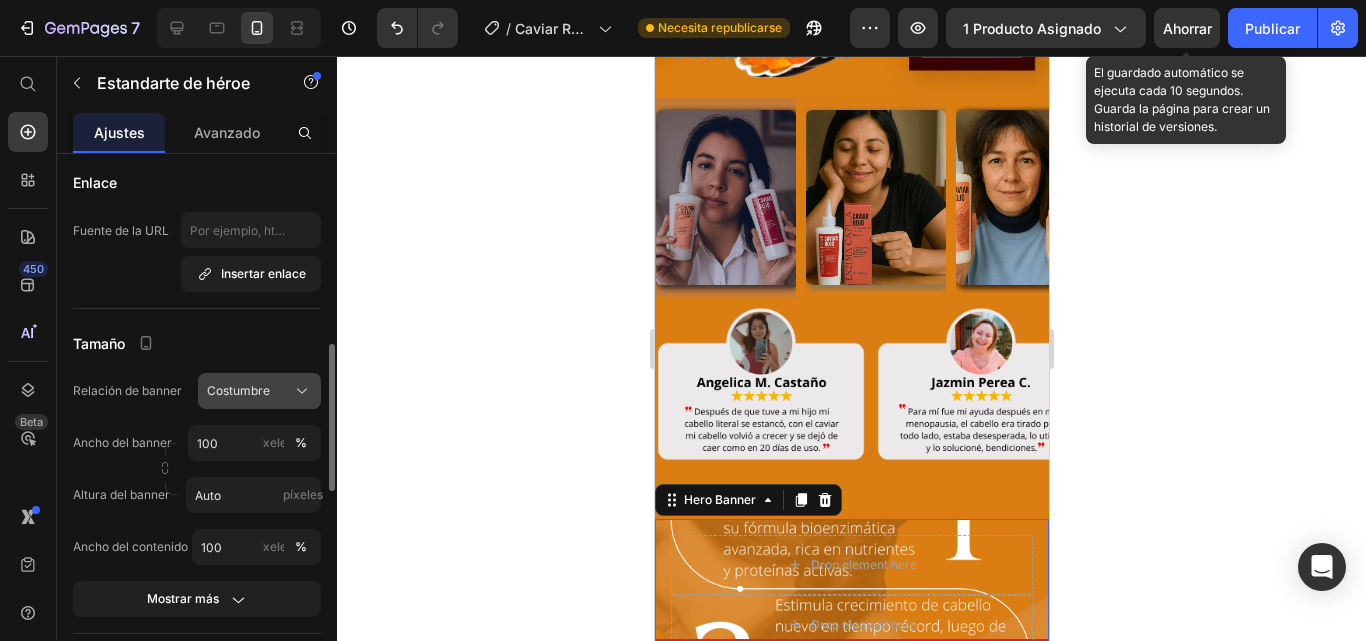 click on "Costumbre" 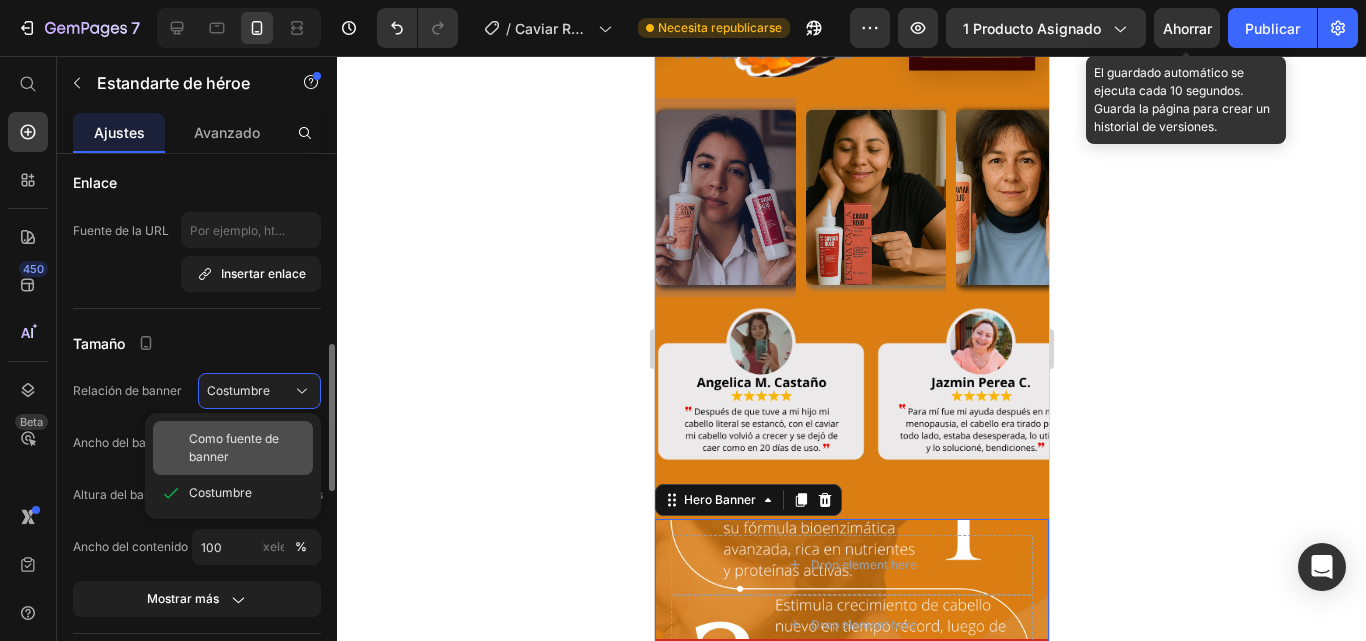 click on "Como fuente de banner" at bounding box center [234, 447] 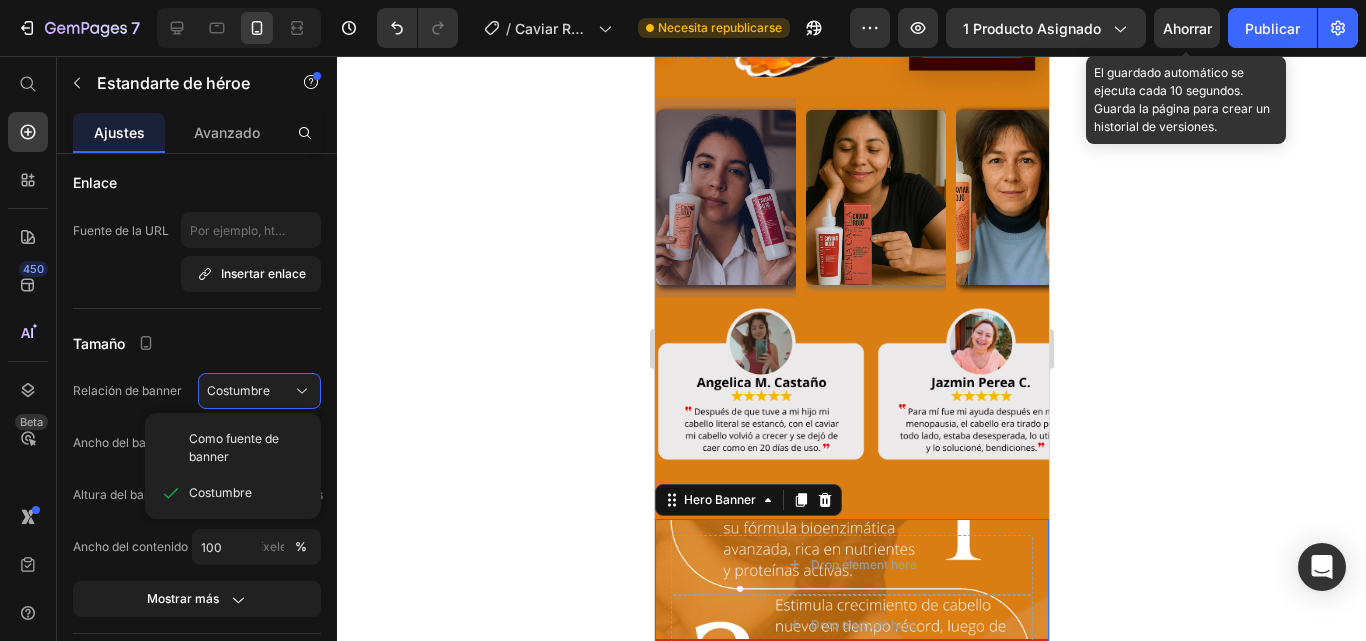 type 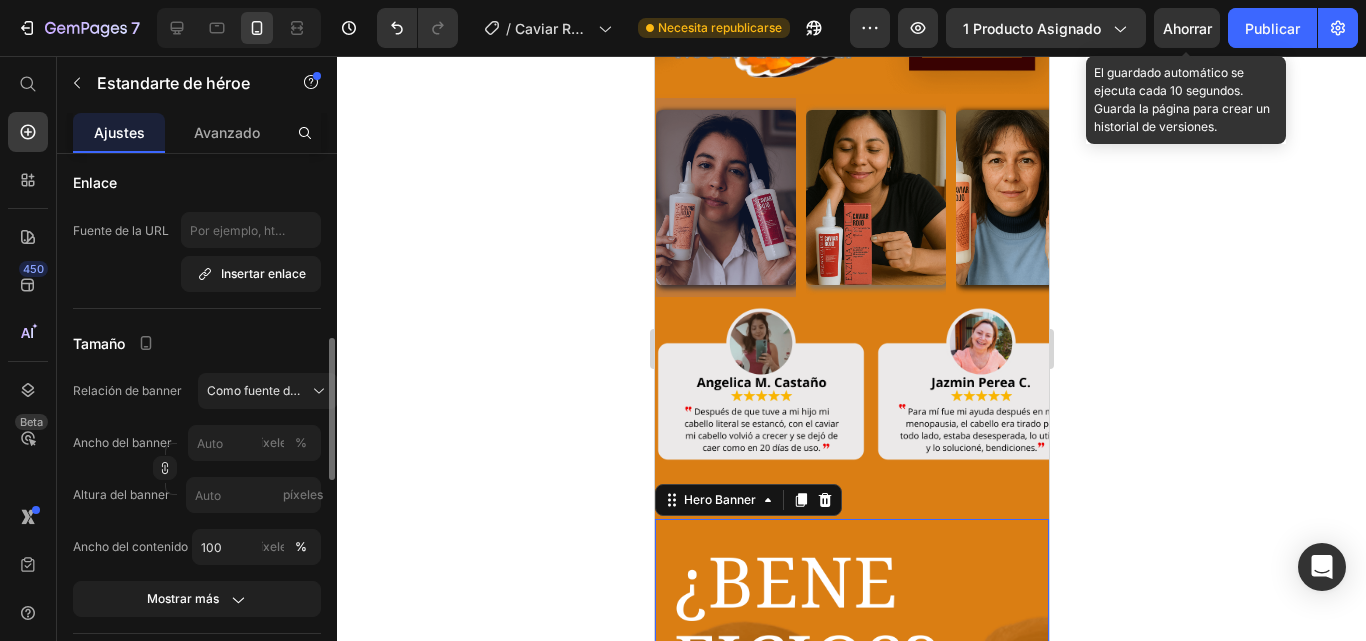 drag, startPoint x: 259, startPoint y: 127, endPoint x: 158, endPoint y: 310, distance: 209.02153 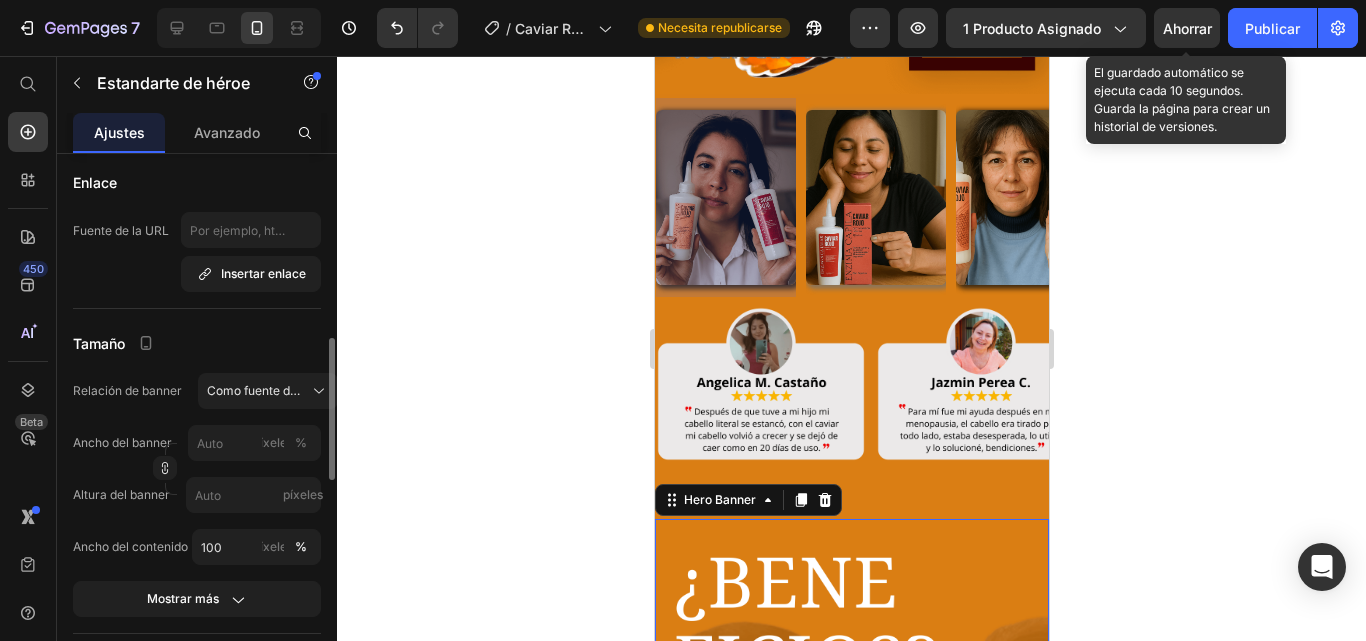 click on "Avanzado" at bounding box center (227, 132) 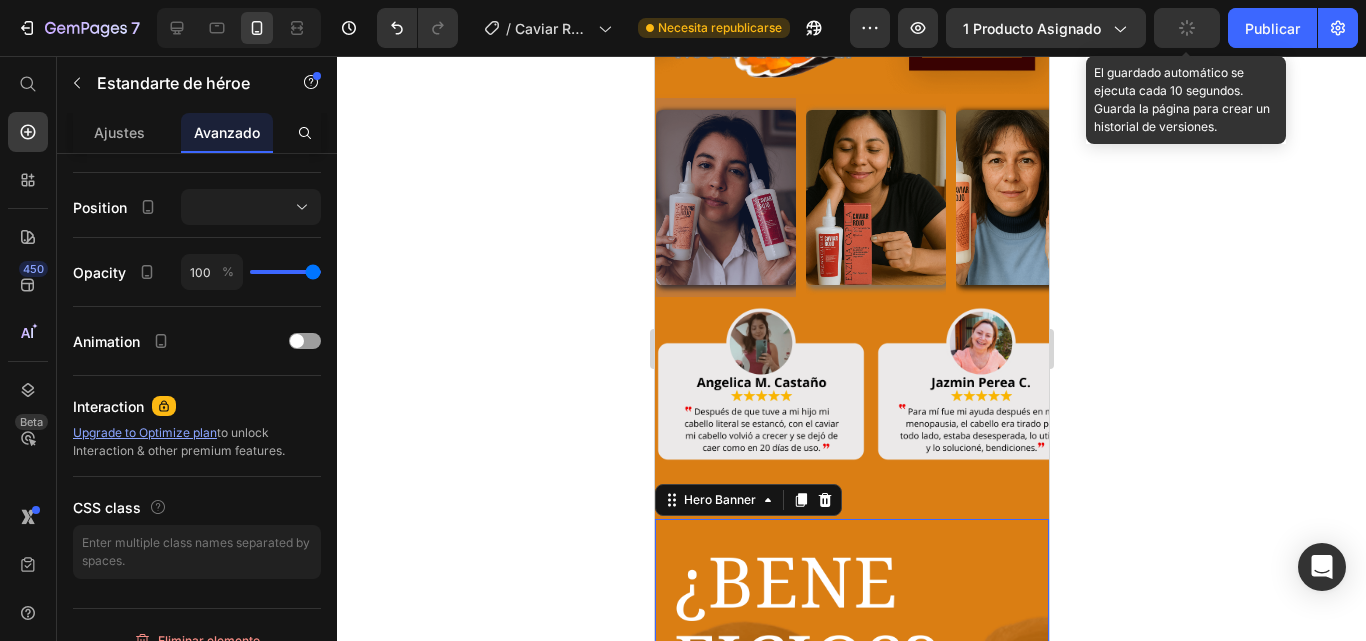 scroll, scrollTop: 0, scrollLeft: 0, axis: both 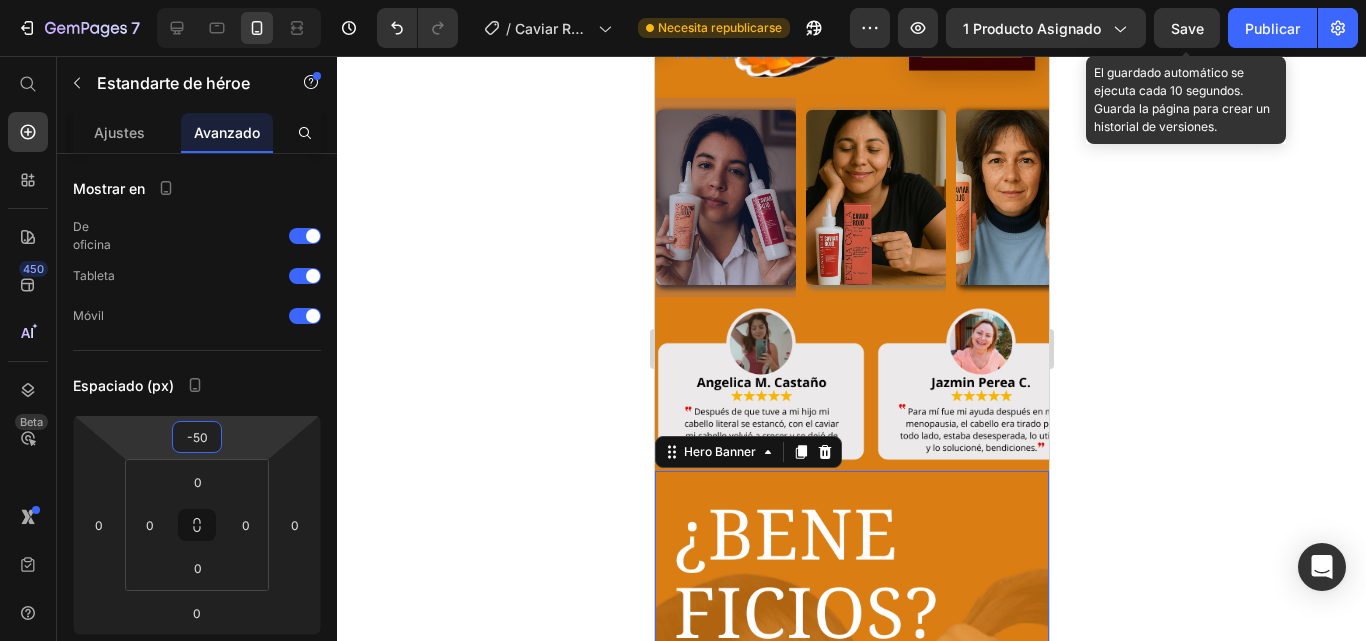 type on "-54" 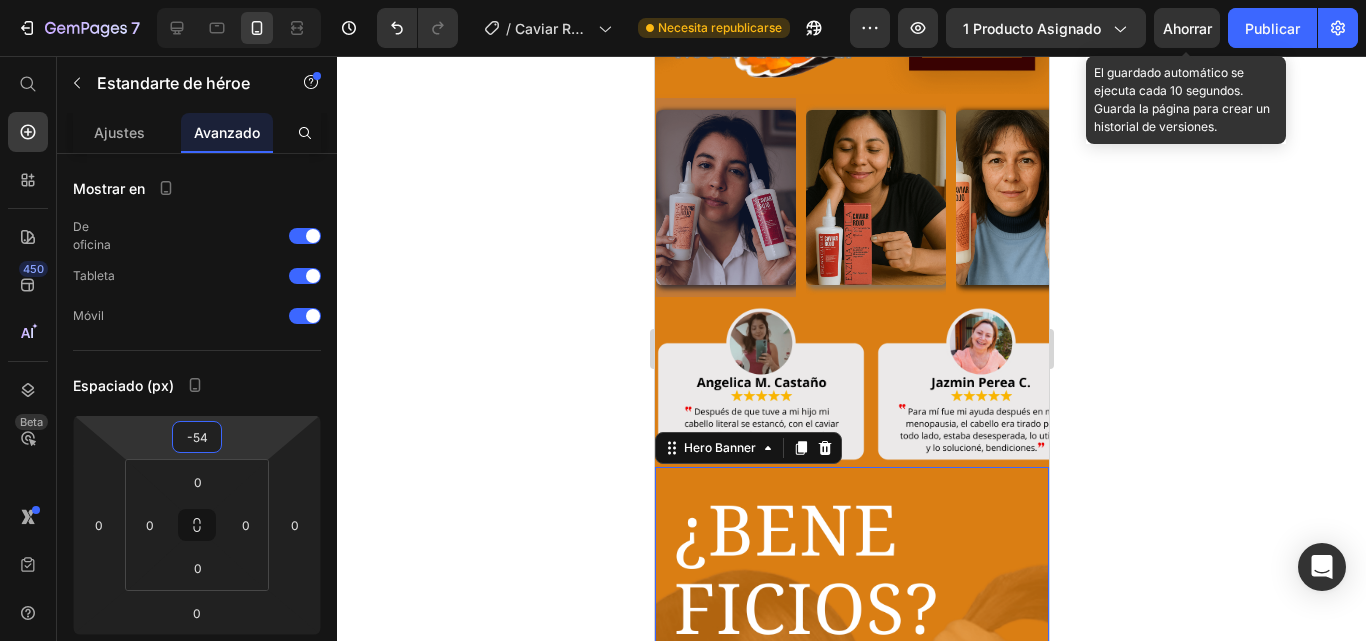 drag, startPoint x: 254, startPoint y: 418, endPoint x: 263, endPoint y: 444, distance: 27.513634 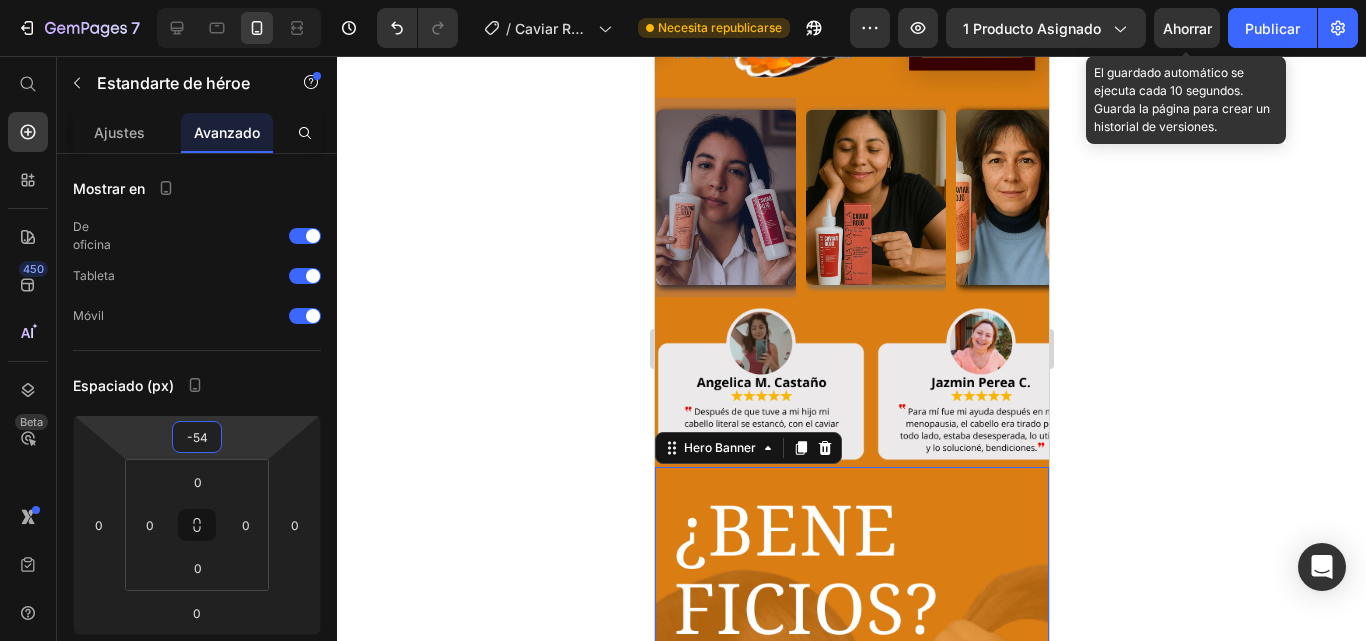 click on "7 Historial de versiones / Caviar Rojo 31/05/25 Necesita republicarse Avance 1 producto asignado Ahorrar El guardado automático se ejecuta cada 10 segundos. Guarda la página para crear un historial de versiones. Publicar 450 Beta Empezar con Secciones Elementos Sección de héroes Detalle del producto Marcas Insignias de confianza Garantizar Desglose del producto Cómo utilizar Testimonios Comparar Manojo Preguntas frecuentes Prueba social Historia de la marca Lista de productos Recopilación Lista de blogs Contacto Sticky Añadir al carrito Pie de página personalizado Explorar la biblioteca 450 Disposición
Fila
Fila
Fila
Fila Texto
Título
Bloque de texto Botón" at bounding box center [683, 0] 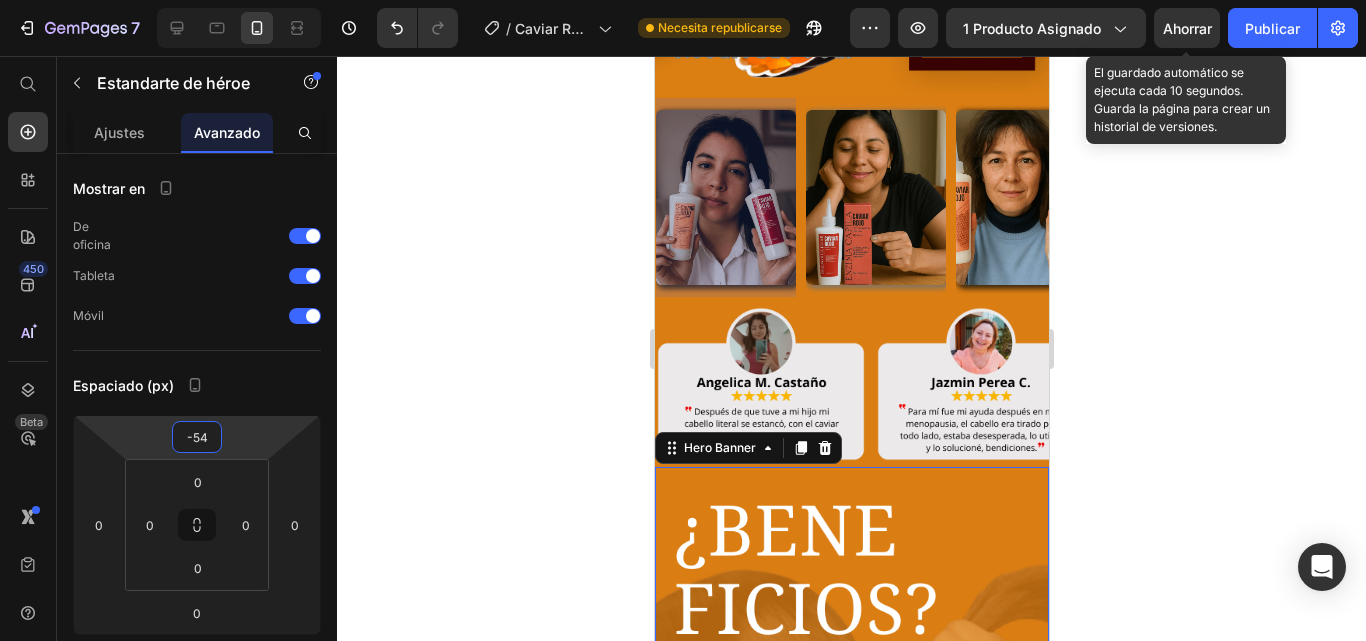 click 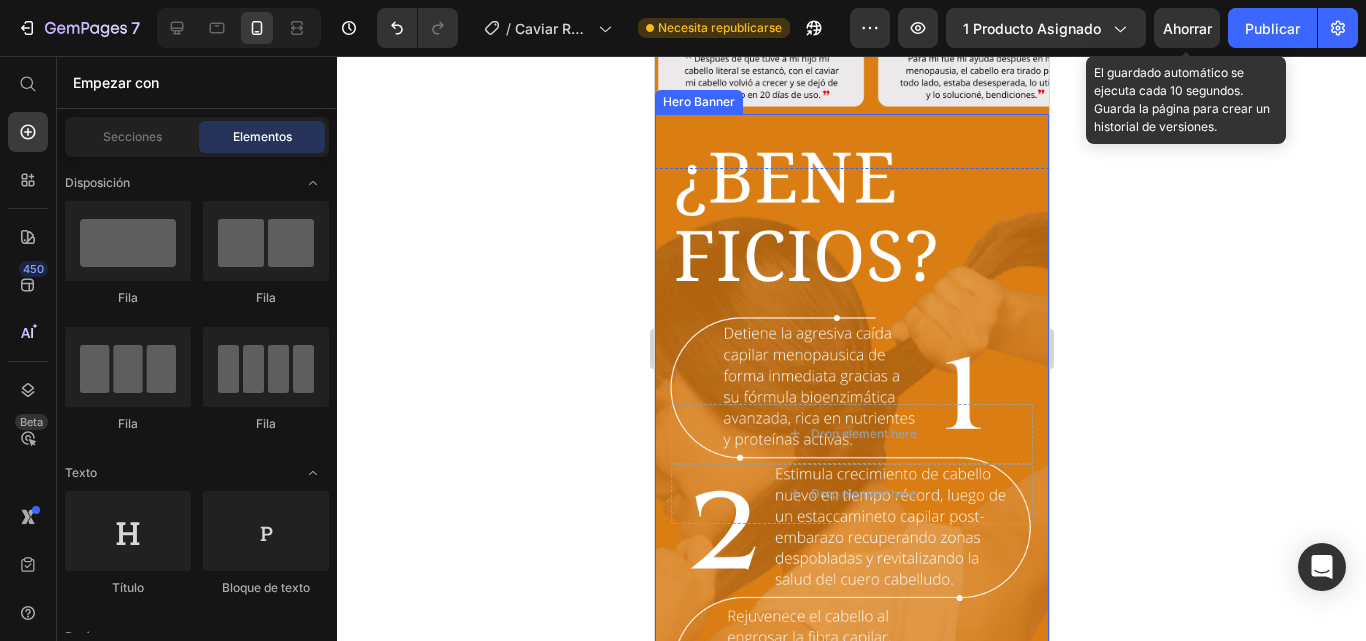 scroll, scrollTop: 3140, scrollLeft: 0, axis: vertical 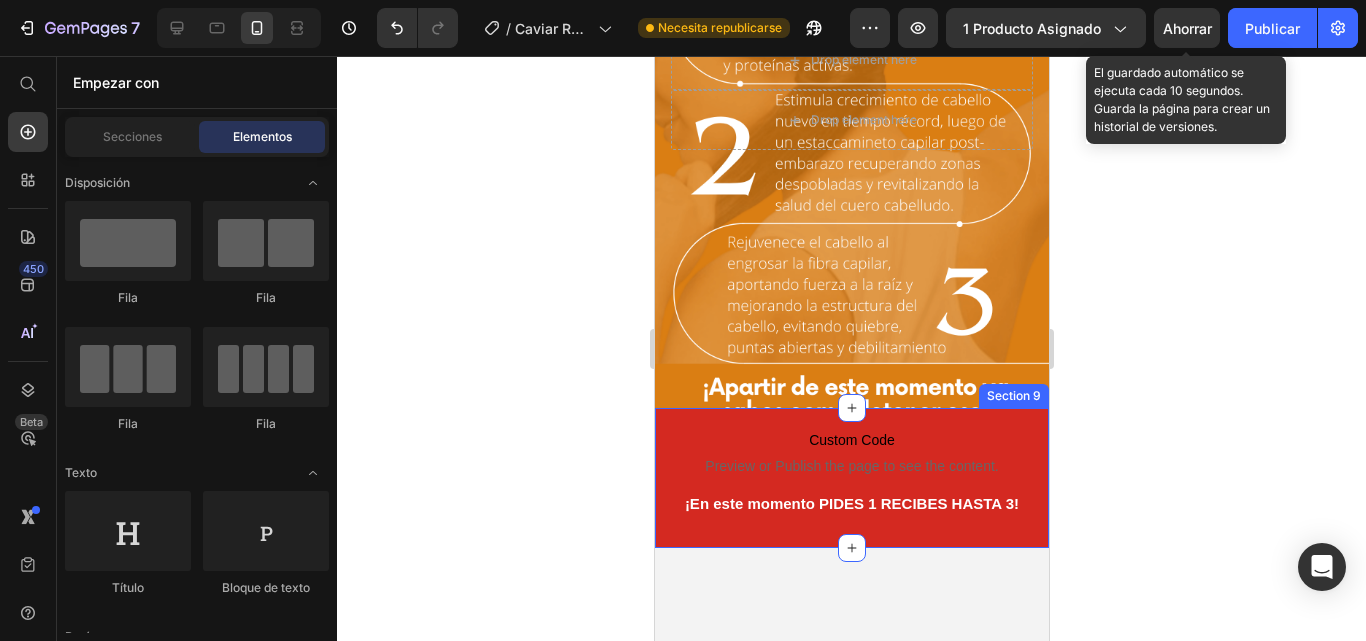 click on "Custom Code
Preview or Publish the page to see the content. Custom Code ¡En este momento PIDES 1 RECIBES HASTA 3! Heading Row Section 9" at bounding box center (851, 478) 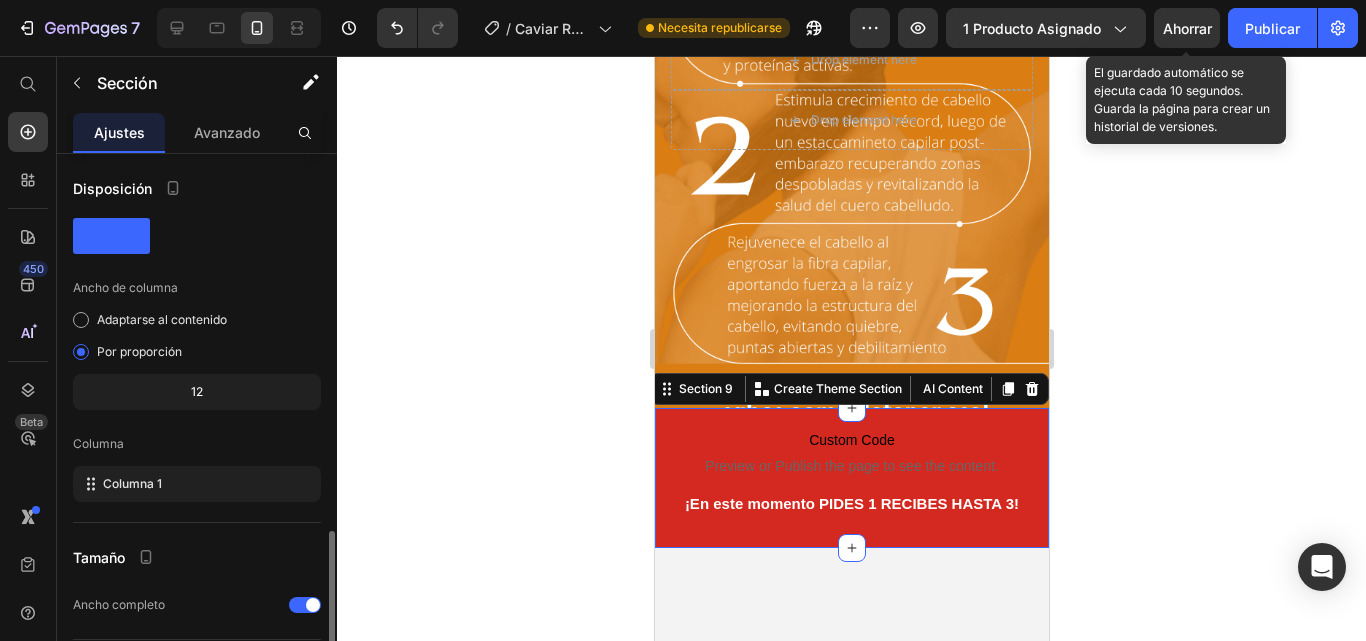scroll, scrollTop: 220, scrollLeft: 0, axis: vertical 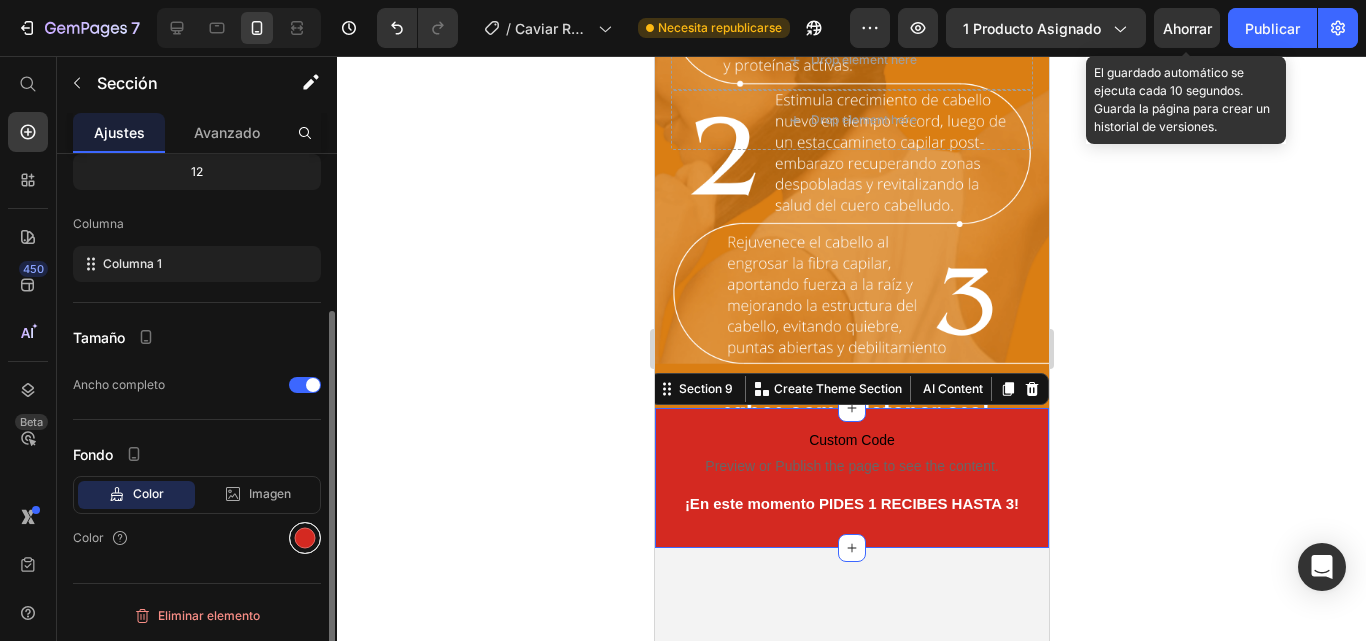 click at bounding box center [305, 538] 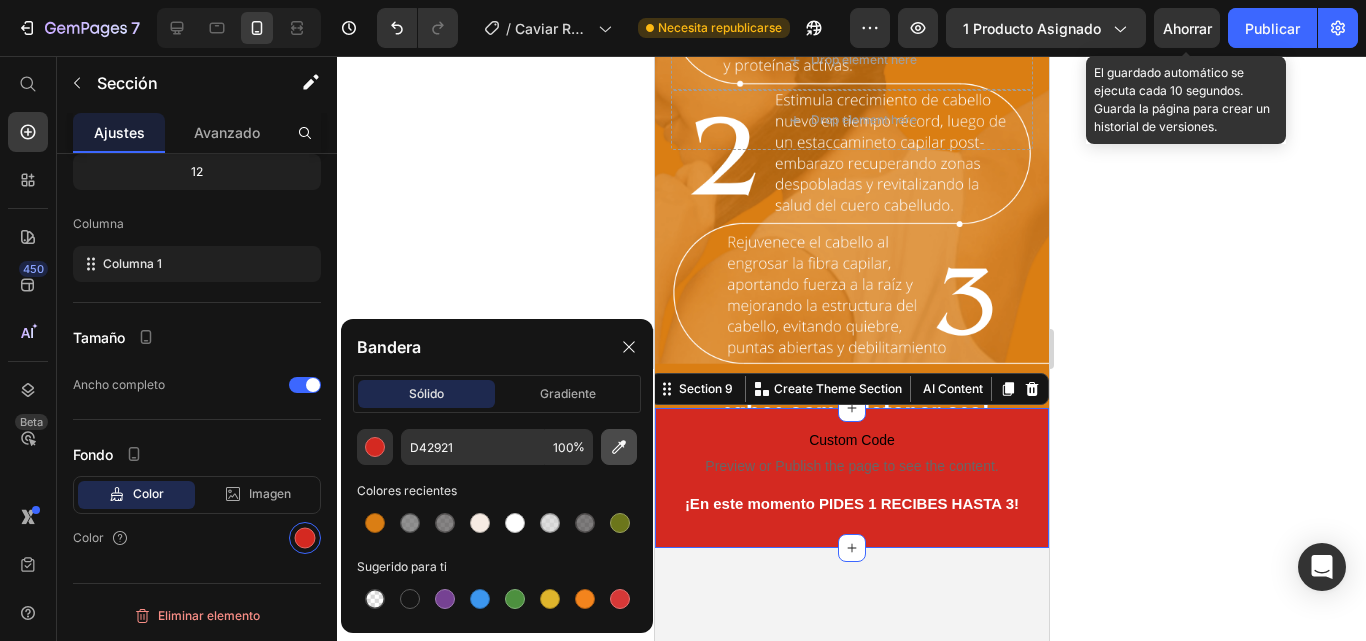 click 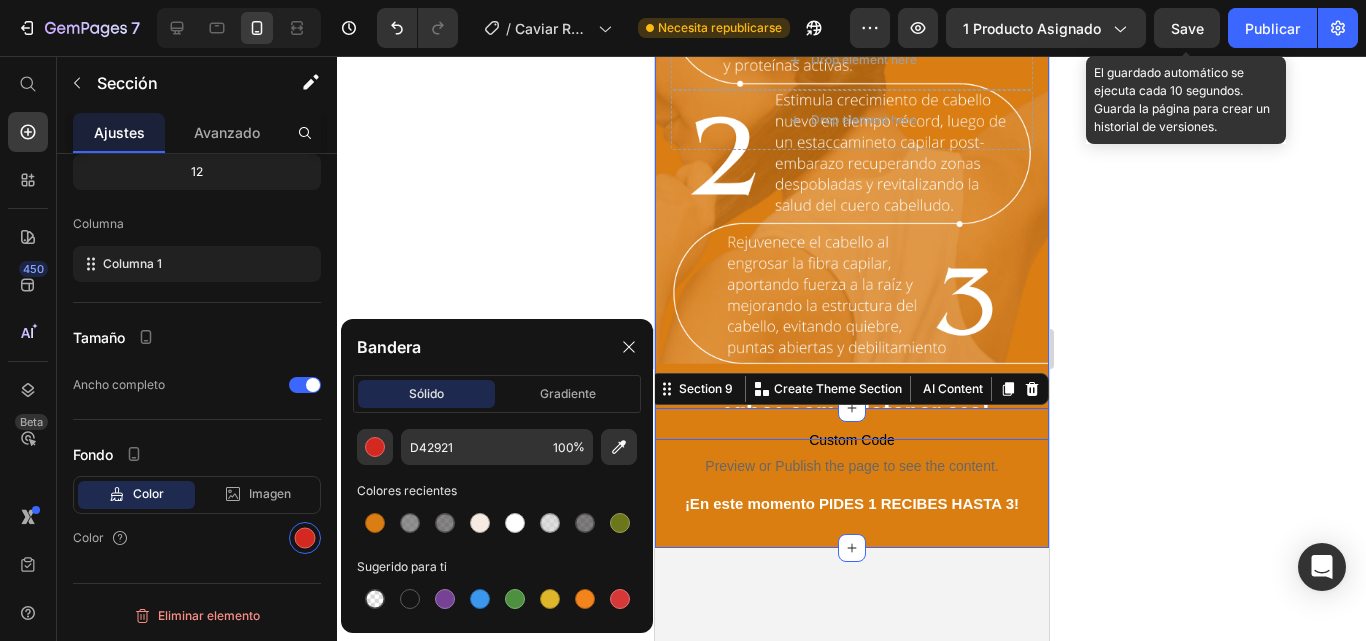 type on "DA7E12" 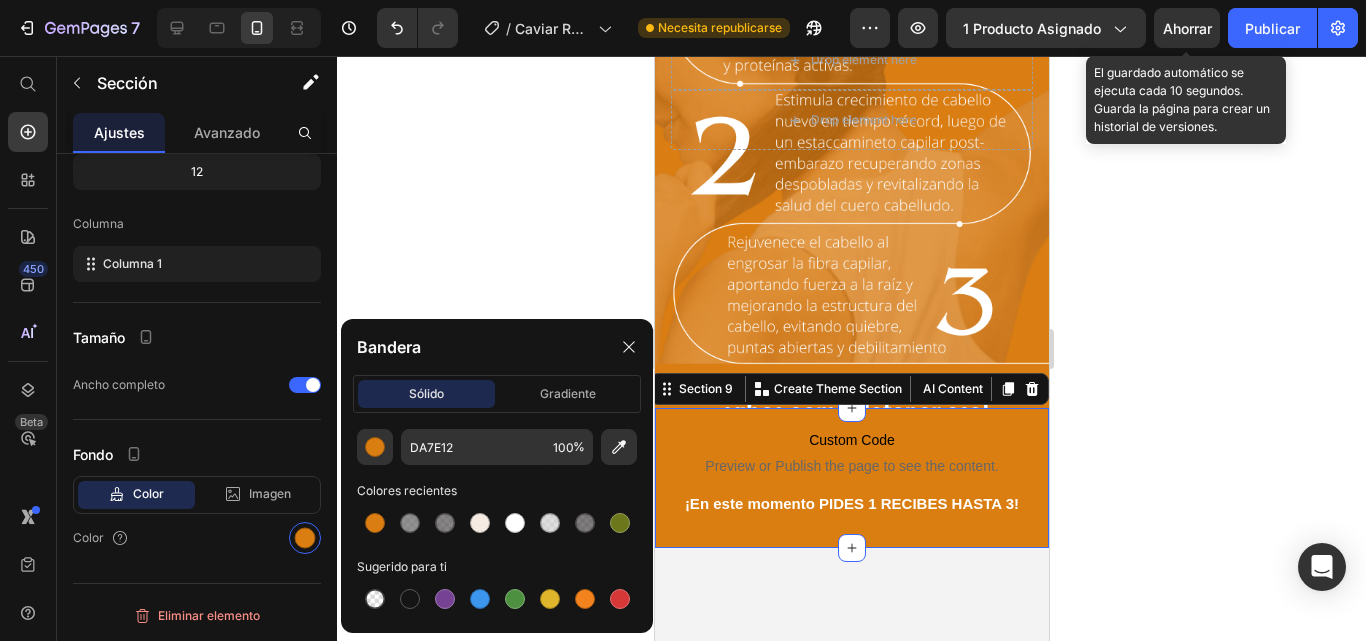 click 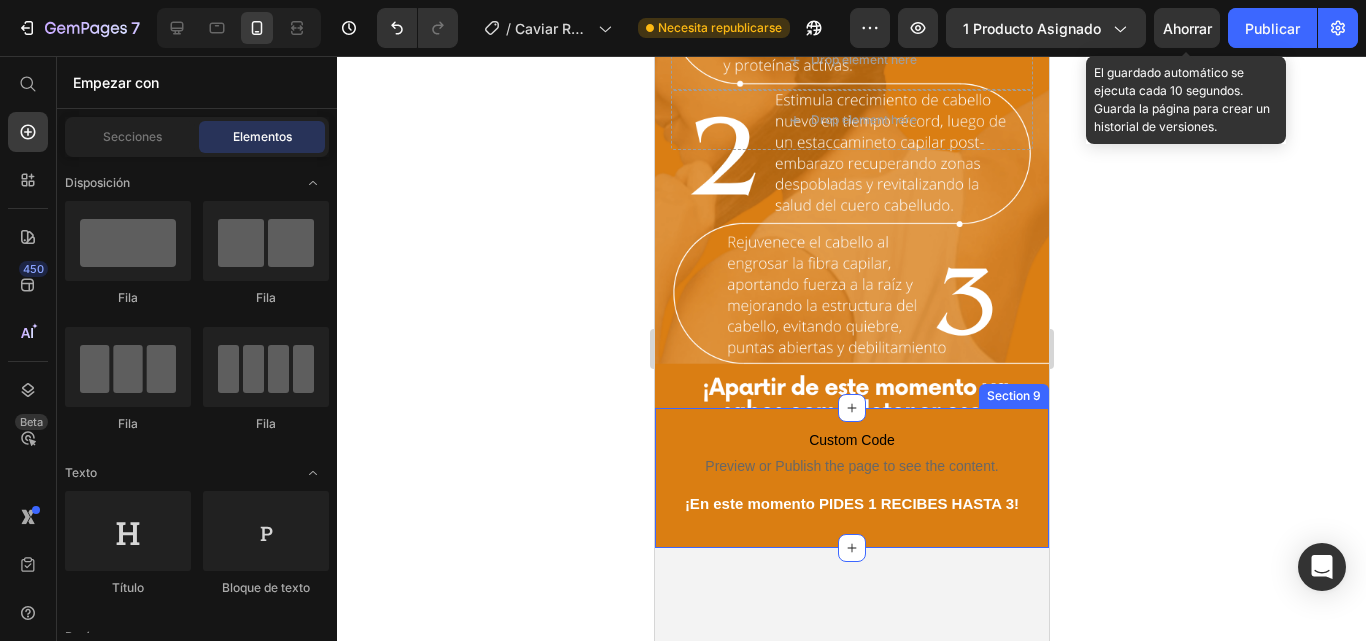click on "Custom Code
Preview or Publish the page to see the content. Custom Code ¡En este momento PIDES 1 RECIBES HASTA 3! Heading Row Section 9" at bounding box center [851, 478] 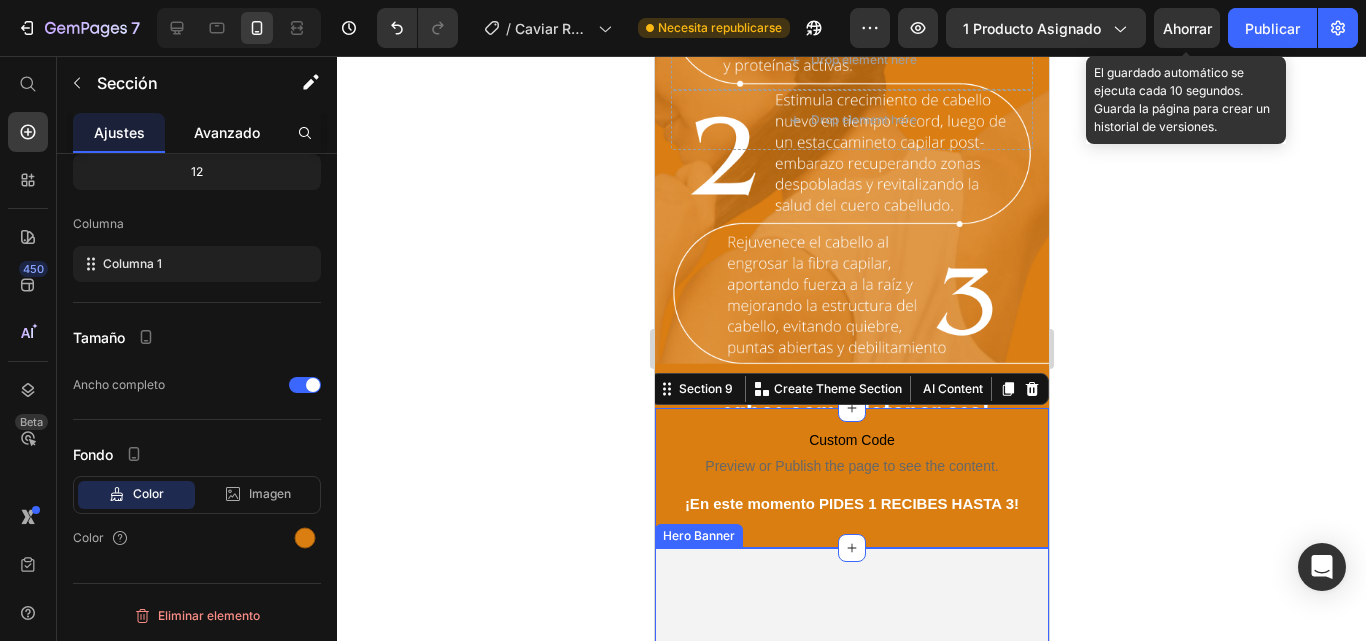 click on "Avanzado" at bounding box center (227, 132) 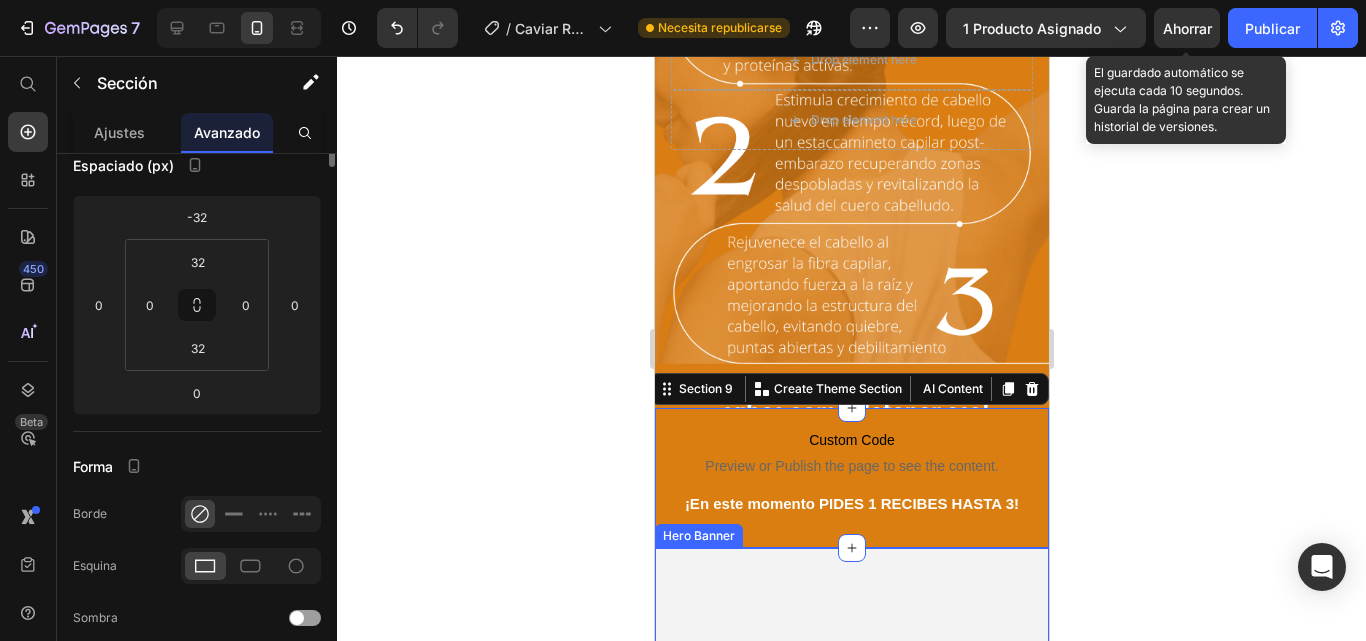 scroll, scrollTop: 0, scrollLeft: 0, axis: both 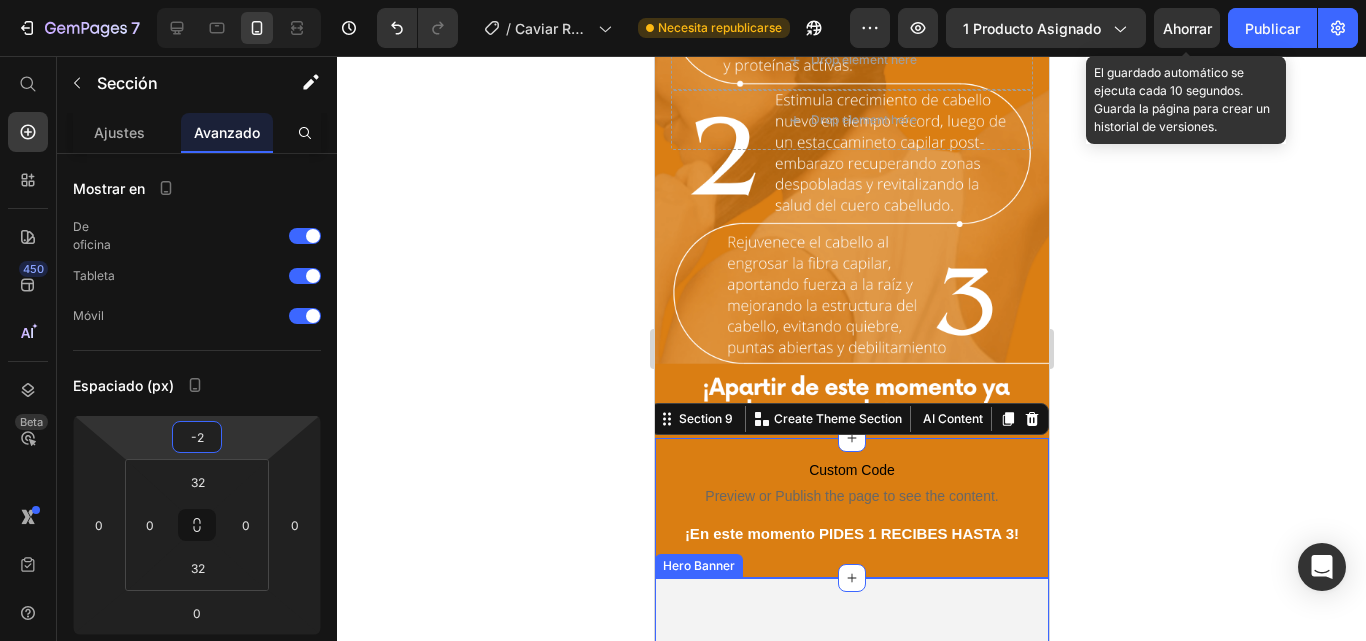 type on "-4" 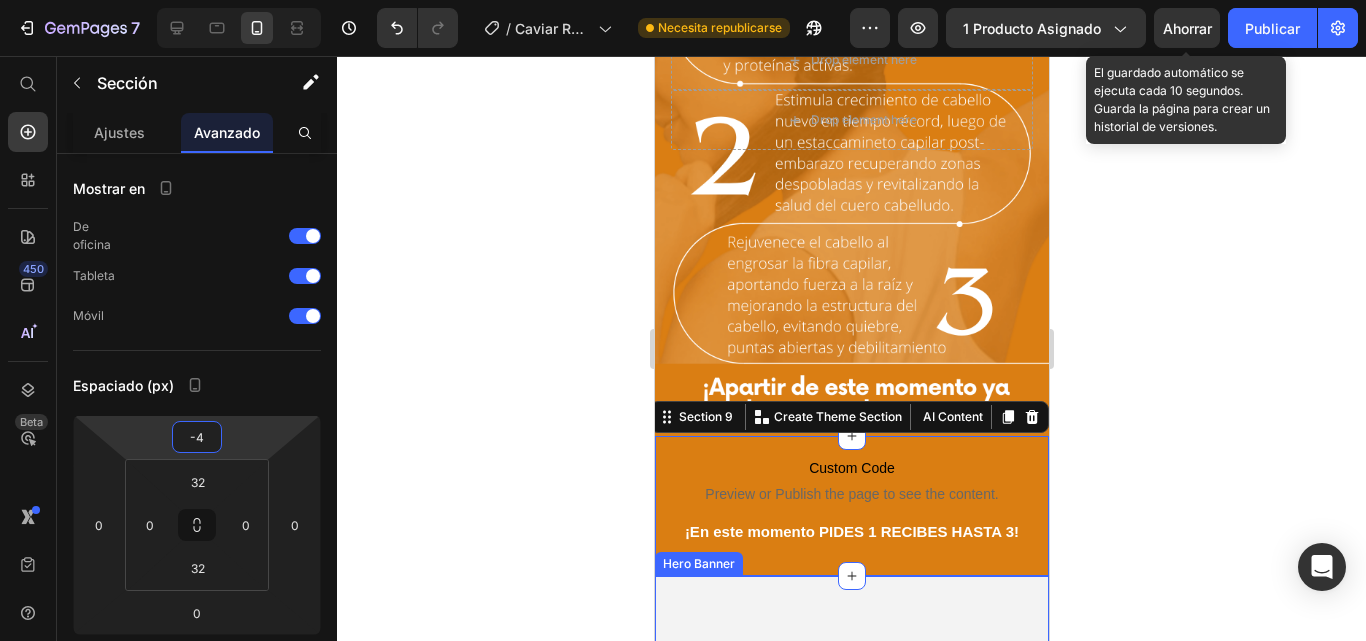 drag, startPoint x: 256, startPoint y: 418, endPoint x: 88, endPoint y: 392, distance: 170 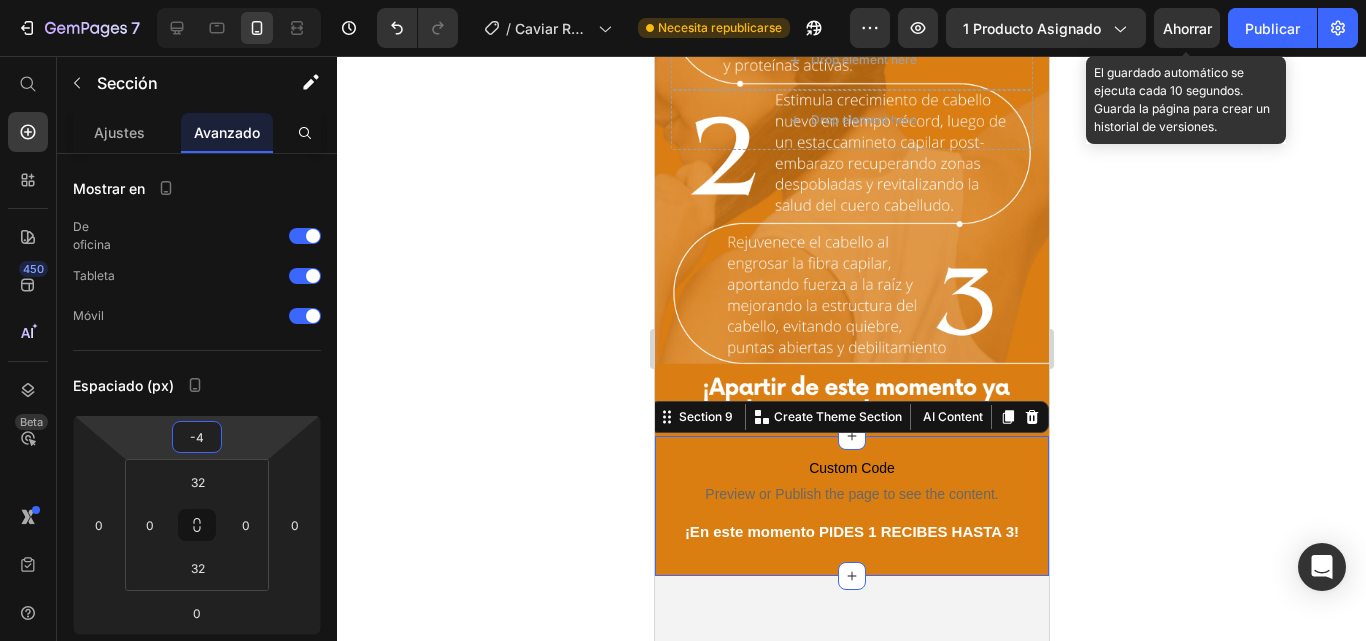 click 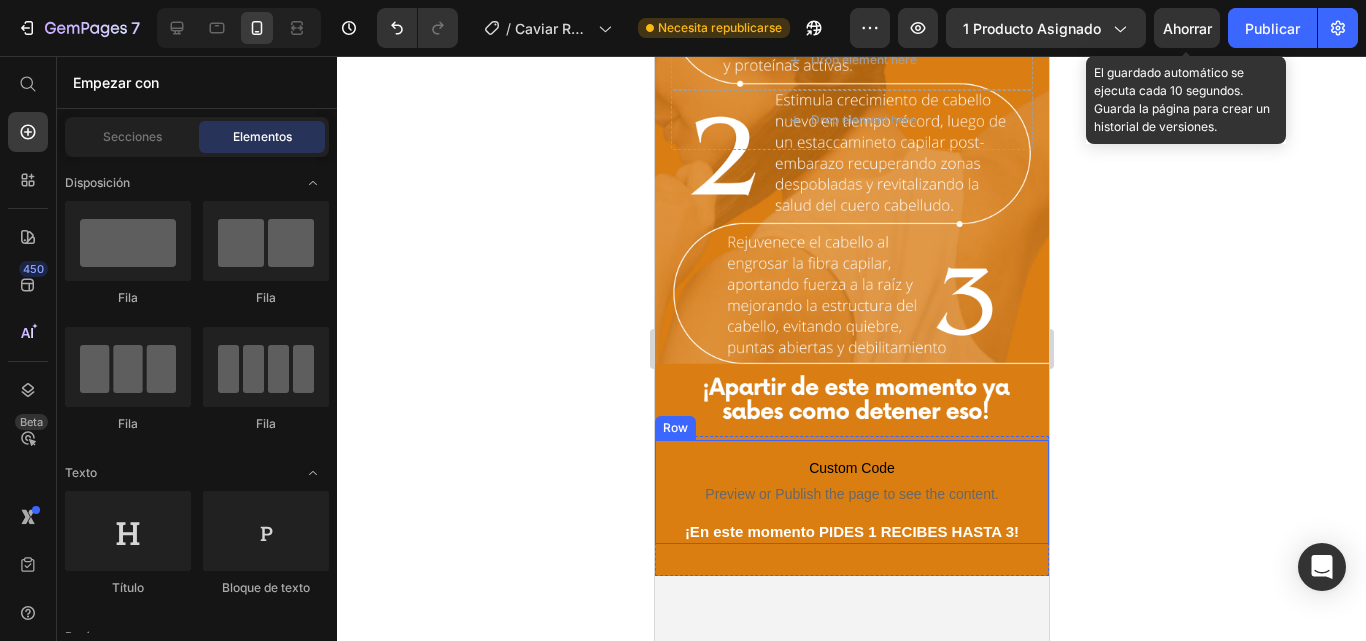 click on "Custom Code
Preview or Publish the page to see the content. Custom Code ¡En este momento PIDES 1 RECIBES HASTA 3! Heading" at bounding box center [851, 492] 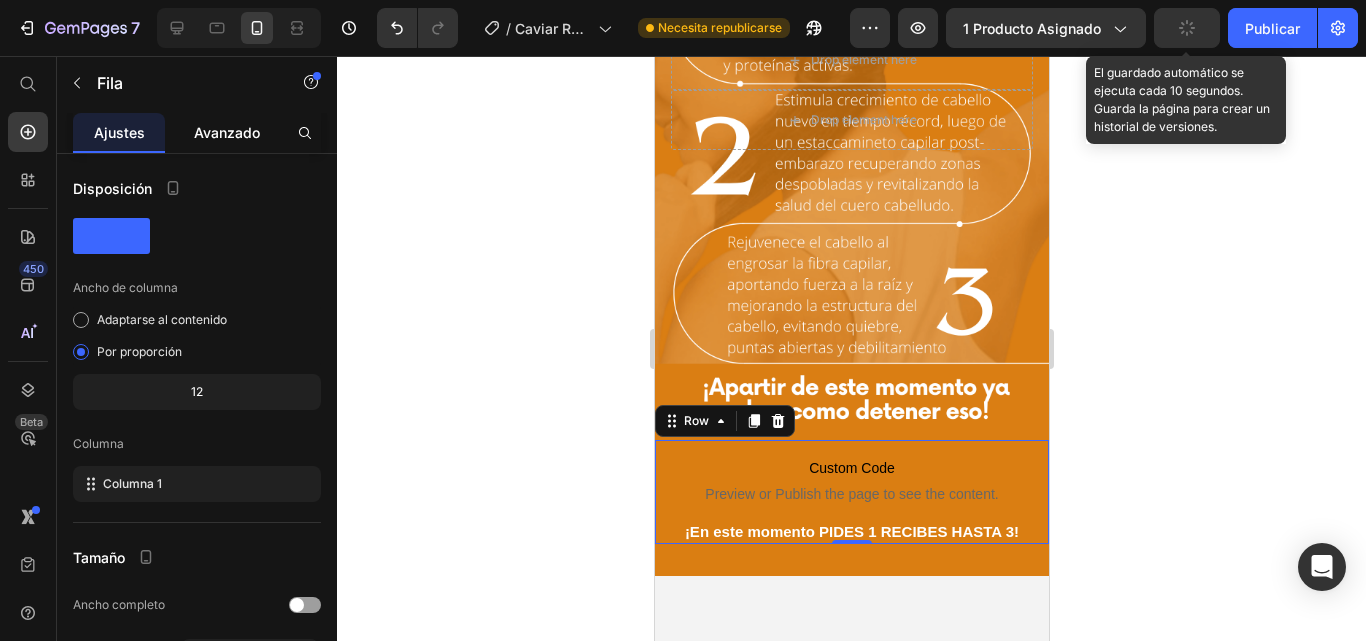 click on "Avanzado" at bounding box center [227, 132] 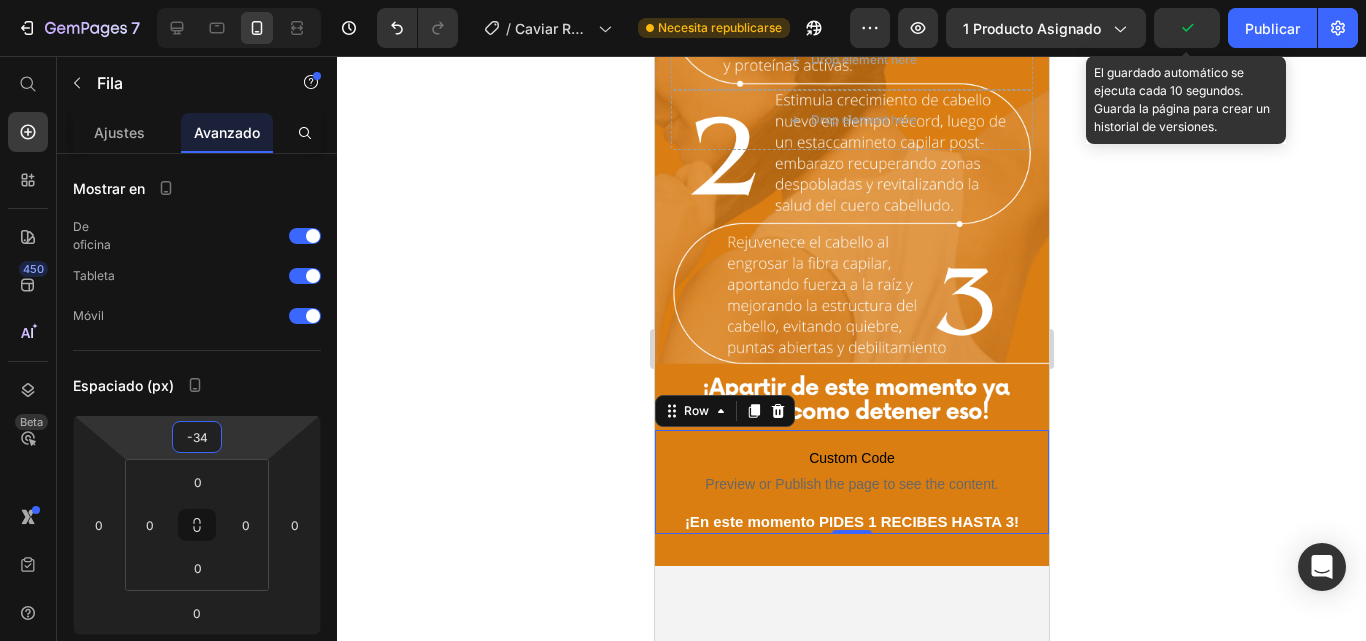 type on "-38" 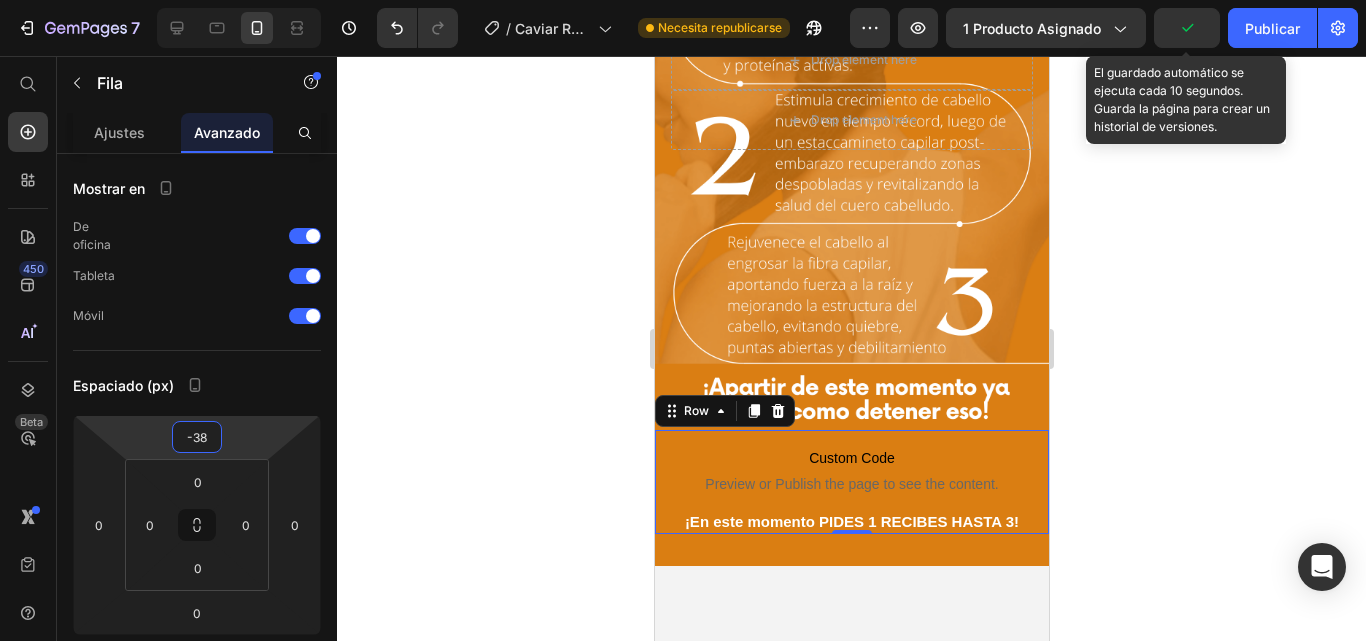 drag, startPoint x: 260, startPoint y: 428, endPoint x: 570, endPoint y: 479, distance: 314.16714 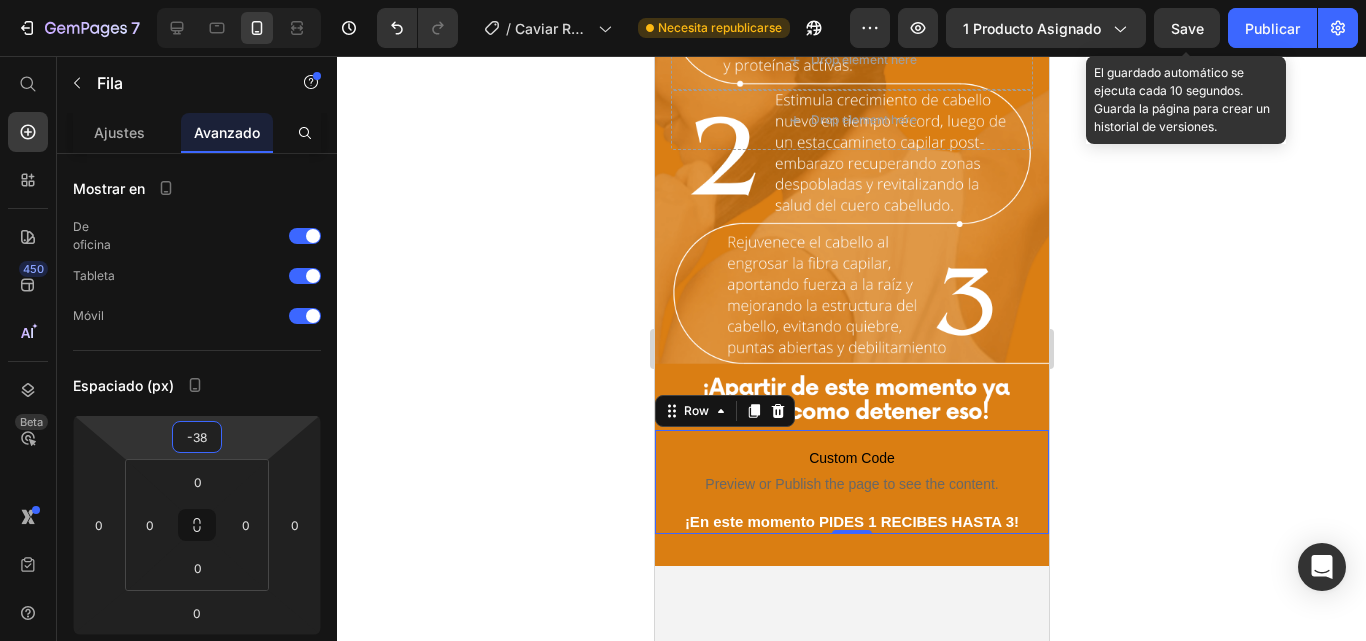 click 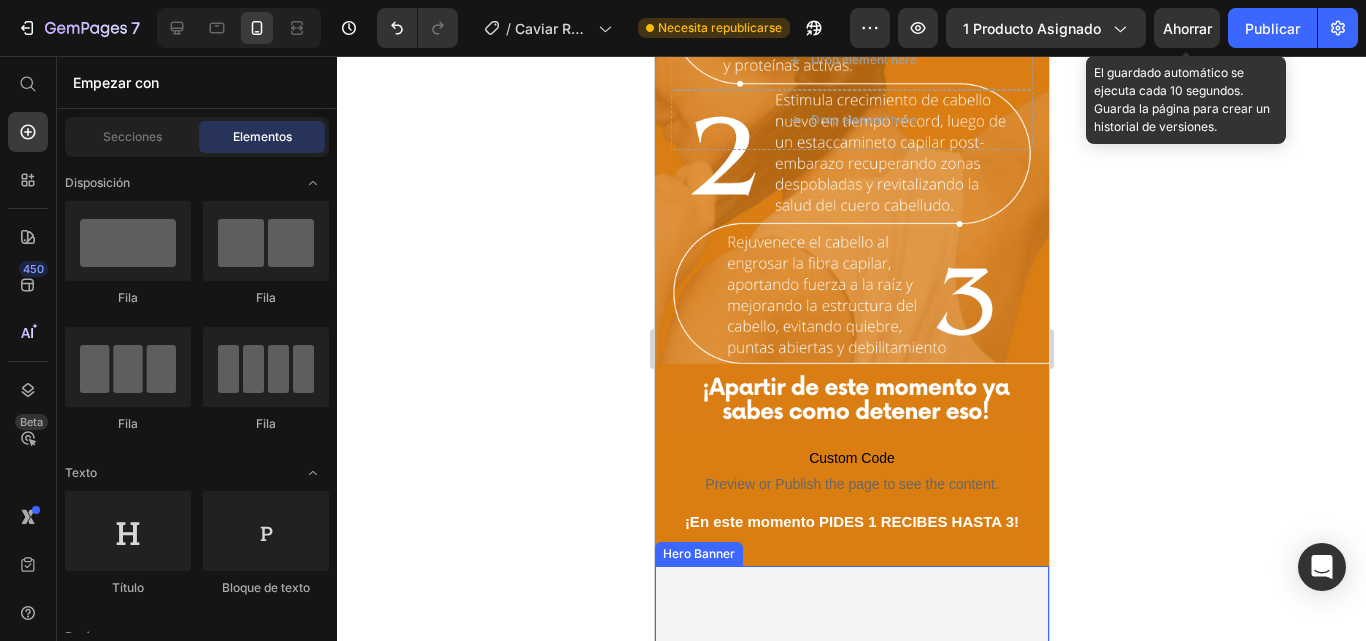 click at bounding box center [851, 816] 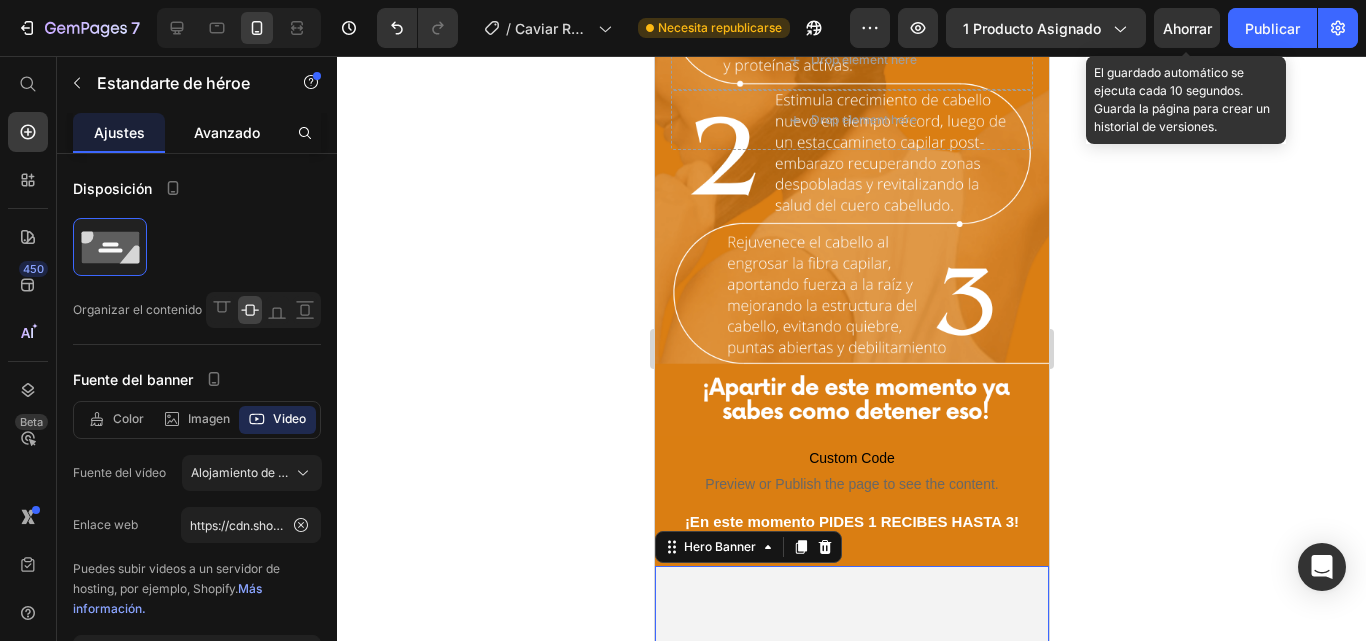 click on "Avanzado" at bounding box center (227, 132) 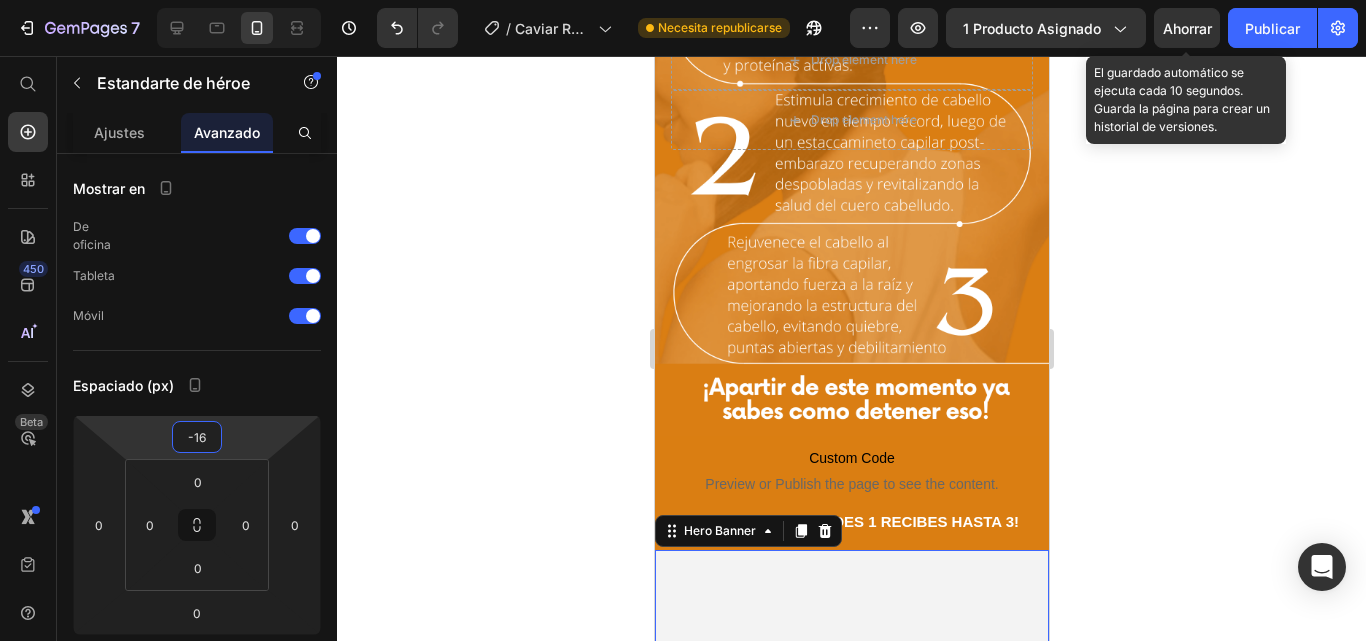 type on "-20" 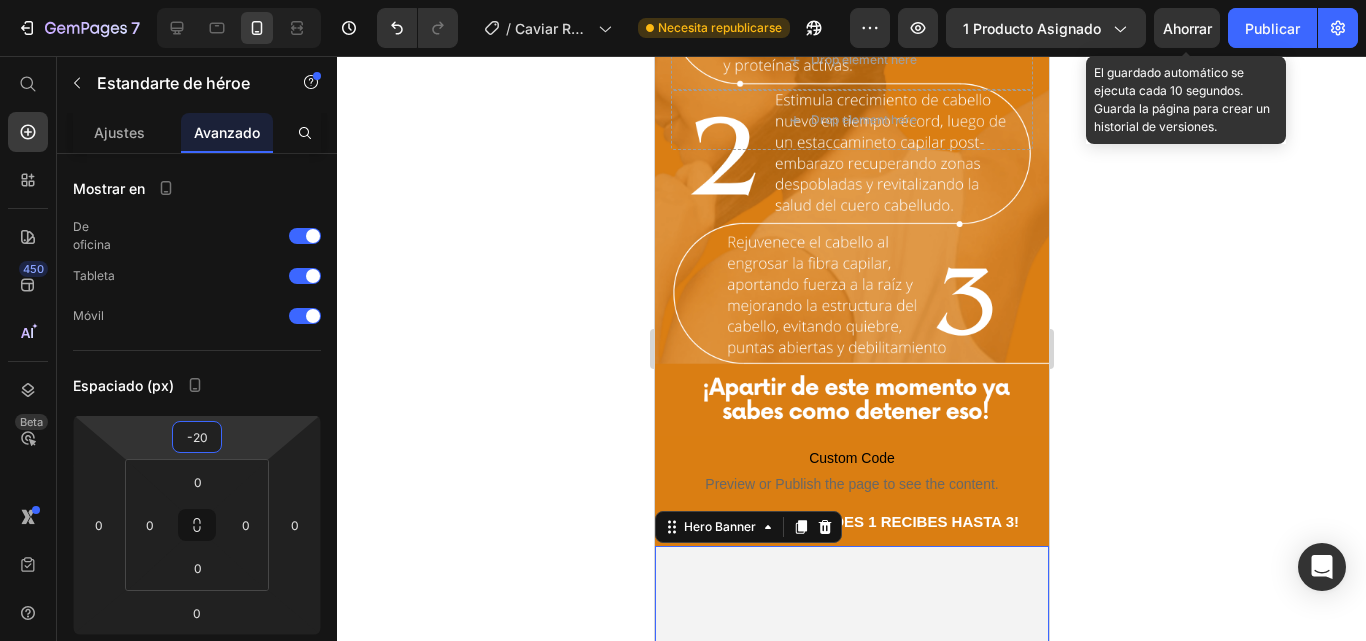drag, startPoint x: 259, startPoint y: 422, endPoint x: 263, endPoint y: 432, distance: 10.770329 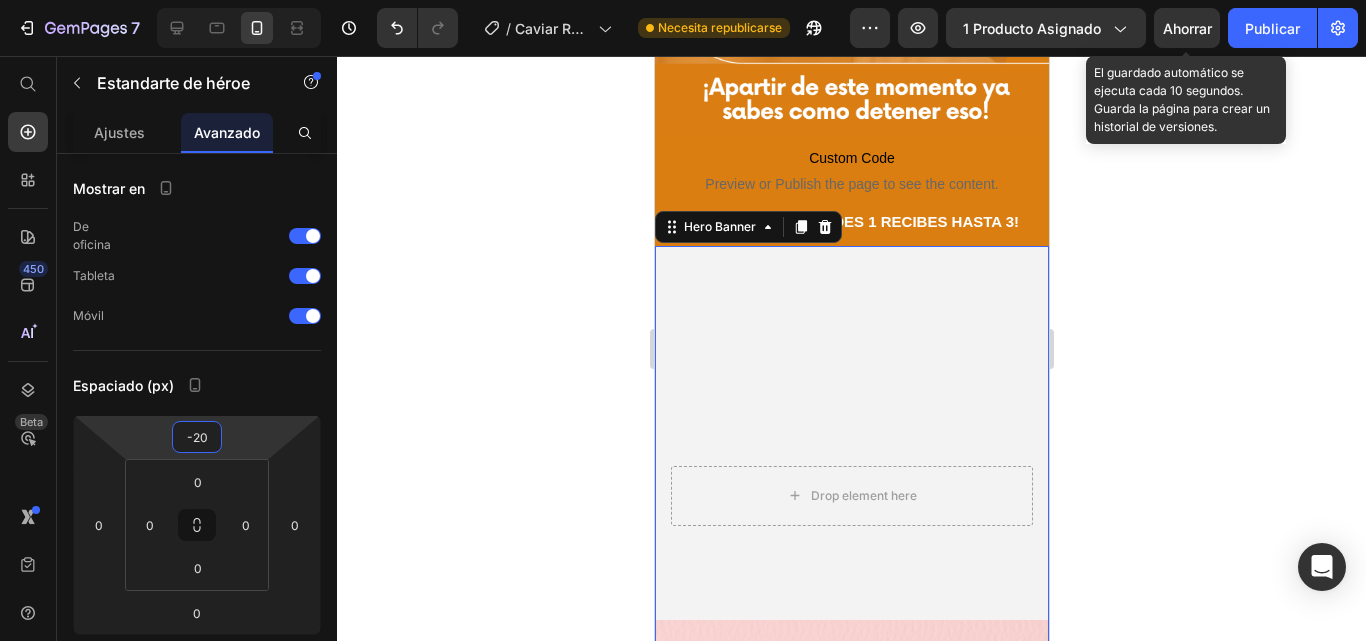 scroll, scrollTop: 3640, scrollLeft: 0, axis: vertical 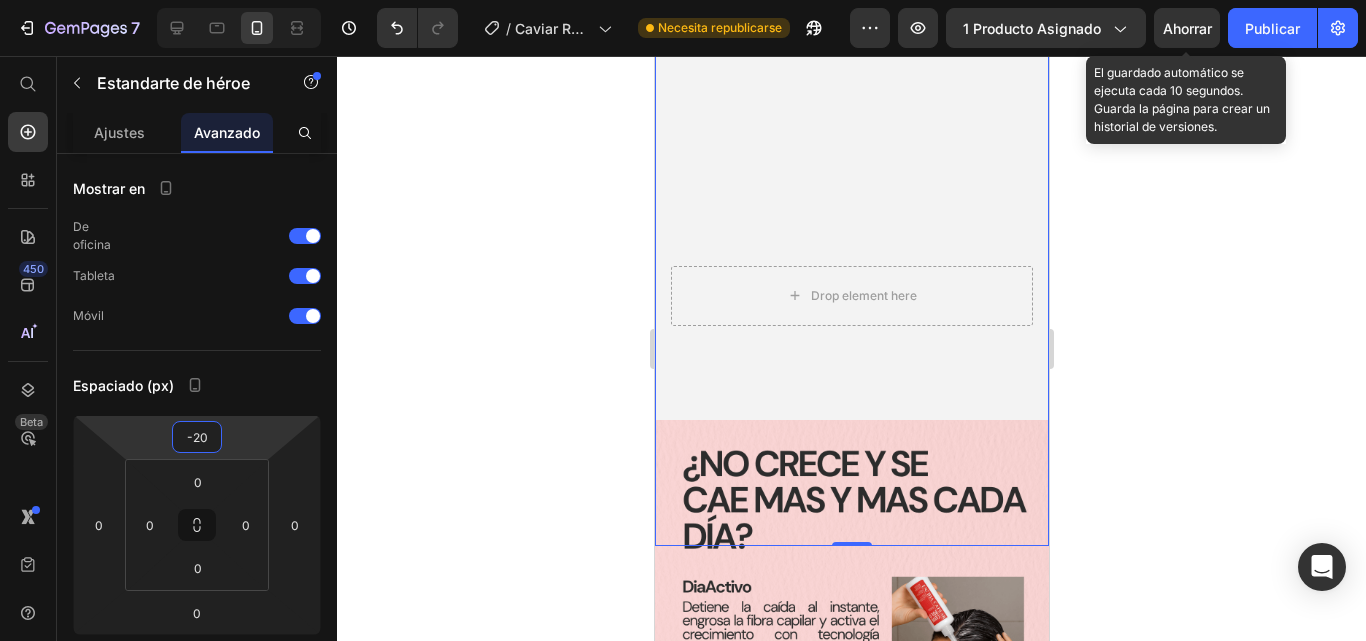 click 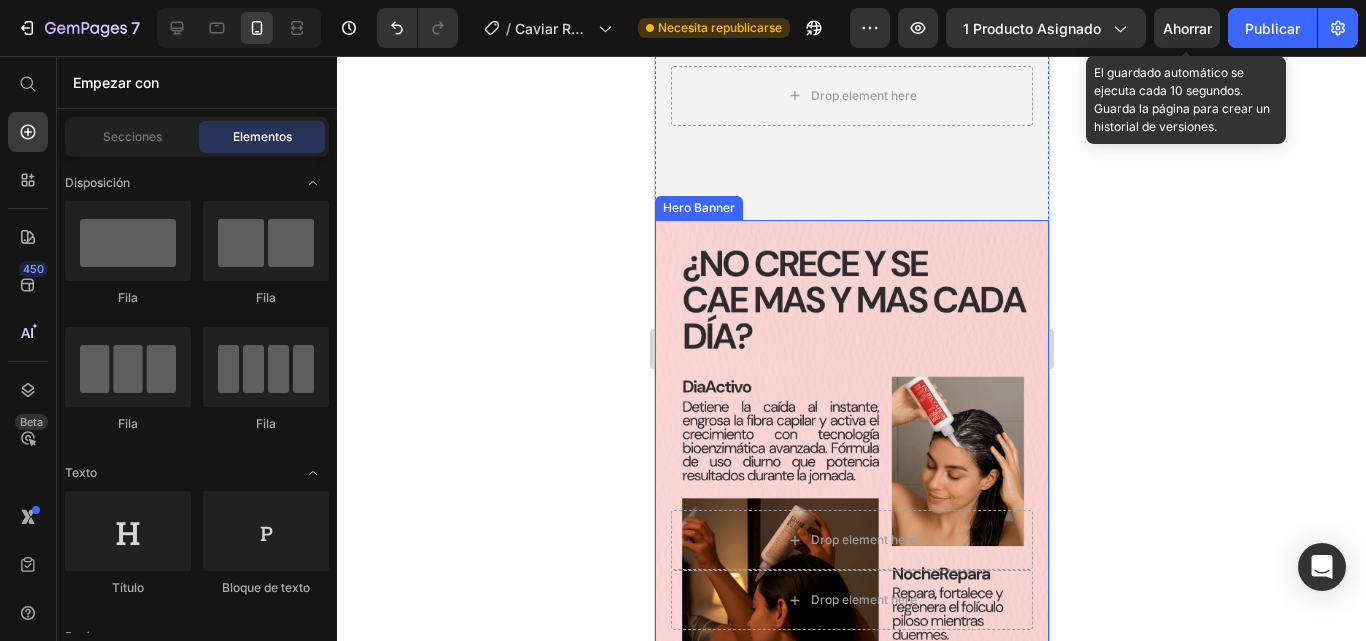 scroll, scrollTop: 3940, scrollLeft: 0, axis: vertical 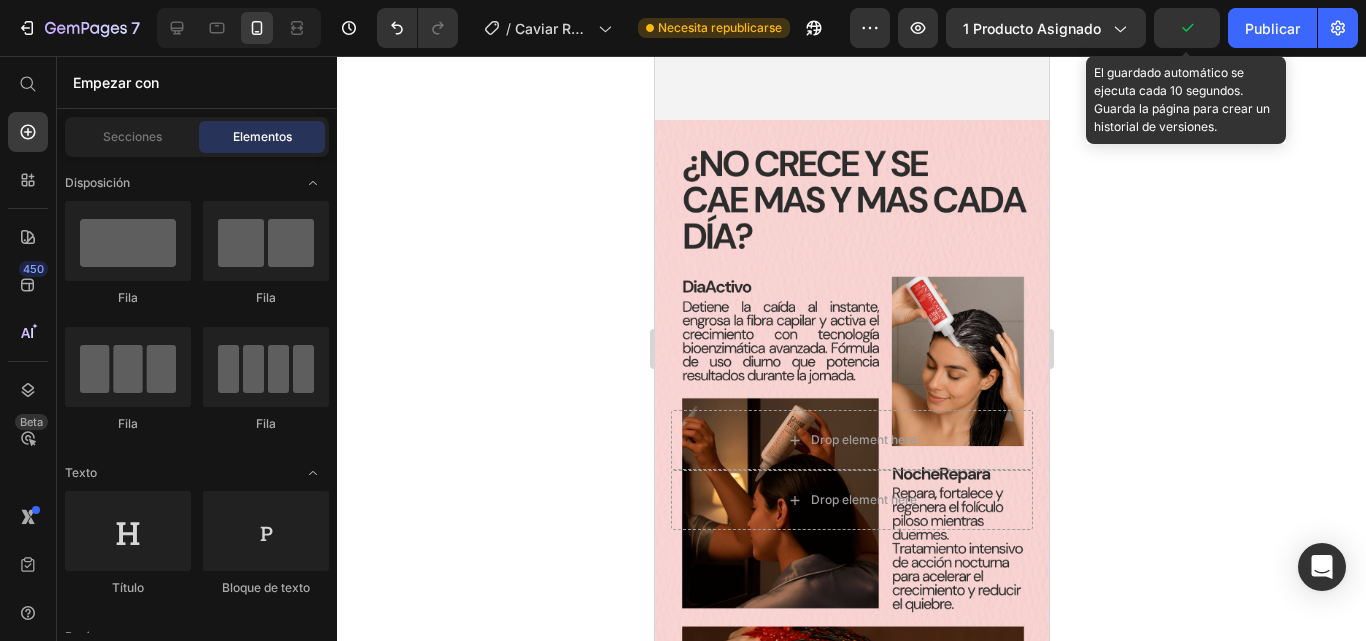 click 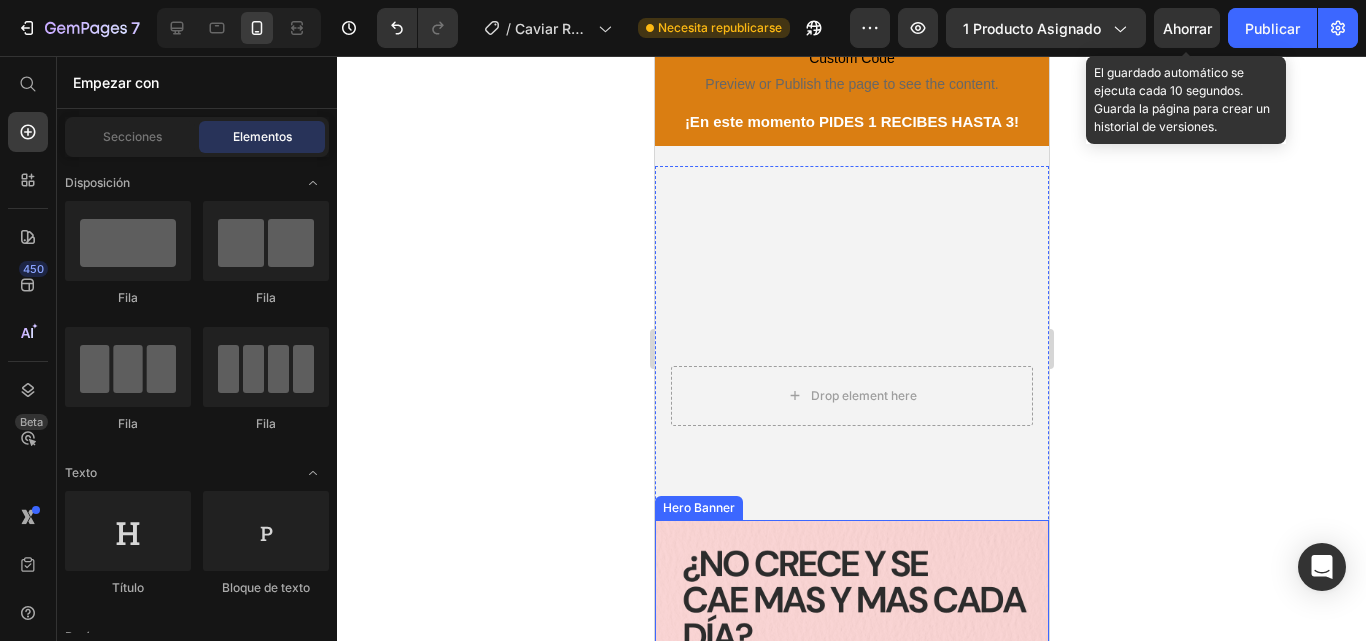 scroll, scrollTop: 3740, scrollLeft: 0, axis: vertical 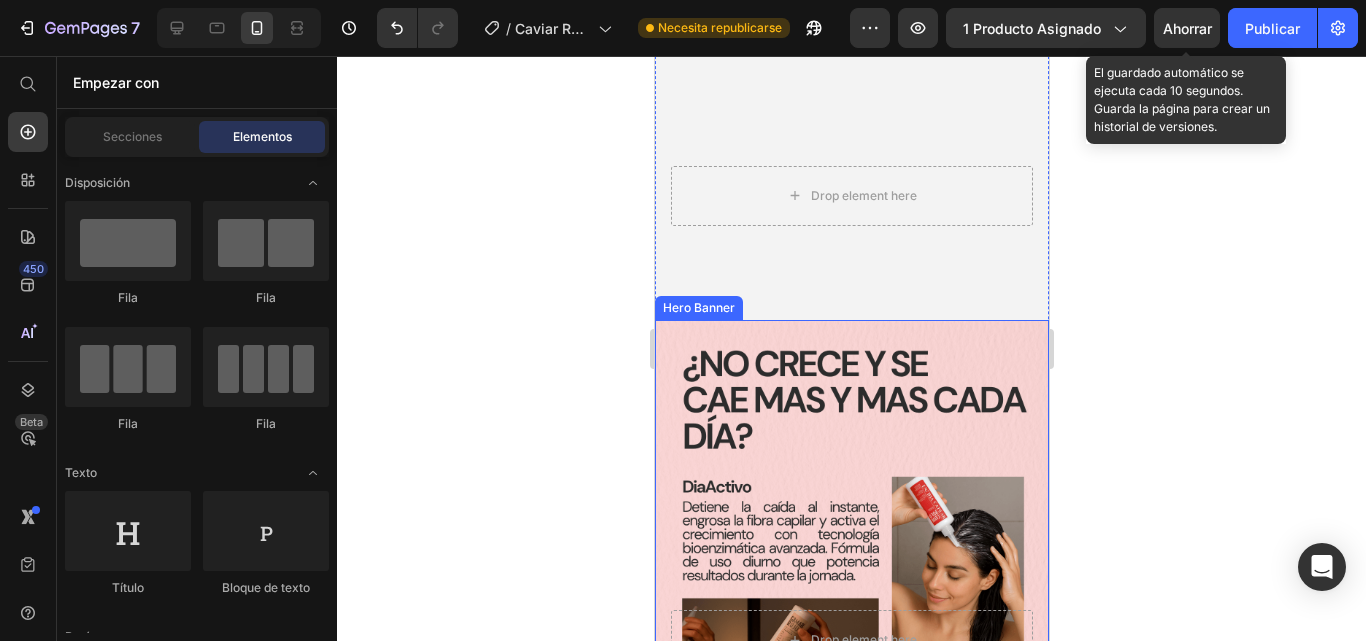 click at bounding box center (851, 670) 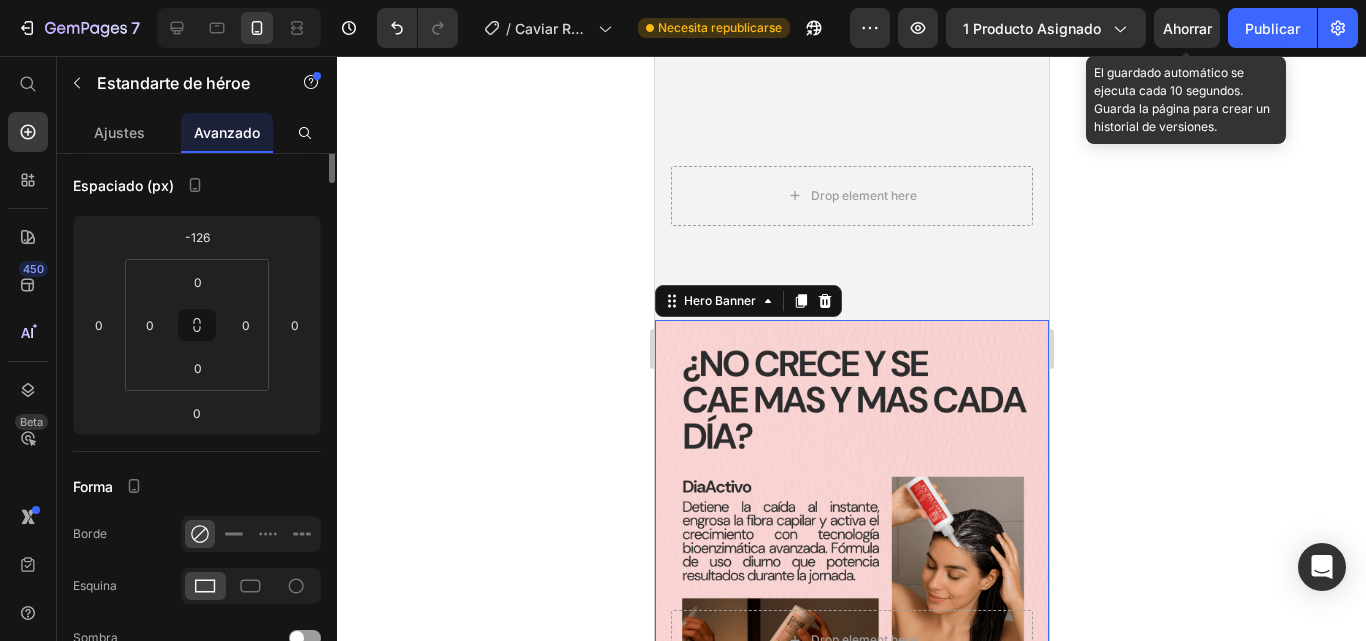 scroll, scrollTop: 0, scrollLeft: 0, axis: both 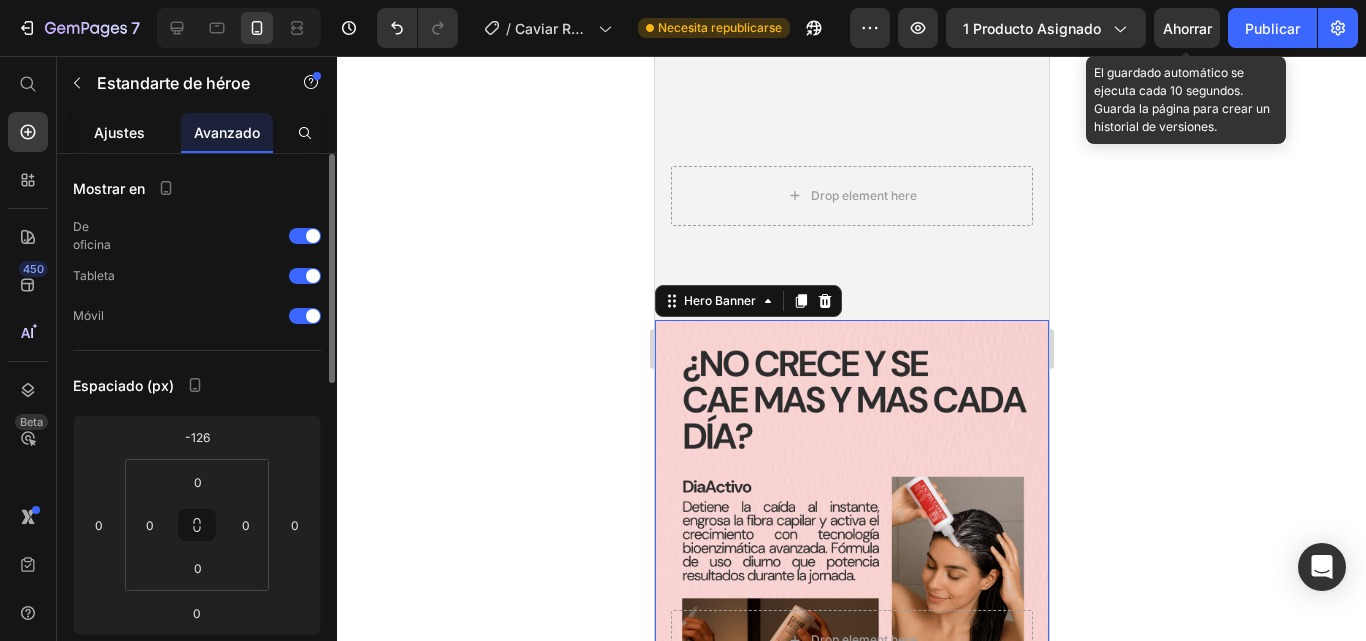 click on "Ajustes" at bounding box center [119, 132] 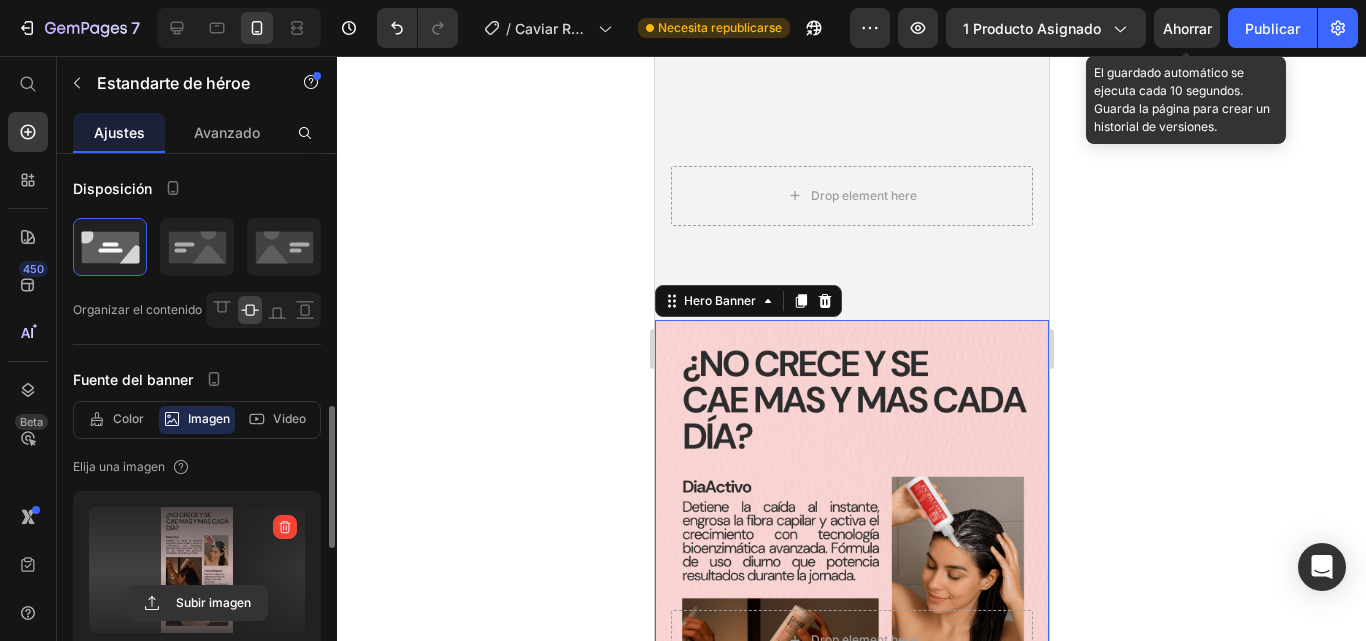 scroll, scrollTop: 200, scrollLeft: 0, axis: vertical 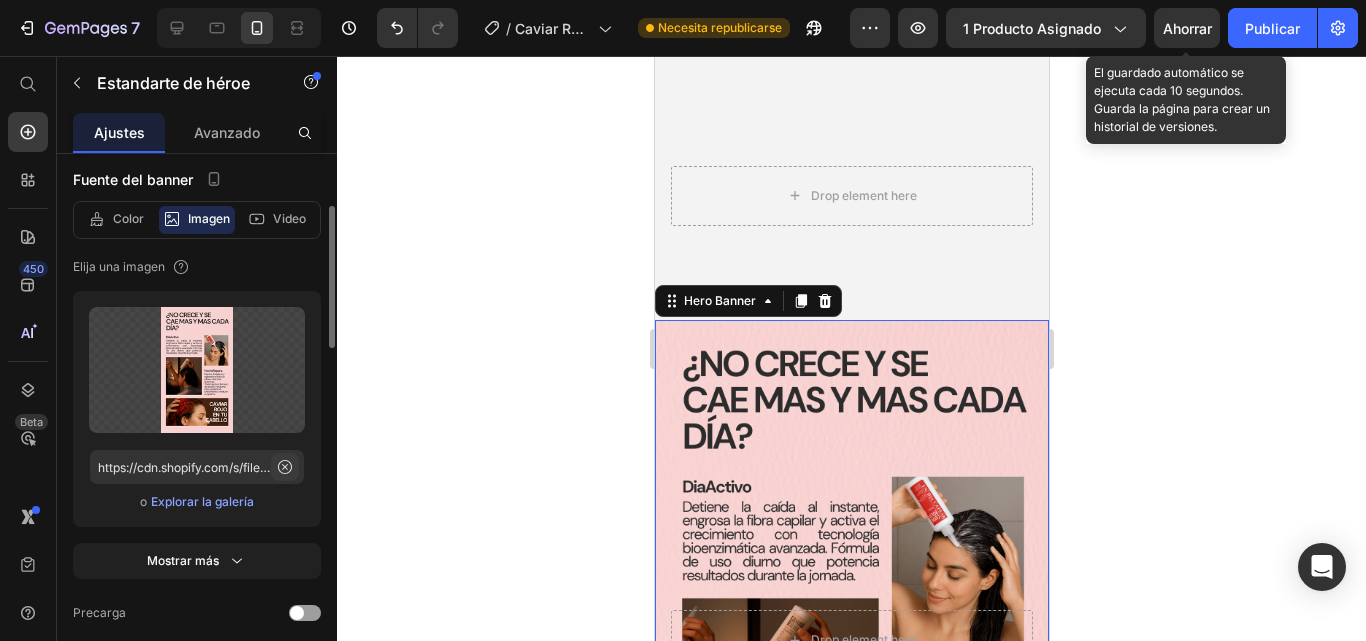 click 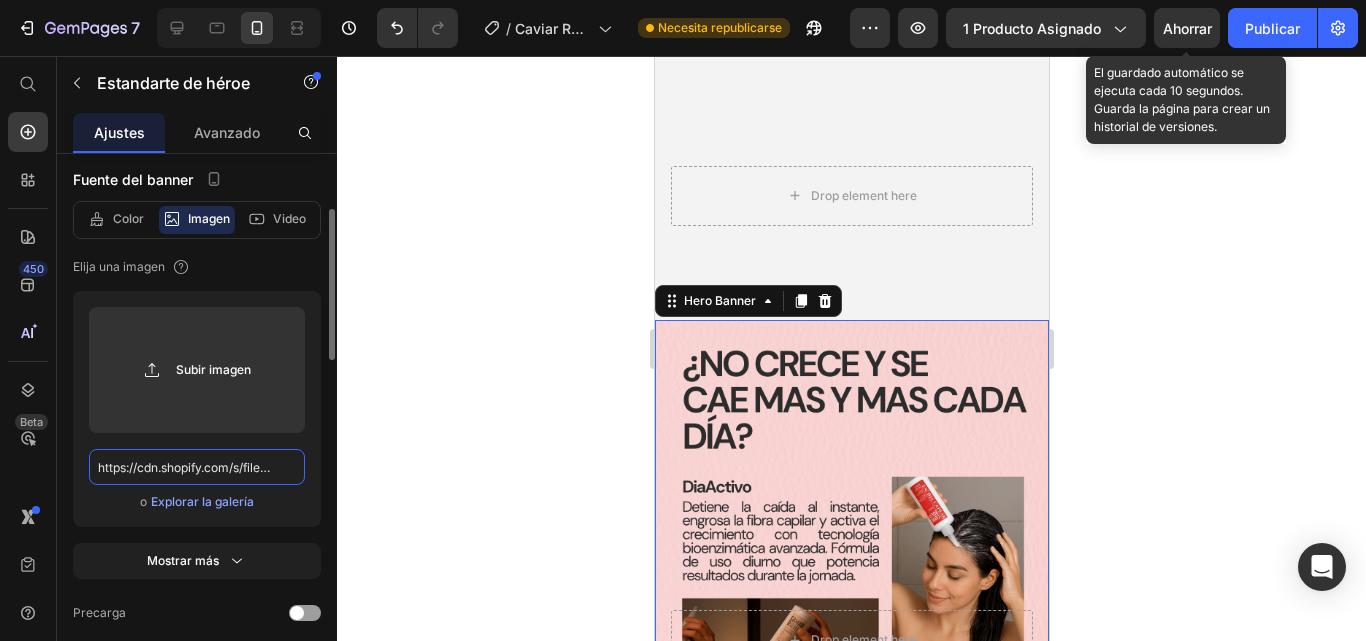 type 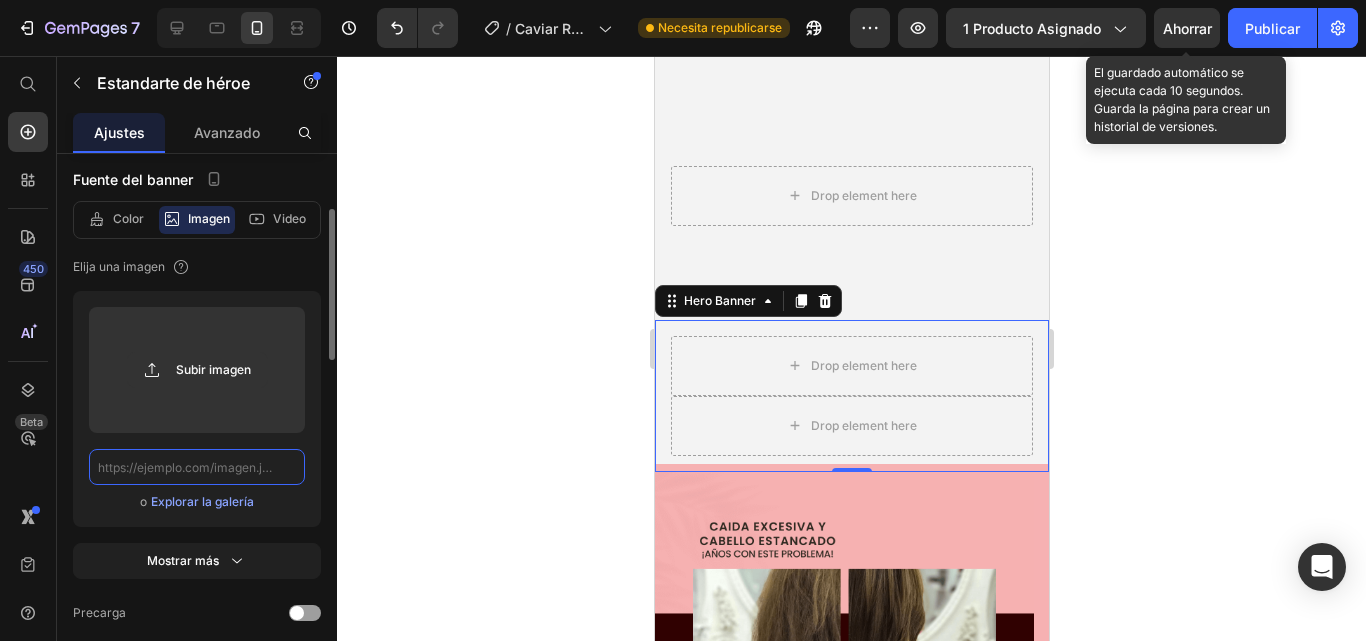 scroll, scrollTop: 0, scrollLeft: 0, axis: both 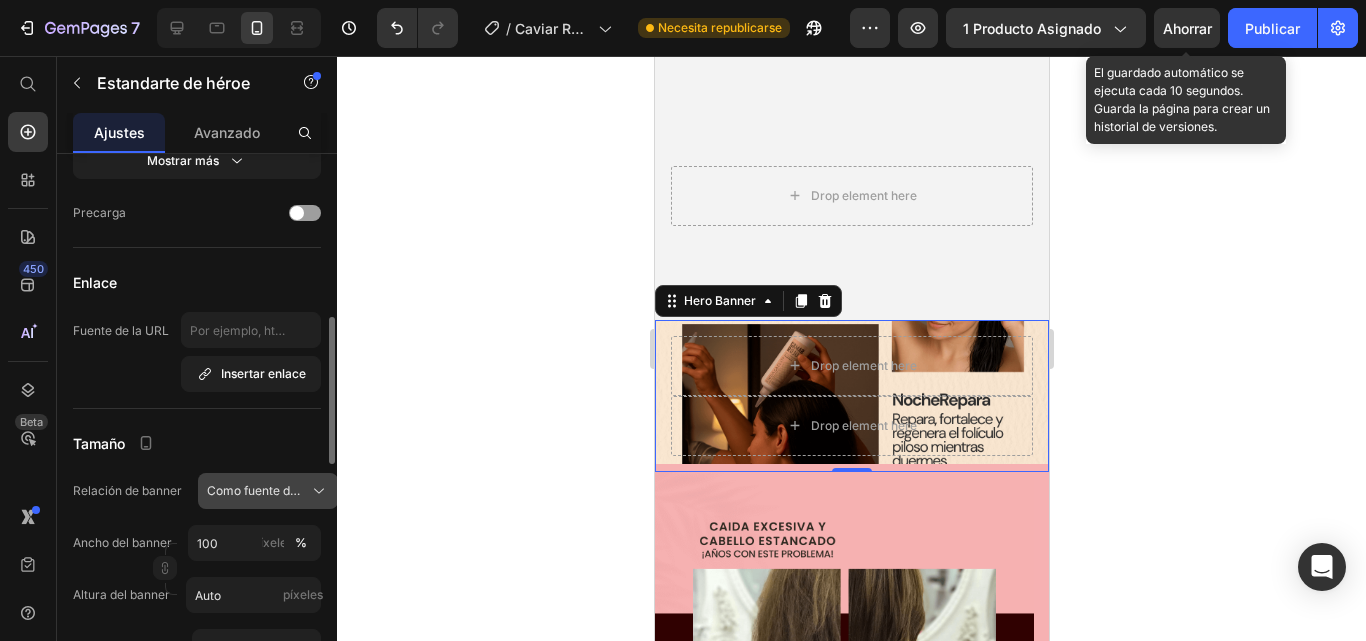 type on "https://cdn.shopify.com/s/files/1/0573/6208/7999/files/CAVIAR_ROJO_4.png?v=1752430594" 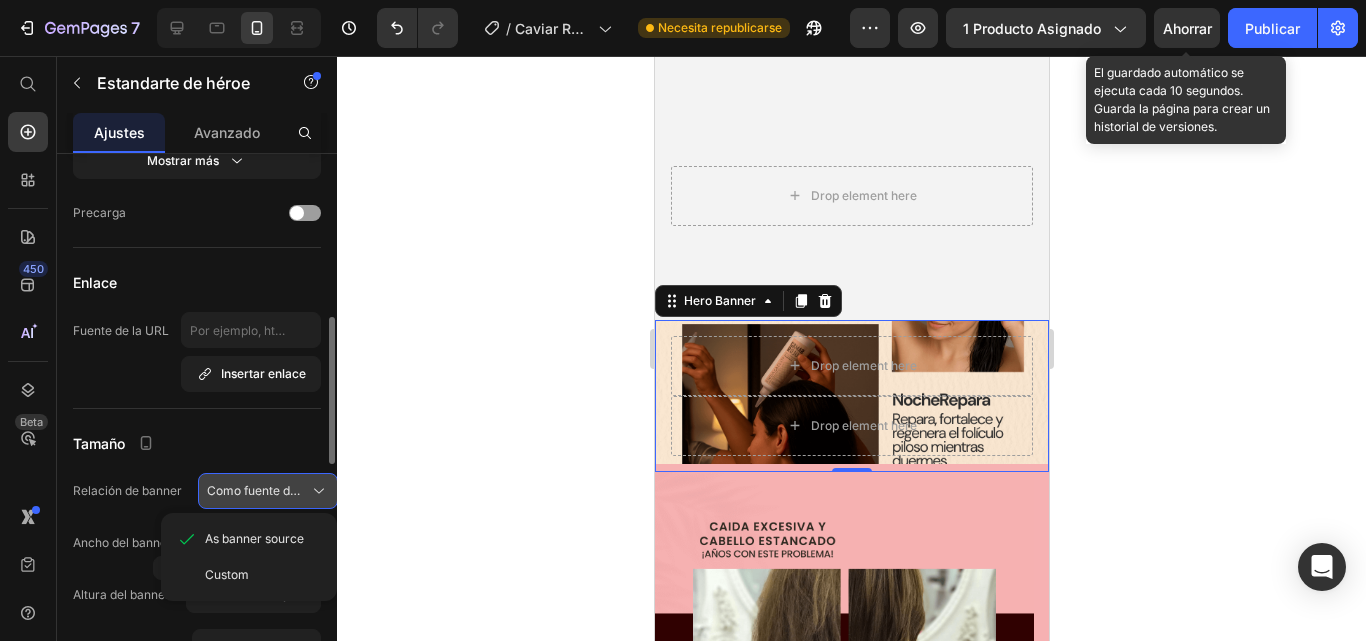 scroll, scrollTop: 0, scrollLeft: 0, axis: both 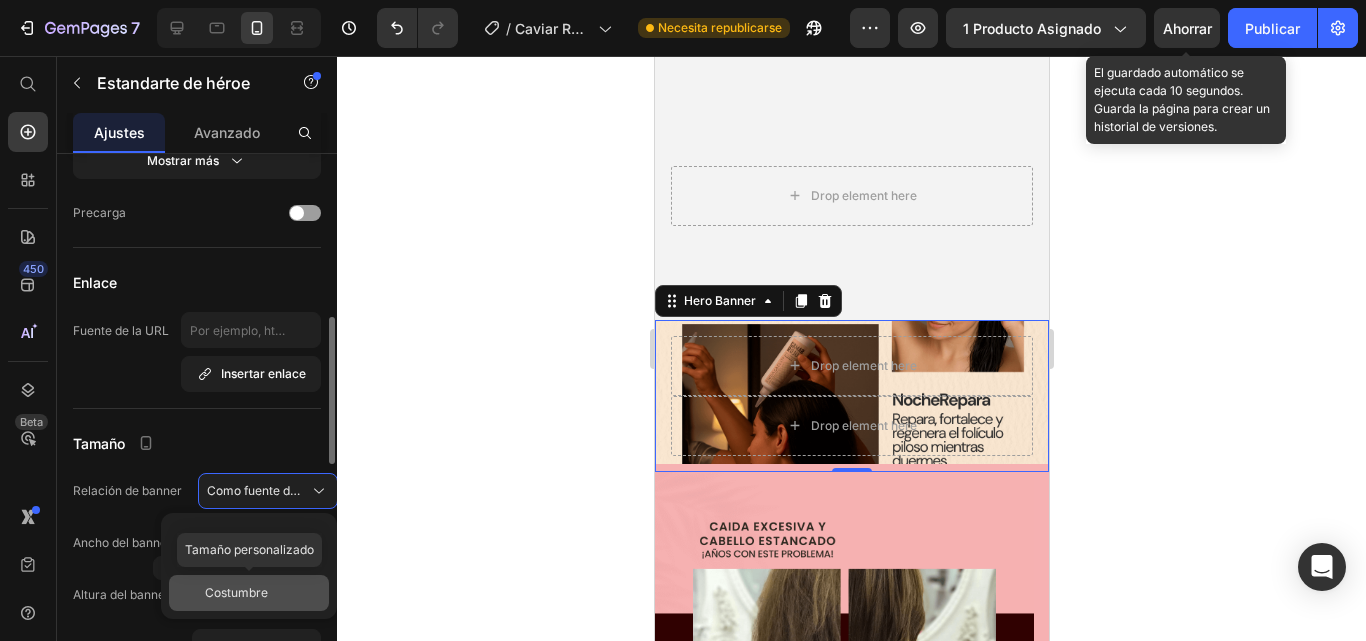 click on "Costumbre" at bounding box center [263, 593] 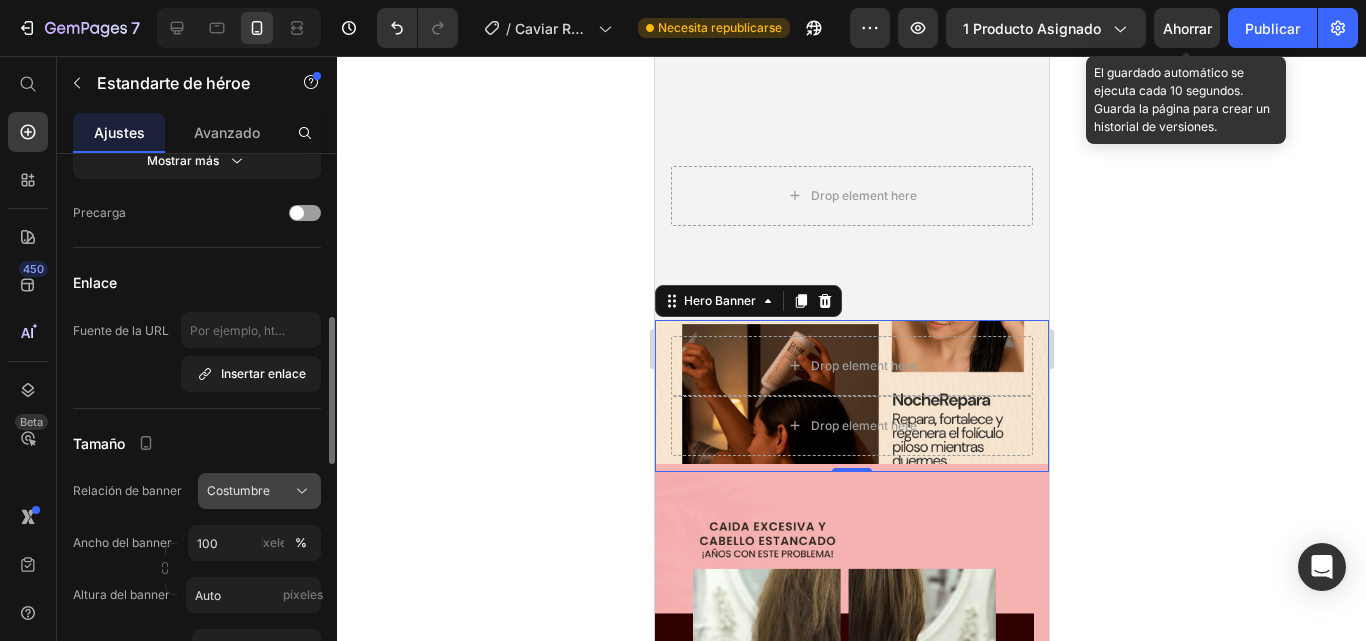 drag, startPoint x: 283, startPoint y: 484, endPoint x: 280, endPoint y: 503, distance: 19.235384 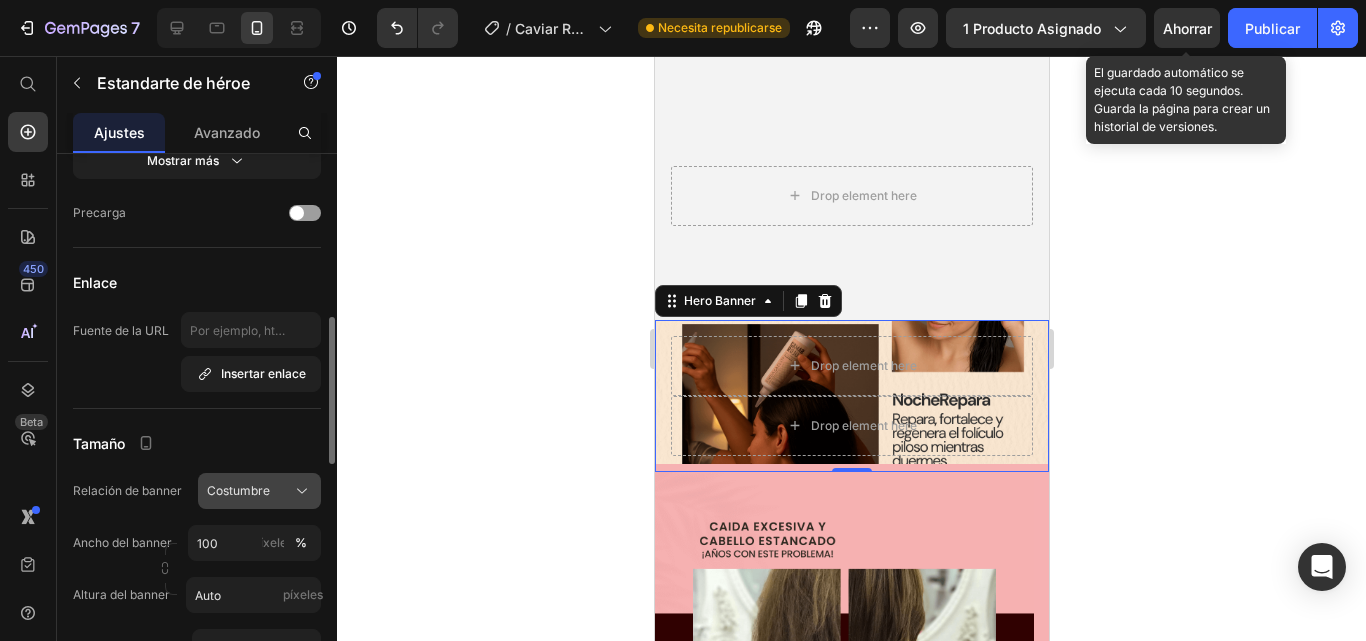 click on "Costumbre" 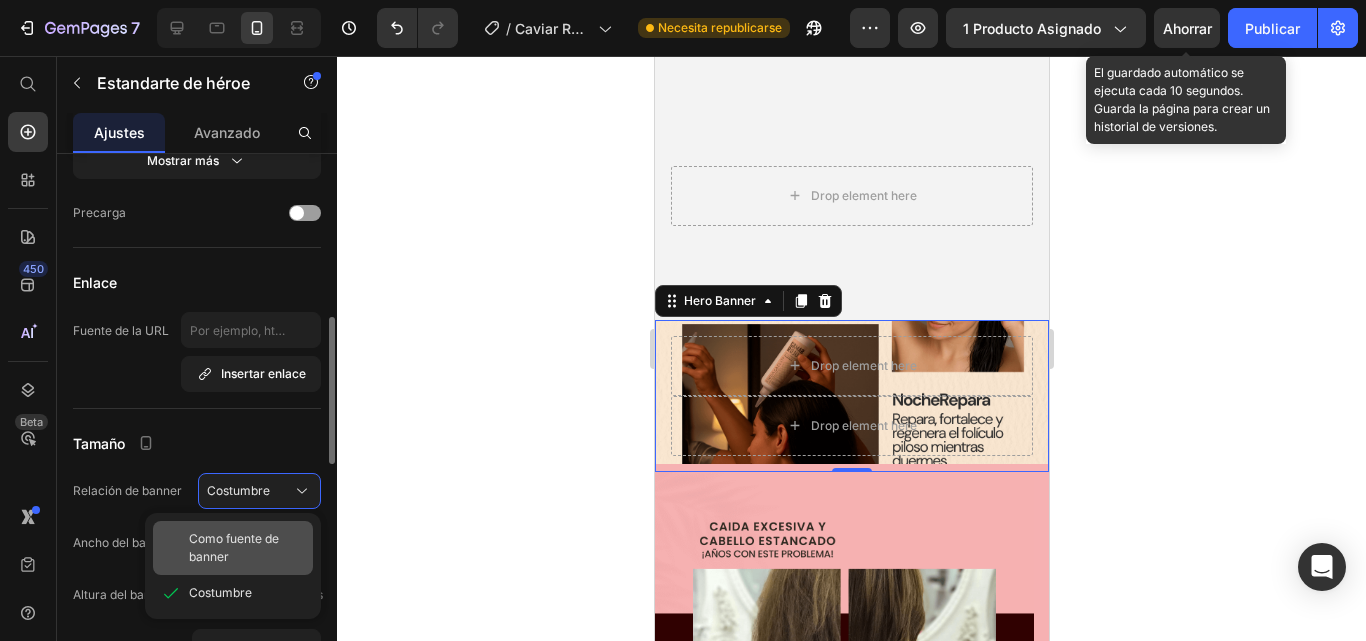 click on "Como fuente de banner" at bounding box center [234, 547] 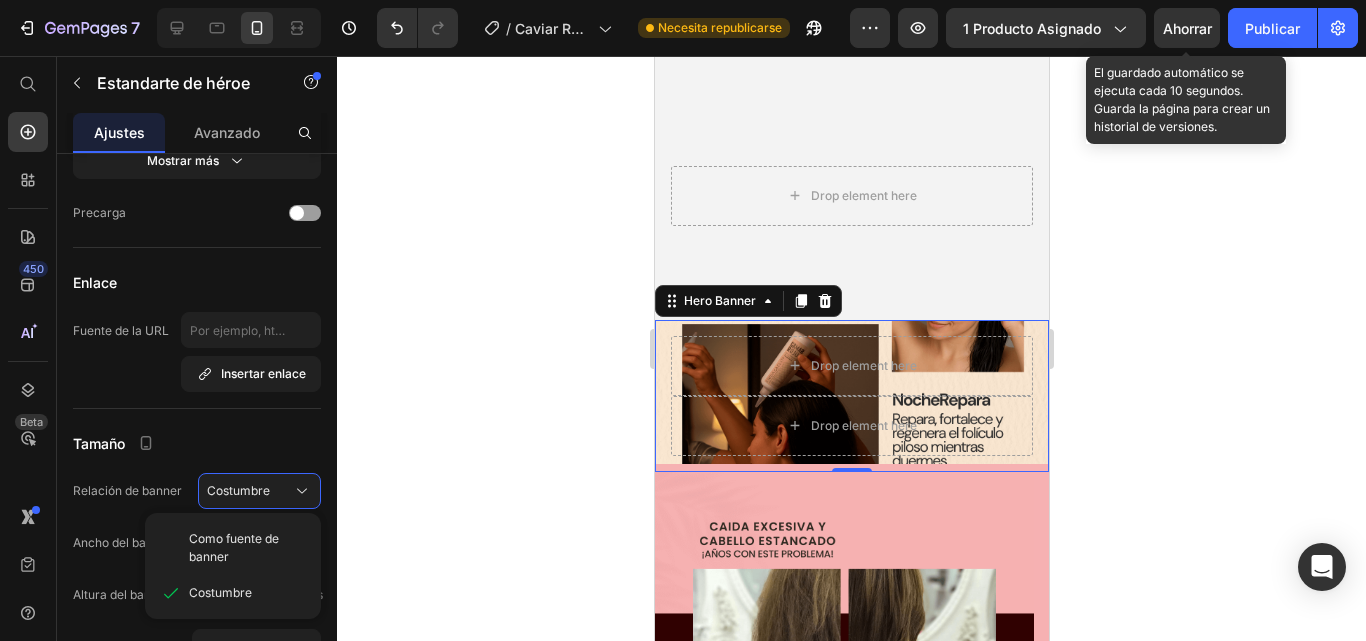 type 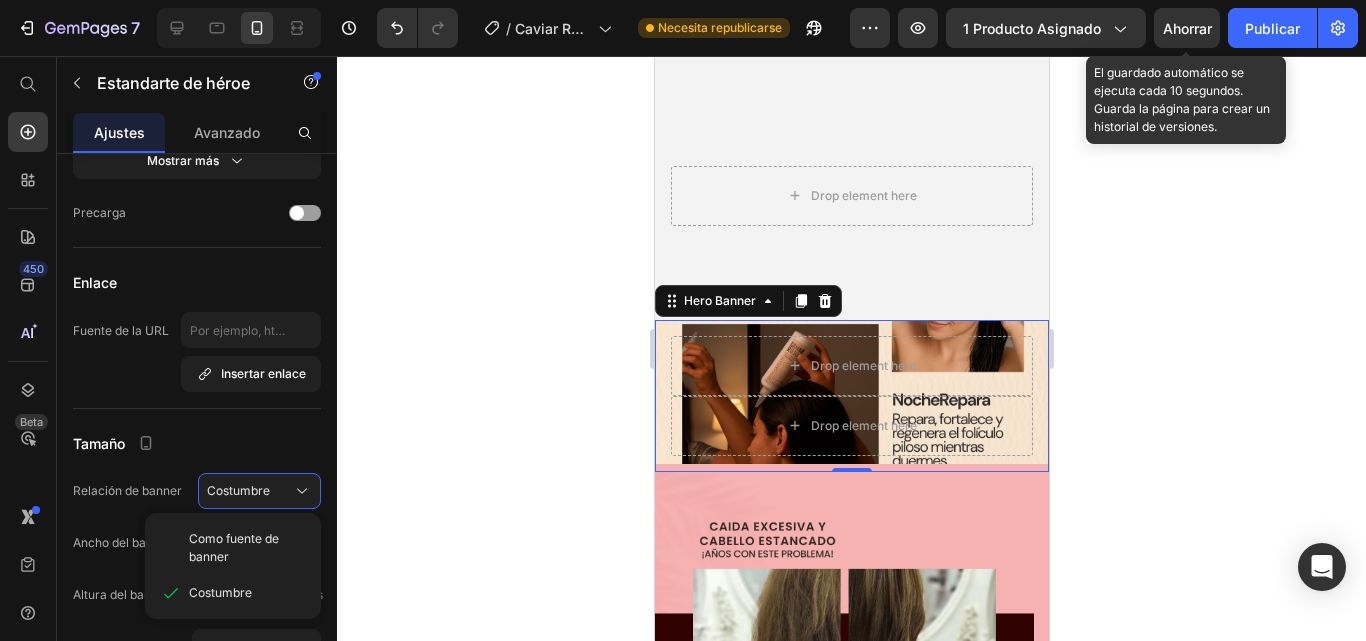 type 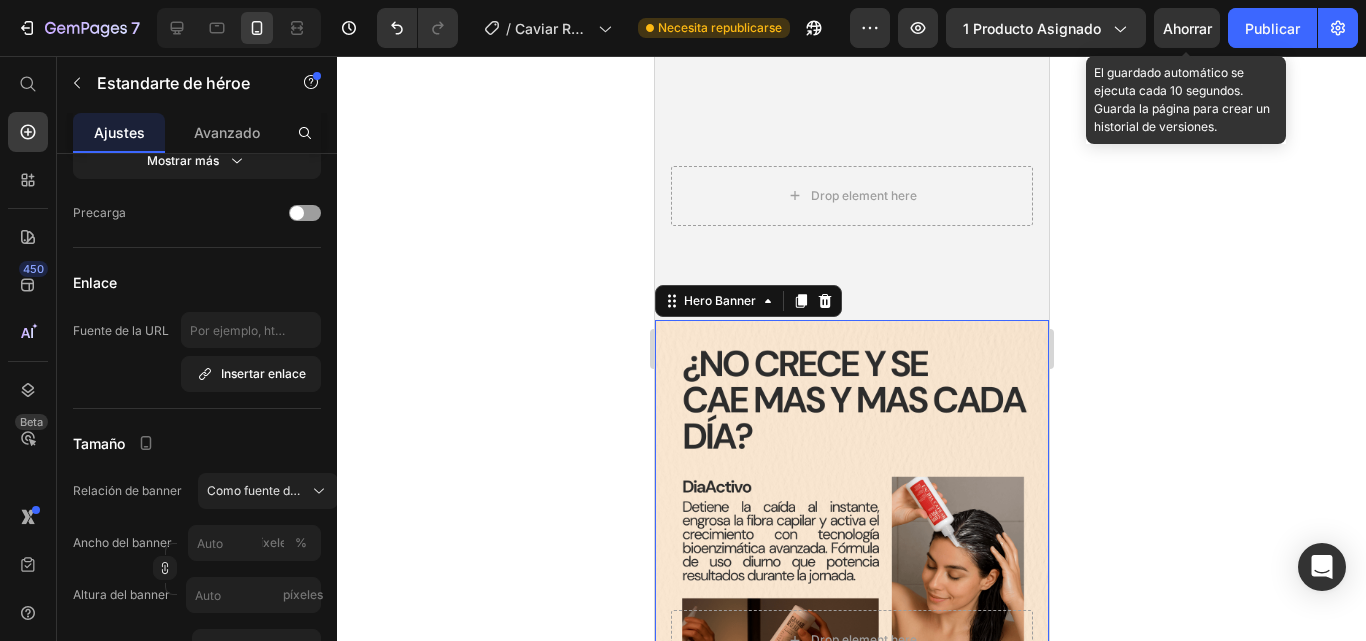 click 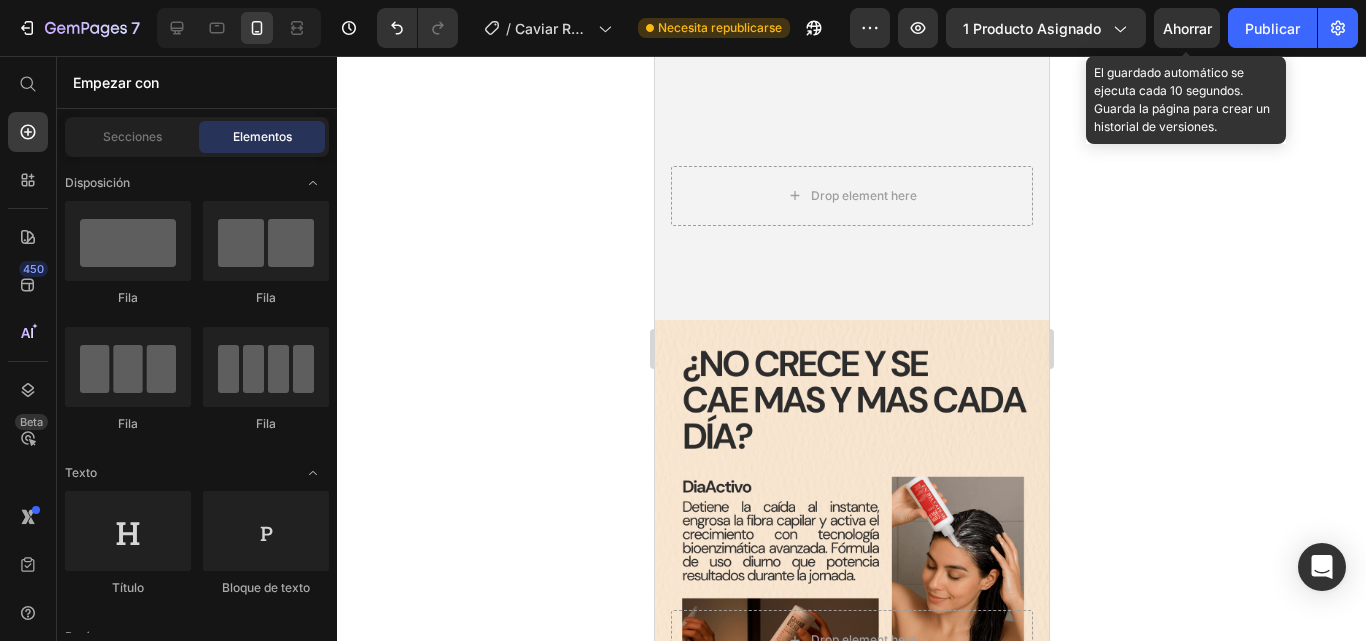 click 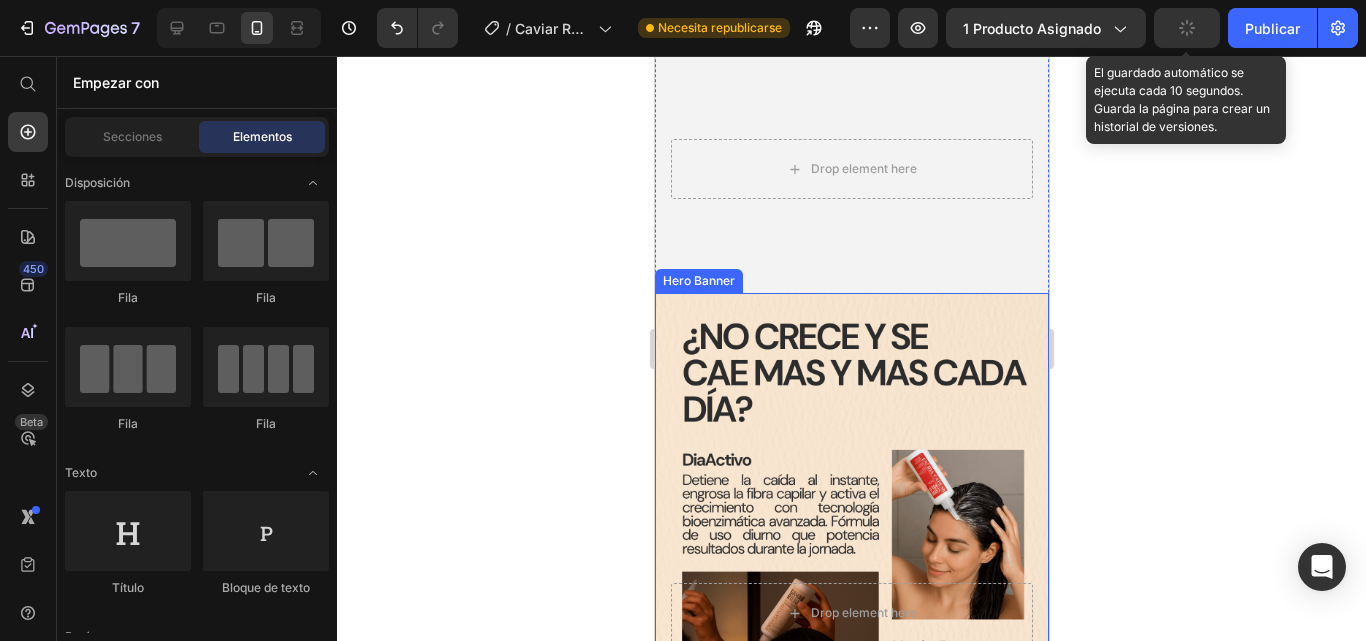 scroll, scrollTop: 4240, scrollLeft: 0, axis: vertical 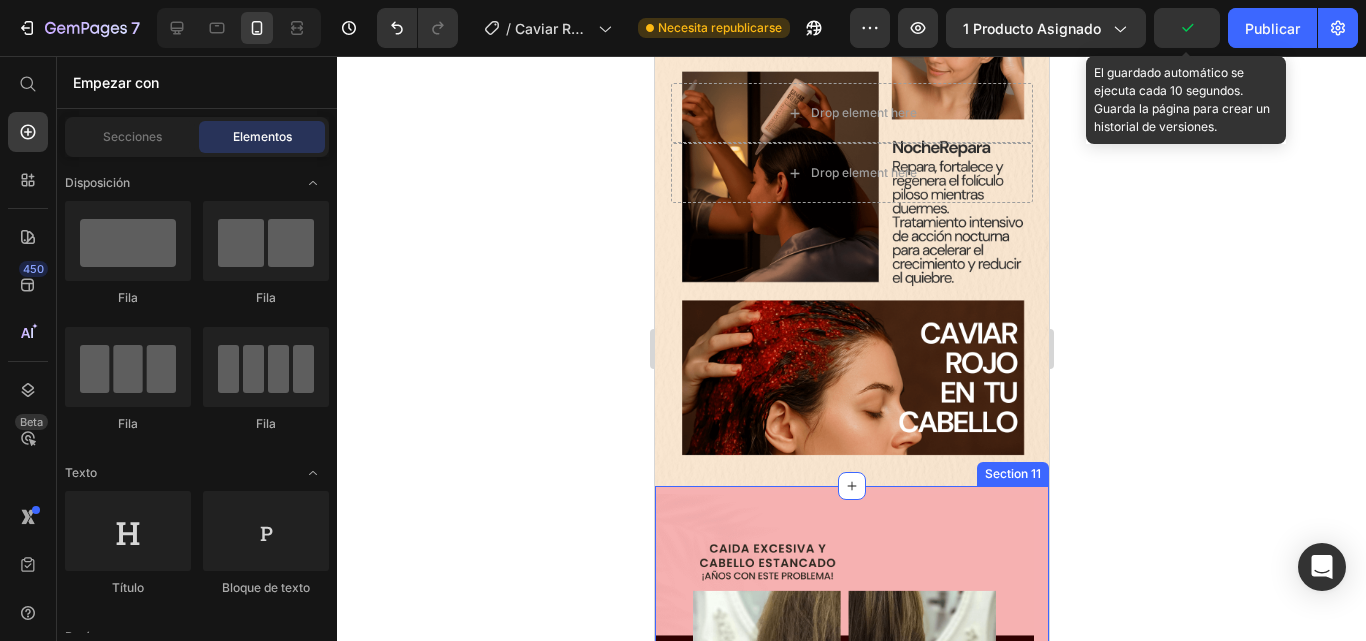 click on "Image Image Image Image Carousel Section 11" at bounding box center (851, 695) 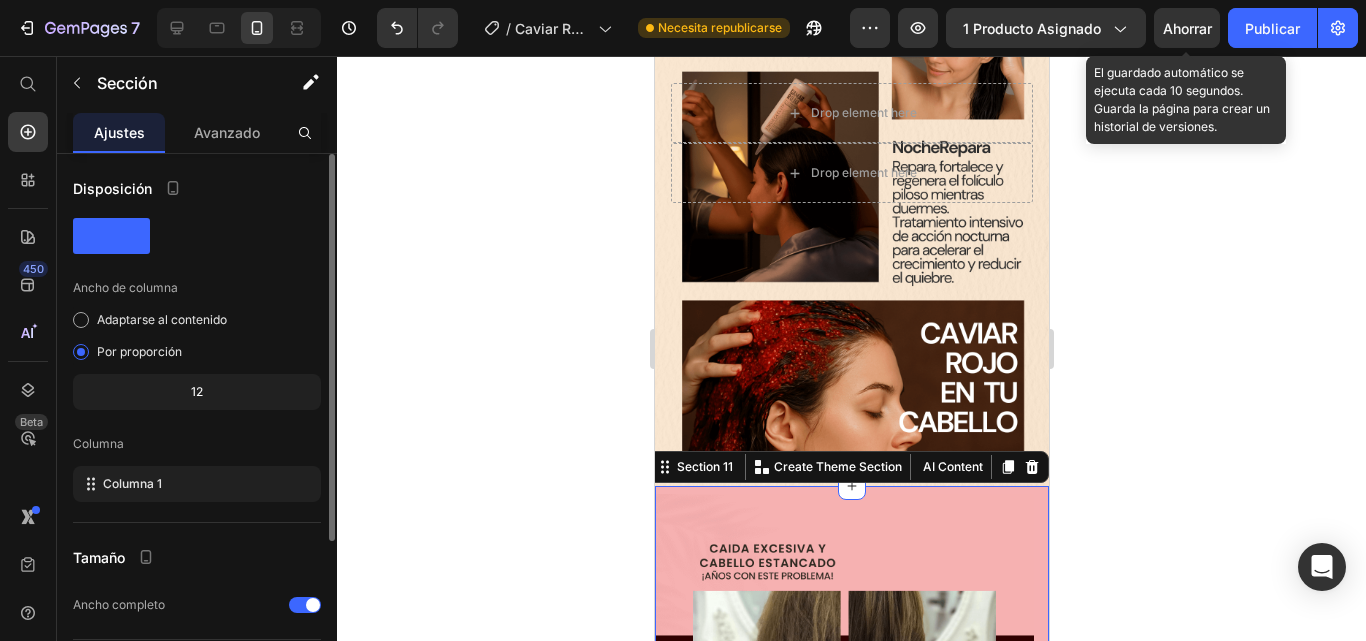 scroll, scrollTop: 220, scrollLeft: 0, axis: vertical 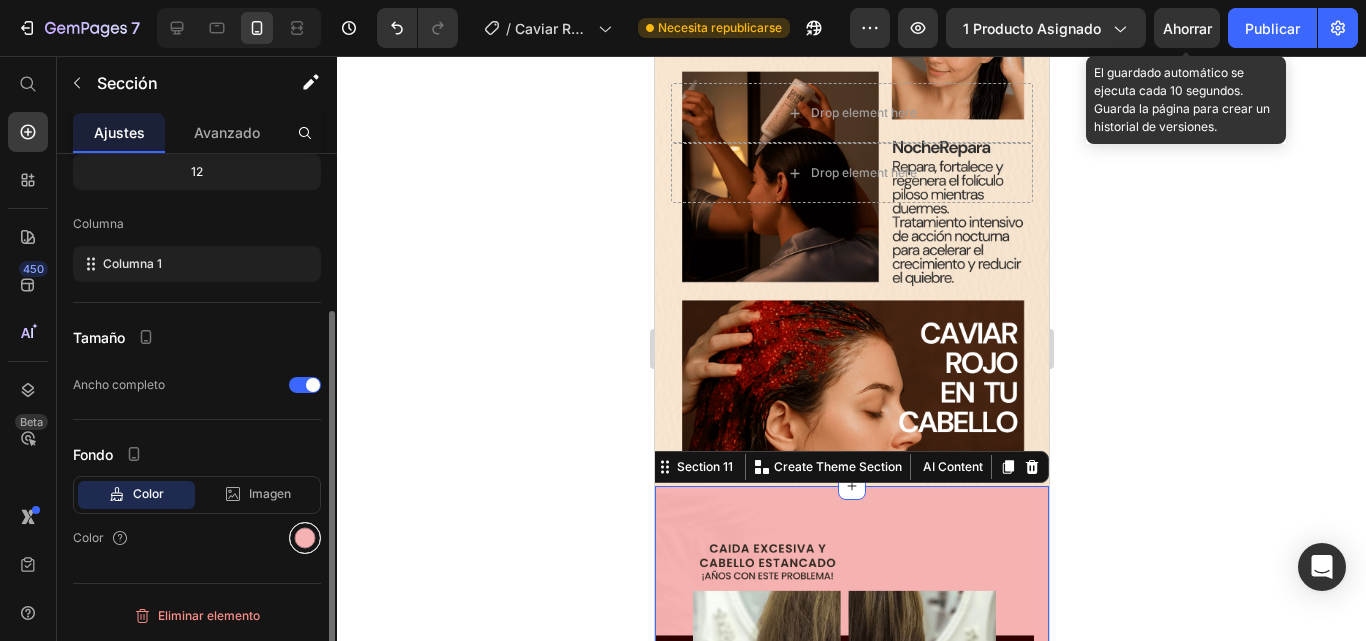 click at bounding box center (305, 538) 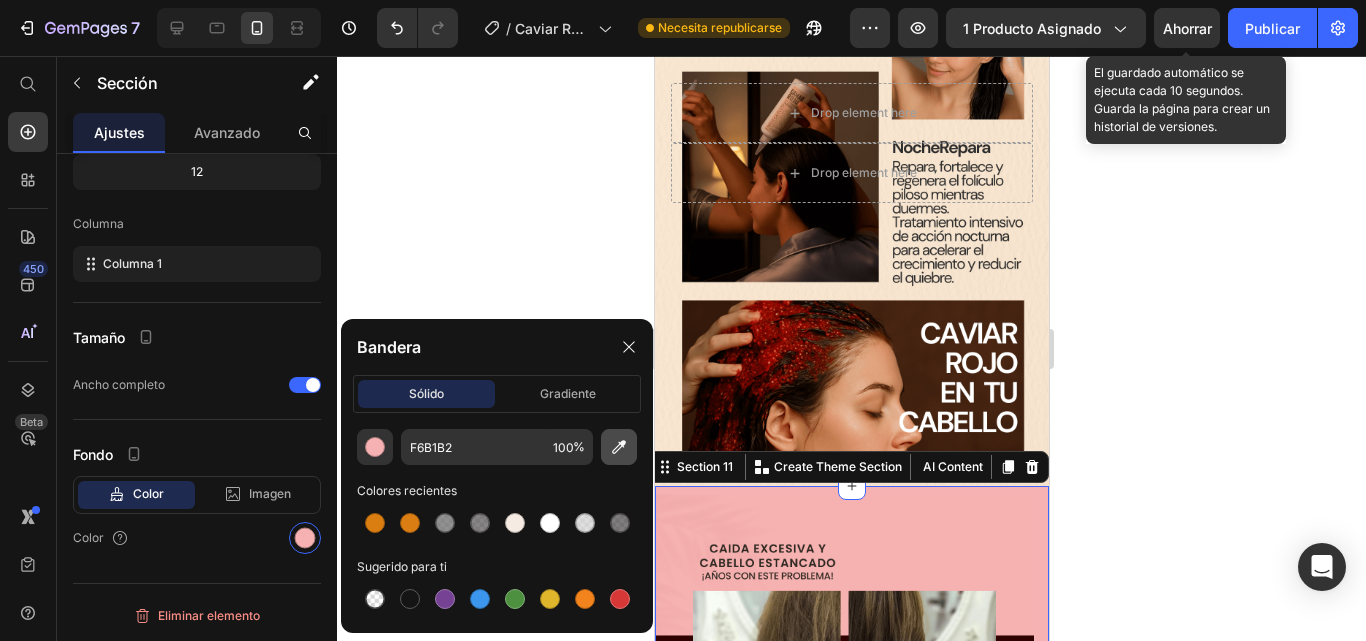 click 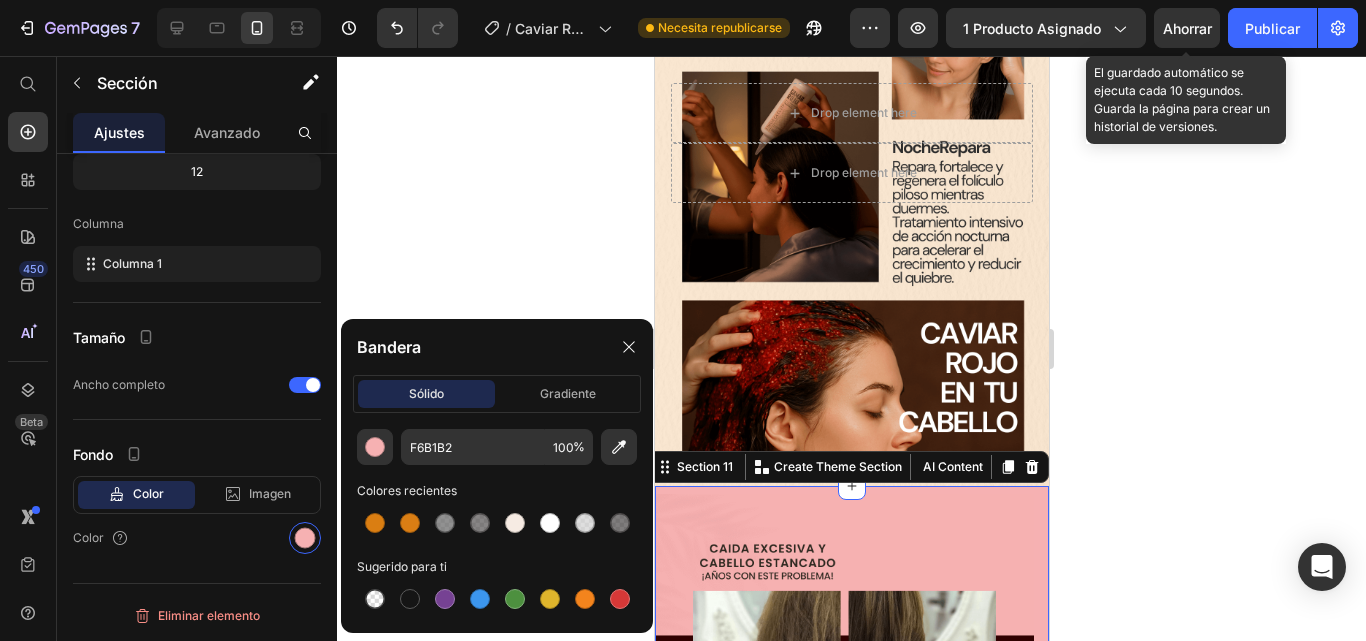 type on "F8E5CD" 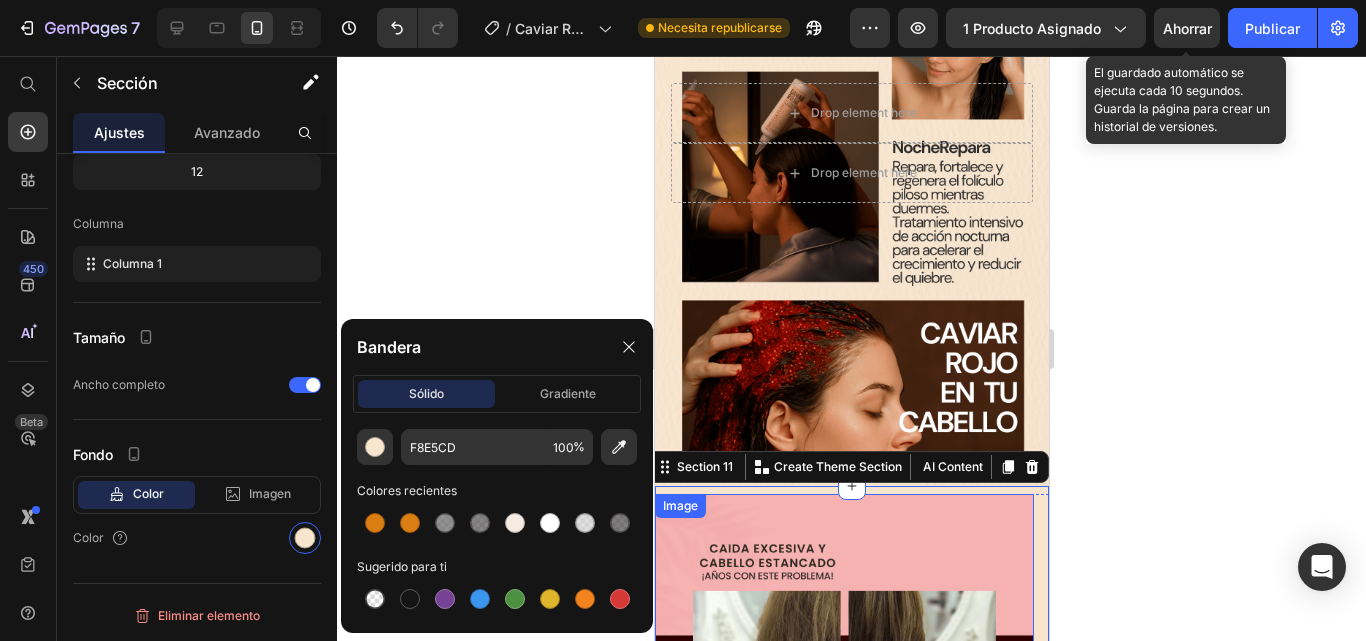 click at bounding box center [843, 683] 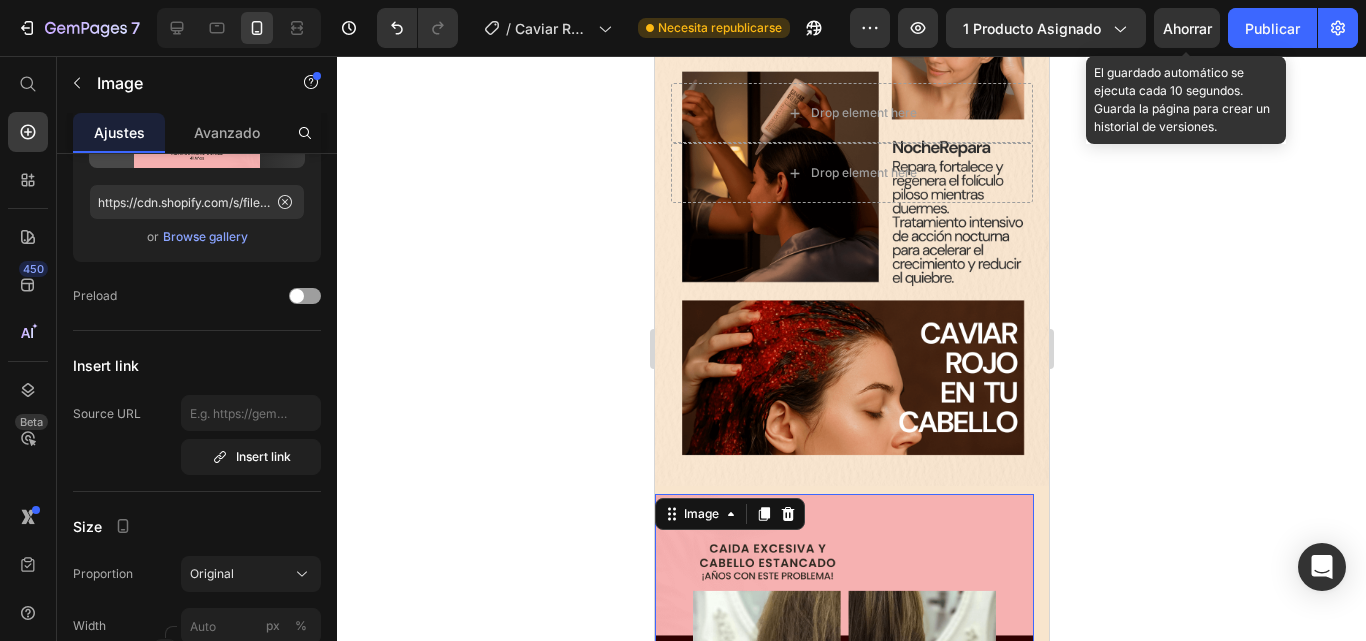 scroll, scrollTop: 0, scrollLeft: 0, axis: both 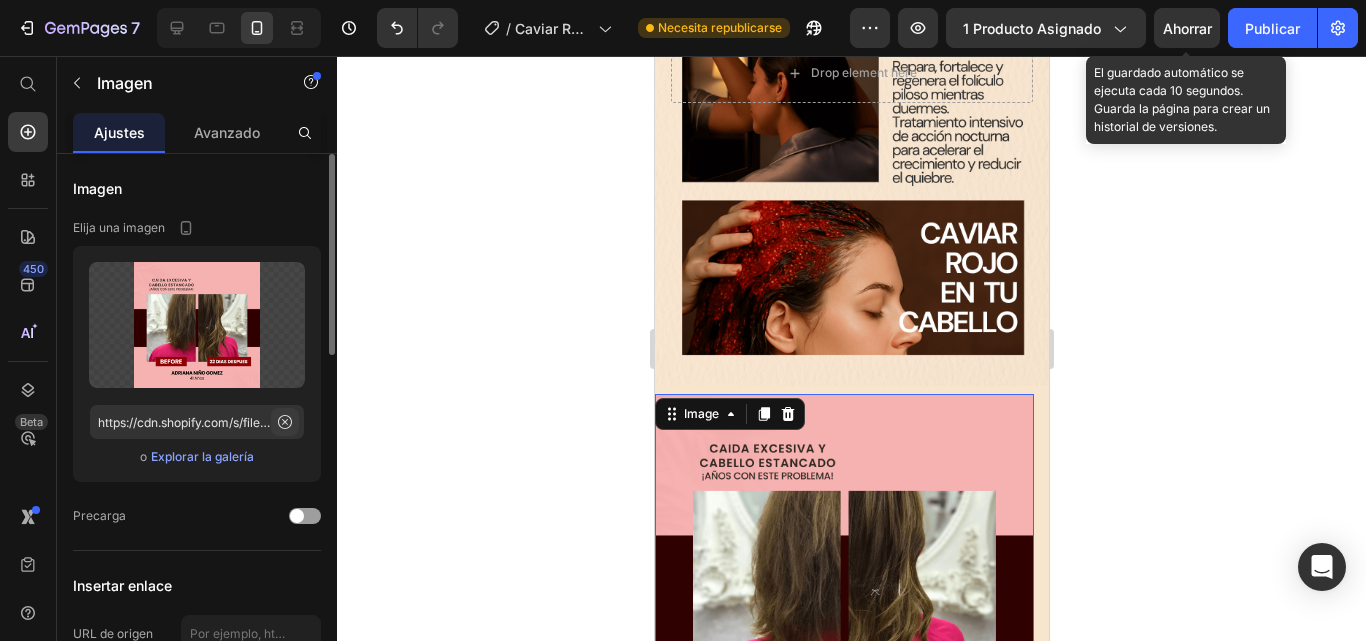 click 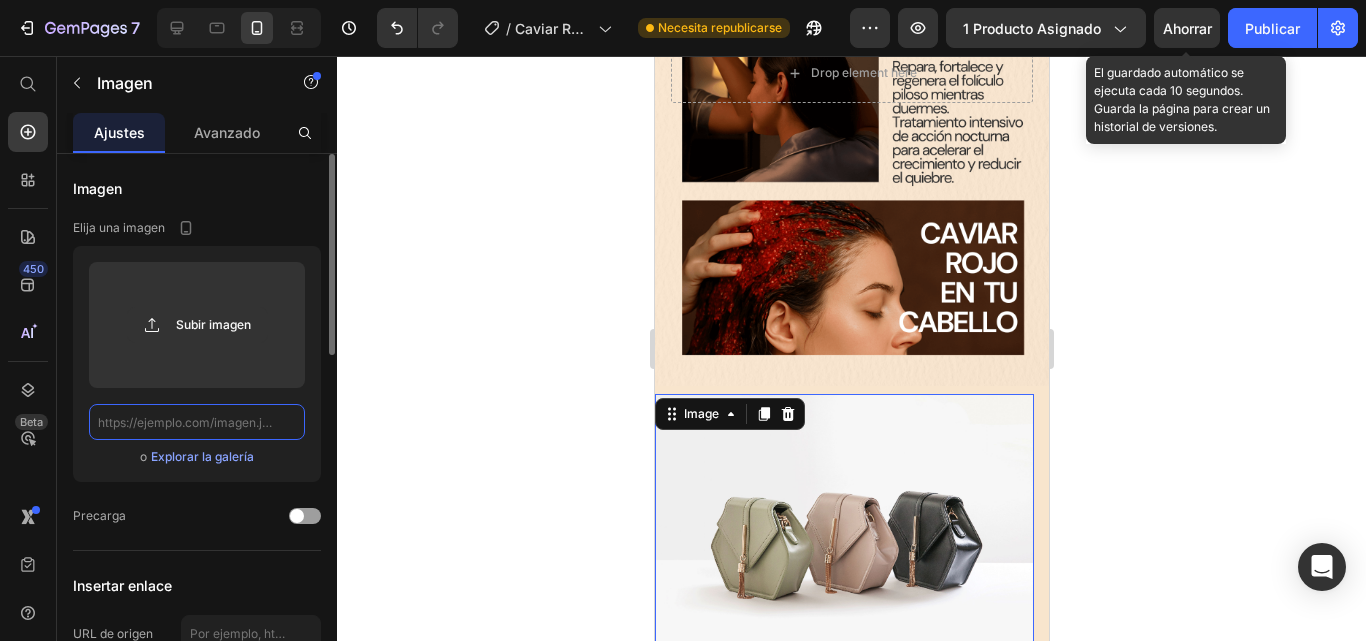 scroll, scrollTop: 0, scrollLeft: 0, axis: both 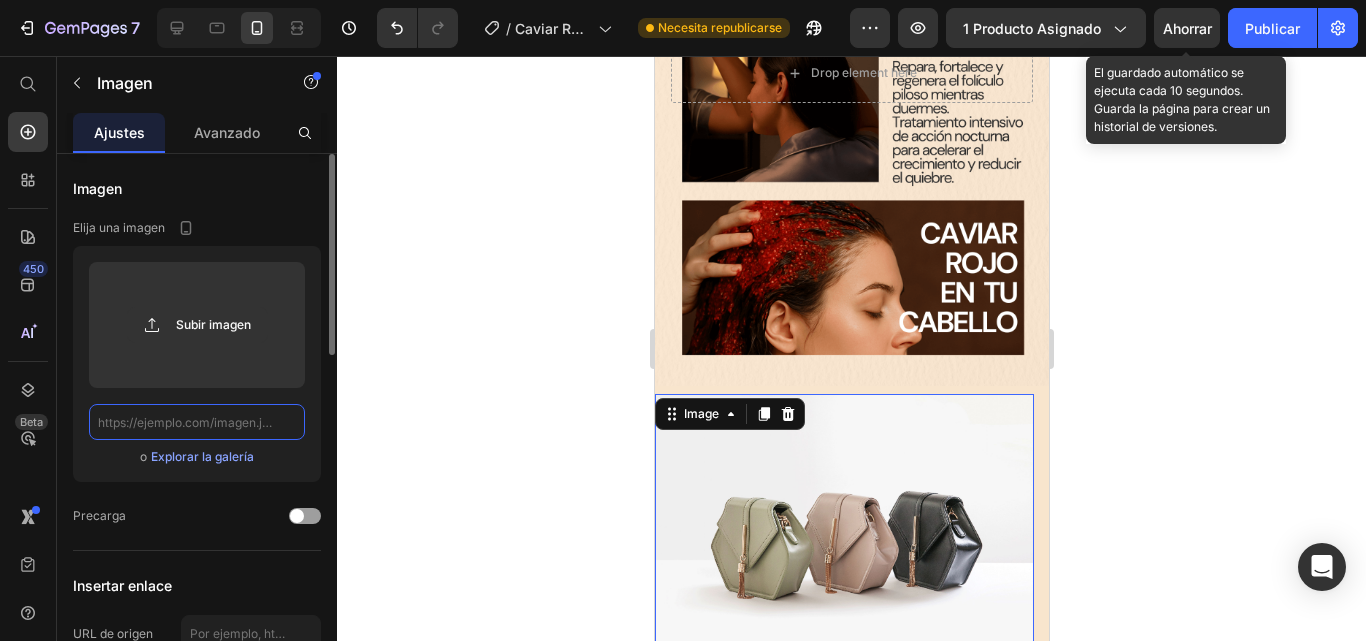 paste on "https://cdn.shopify.com/s/files/1/0573/6208/7999/files/CAVIAR_ROJO_5.png?v=1752430593" 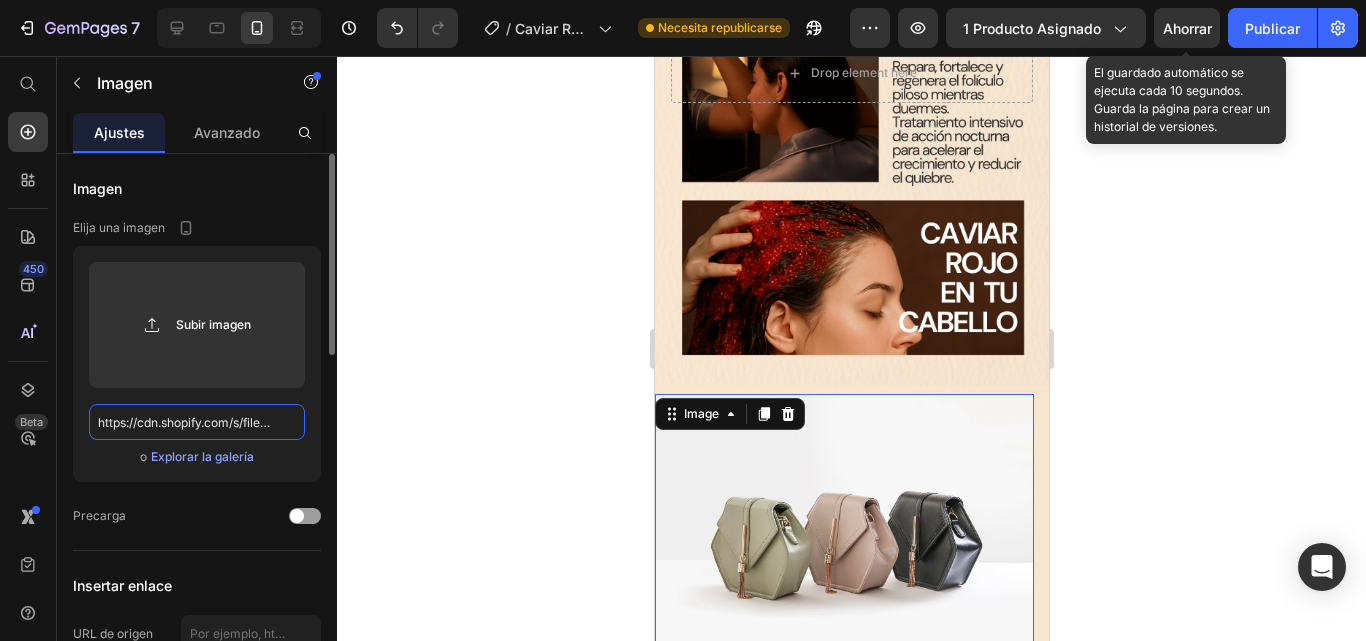 scroll, scrollTop: 0, scrollLeft: 351, axis: horizontal 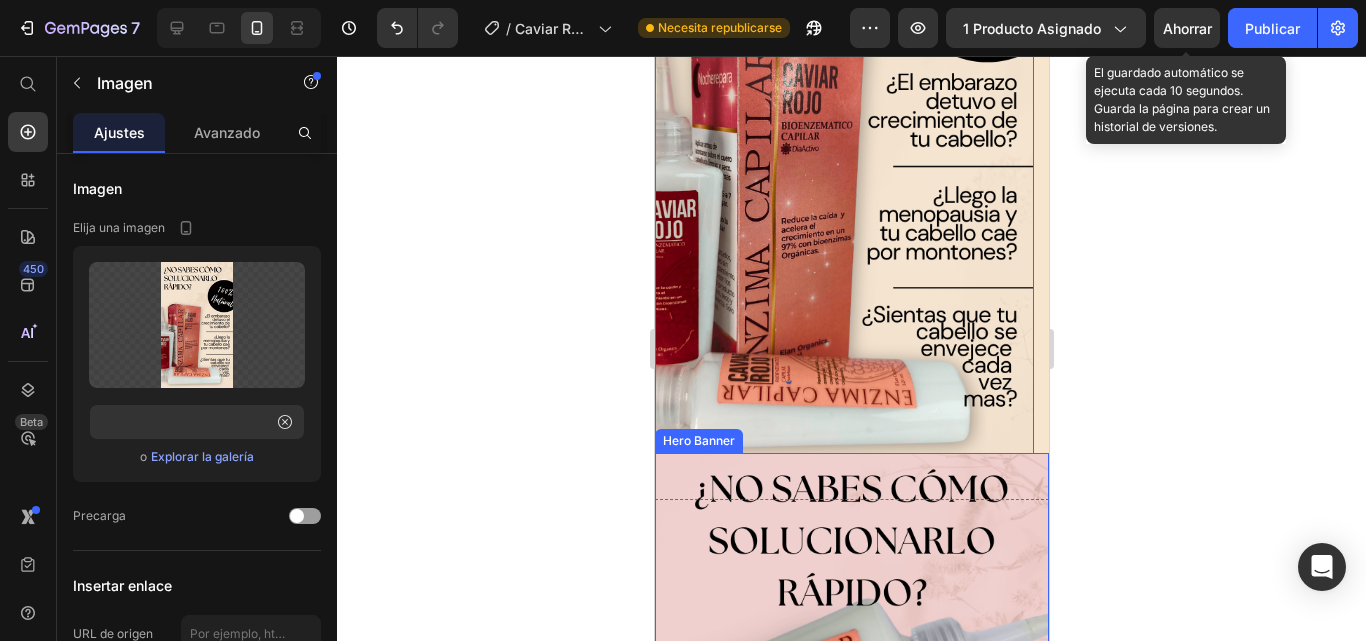 click at bounding box center [851, 803] 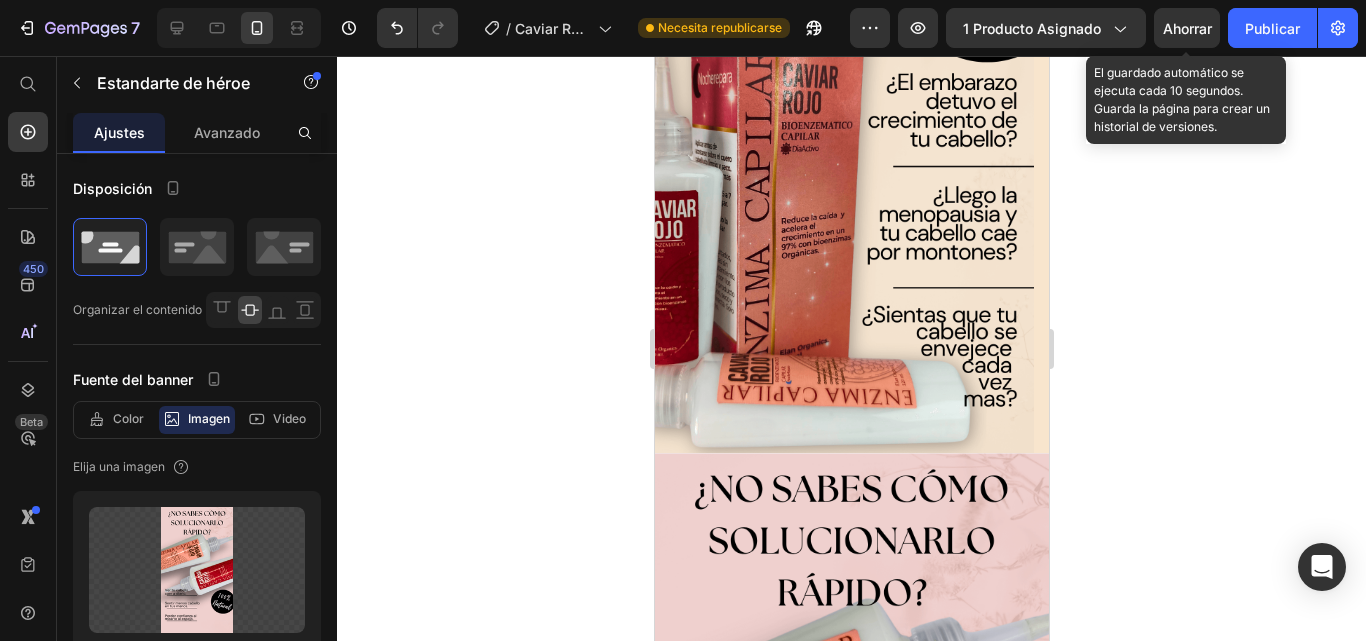 scroll, scrollTop: 5140, scrollLeft: 0, axis: vertical 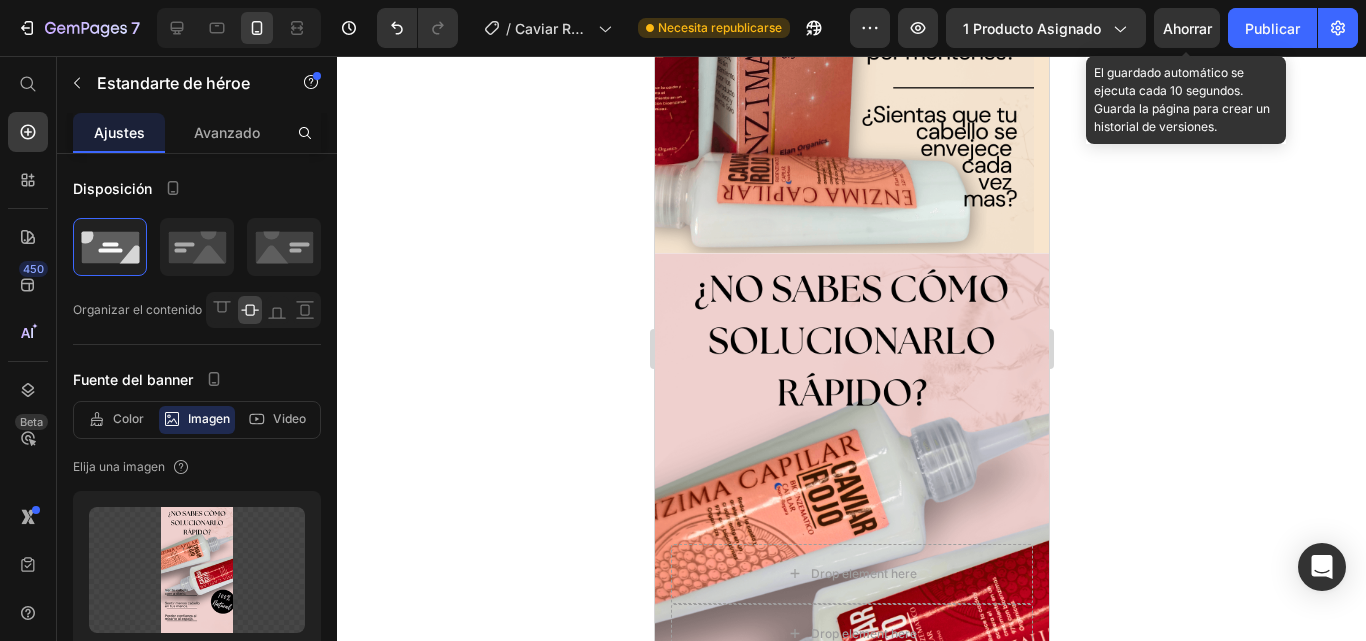 click at bounding box center [851, 603] 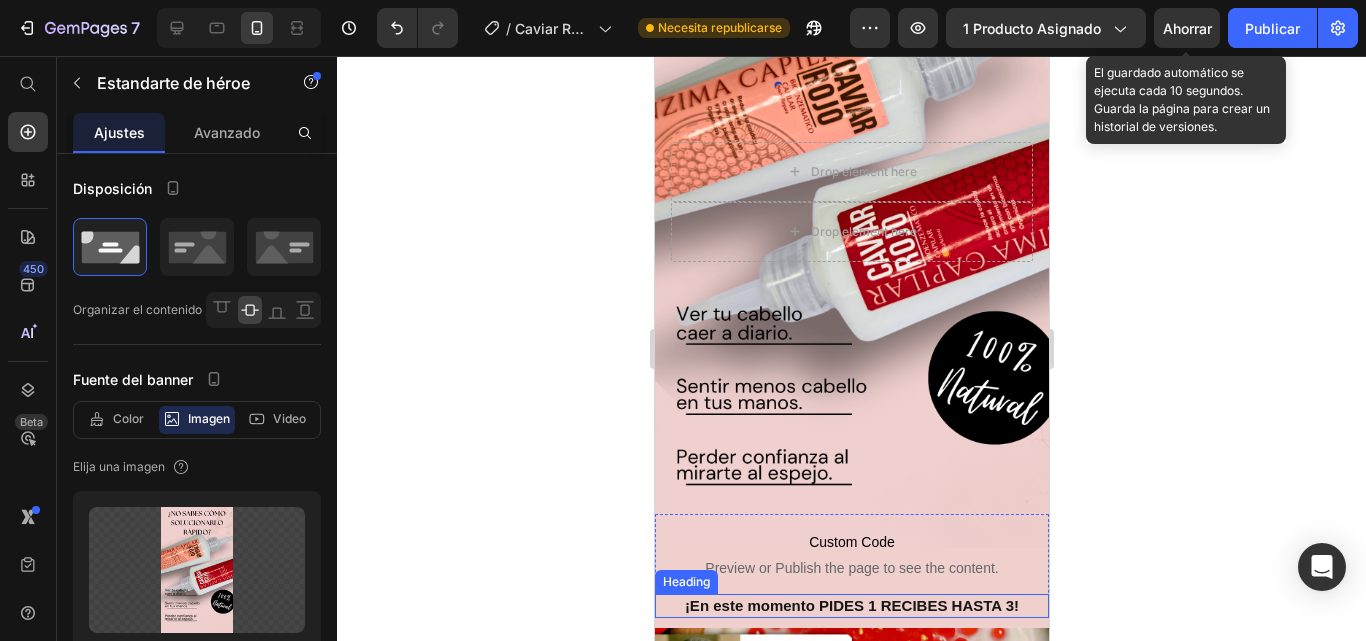 scroll, scrollTop: 5640, scrollLeft: 0, axis: vertical 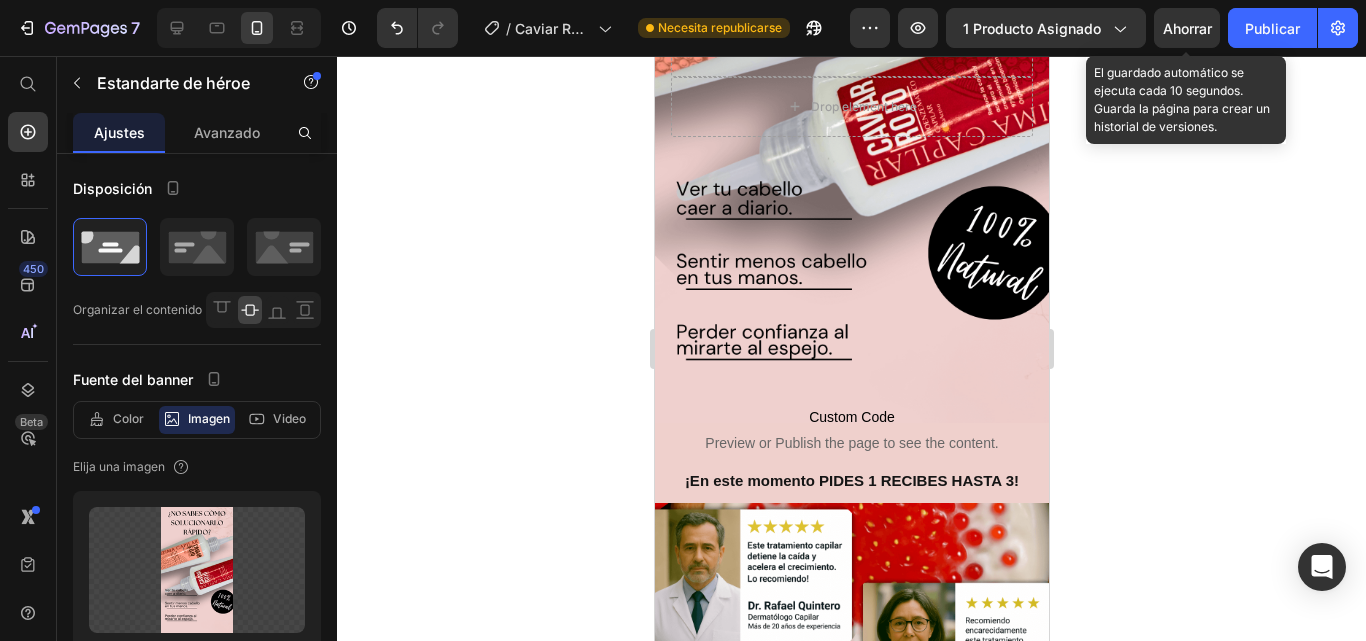 click at bounding box center (851, 77) 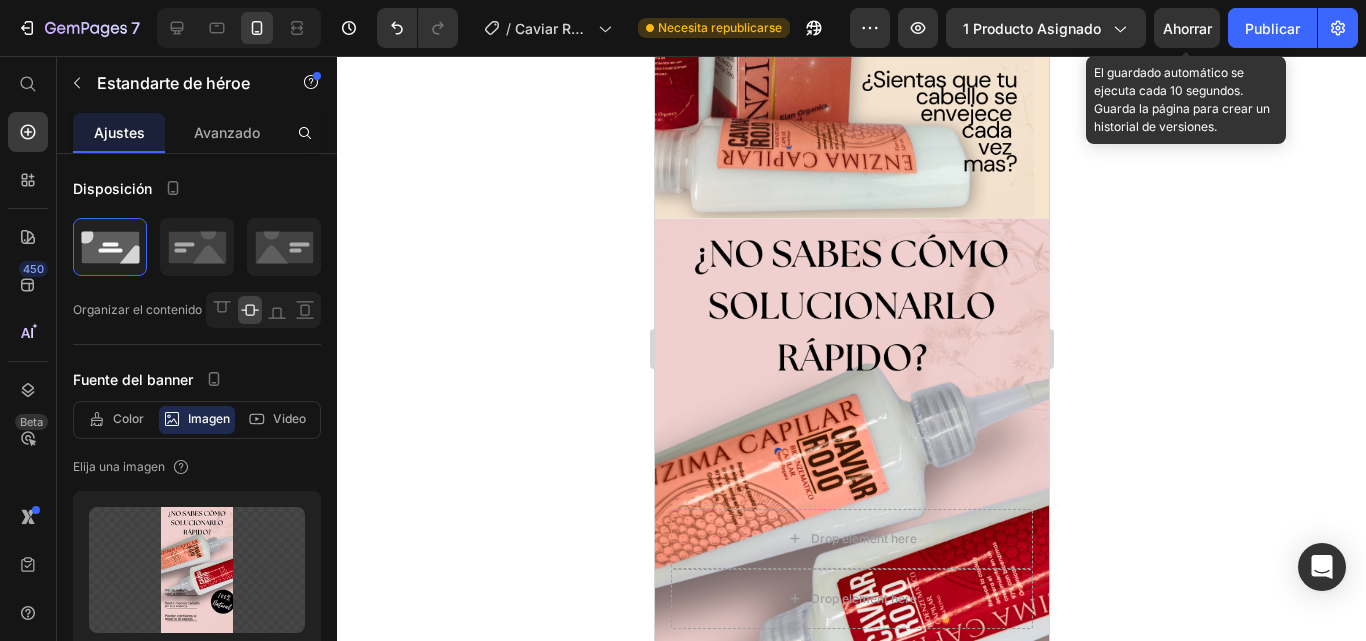 scroll, scrollTop: 5140, scrollLeft: 0, axis: vertical 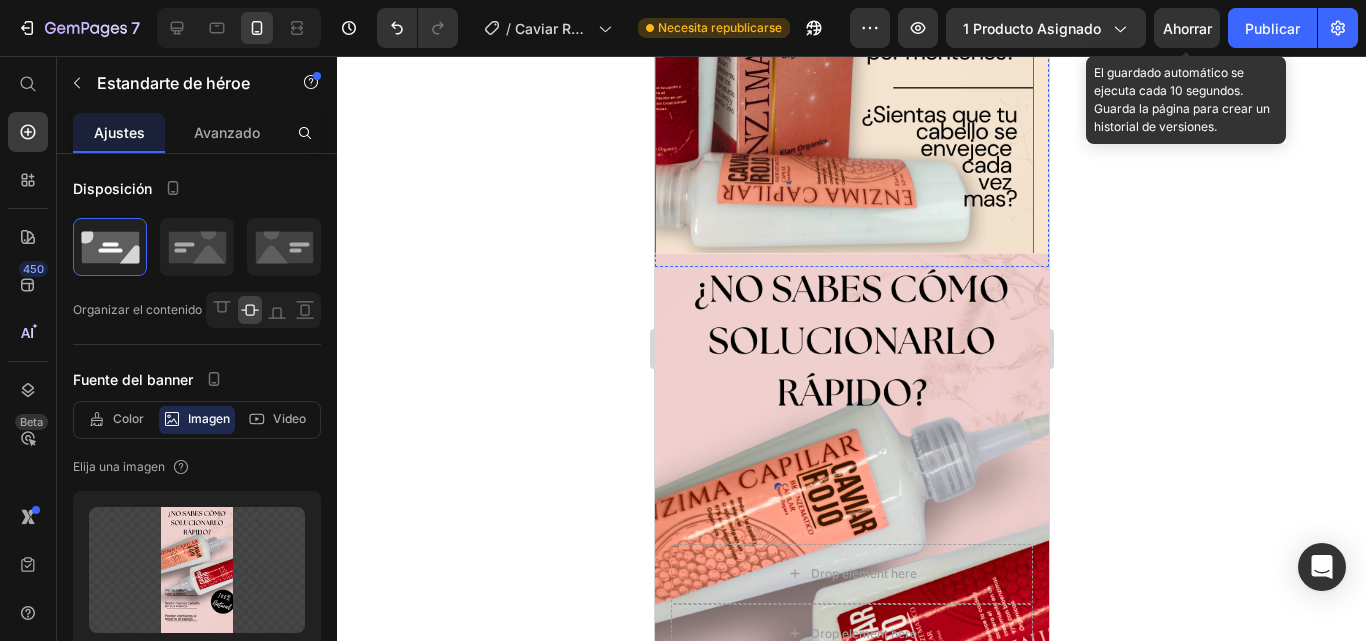click at bounding box center (843, -69) 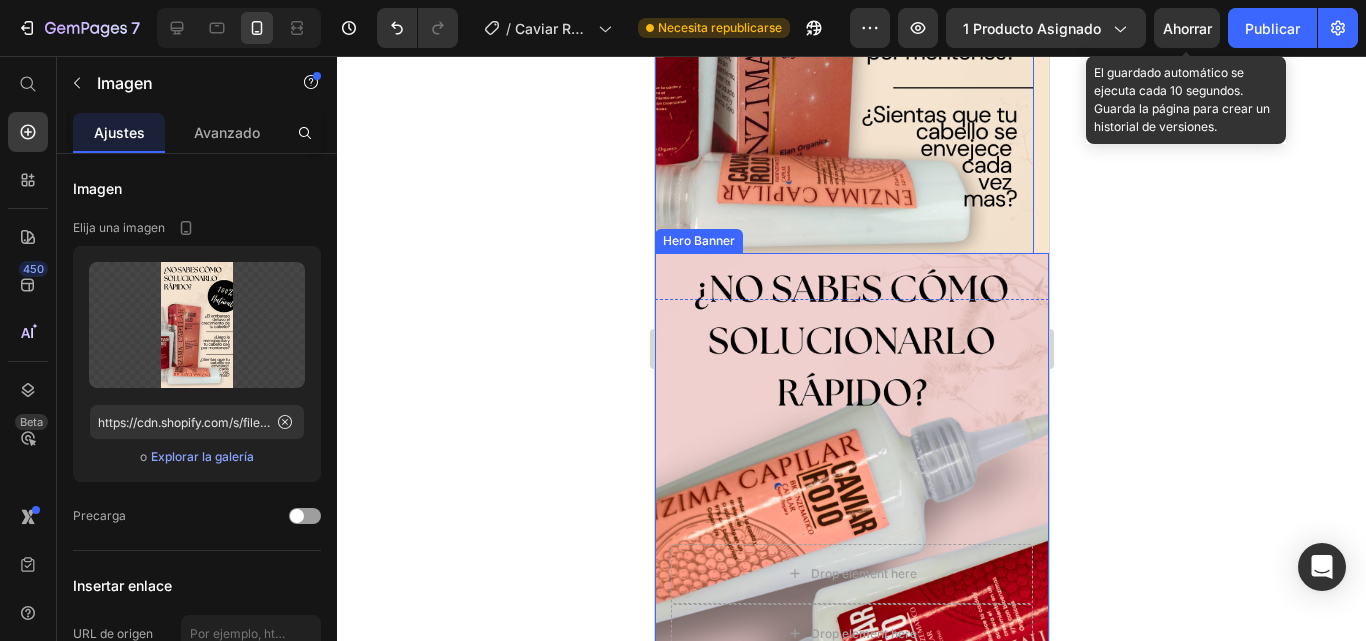 click at bounding box center [851, 603] 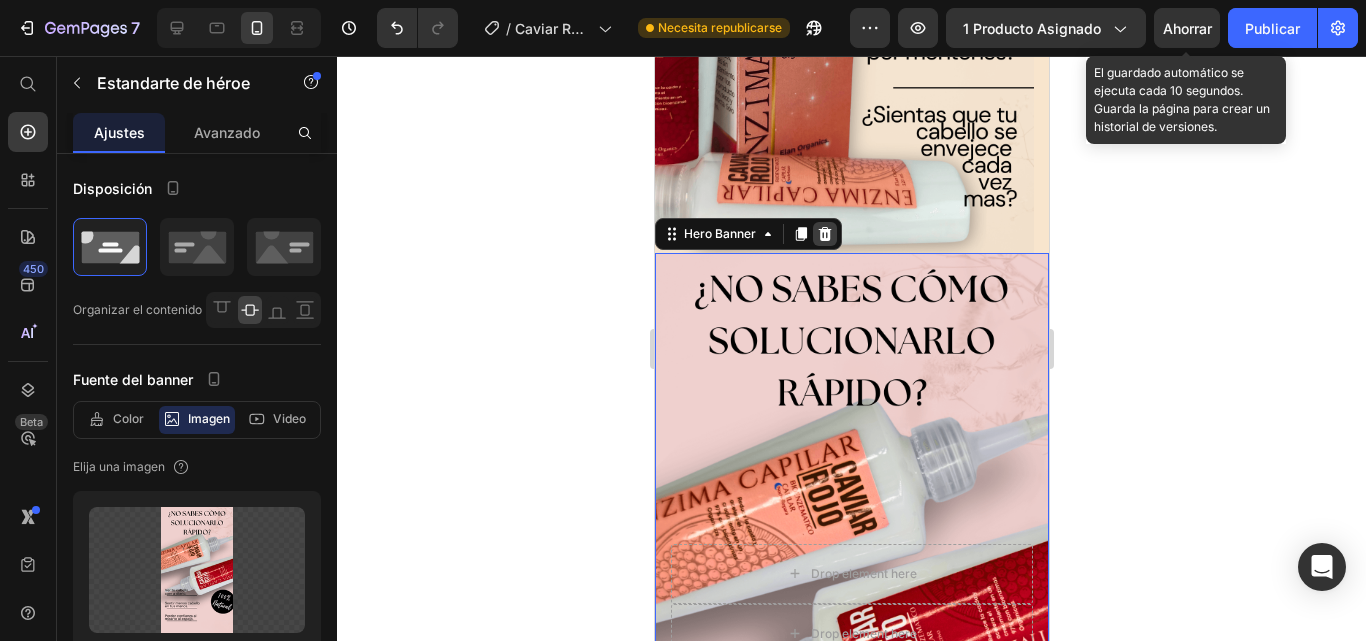 click 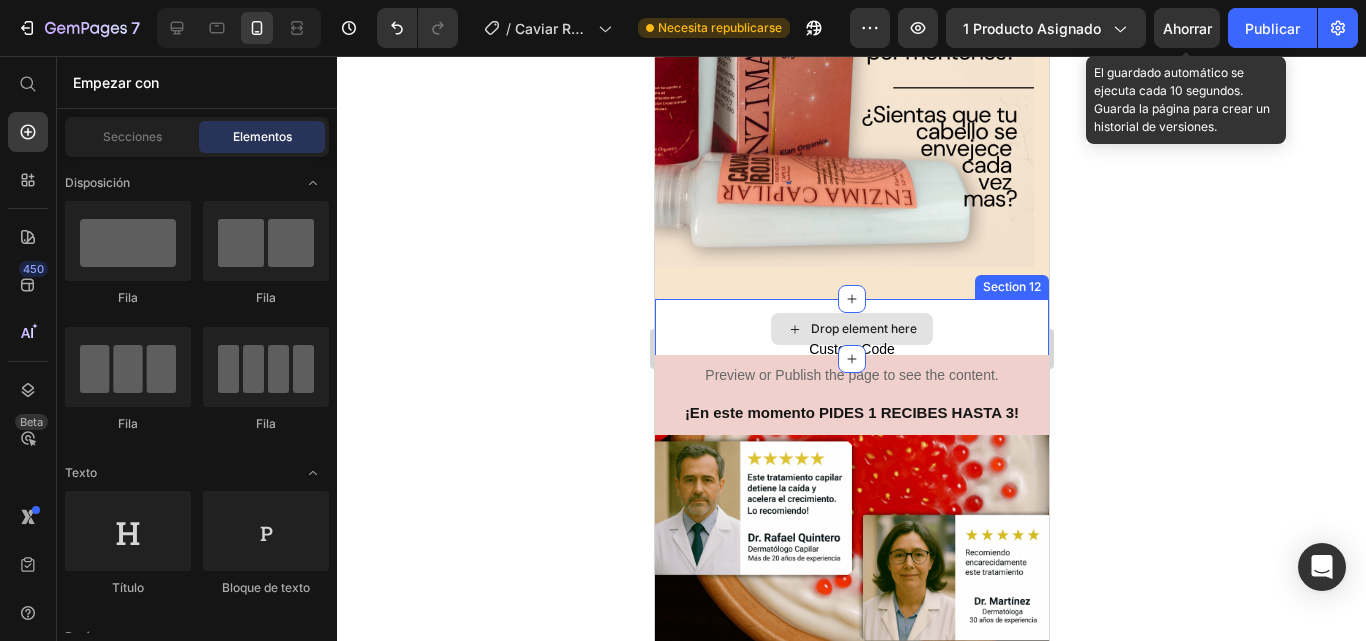 click on "Drop element here" at bounding box center [851, 329] 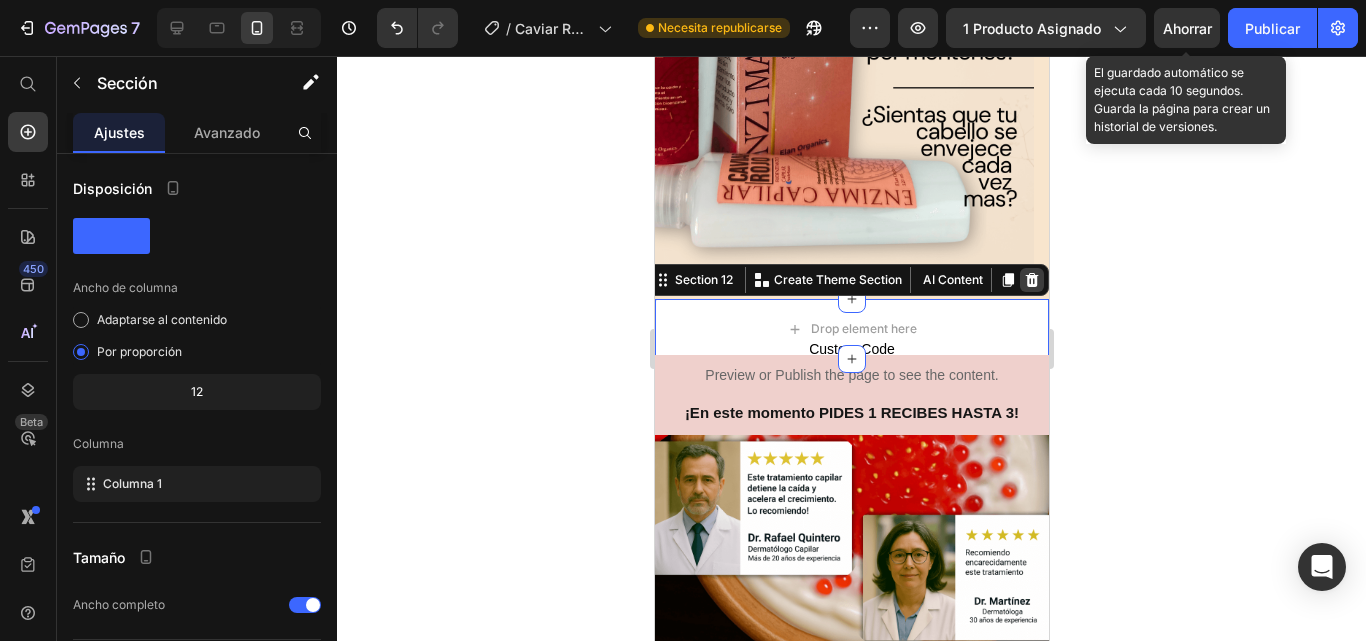 click 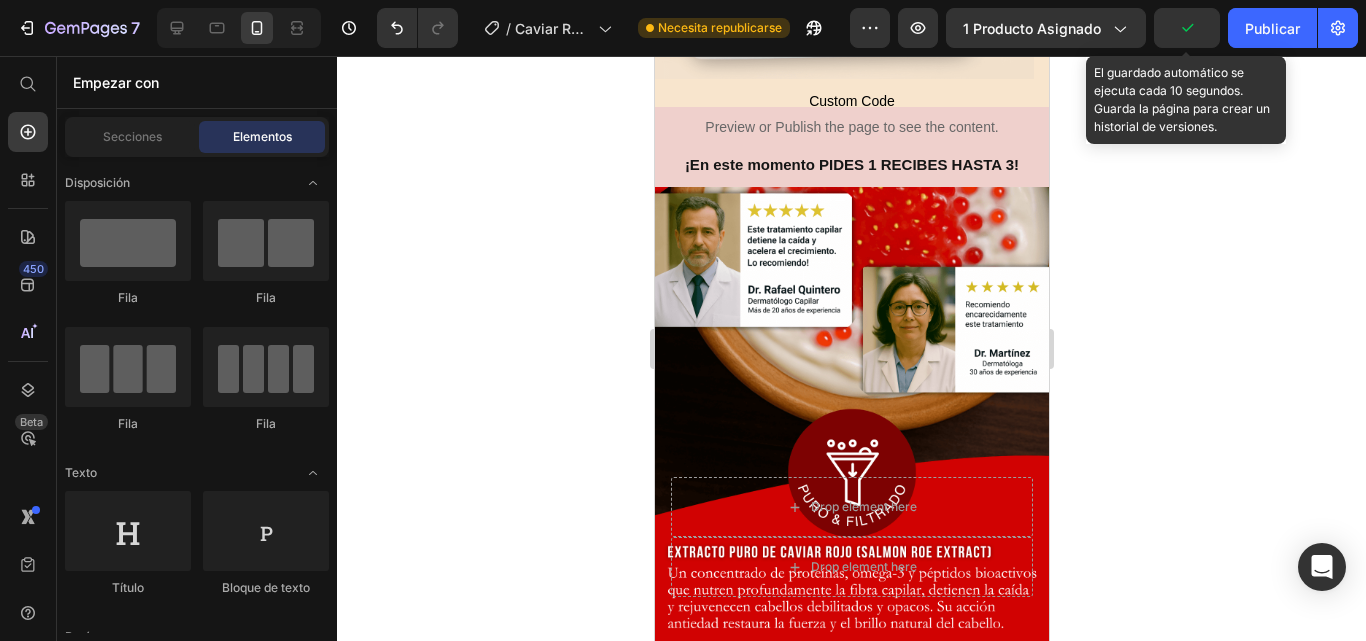 scroll, scrollTop: 4918, scrollLeft: 0, axis: vertical 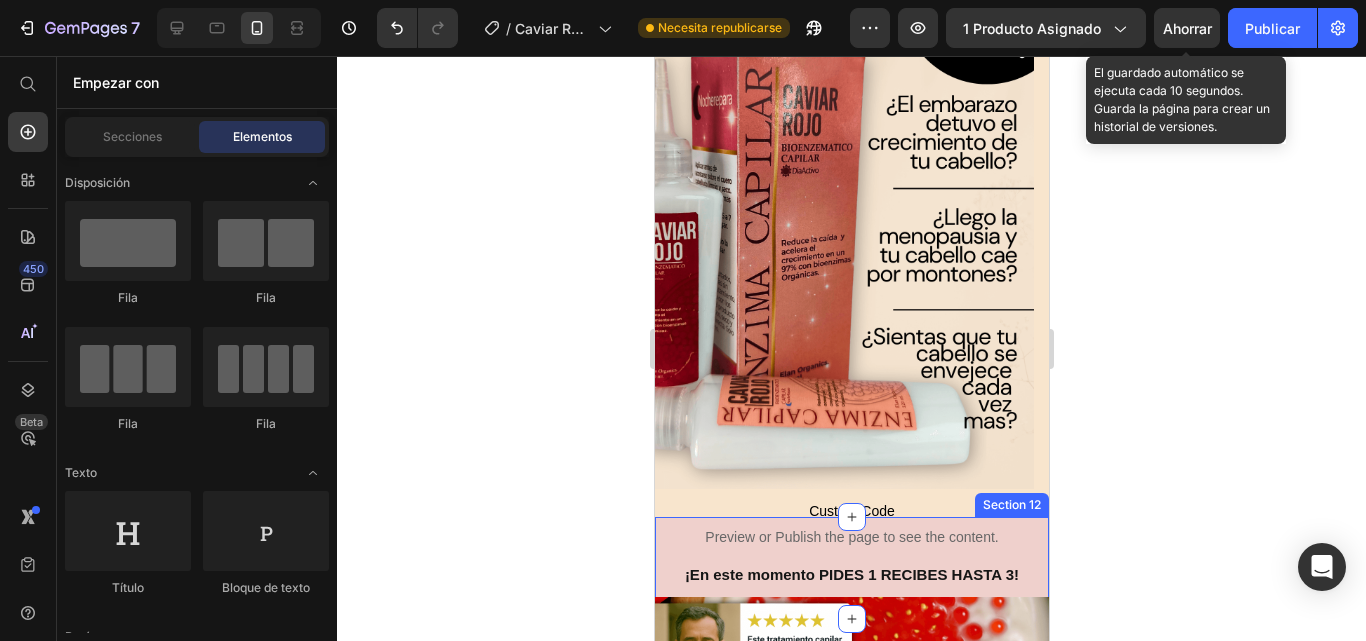 click on "Custom Code
Preview or Publish the page to see the content. Custom Code ¡En este momento PIDES 1 RECIBES HASTA 3! Heading Row Section 12" at bounding box center (851, 568) 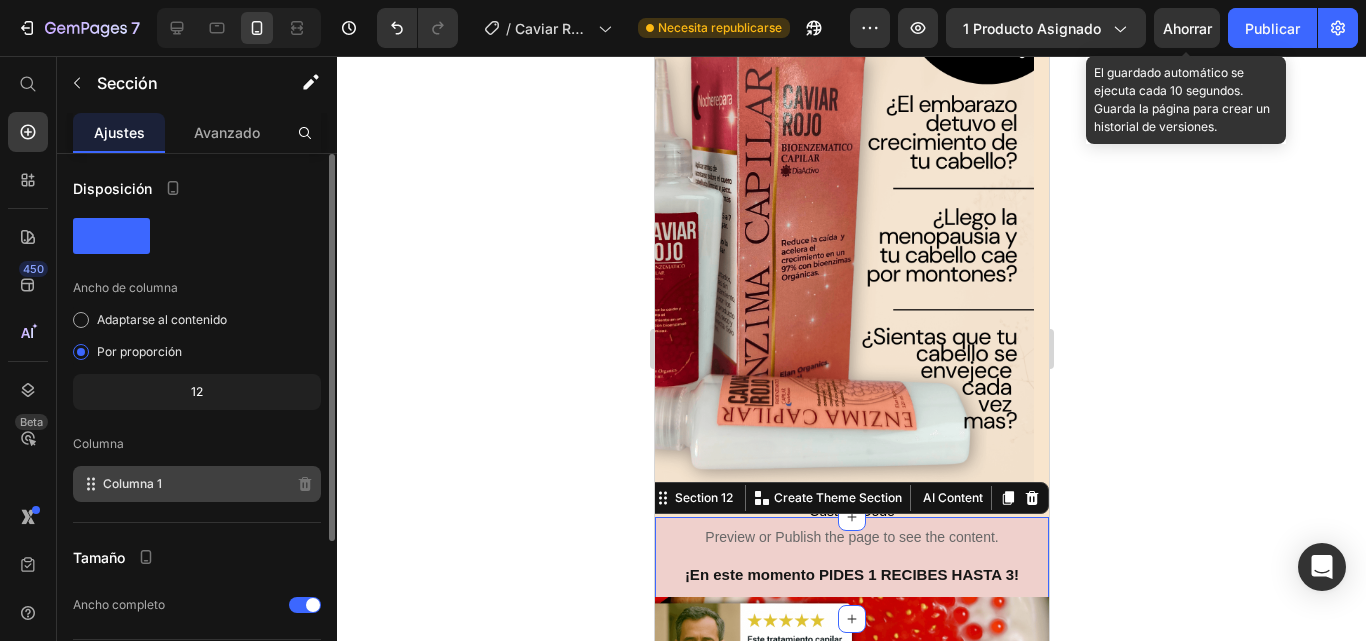 scroll, scrollTop: 220, scrollLeft: 0, axis: vertical 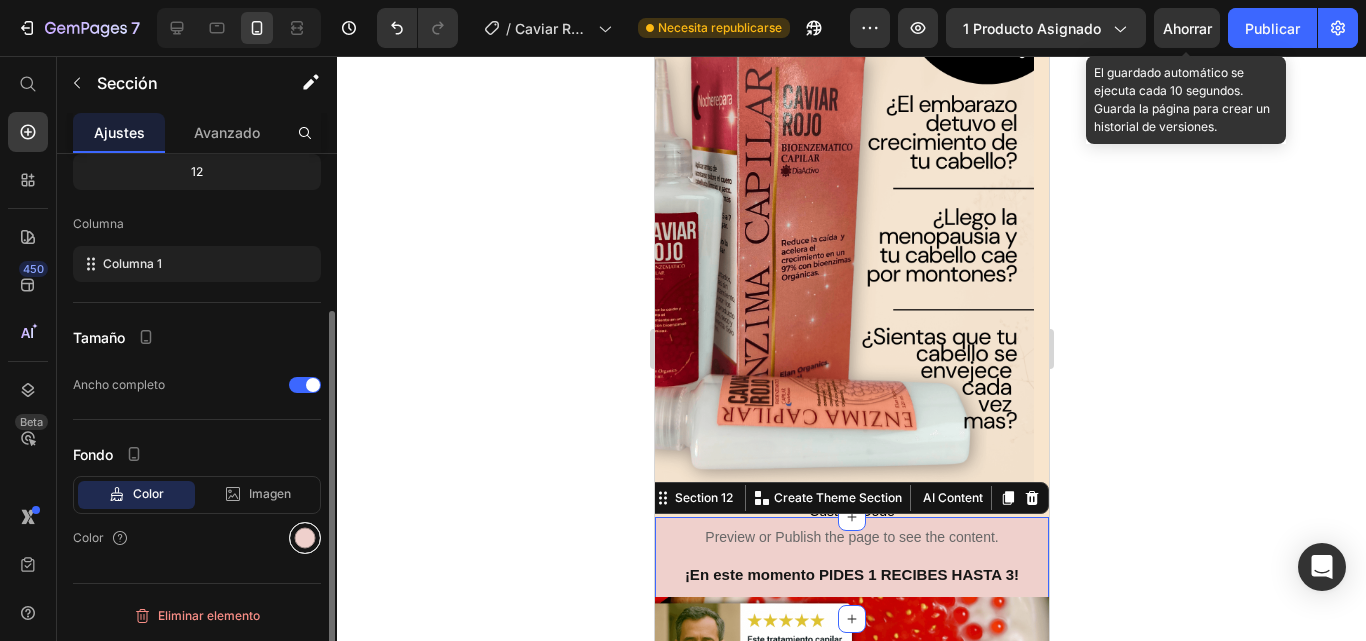 click at bounding box center (305, 538) 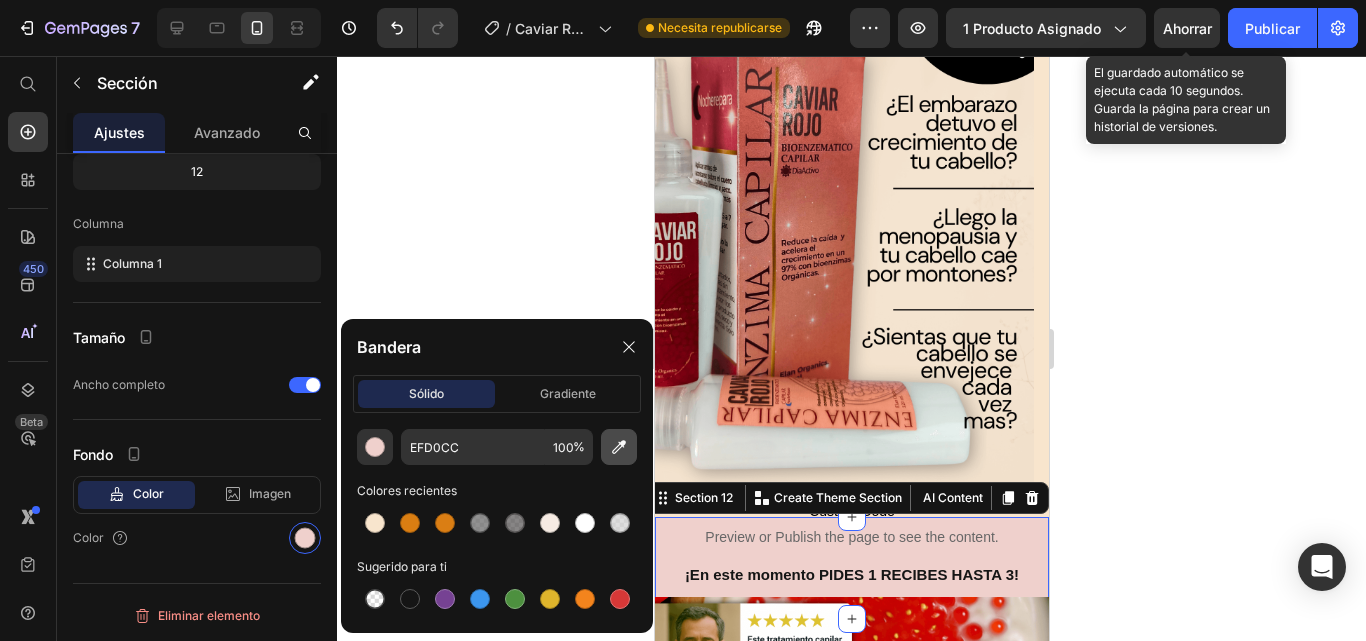 click 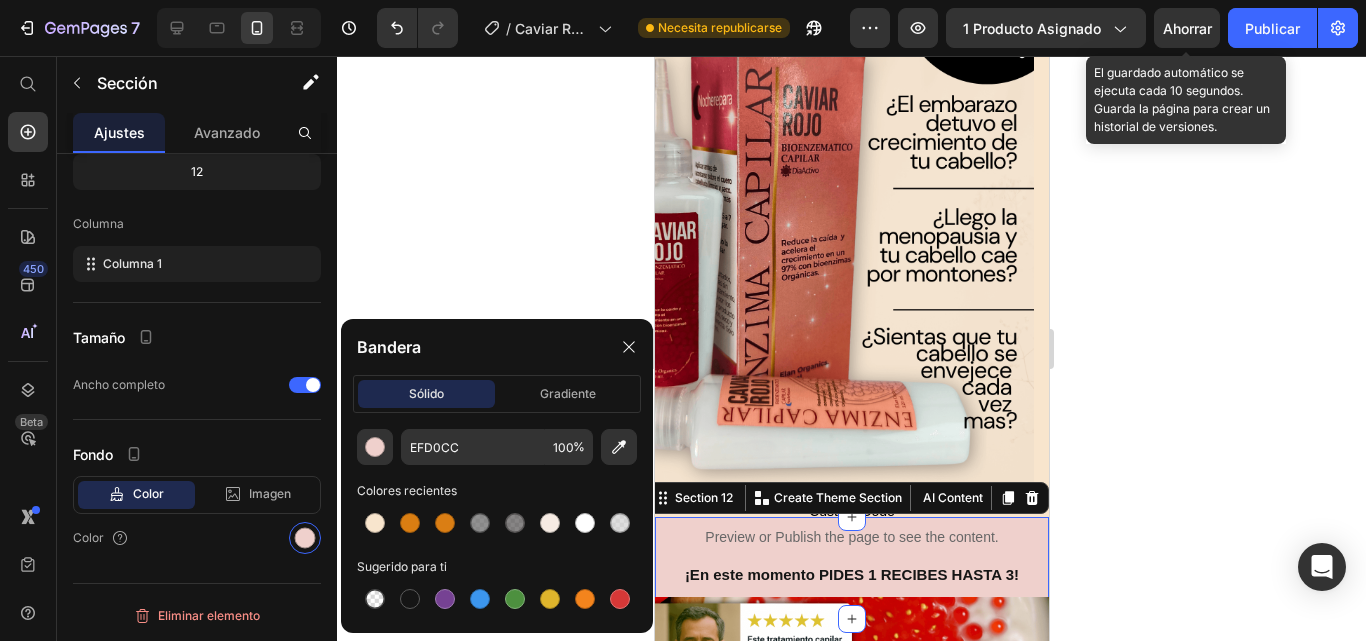 type on "E5D6C2" 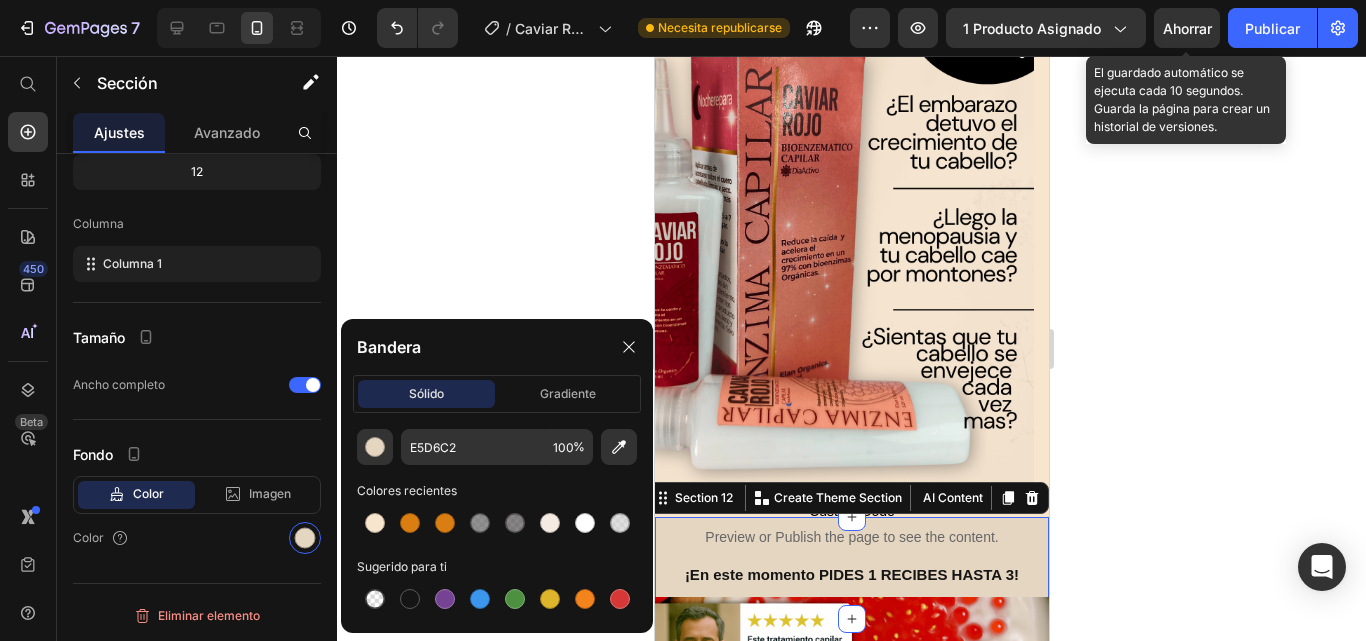 click 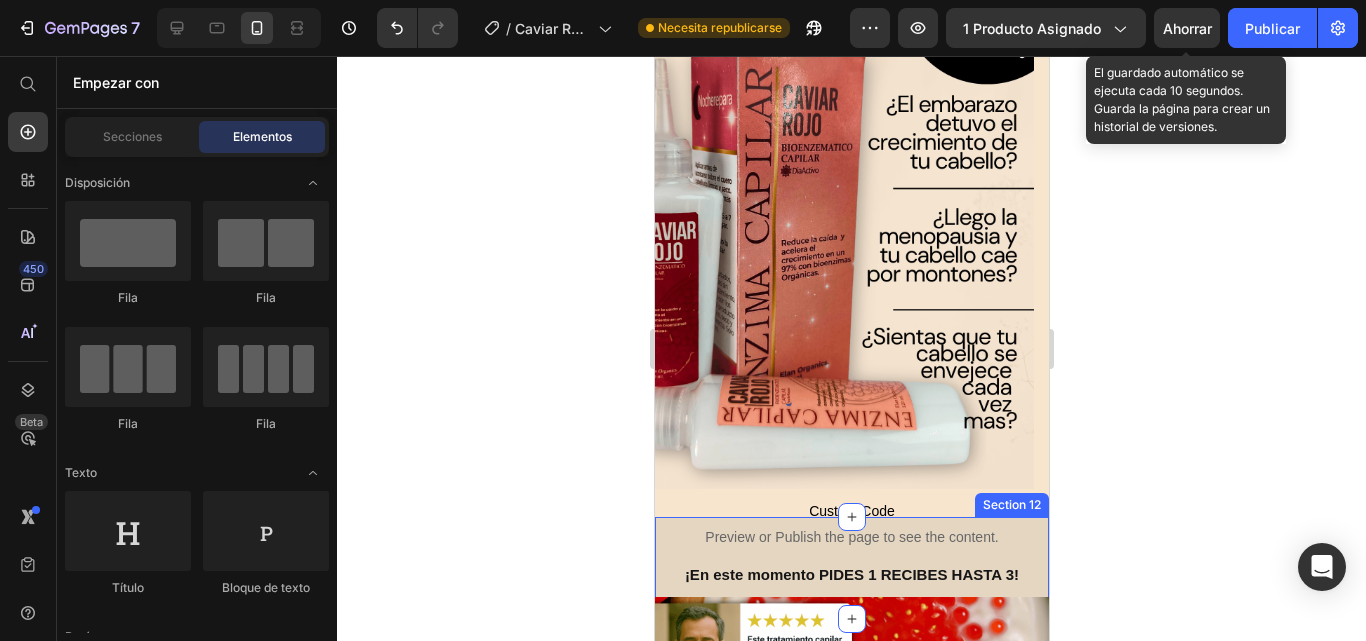 click on "Custom Code
Preview or Publish the page to see the content. Custom Code ¡En este momento PIDES 1 RECIBES HASTA 3! Heading Row Section 12" at bounding box center (851, 568) 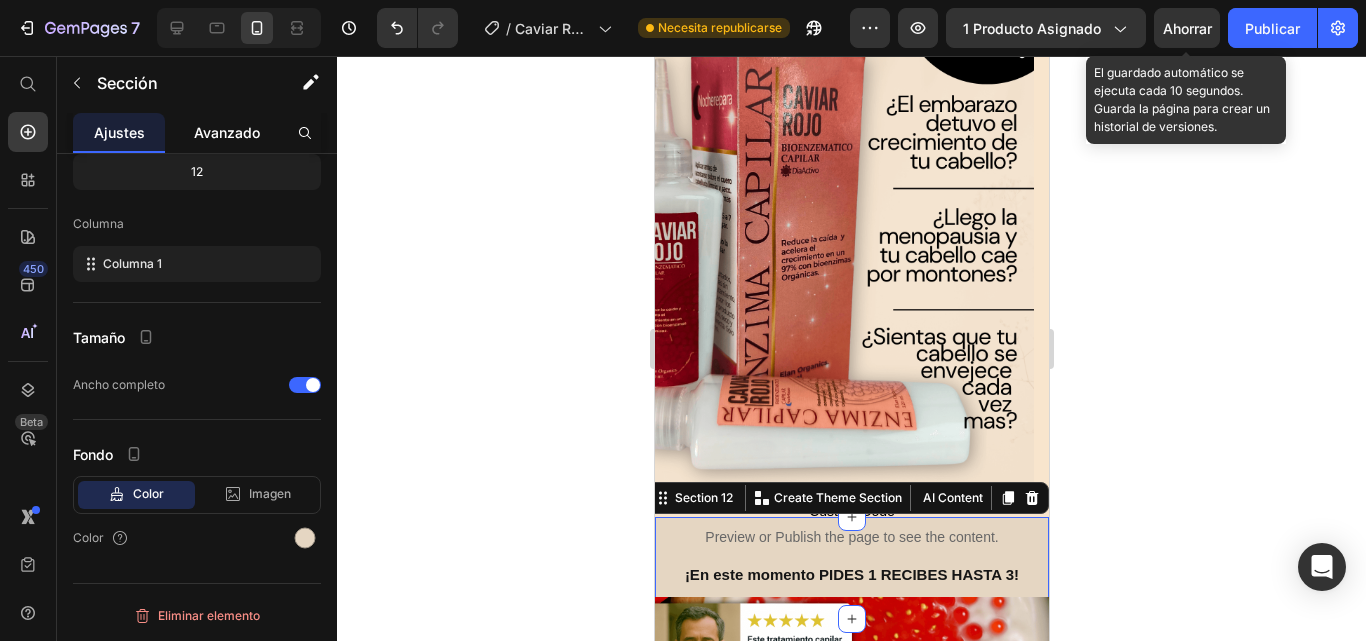 click on "Avanzado" at bounding box center (227, 132) 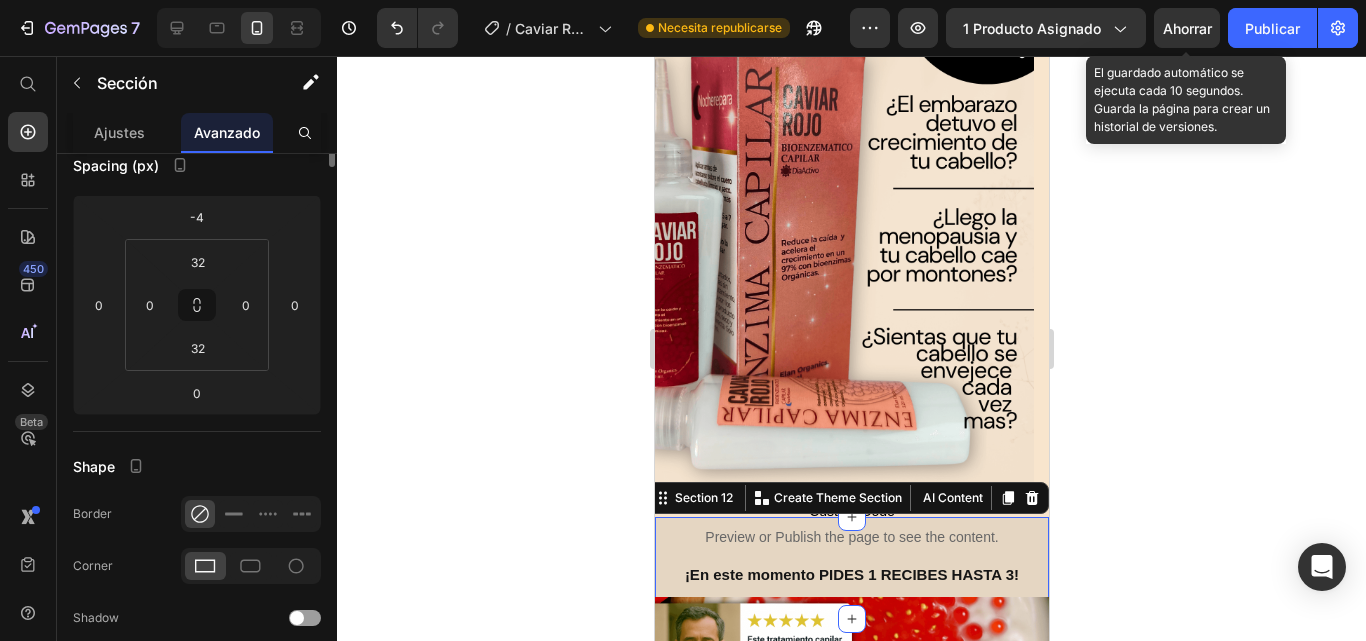 scroll, scrollTop: 0, scrollLeft: 0, axis: both 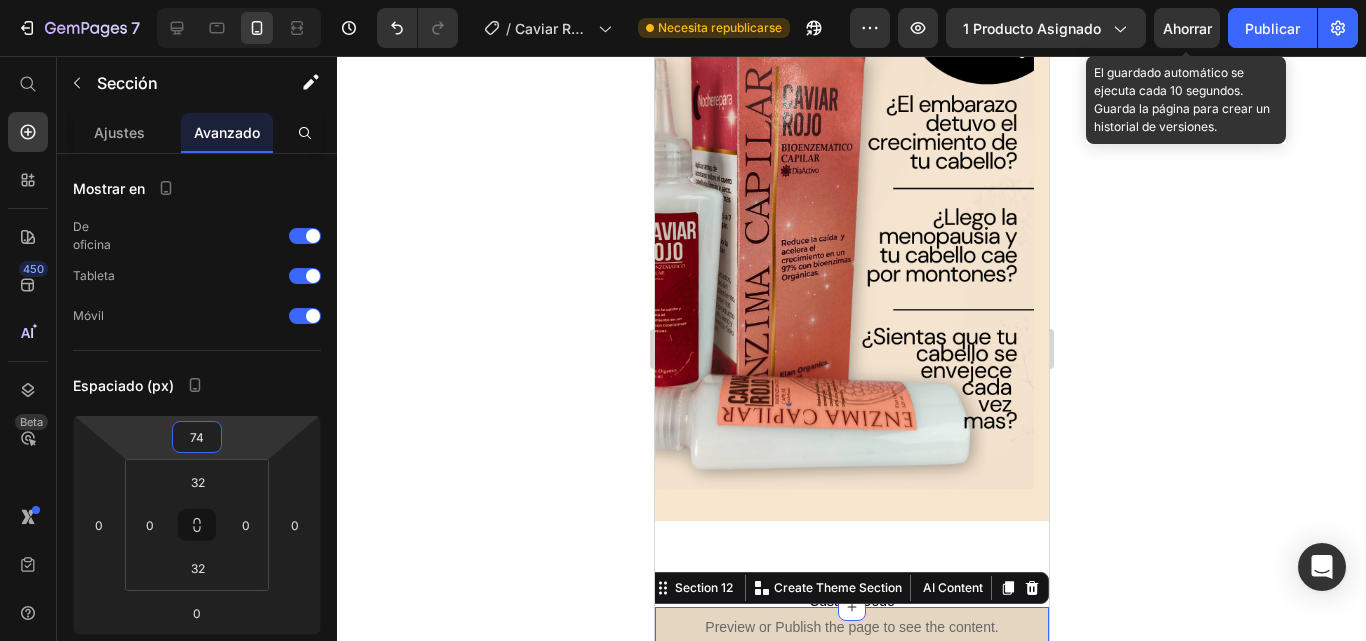 type on "90" 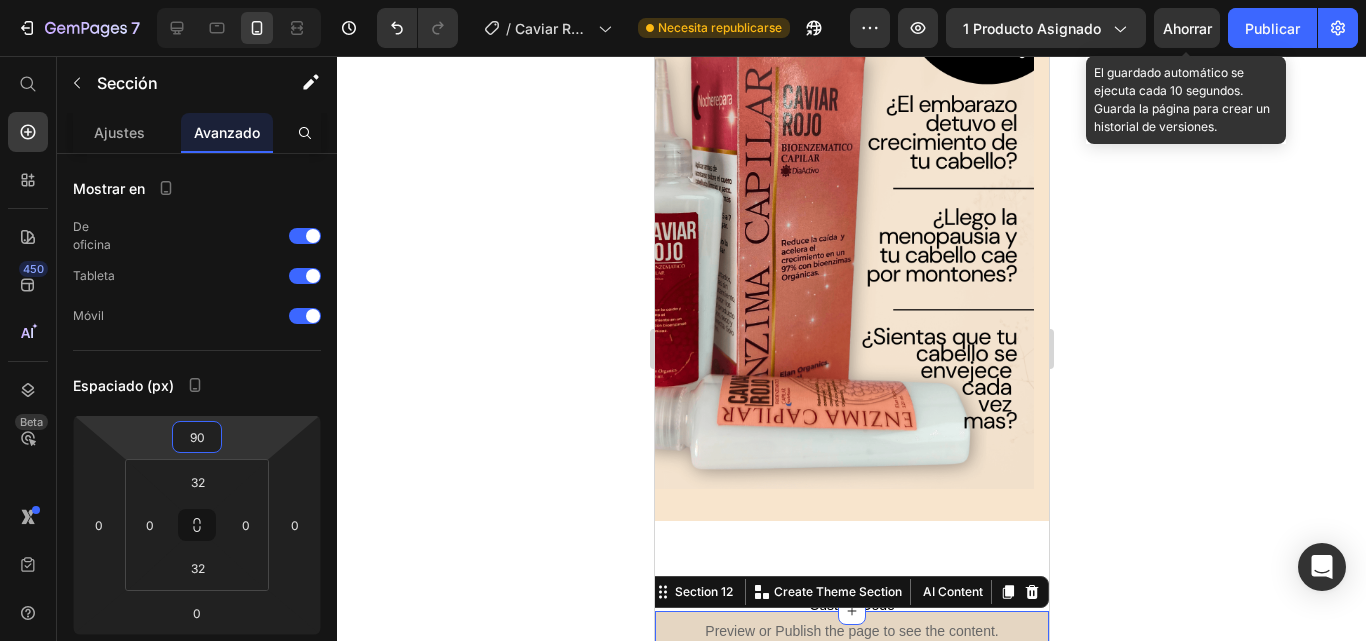 drag, startPoint x: 258, startPoint y: 432, endPoint x: 271, endPoint y: 385, distance: 48.76474 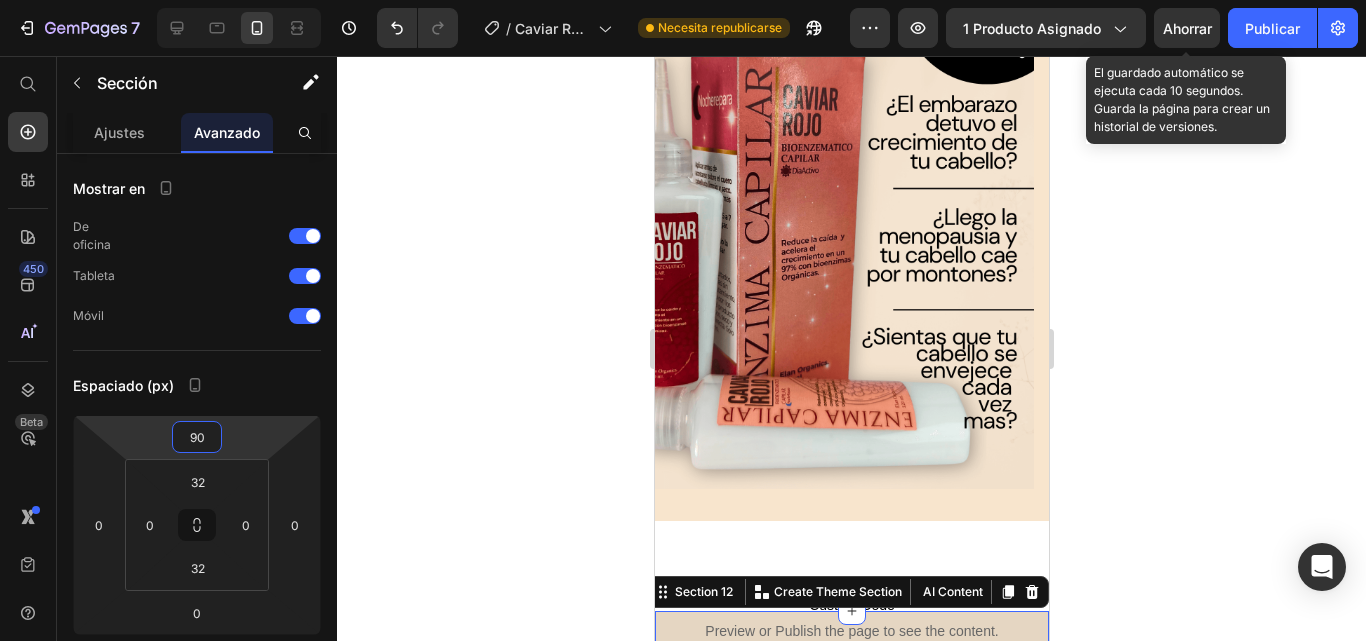 click 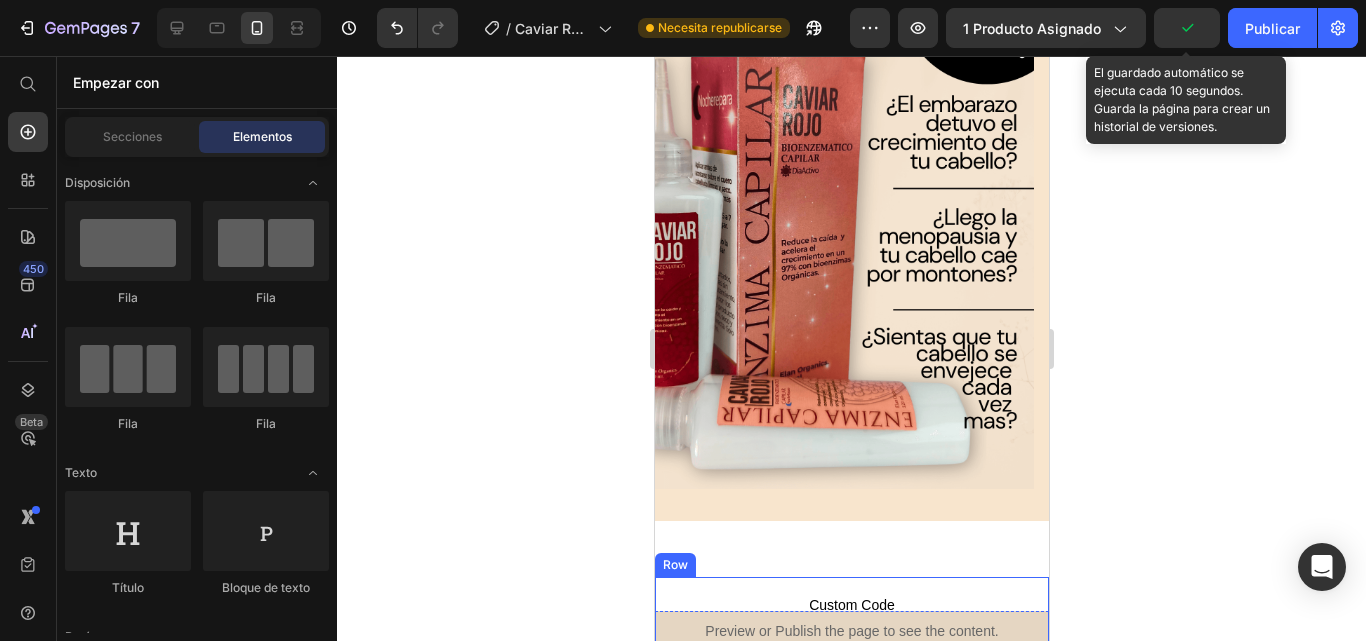 click on "Custom Code
Preview or Publish the page to see the content. Custom Code ¡En este momento PIDES 1 RECIBES HASTA 3! Heading" at bounding box center [851, 629] 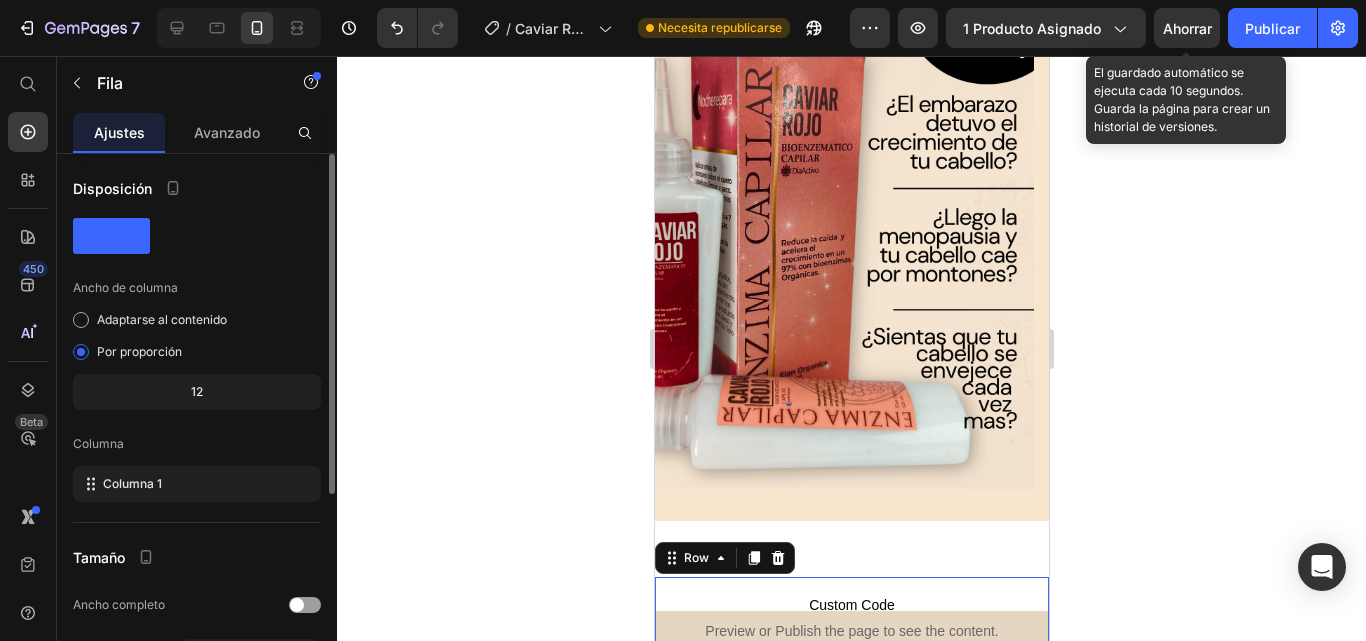 scroll, scrollTop: 324, scrollLeft: 0, axis: vertical 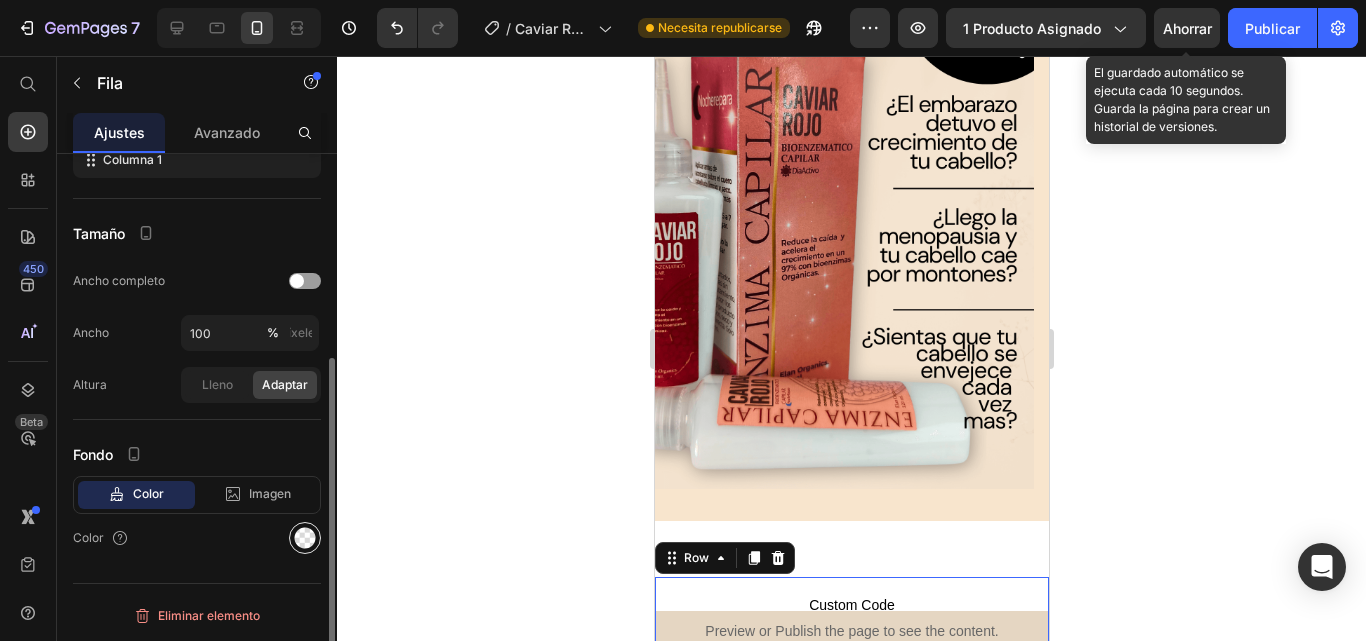 click at bounding box center (305, 538) 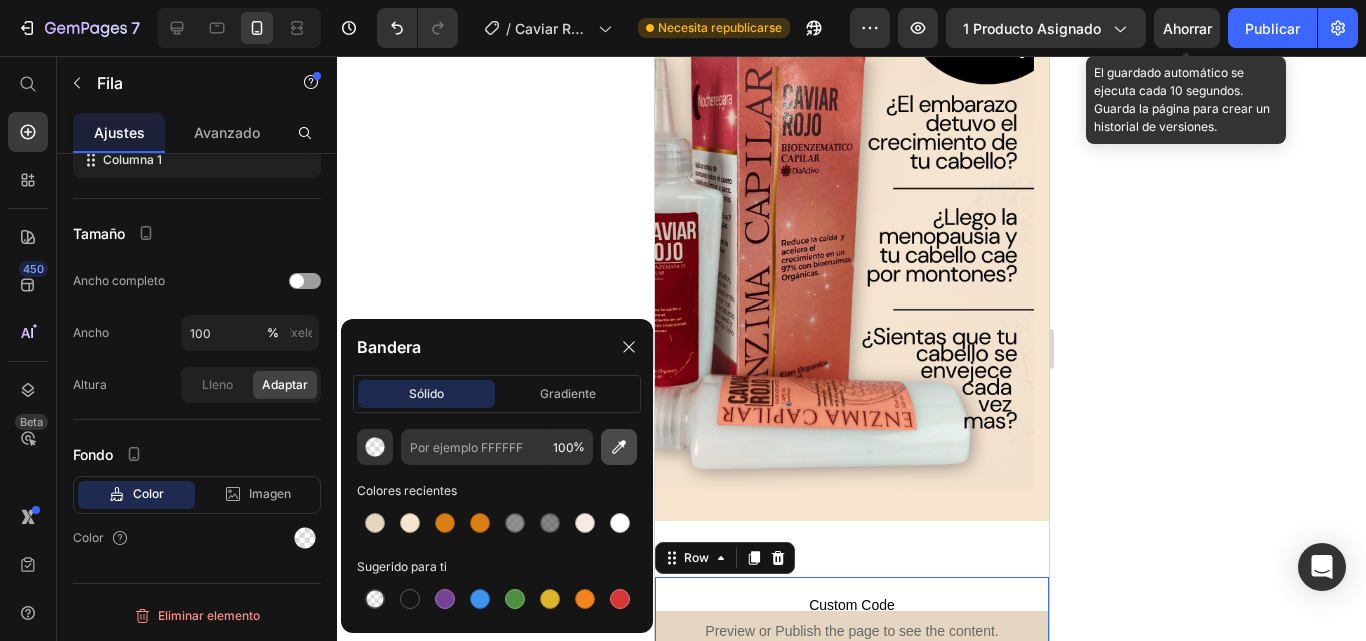 click at bounding box center (619, 447) 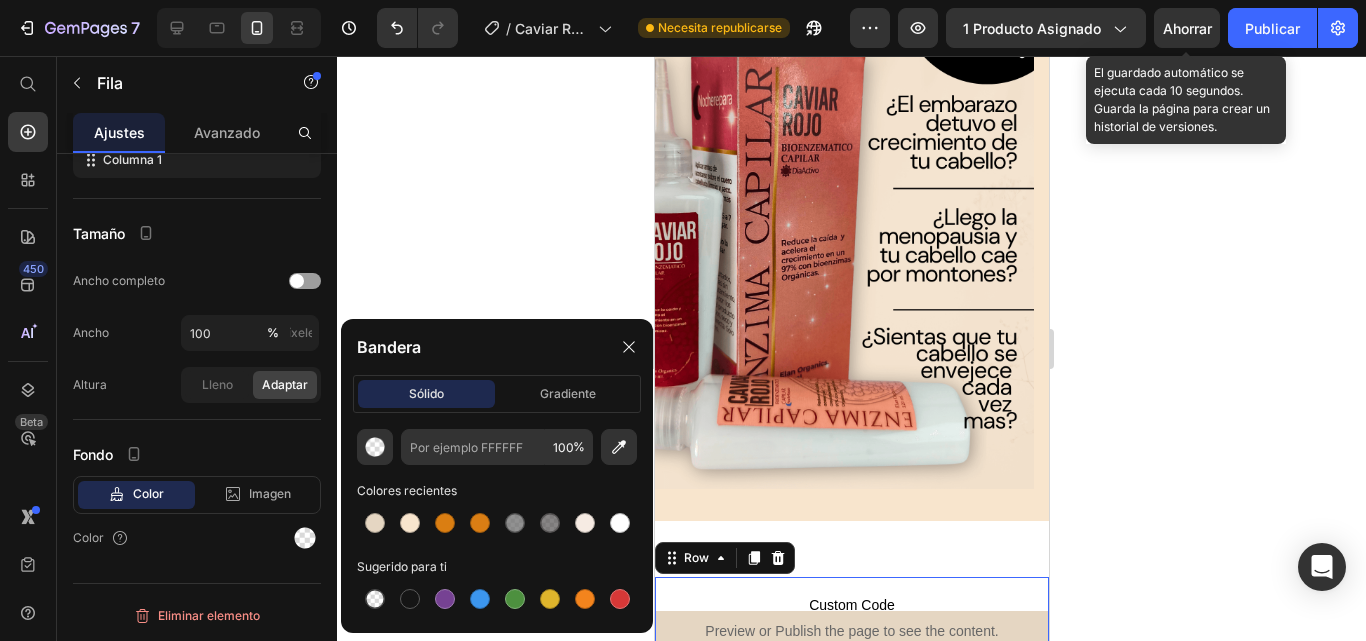 type on "F8E5CD" 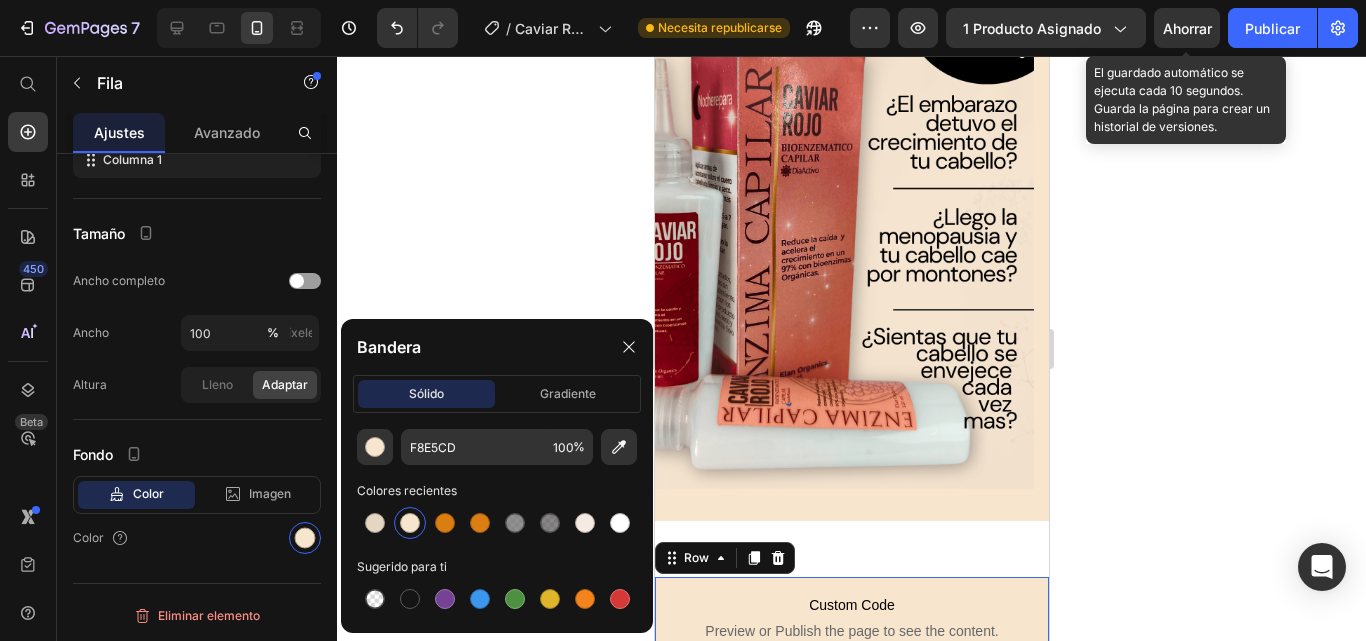 click 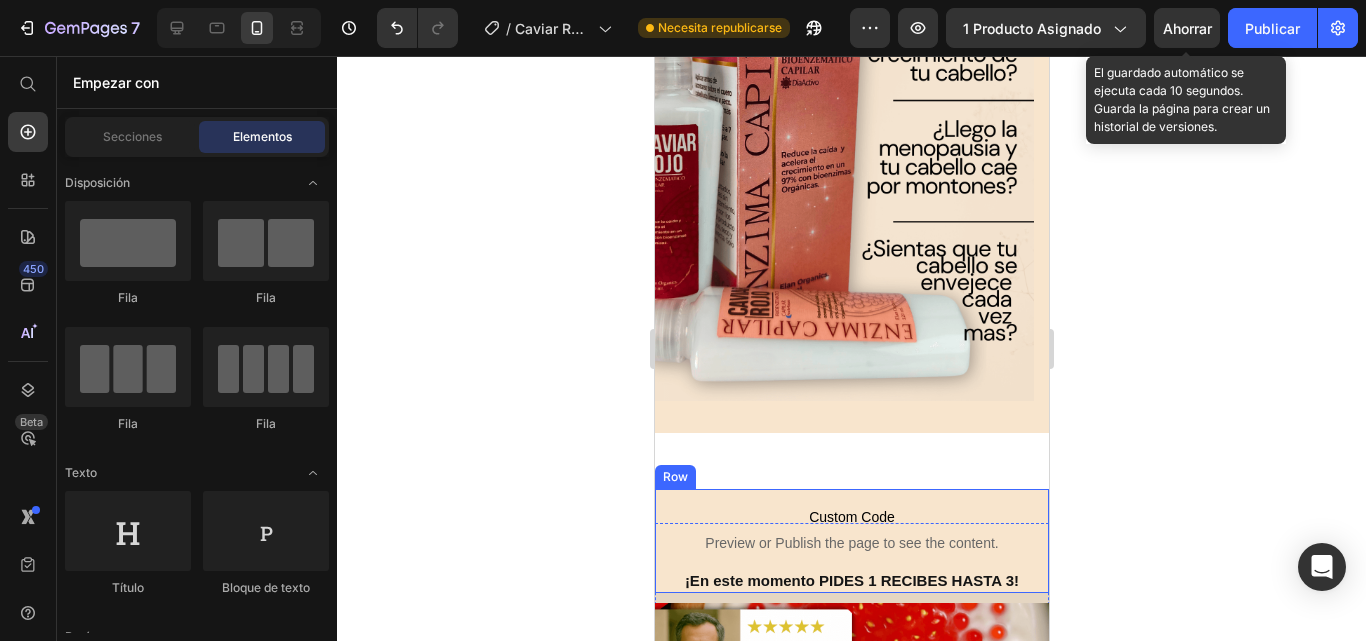 scroll, scrollTop: 5018, scrollLeft: 0, axis: vertical 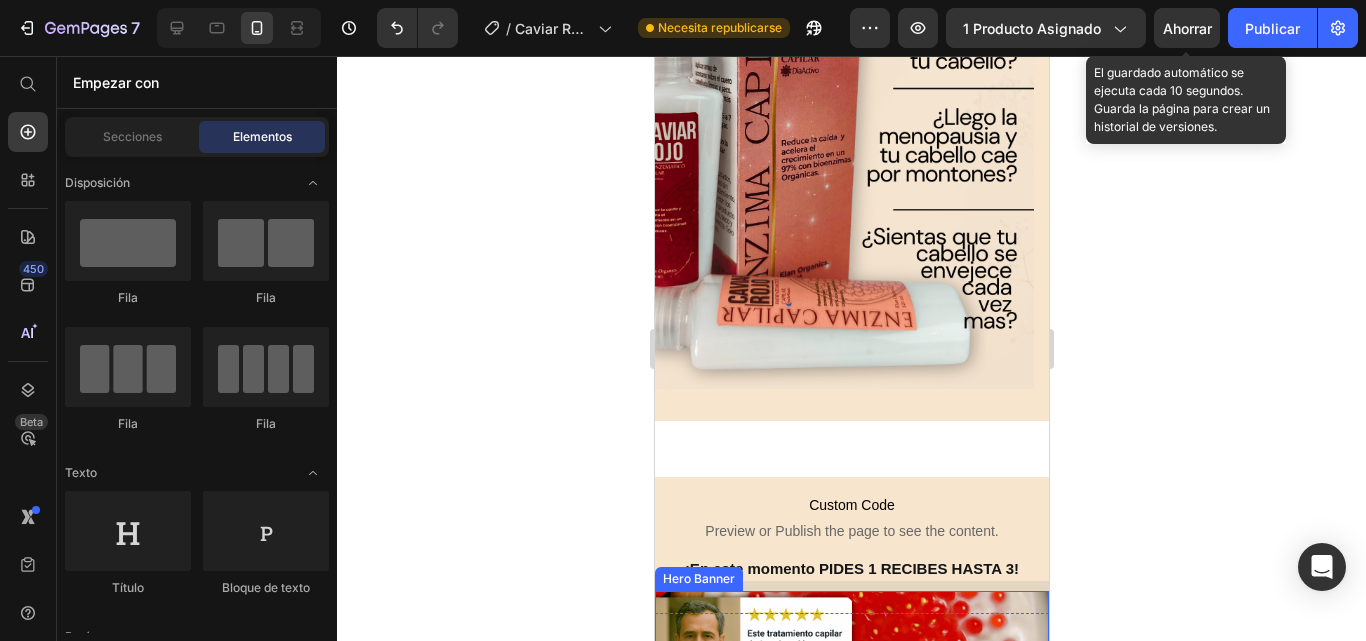 click at bounding box center (851, 941) 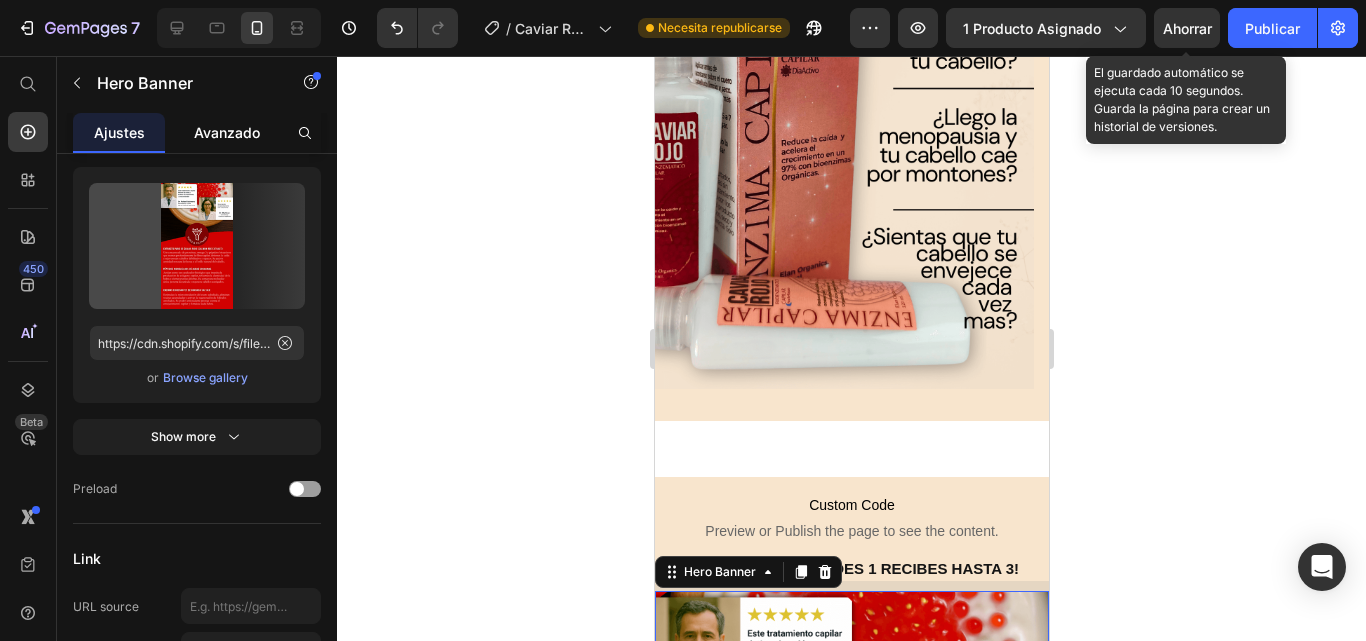 scroll, scrollTop: 0, scrollLeft: 0, axis: both 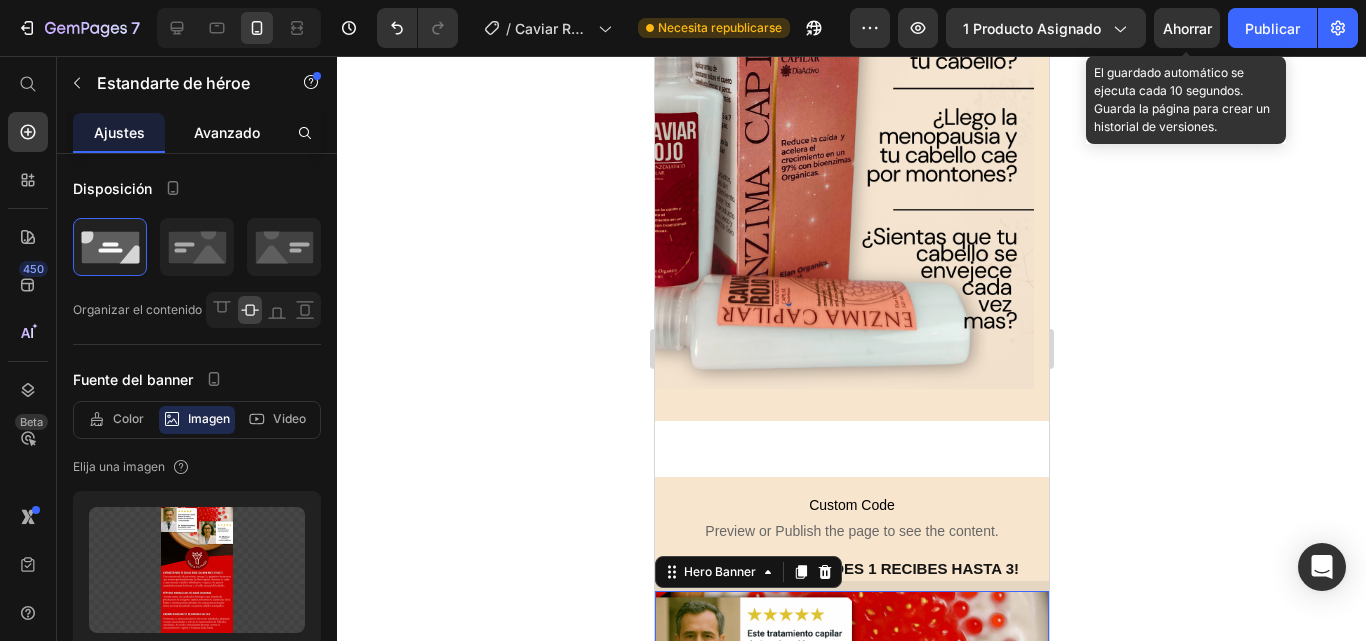 click on "Avanzado" at bounding box center [227, 132] 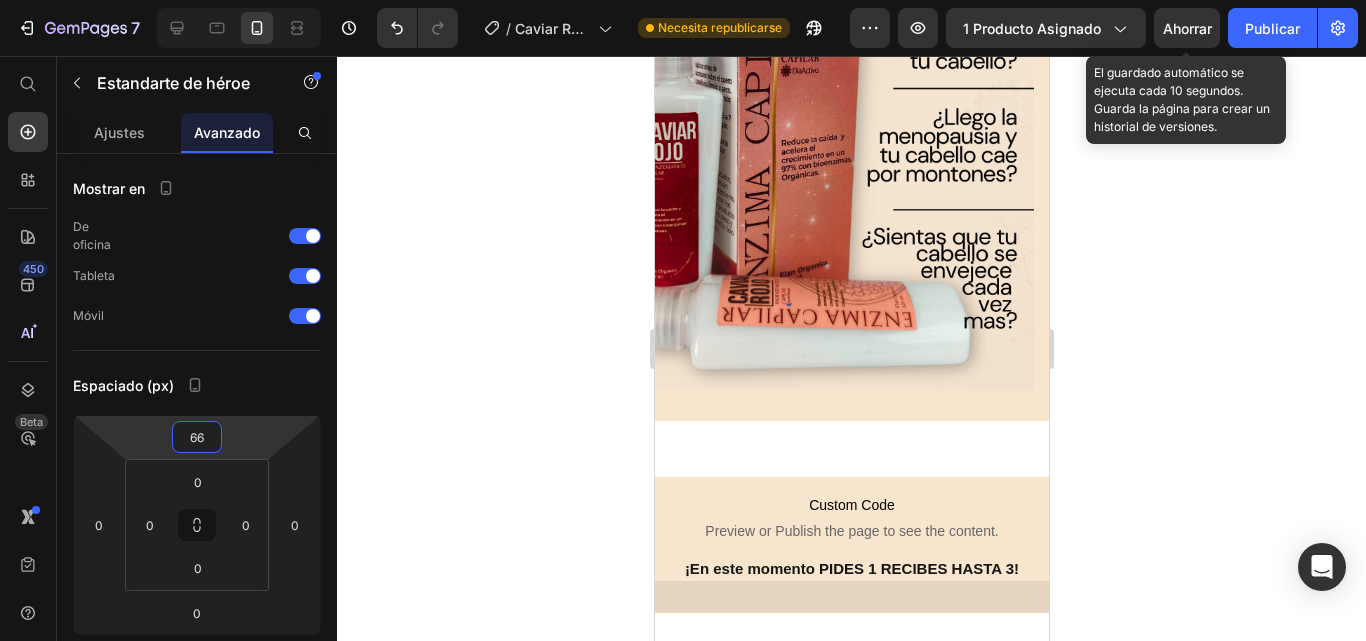 drag, startPoint x: 266, startPoint y: 420, endPoint x: 458, endPoint y: 436, distance: 192.66551 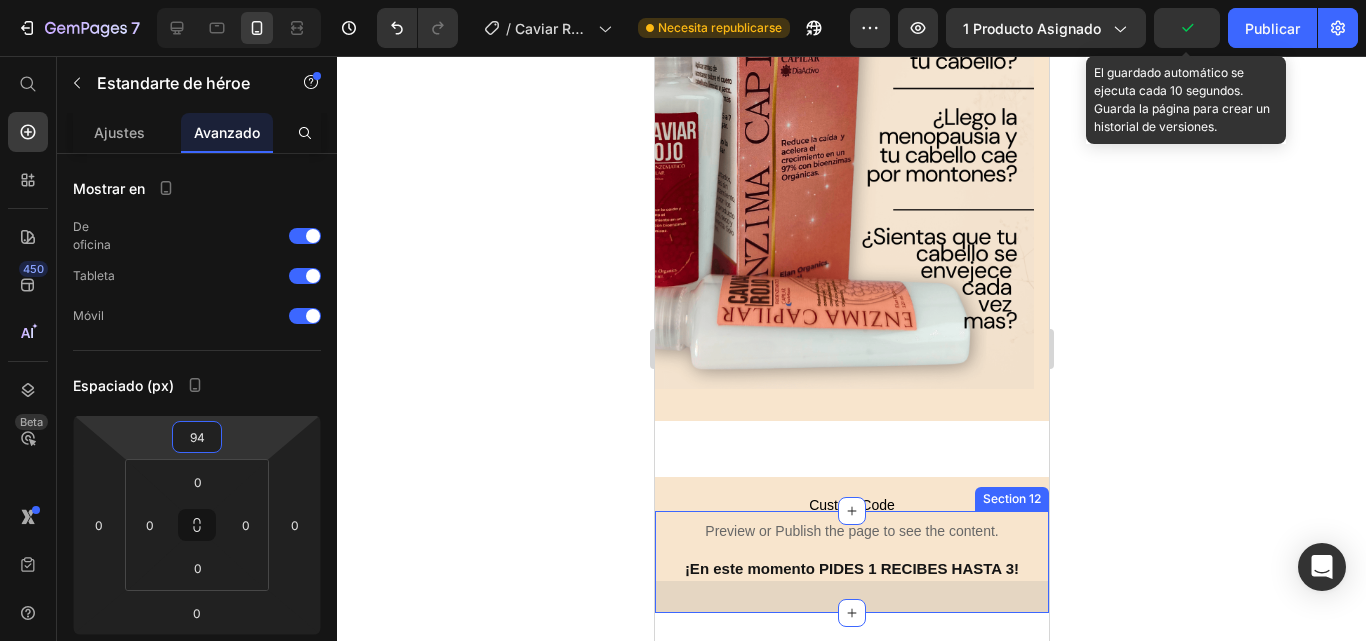 click on "Custom Code
Preview or Publish the page to see the content. Custom Code ¡En este momento PIDES 1 RECIBES HASTA 3! Heading Row Section 12" at bounding box center [851, 562] 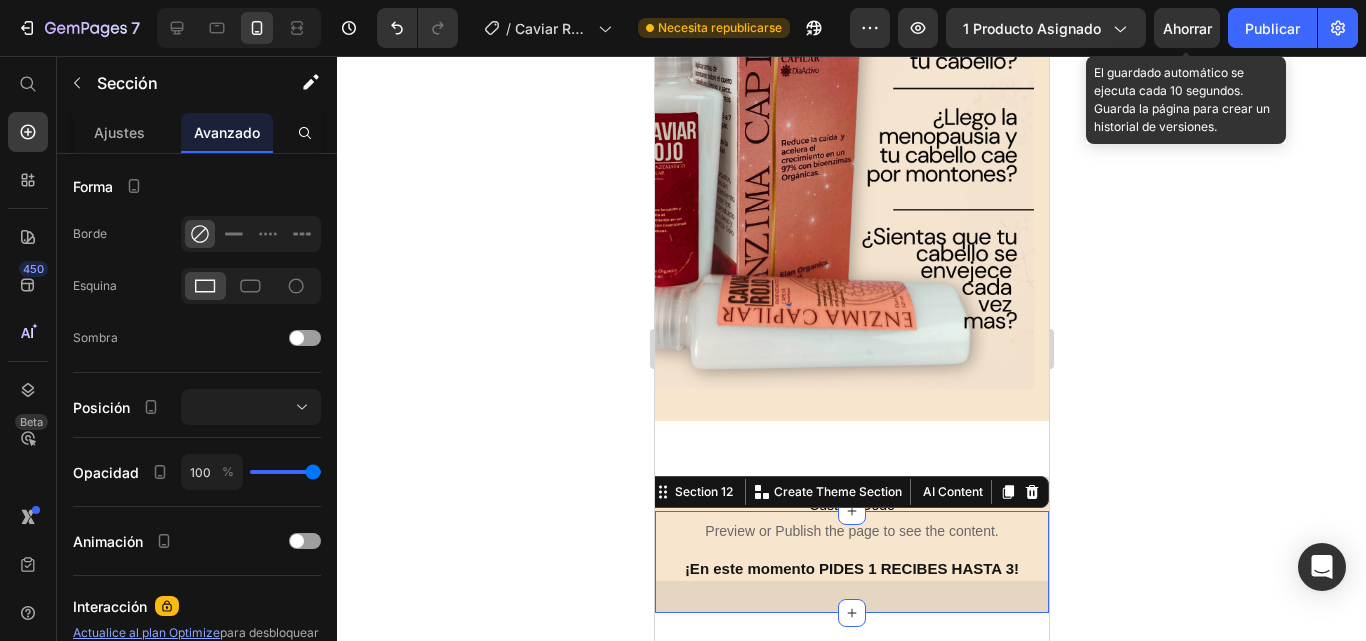 scroll, scrollTop: 0, scrollLeft: 0, axis: both 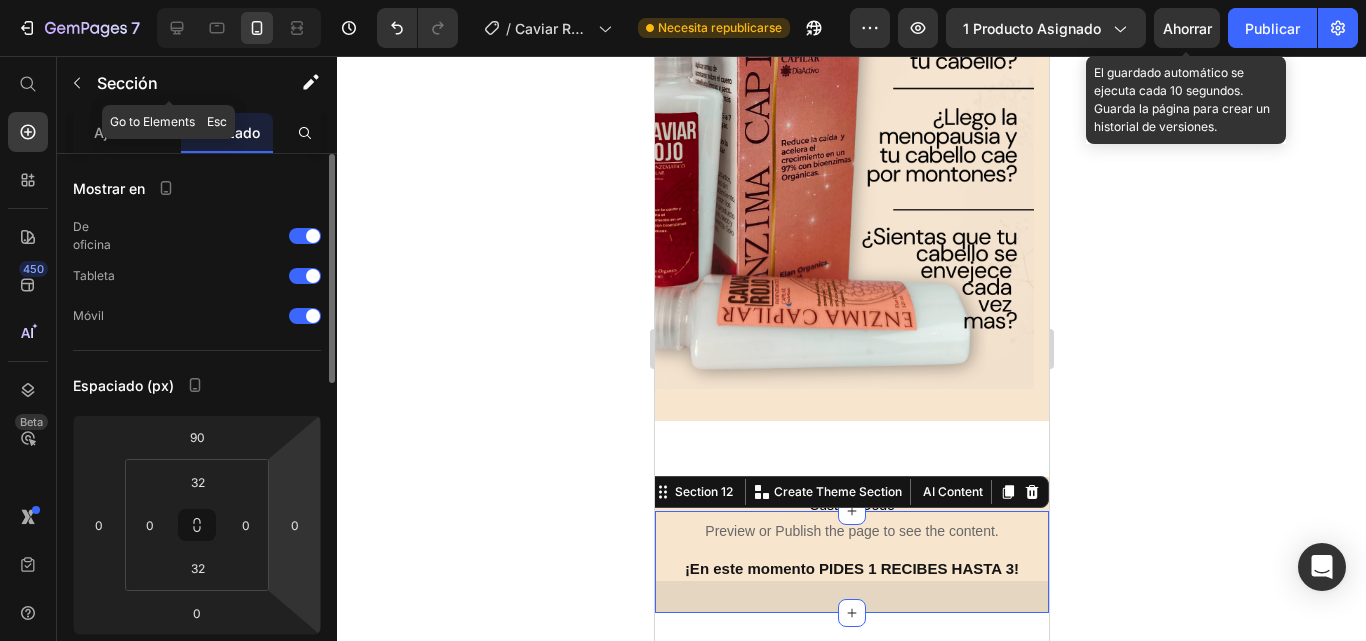 click on "Sección" 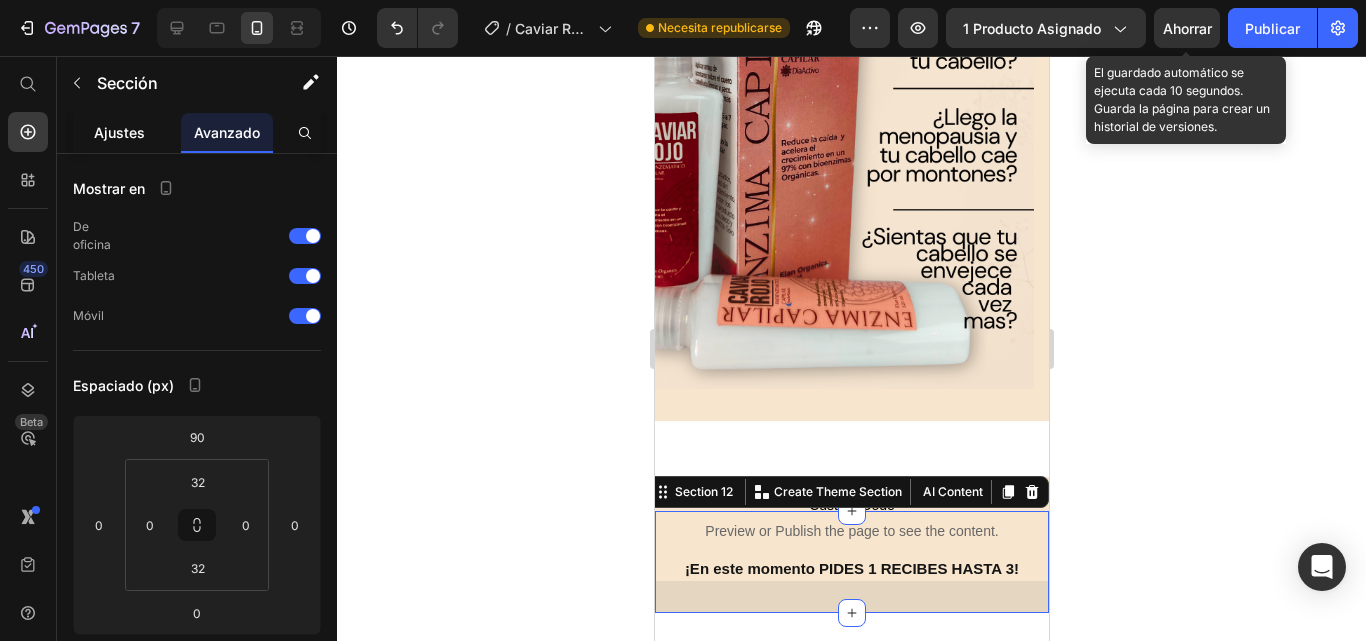 click on "Ajustes" at bounding box center (119, 132) 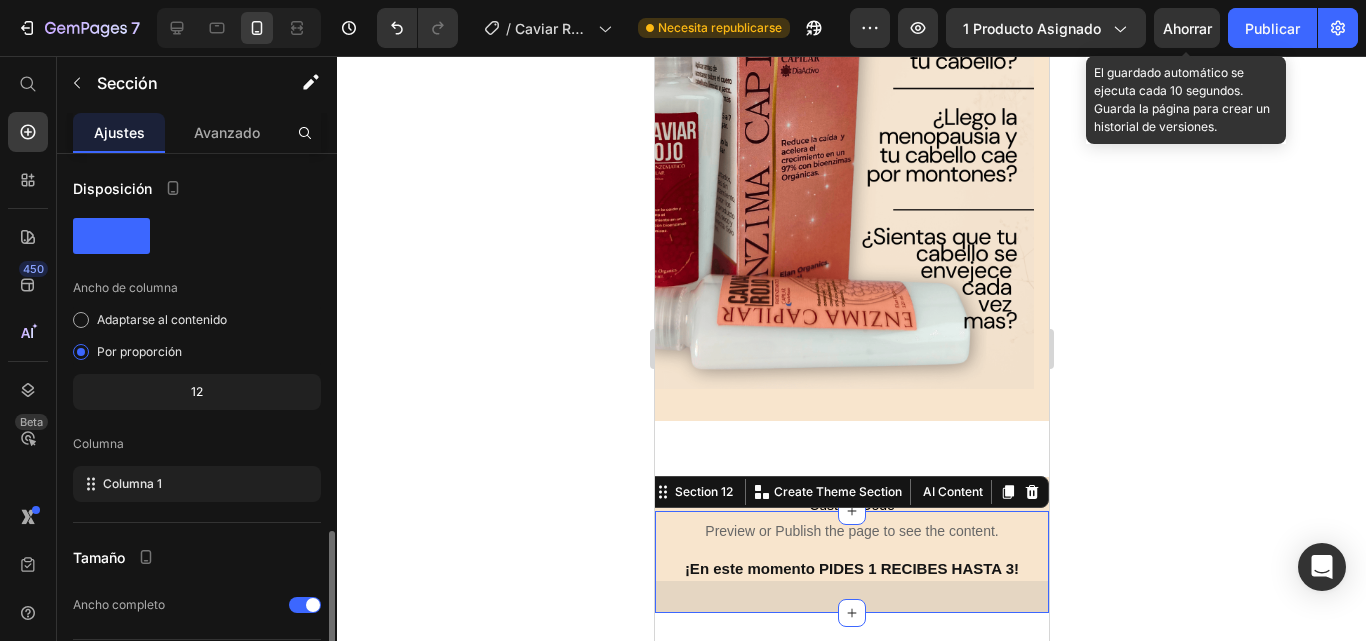 scroll, scrollTop: 220, scrollLeft: 0, axis: vertical 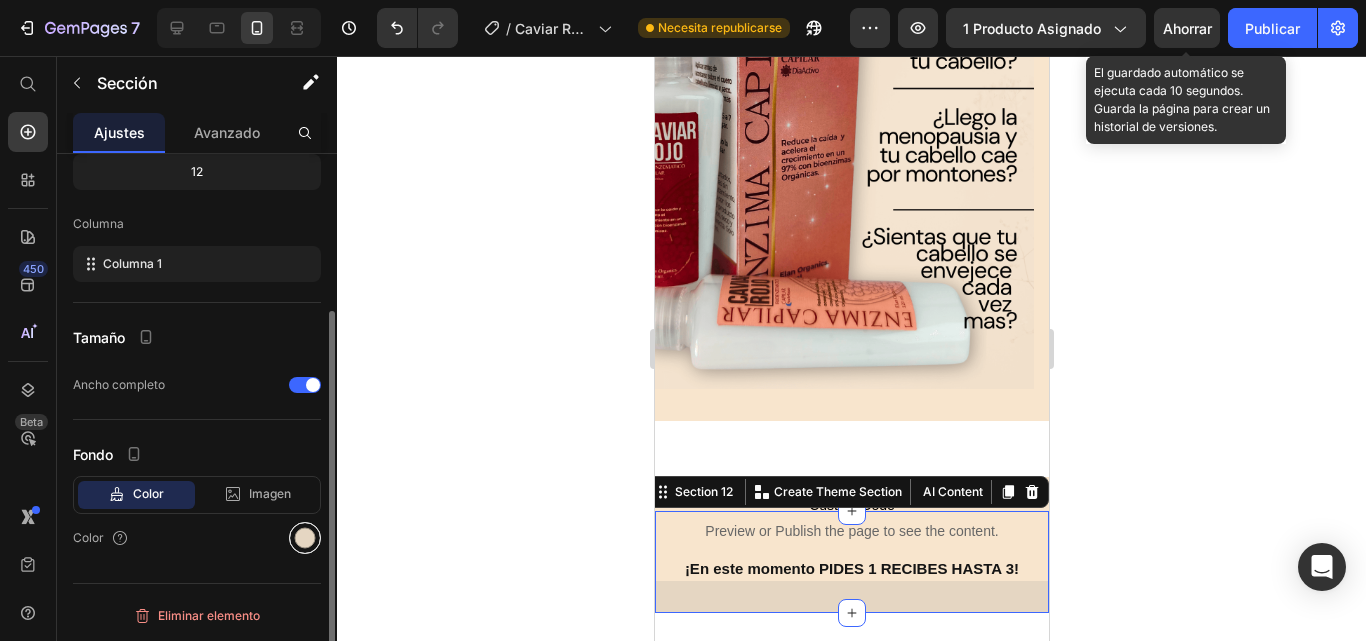 click at bounding box center [305, 538] 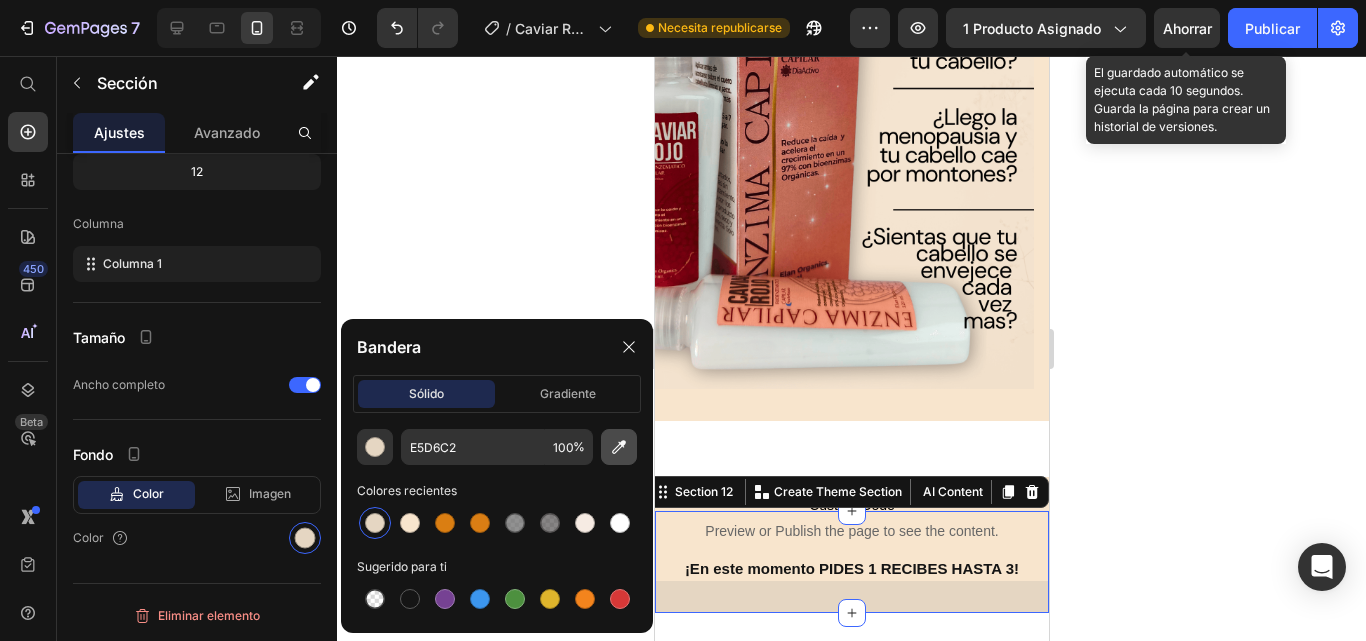 click at bounding box center [619, 447] 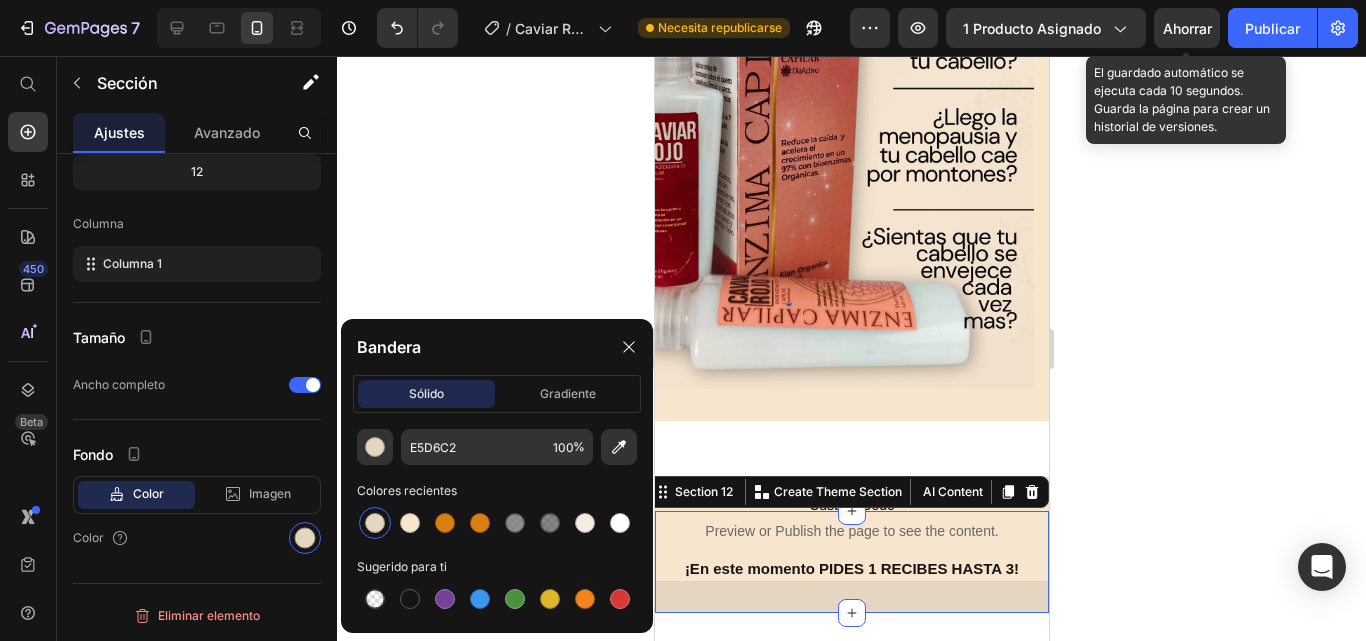 type on "F8E5CD" 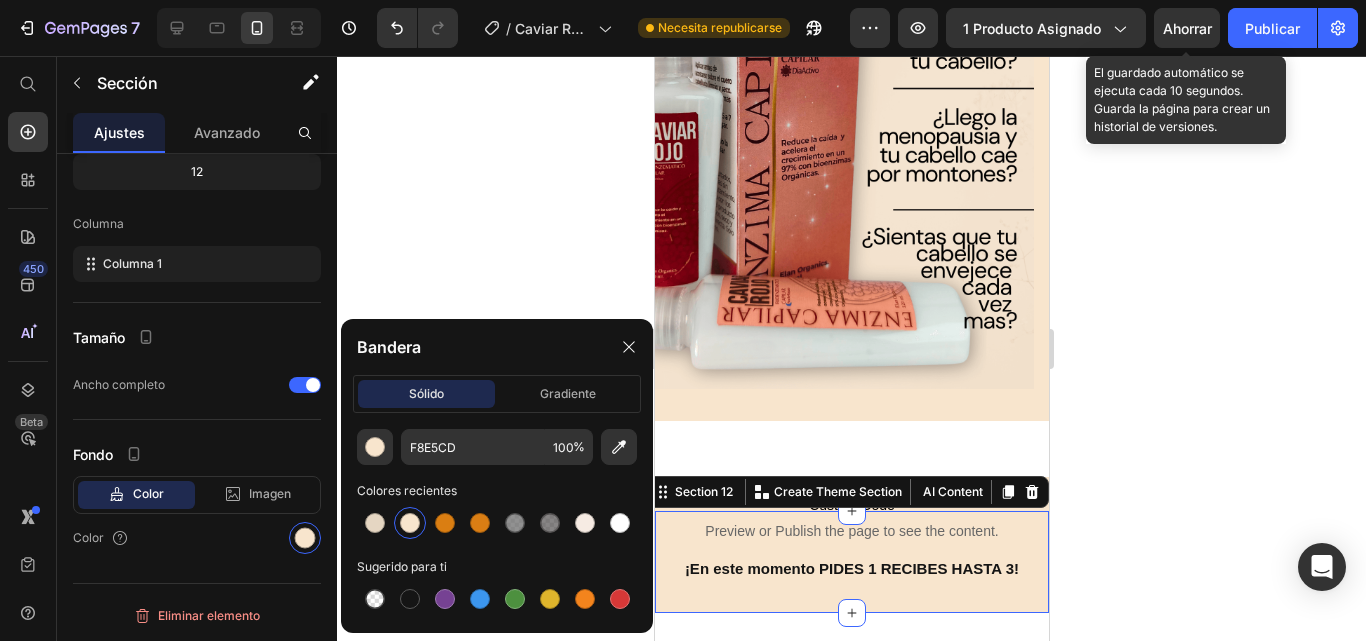 click 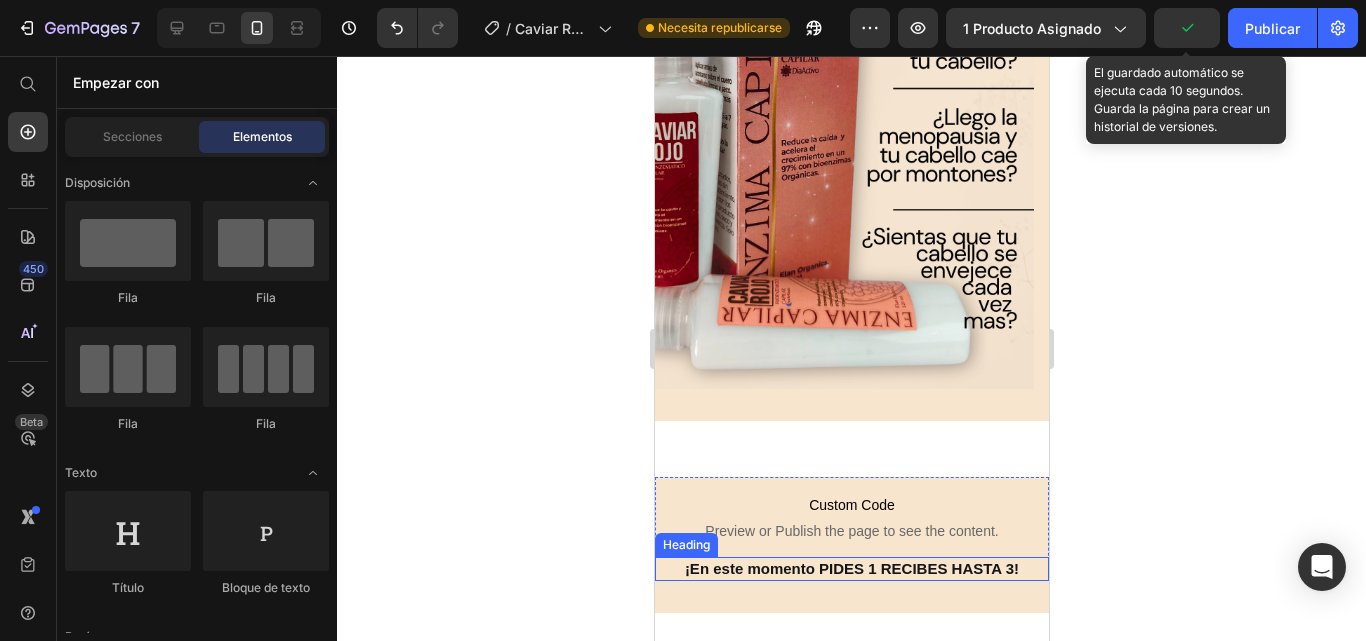 click on "¡En este momento PIDES 1 RECIBES HASTA 3!" at bounding box center (851, 569) 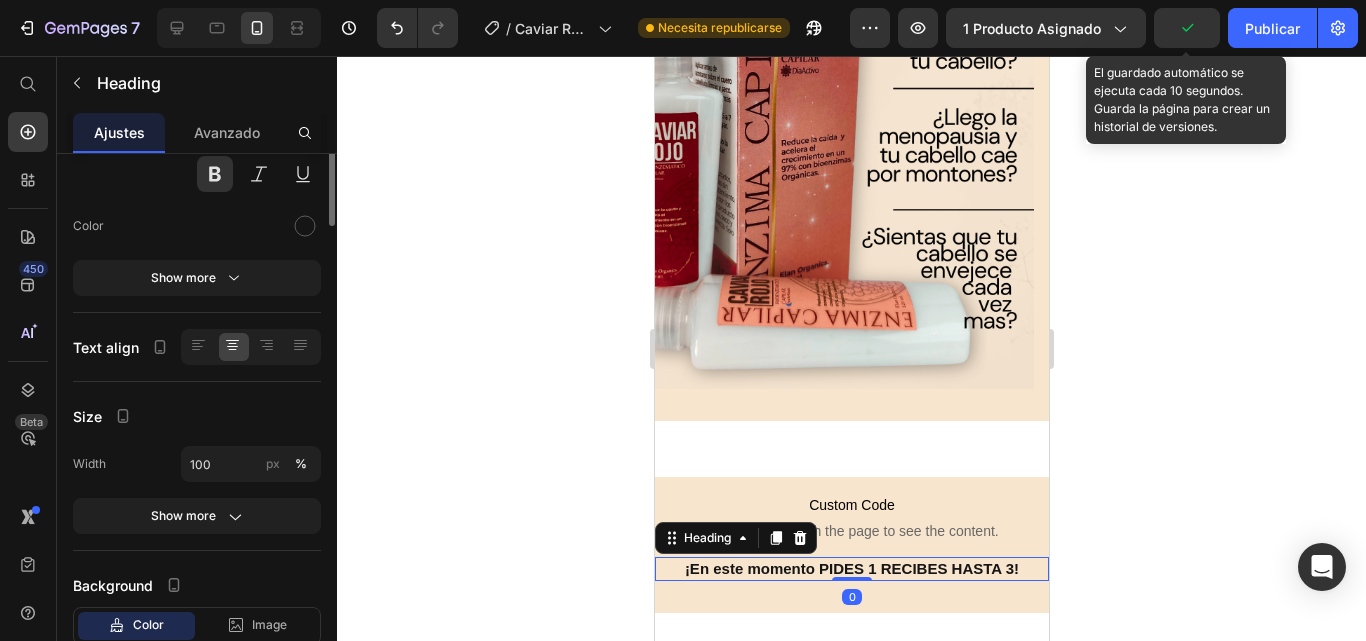scroll, scrollTop: 0, scrollLeft: 0, axis: both 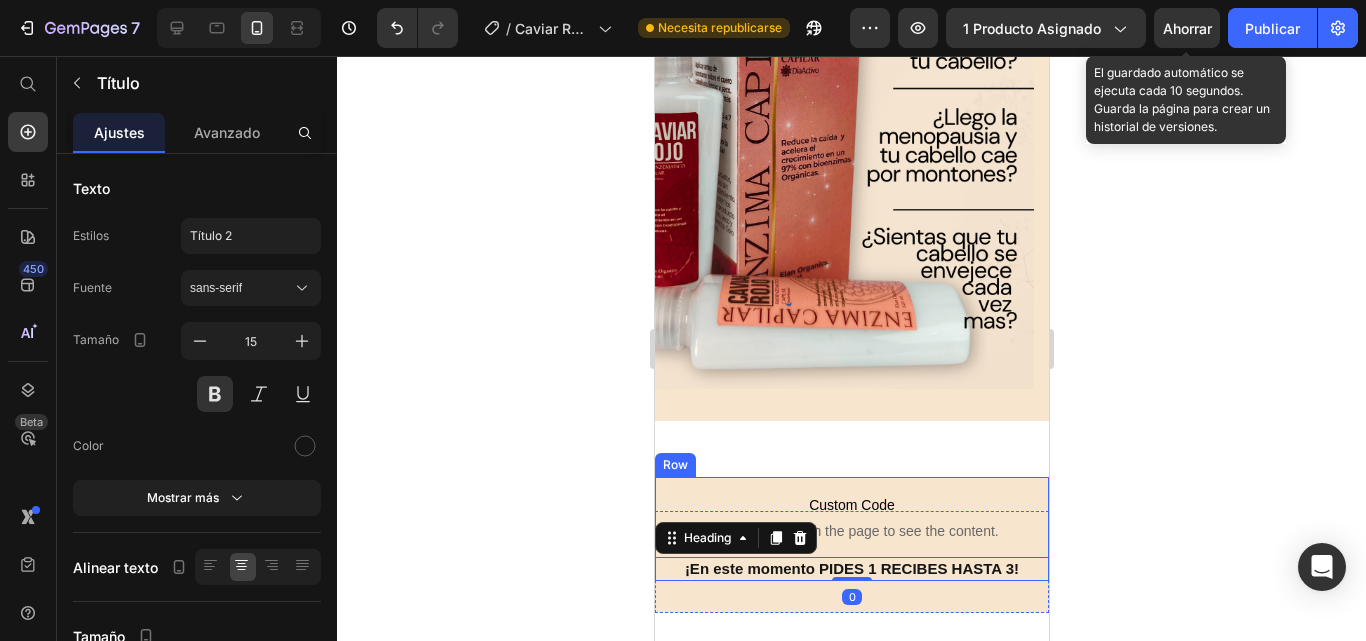 click on "Custom Code
Preview or Publish the page to see the content. Custom Code ¡En este momento PIDES 1 RECIBES HASTA 3! Heading   0" at bounding box center (851, 529) 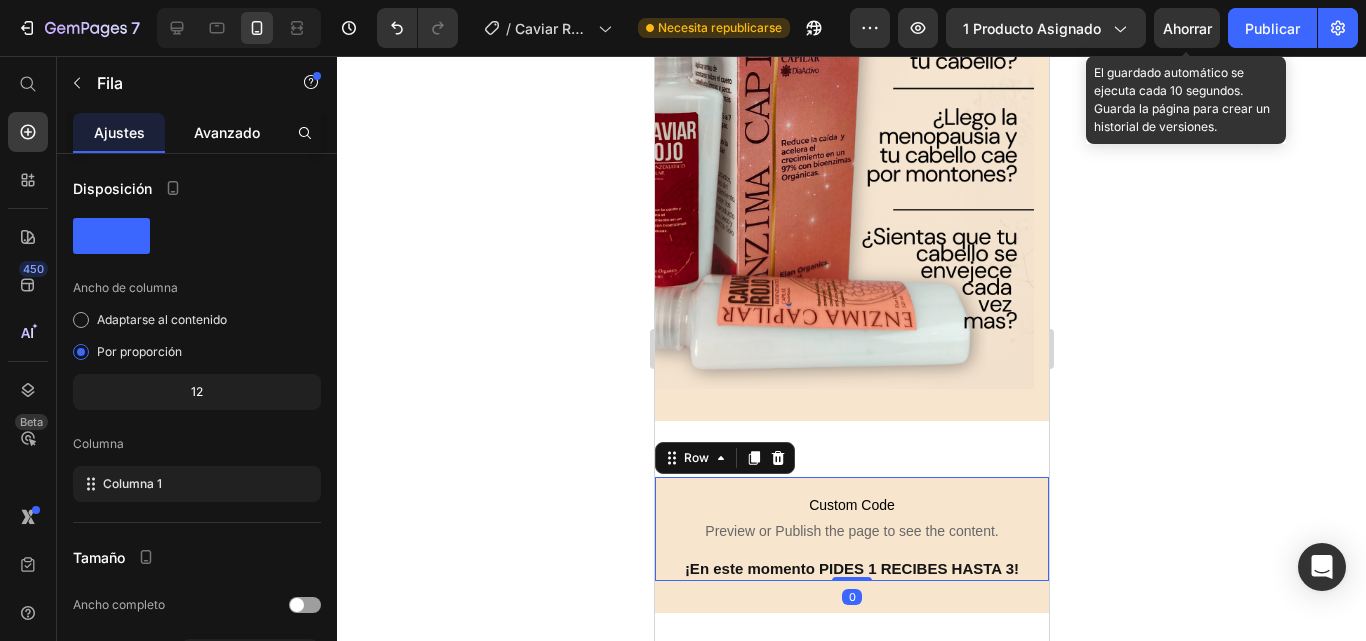 click on "Avanzado" at bounding box center [227, 132] 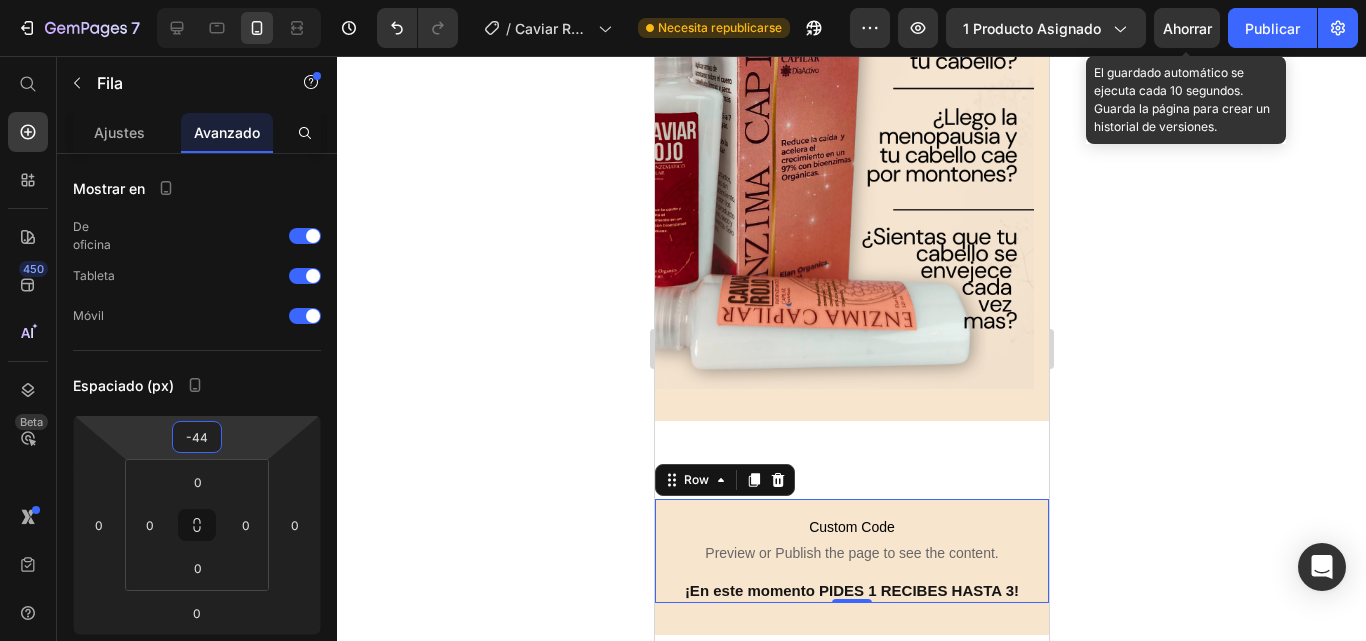 type on "-42" 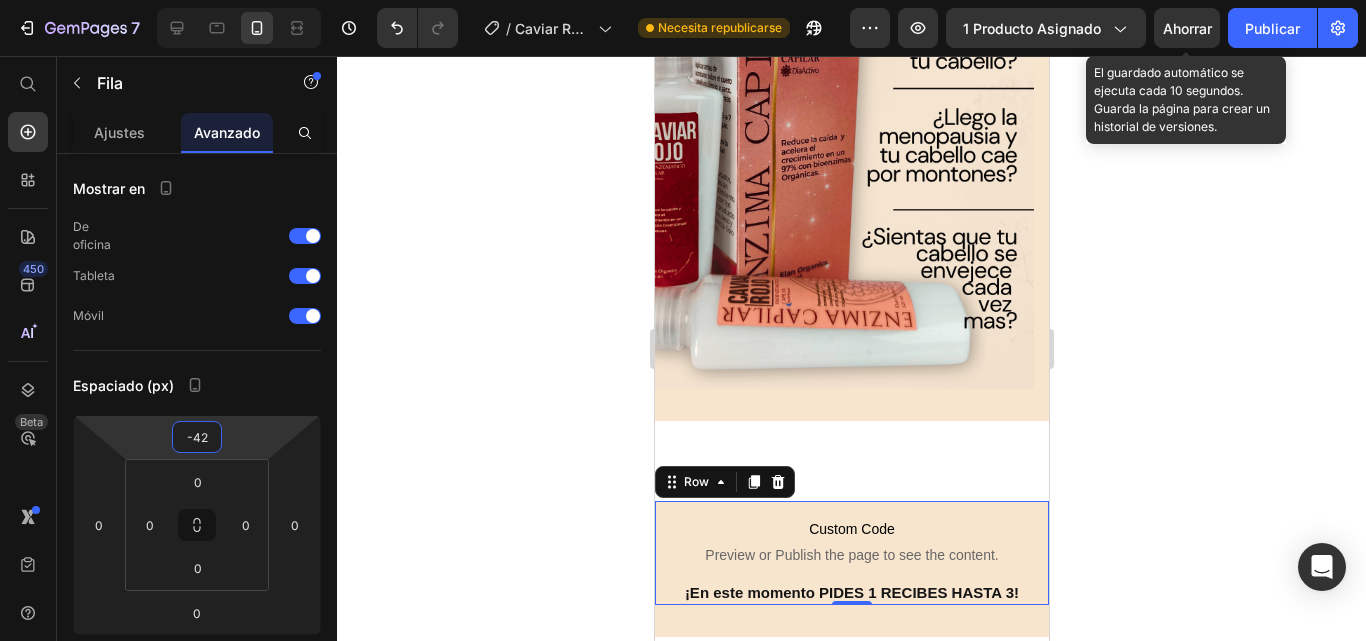 drag, startPoint x: 261, startPoint y: 426, endPoint x: 273, endPoint y: 414, distance: 16.970562 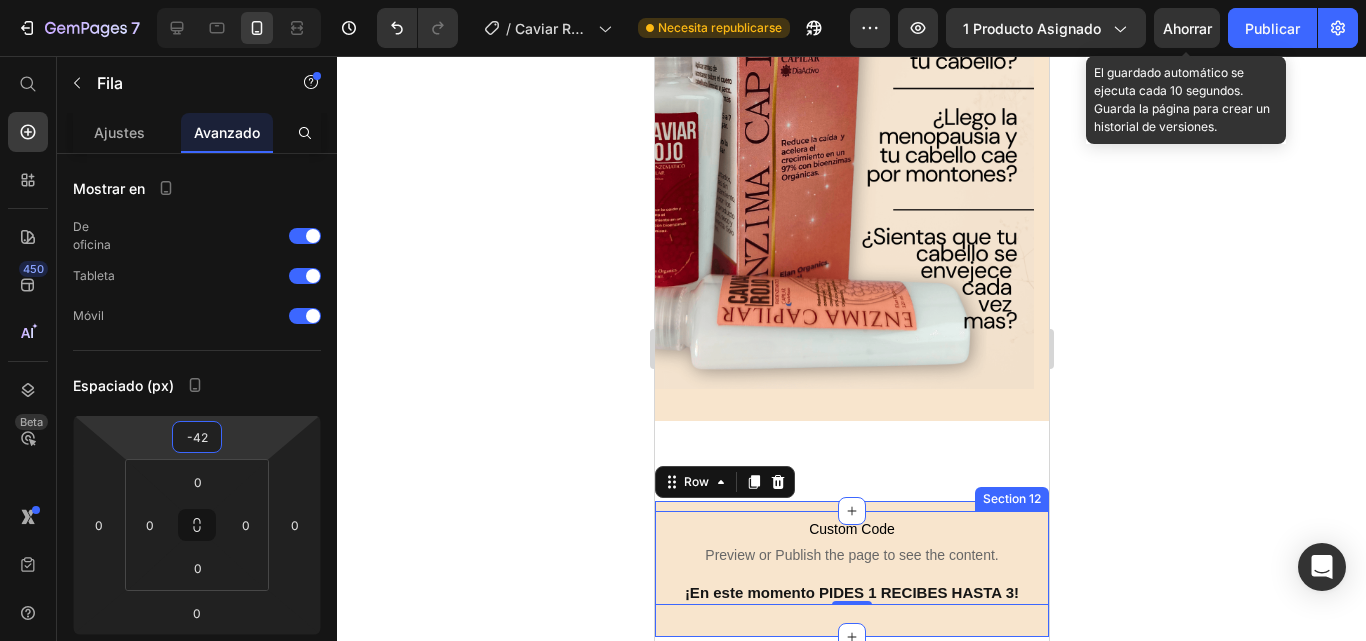 click on "Custom Code
Preview or Publish the page to see the content. Custom Code ¡En este momento PIDES 1 RECIBES HASTA 3! Heading Row   0 Section 12" at bounding box center (851, 574) 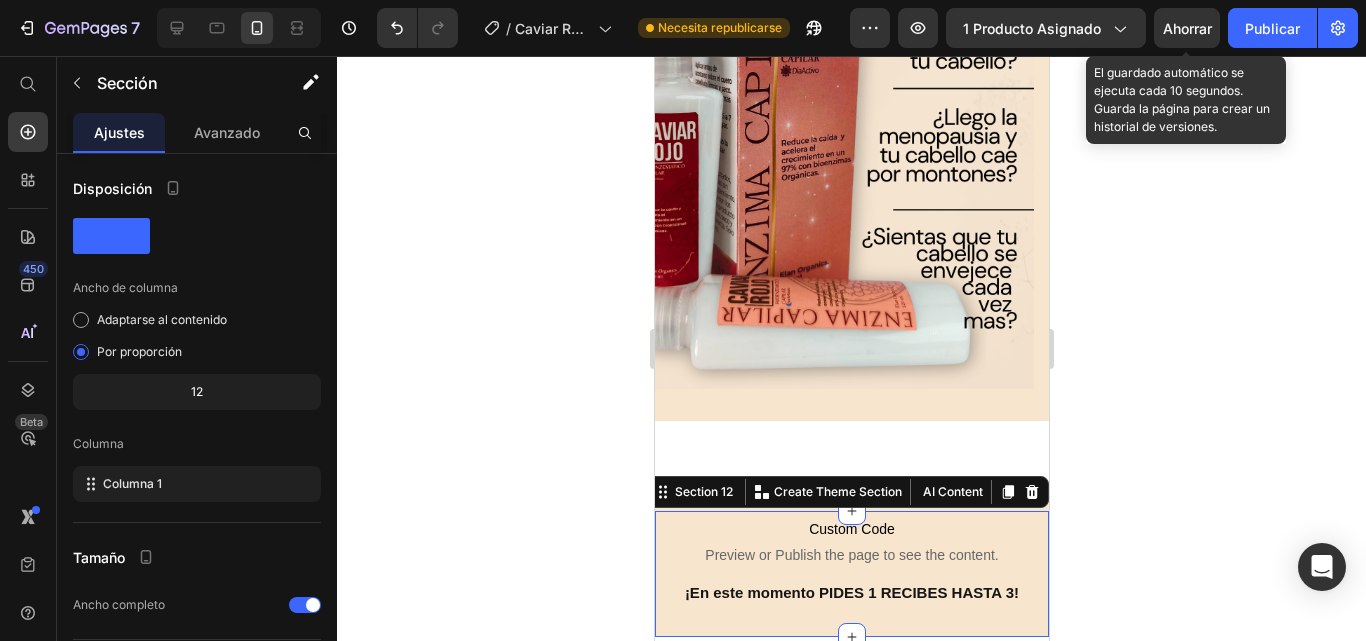 click 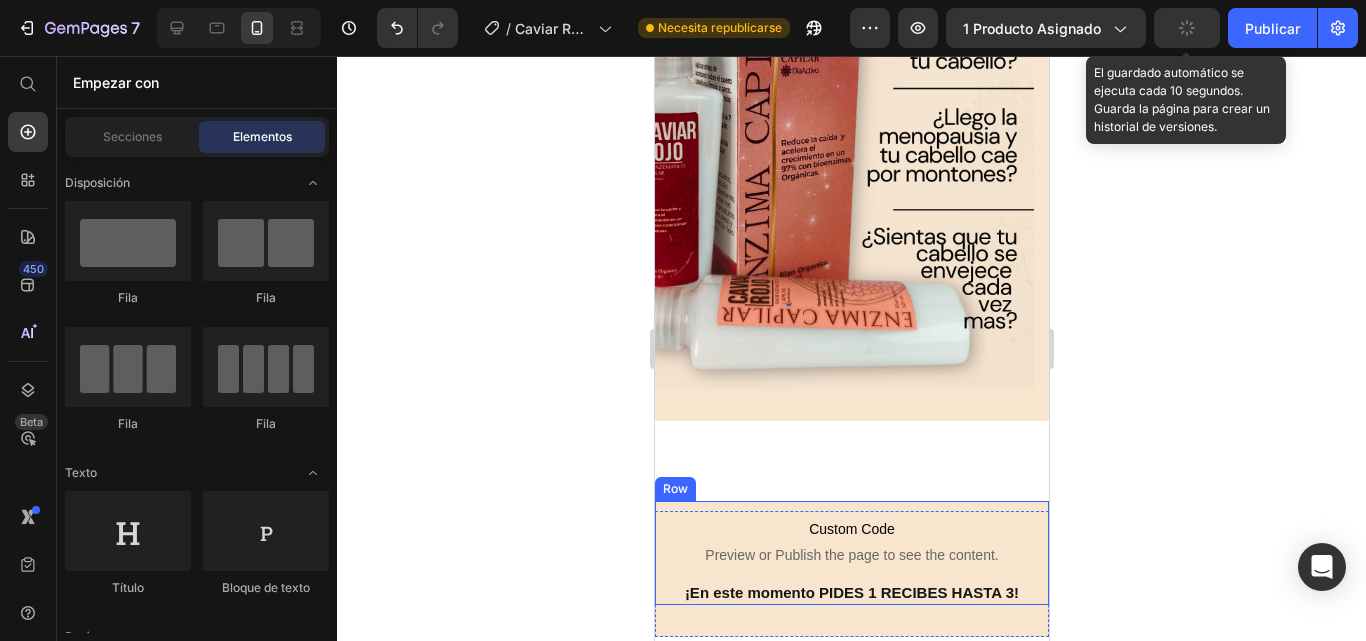 click on "Custom Code
Preview or Publish the page to see the content. Custom Code ¡En este momento PIDES 1 RECIBES HASTA 3! Heading" at bounding box center (851, 553) 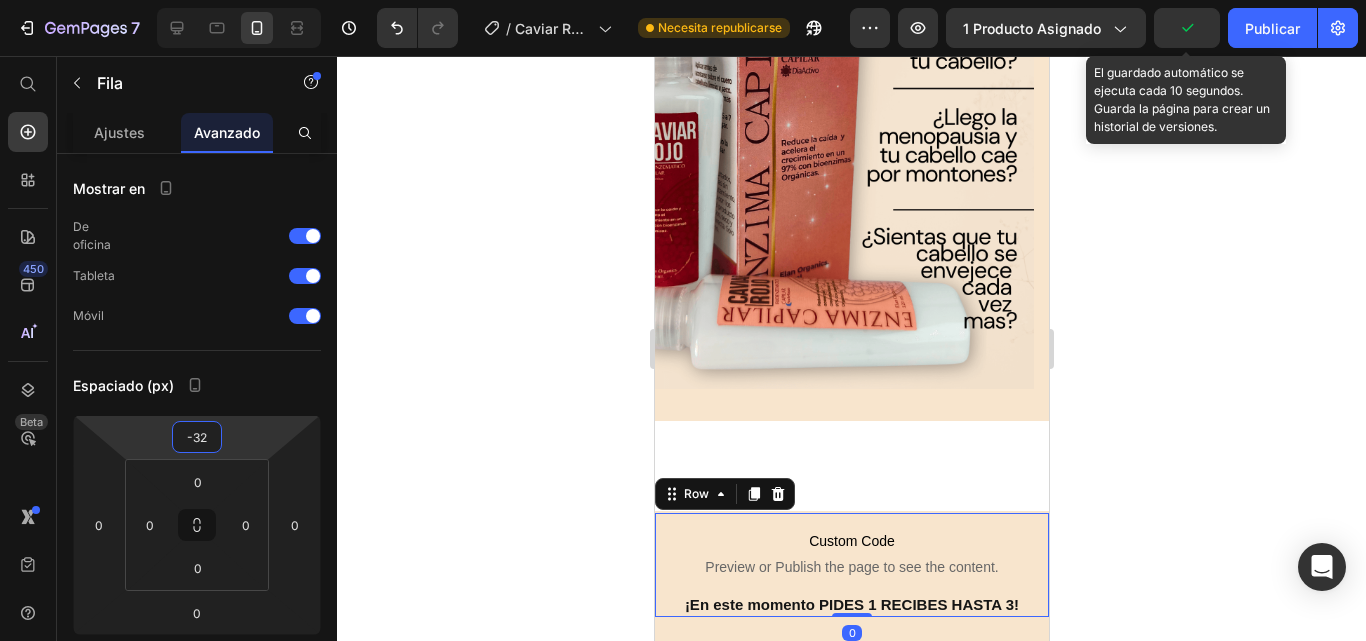 type on "-30" 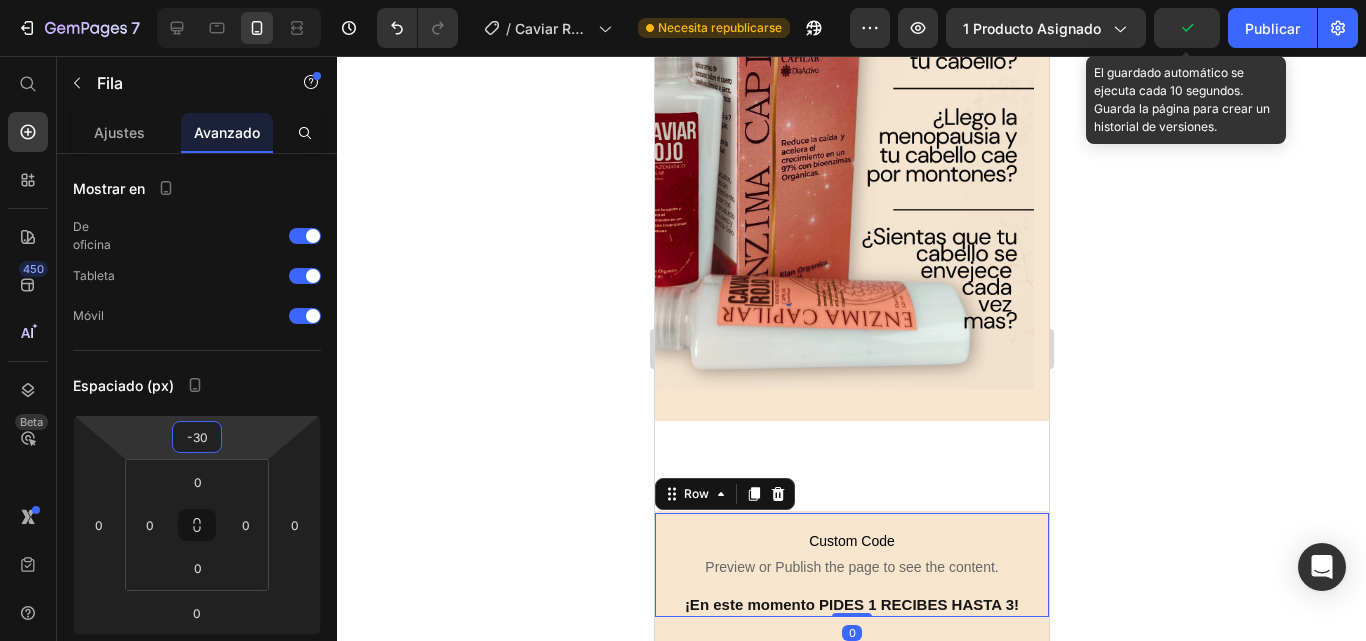 click on "7 Historial de versiones / Caviar Rojo 31/05/25 Necesita republicarse Avance 1 producto asignado El guardado automático se ejecuta cada 10 segundos. Guarda la página para crear un historial de versiones. Publicar 450 Beta Empezar con Secciones Elementos Sección de héroes Detalle del producto Marcas Insignias de confianza Garantizar Desglose del producto Cómo utilizar Testimonios Comparar Manojo Preguntas frecuentes Prueba social Historia de la marca Lista de productos Recopilación Lista de blogs Contacto Sticky Añadir al carrito Pie de página personalizado Explorar la biblioteca 450 Disposición
Fila
Fila
Fila
Fila Texto
Título
Bloque de texto Botón
Botón" at bounding box center [683, 0] 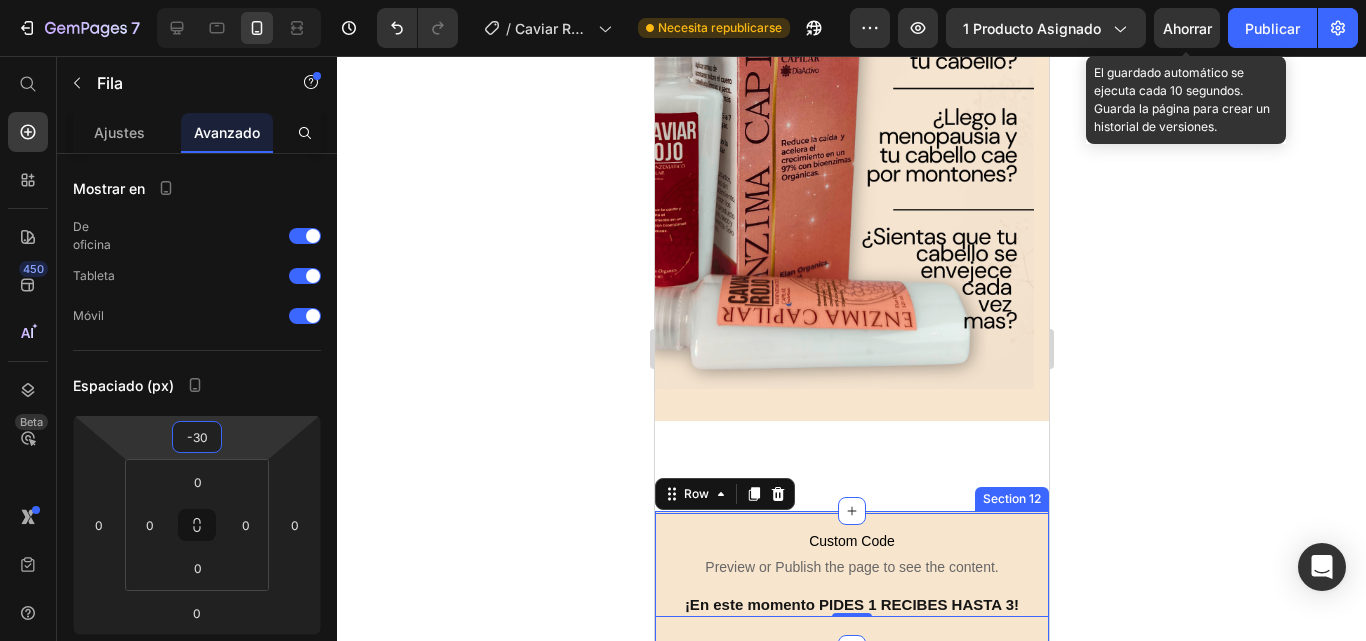click on "Custom Code
Preview or Publish the page to see the content. Custom Code ¡En este momento PIDES 1 RECIBES HASTA 3! Heading Row   0 Section 12" at bounding box center (851, 580) 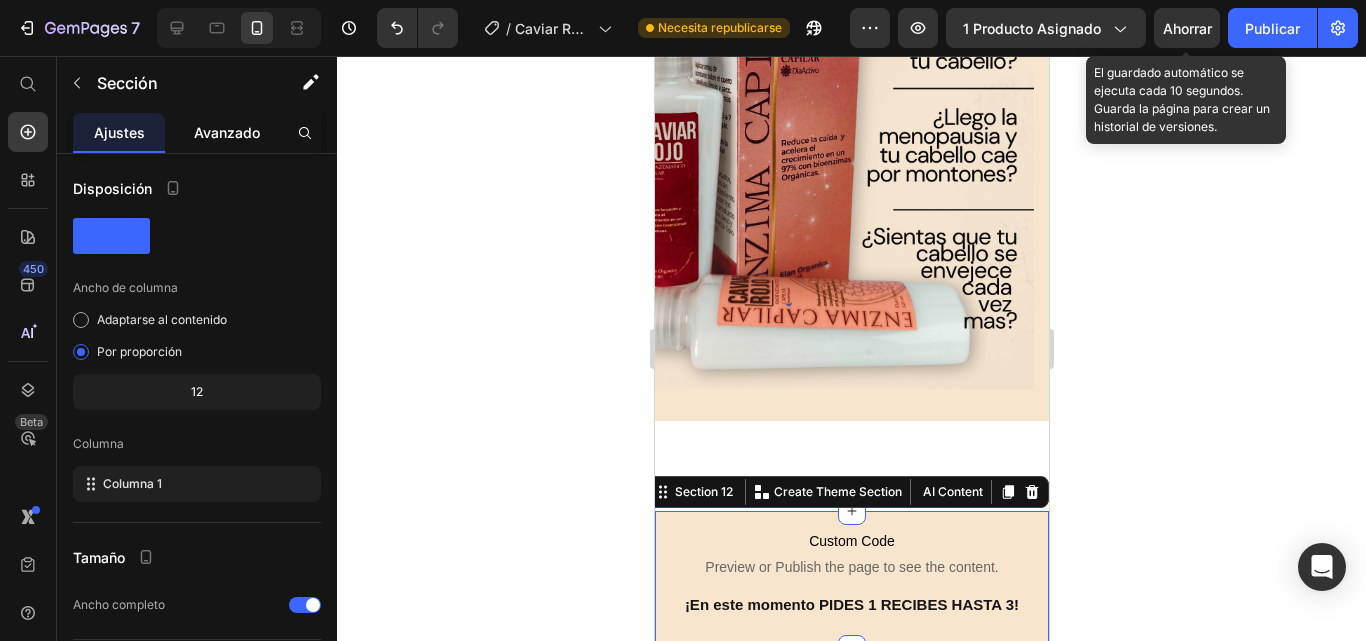 click on "Avanzado" at bounding box center (227, 132) 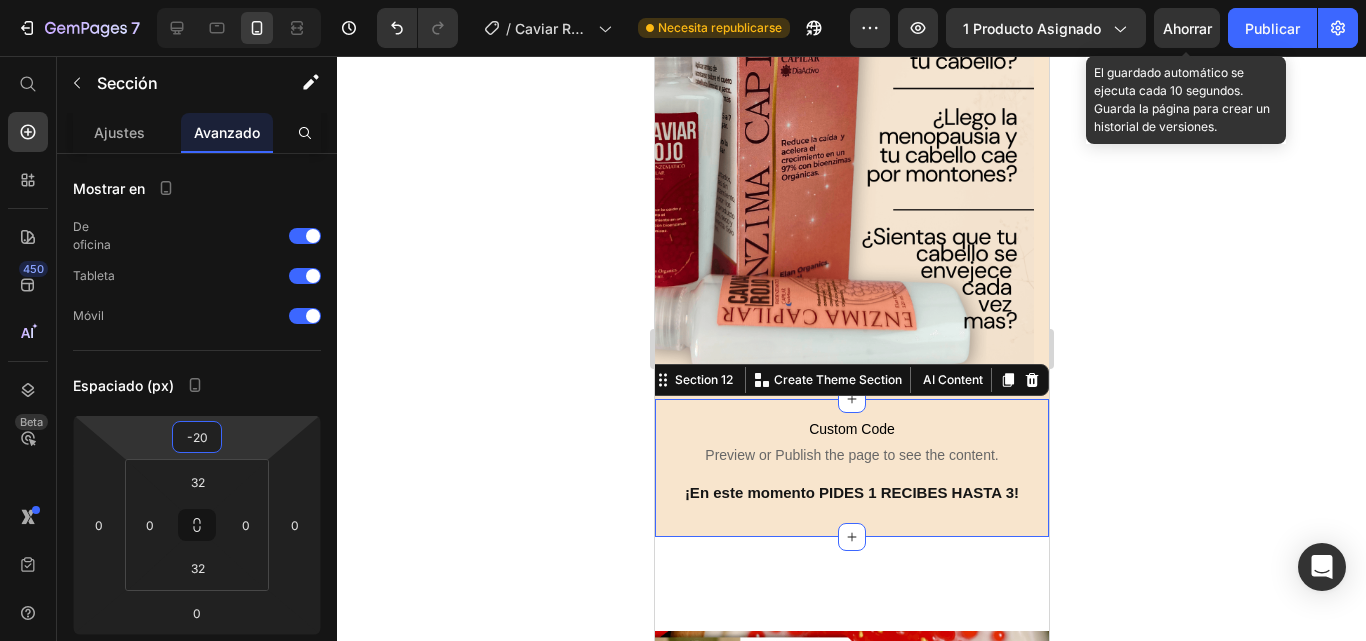 type on "-22" 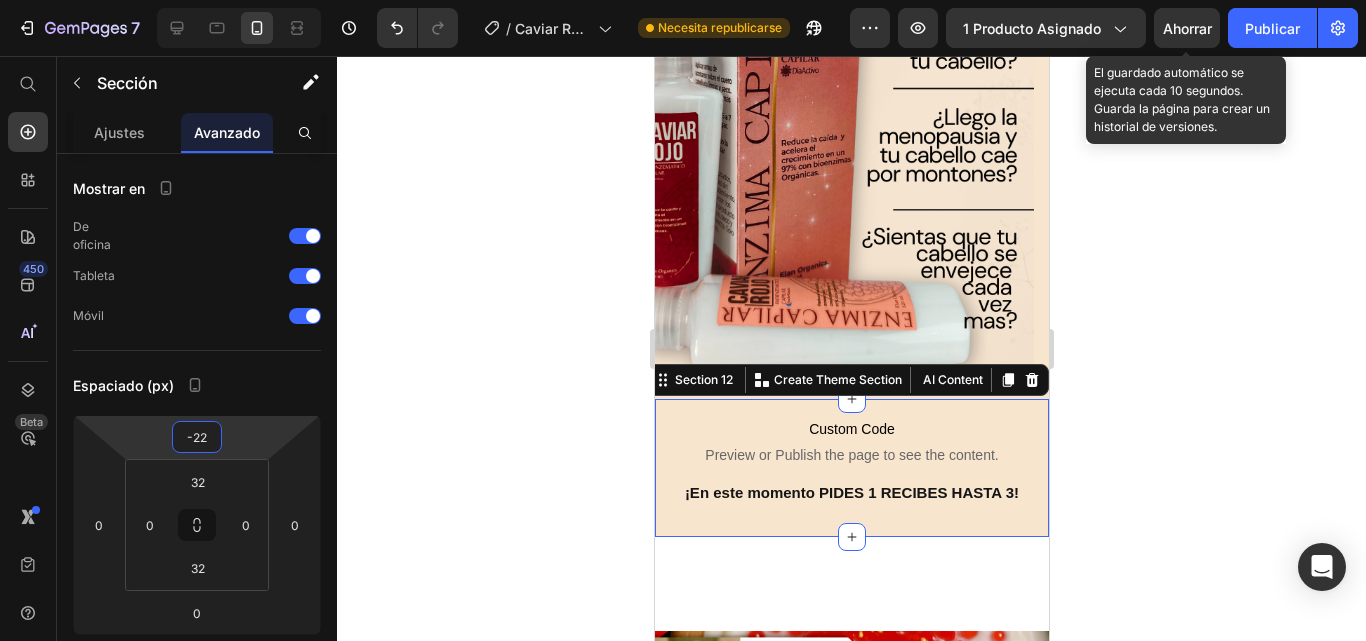 drag, startPoint x: 274, startPoint y: 452, endPoint x: 283, endPoint y: 484, distance: 33.24154 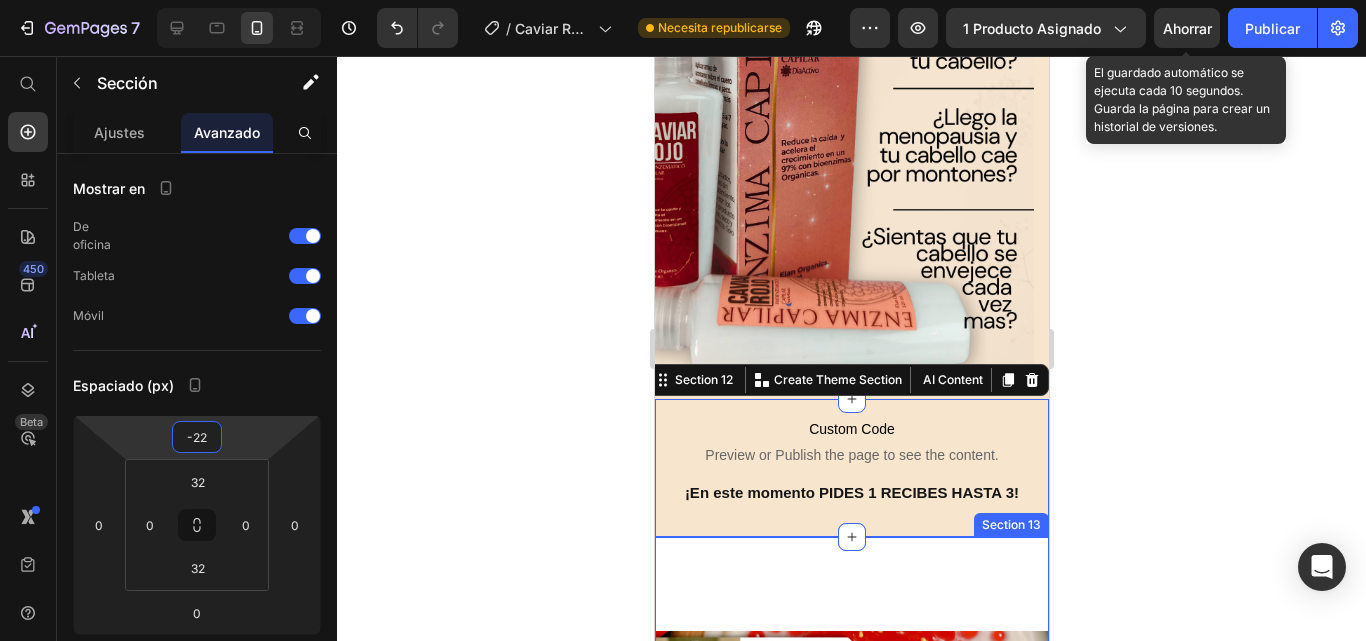 click 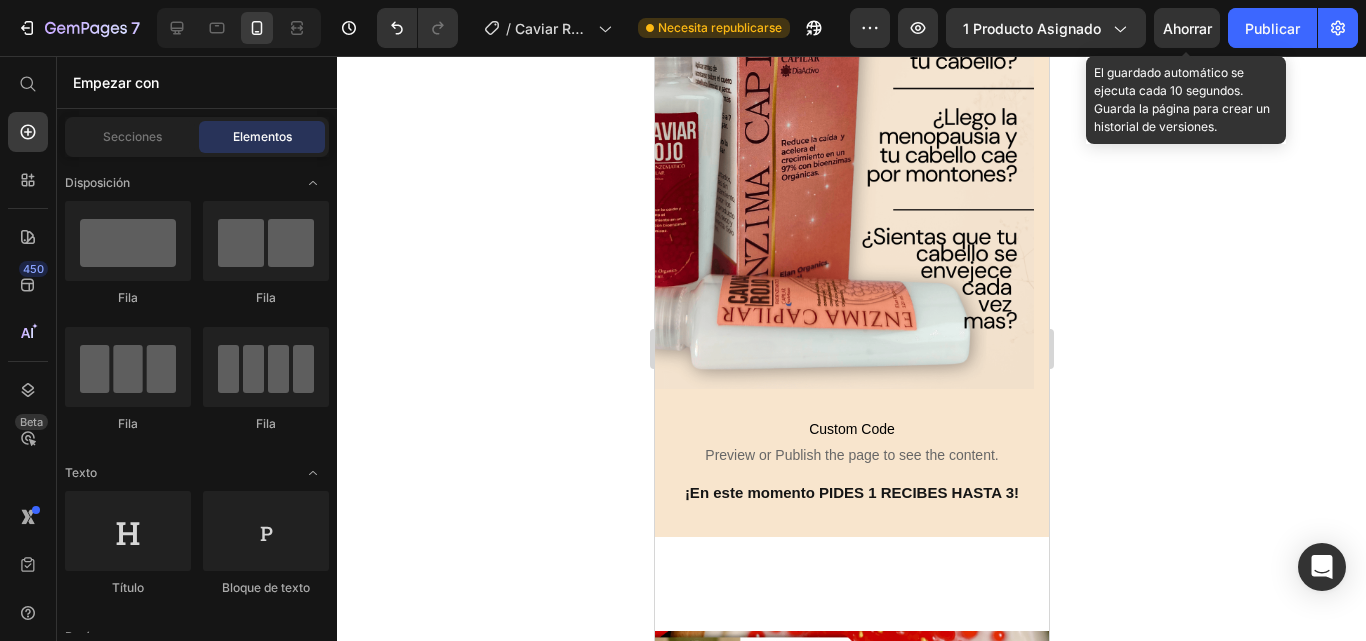 click 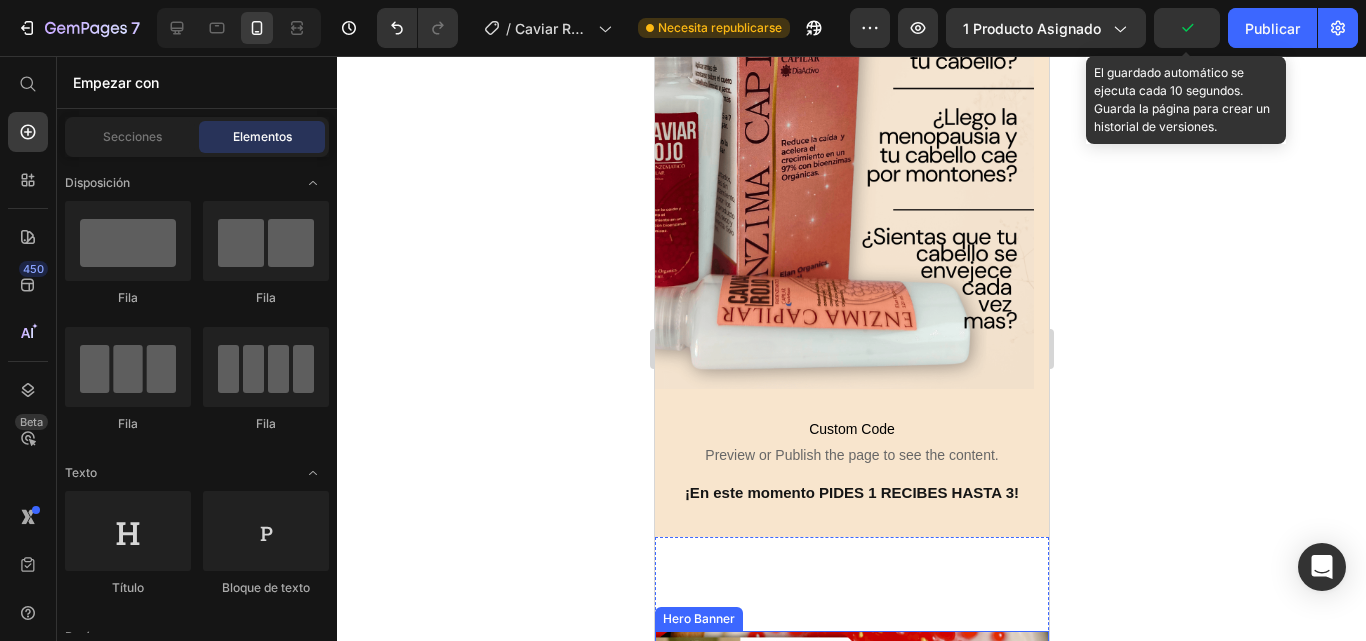 click at bounding box center [851, 981] 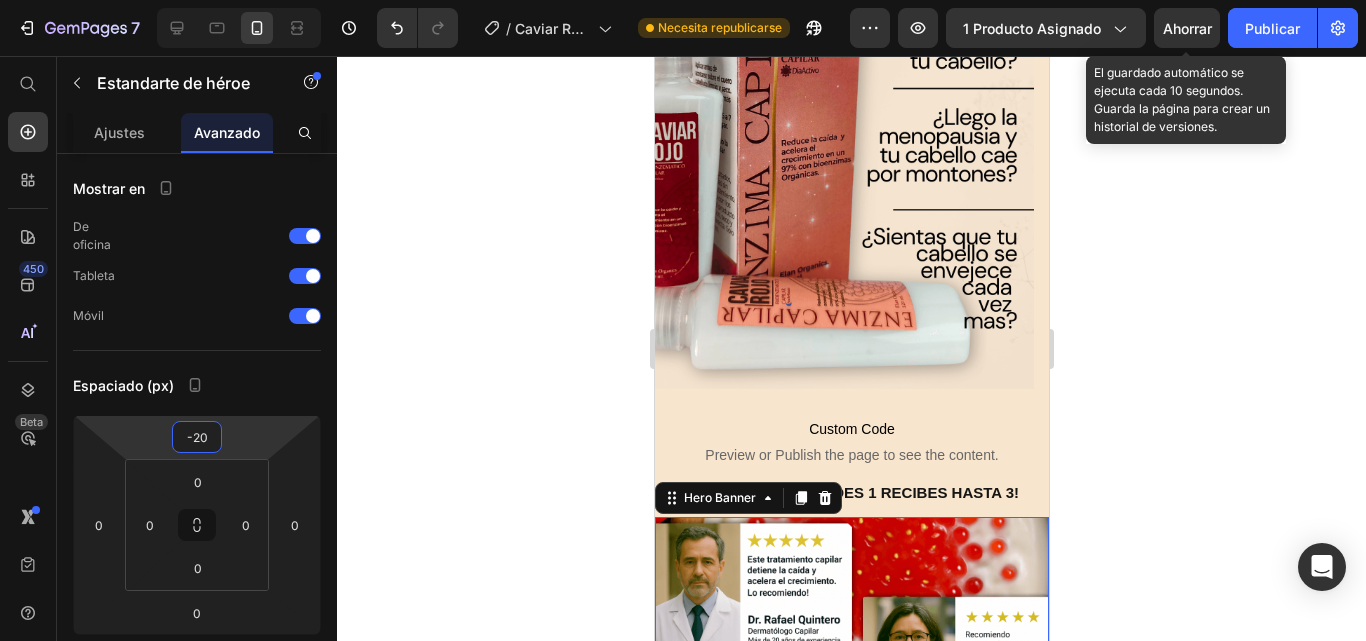type on "-22" 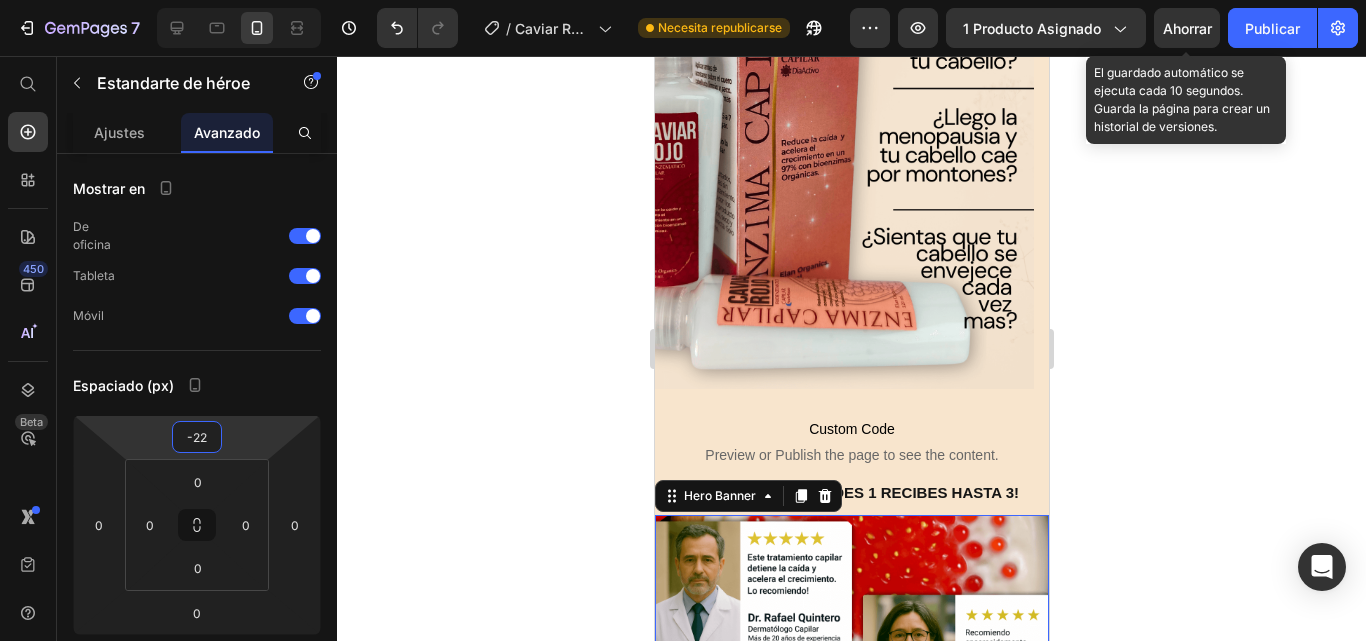 drag, startPoint x: 270, startPoint y: 424, endPoint x: 289, endPoint y: 482, distance: 61.03278 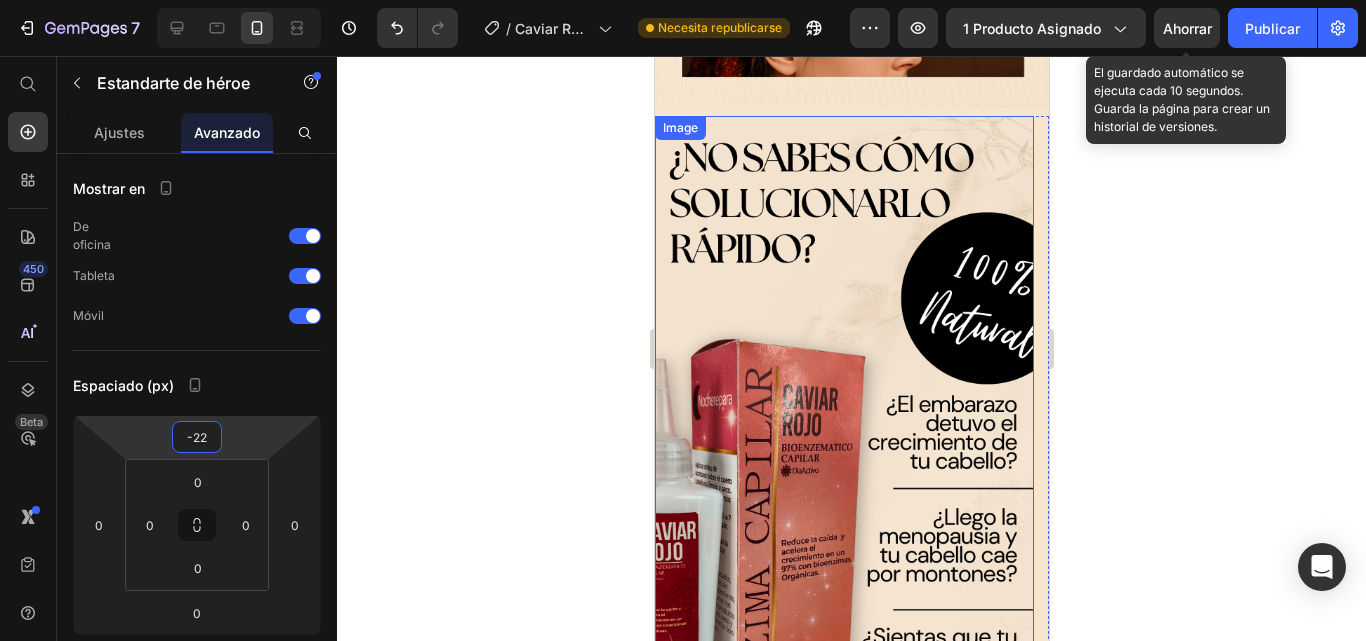 scroll, scrollTop: 5018, scrollLeft: 0, axis: vertical 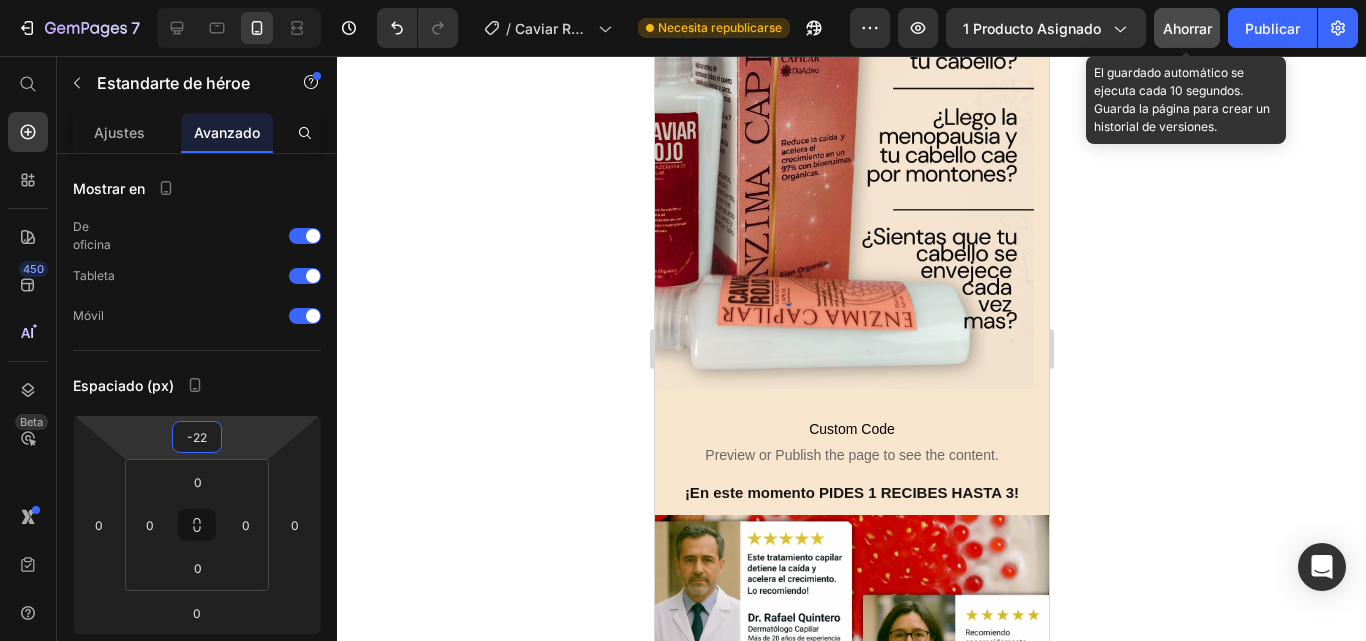 click on "Ahorrar" 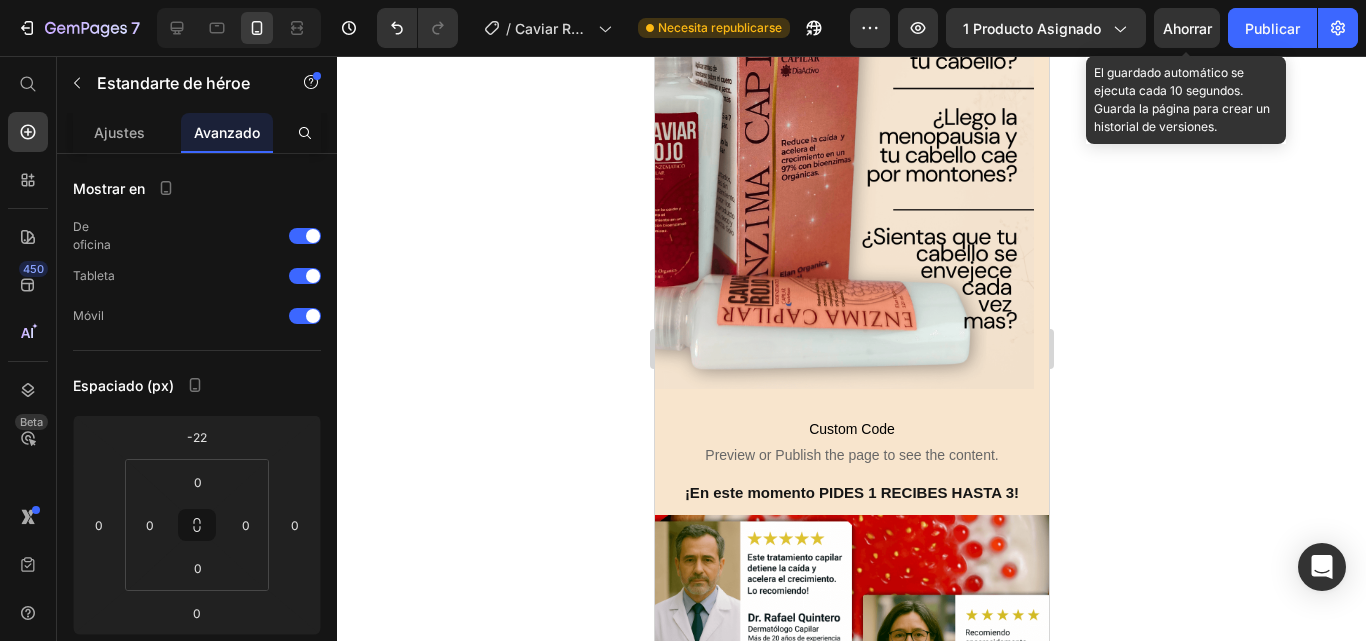 drag, startPoint x: 1157, startPoint y: 39, endPoint x: 1029, endPoint y: 5, distance: 132.43866 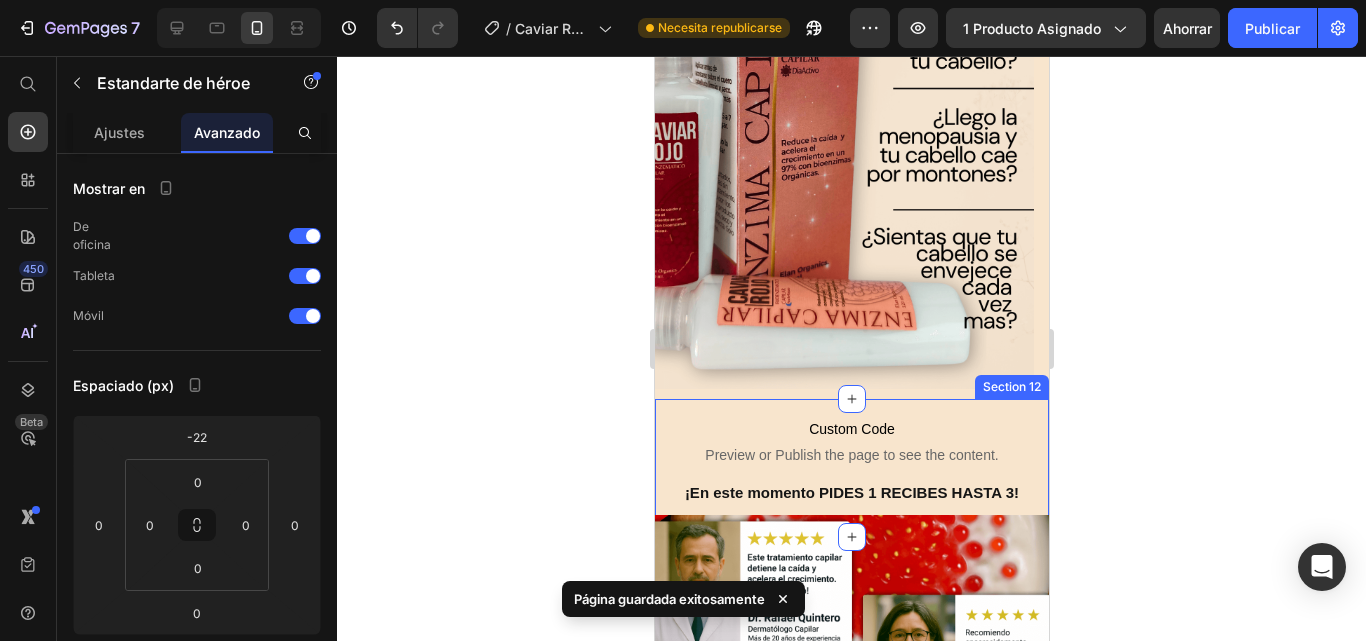 click on "Custom Code
Preview or Publish the page to see the content. Custom Code ¡En este momento PIDES 1 RECIBES HASTA 3! Heading Row Section 12" at bounding box center [851, 468] 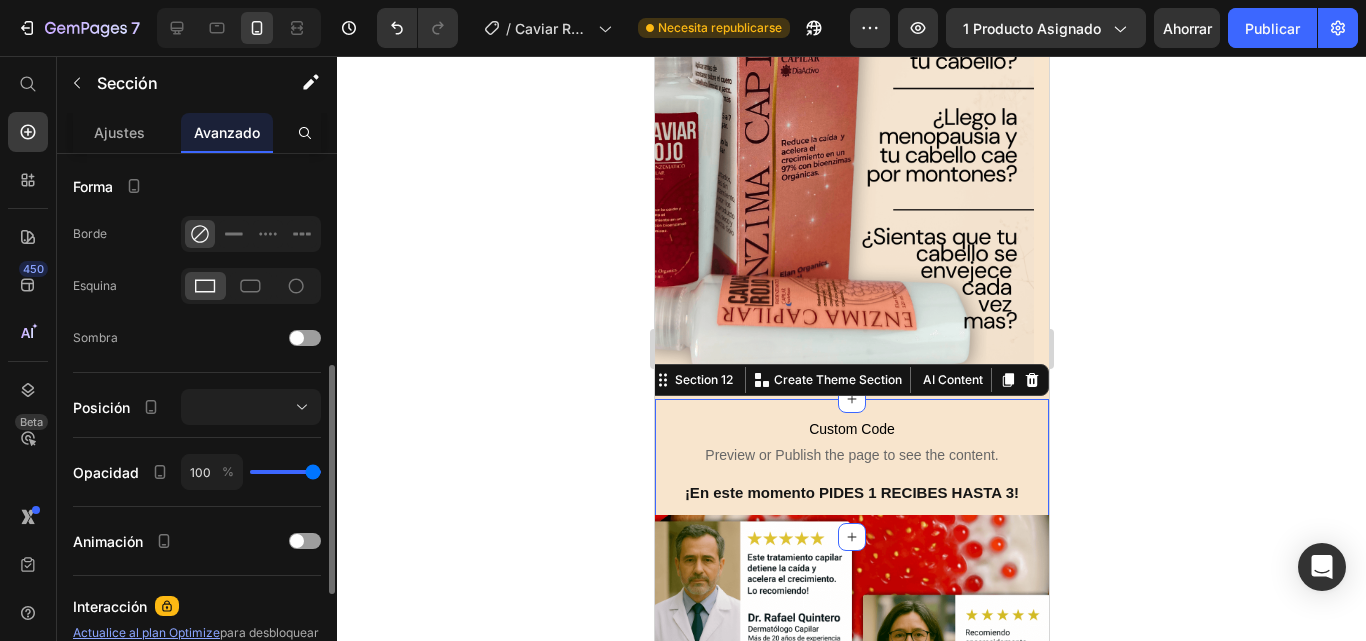 scroll, scrollTop: 0, scrollLeft: 0, axis: both 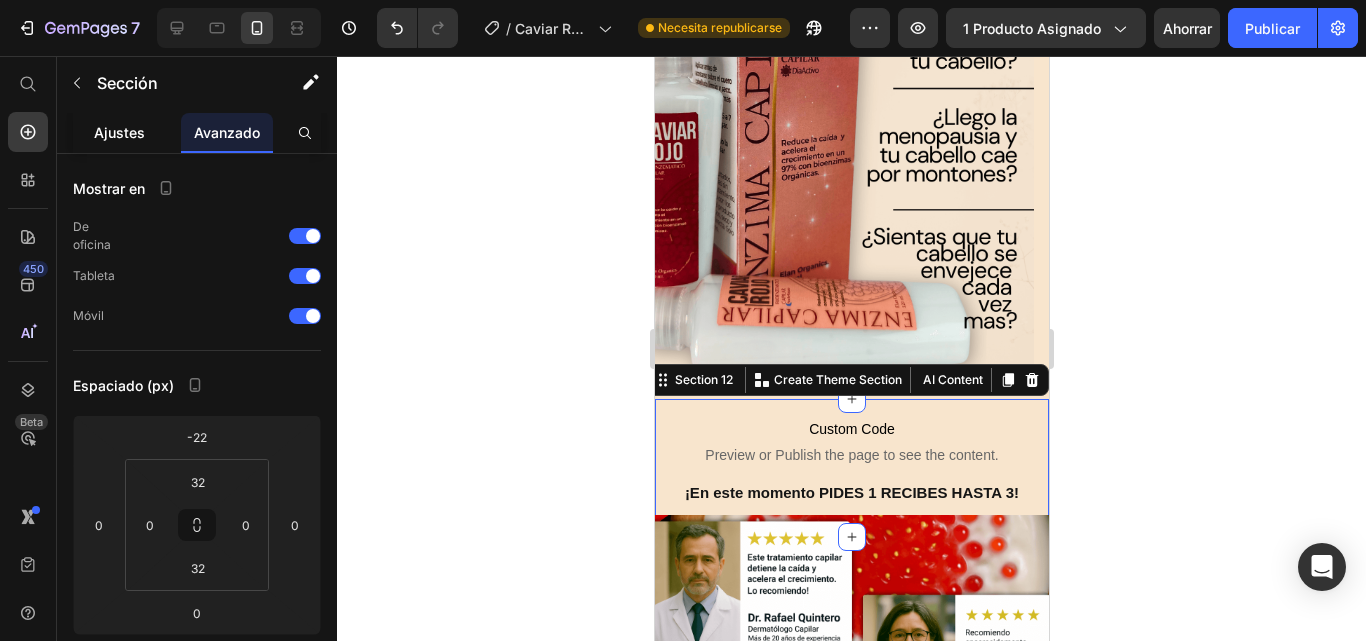 click on "Ajustes" 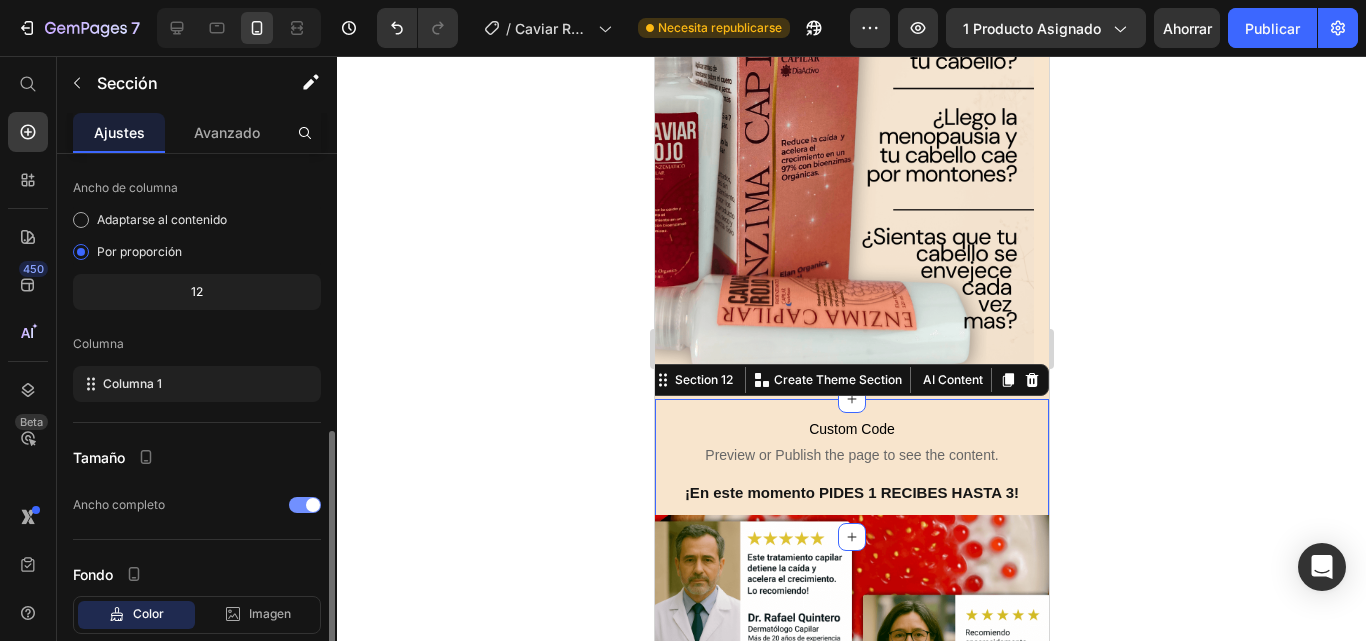 scroll, scrollTop: 220, scrollLeft: 0, axis: vertical 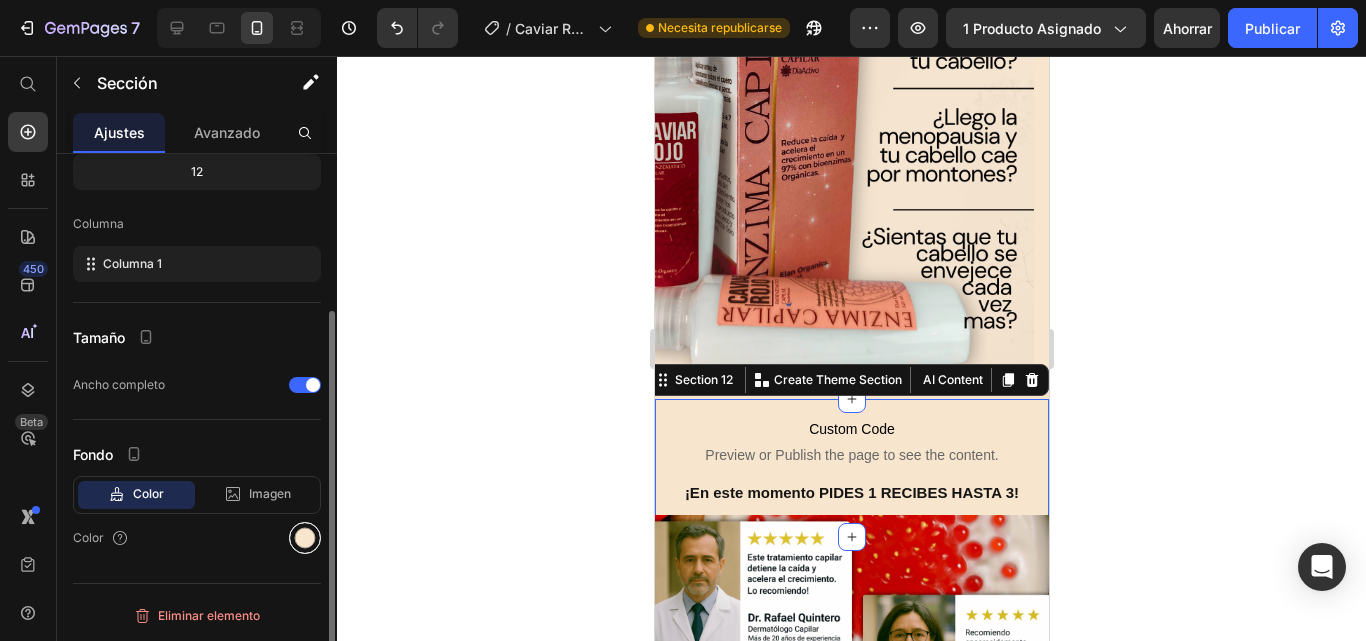 click at bounding box center [305, 538] 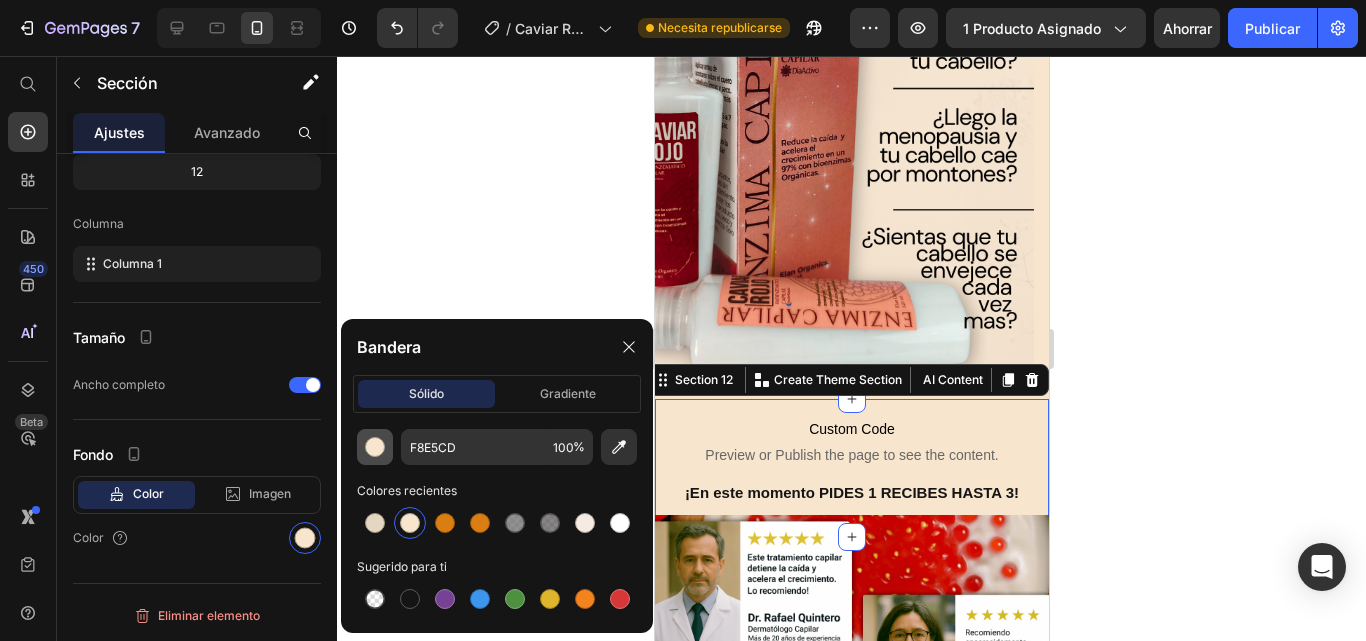 click at bounding box center (375, 447) 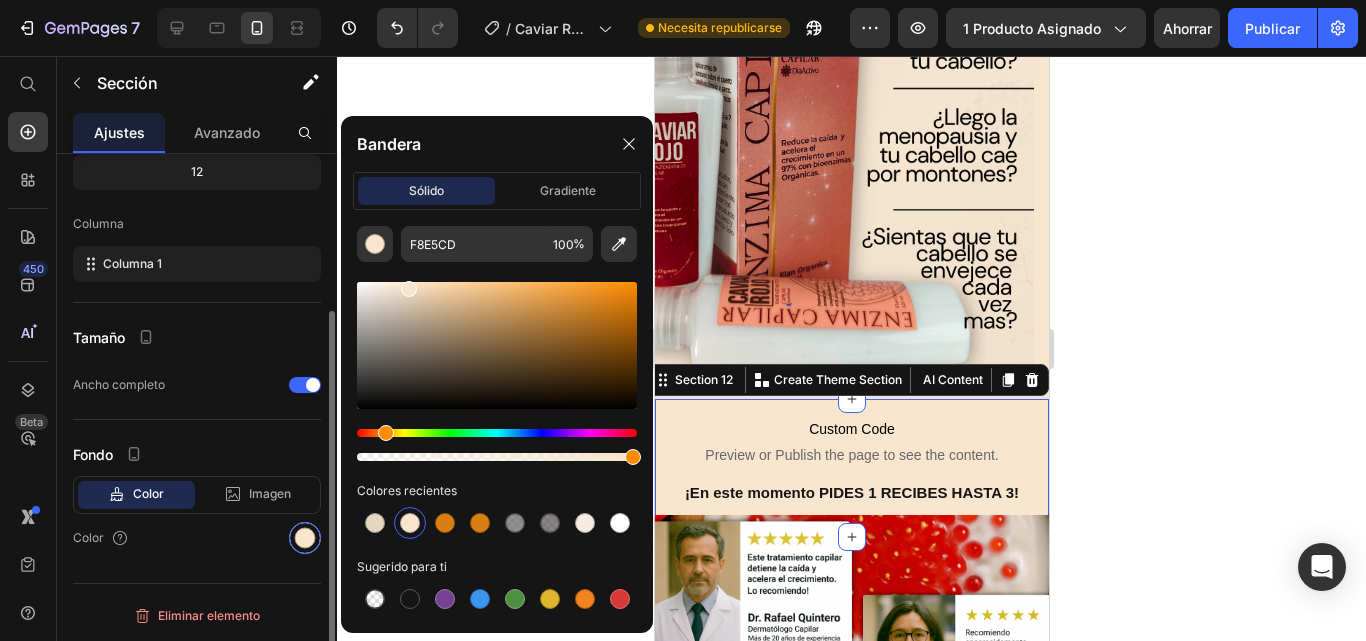 click at bounding box center (305, 538) 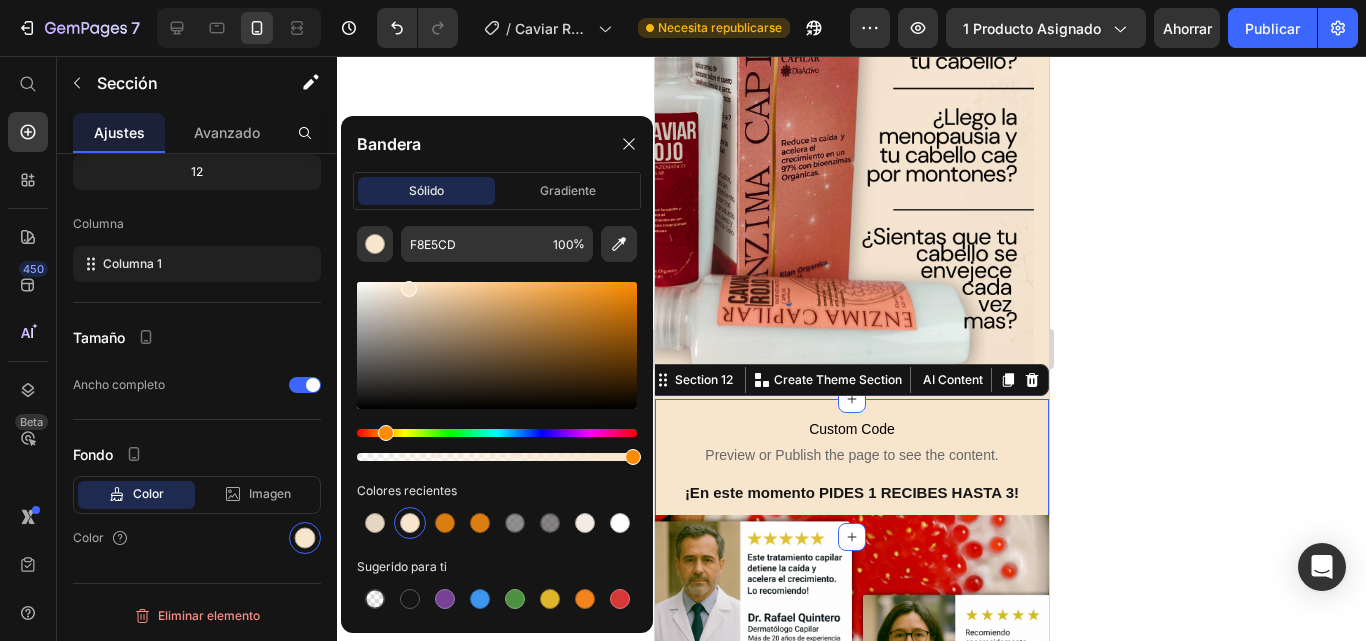 click 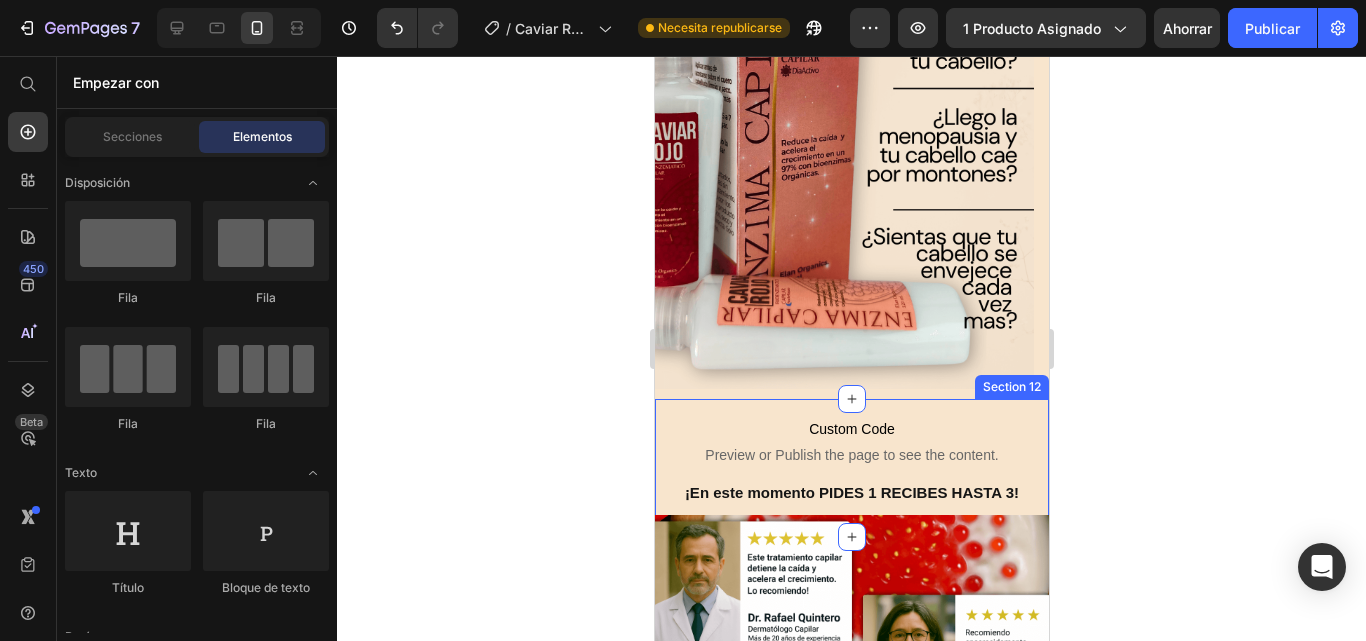 click on "Section 12" at bounding box center [1011, 387] 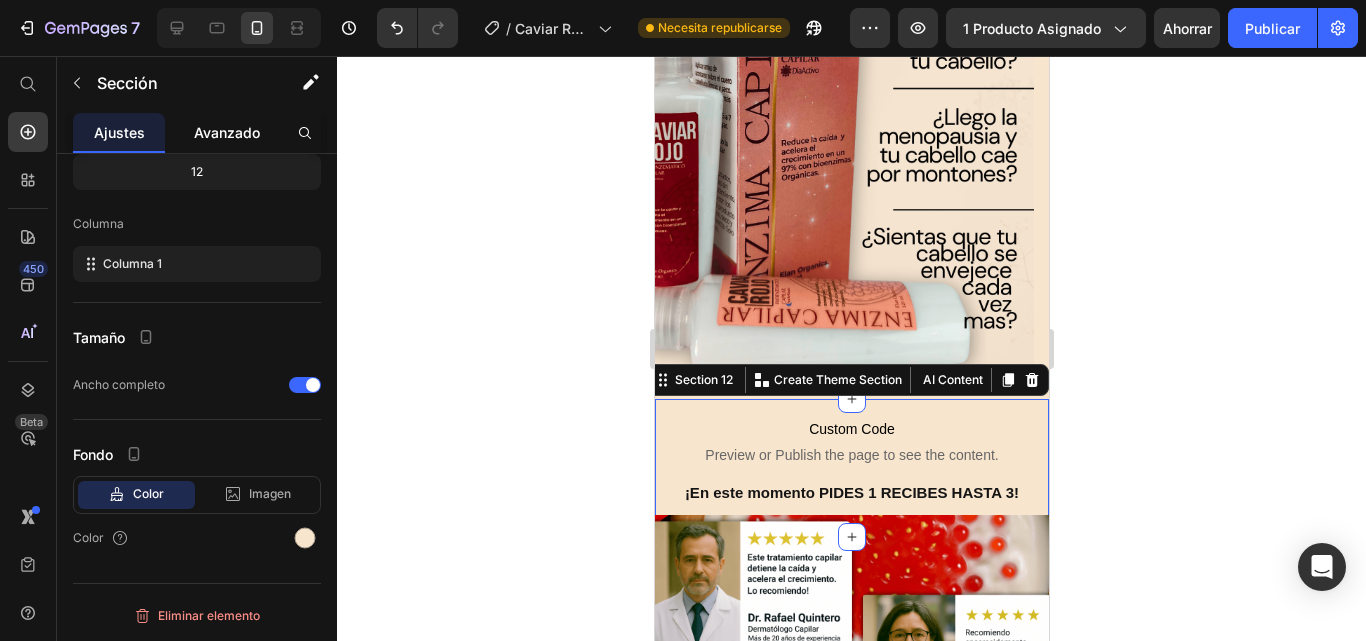 click on "Avanzado" at bounding box center (227, 132) 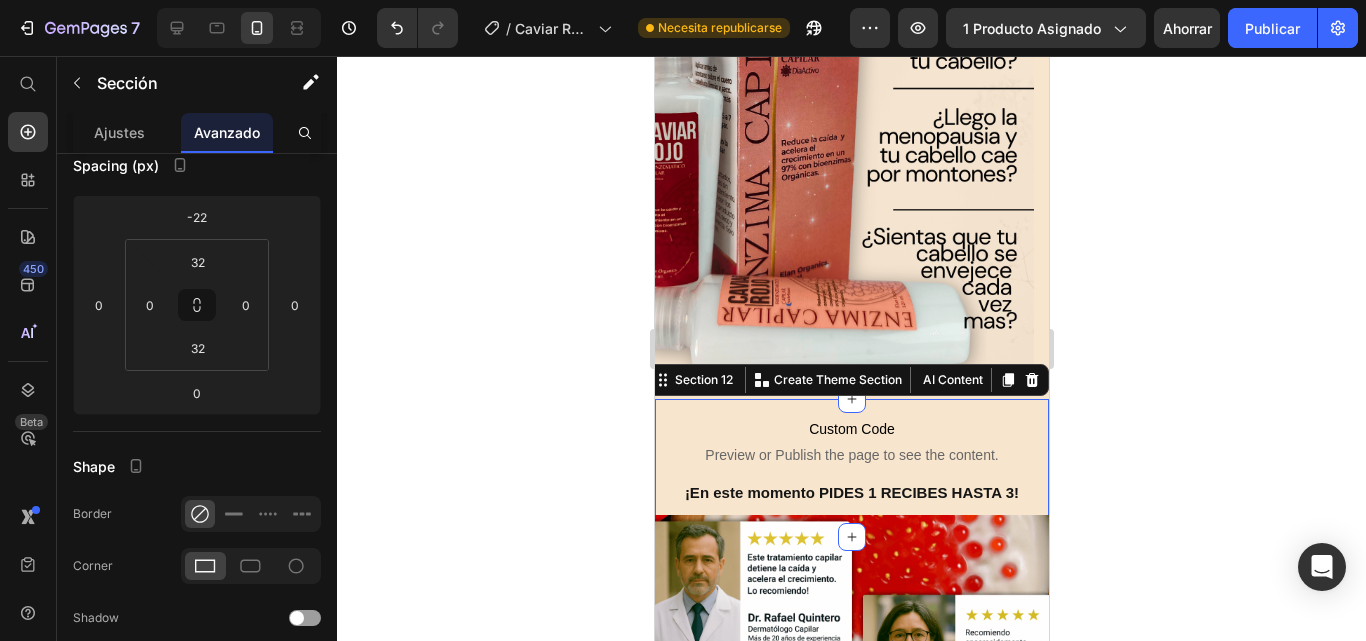 scroll, scrollTop: 0, scrollLeft: 0, axis: both 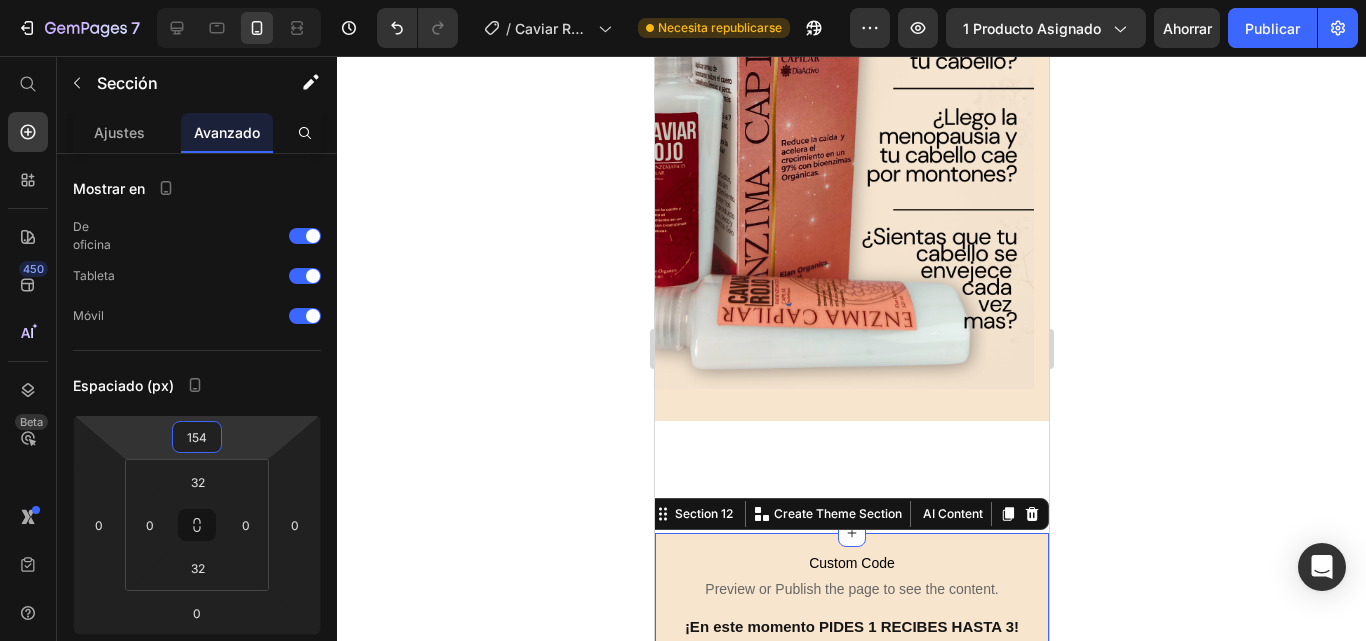 drag, startPoint x: 247, startPoint y: 424, endPoint x: 444, endPoint y: 378, distance: 202.29929 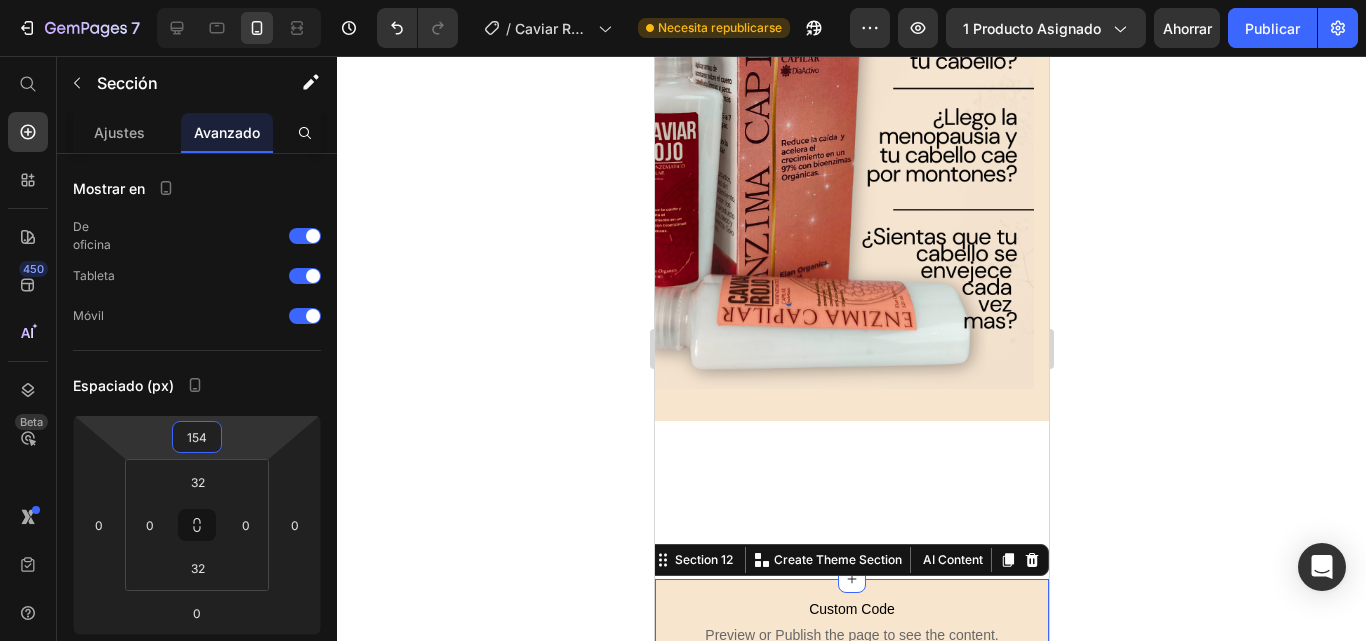 type on "158" 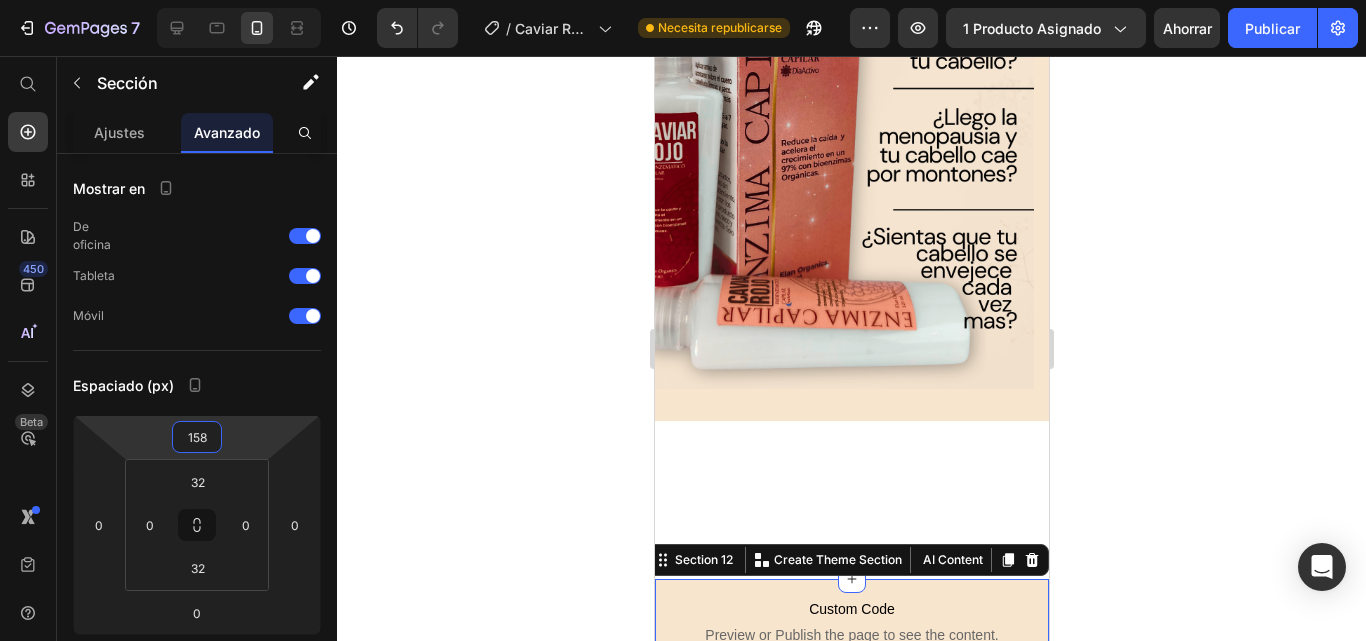 click 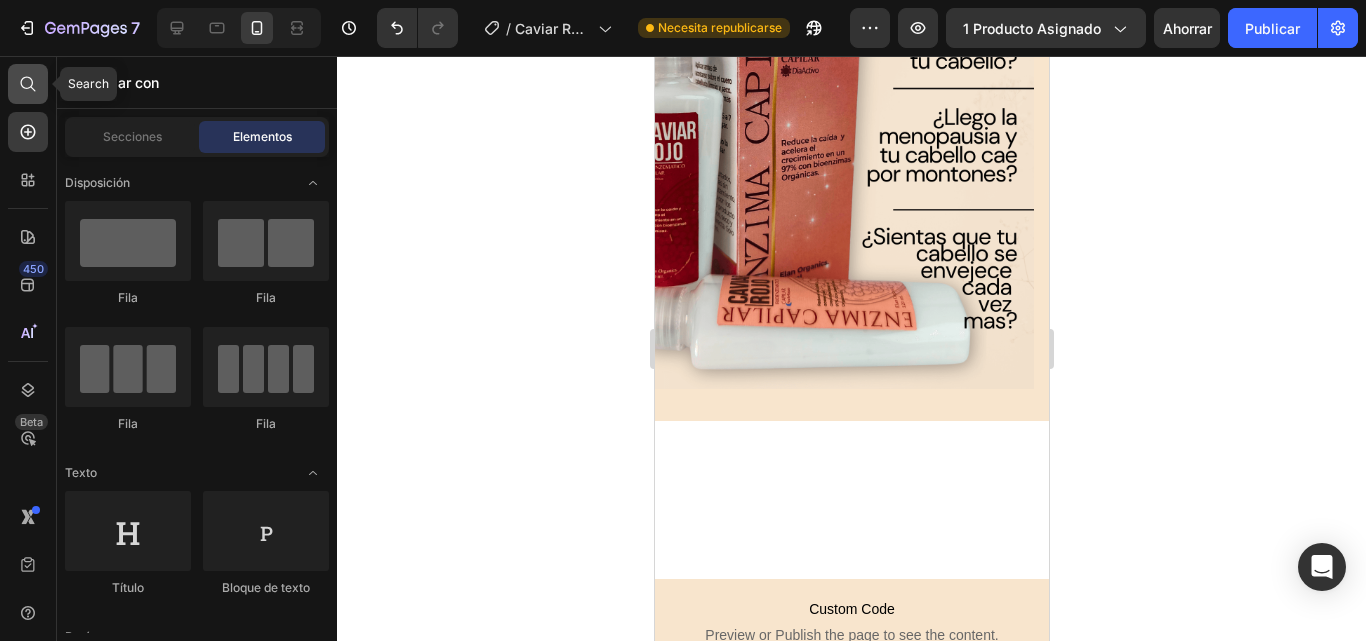 click 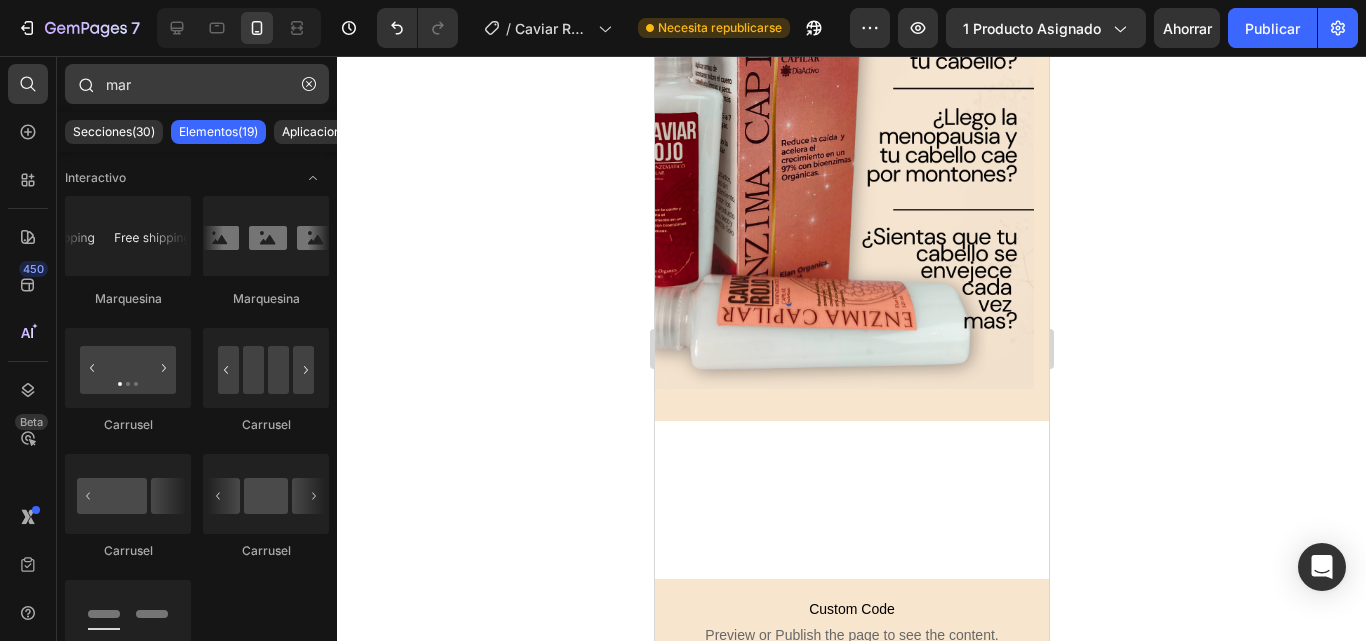 click on "mar" at bounding box center [197, 84] 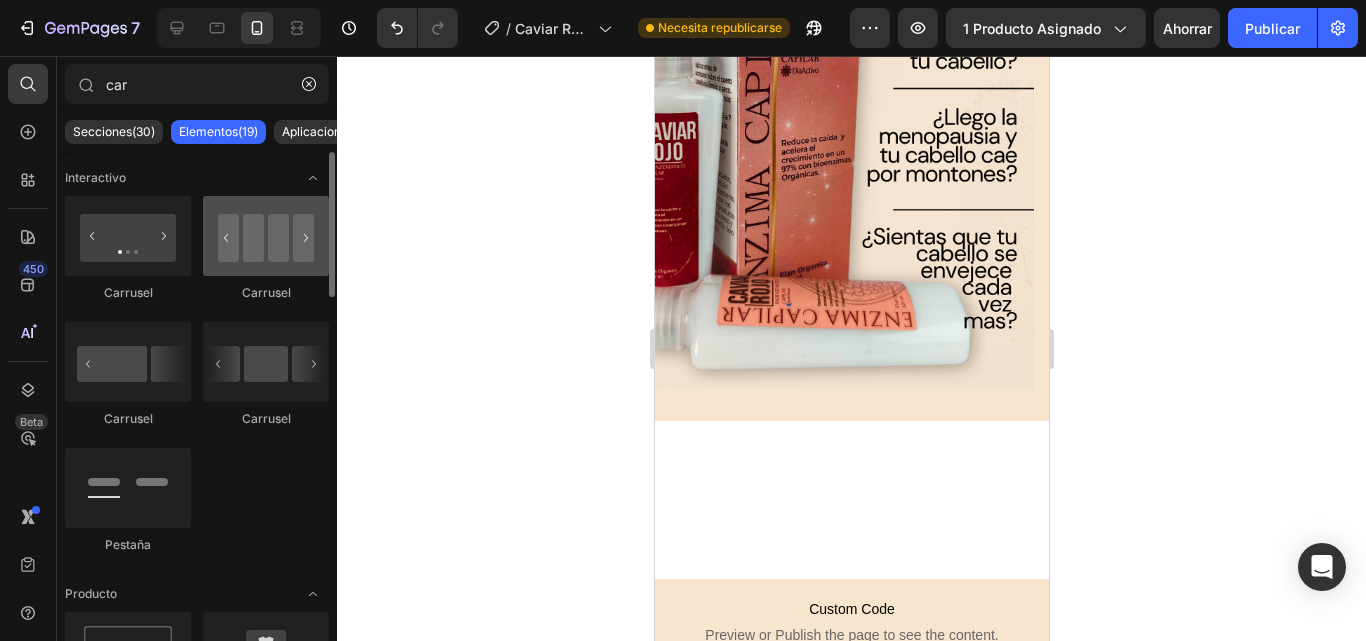 type on "car" 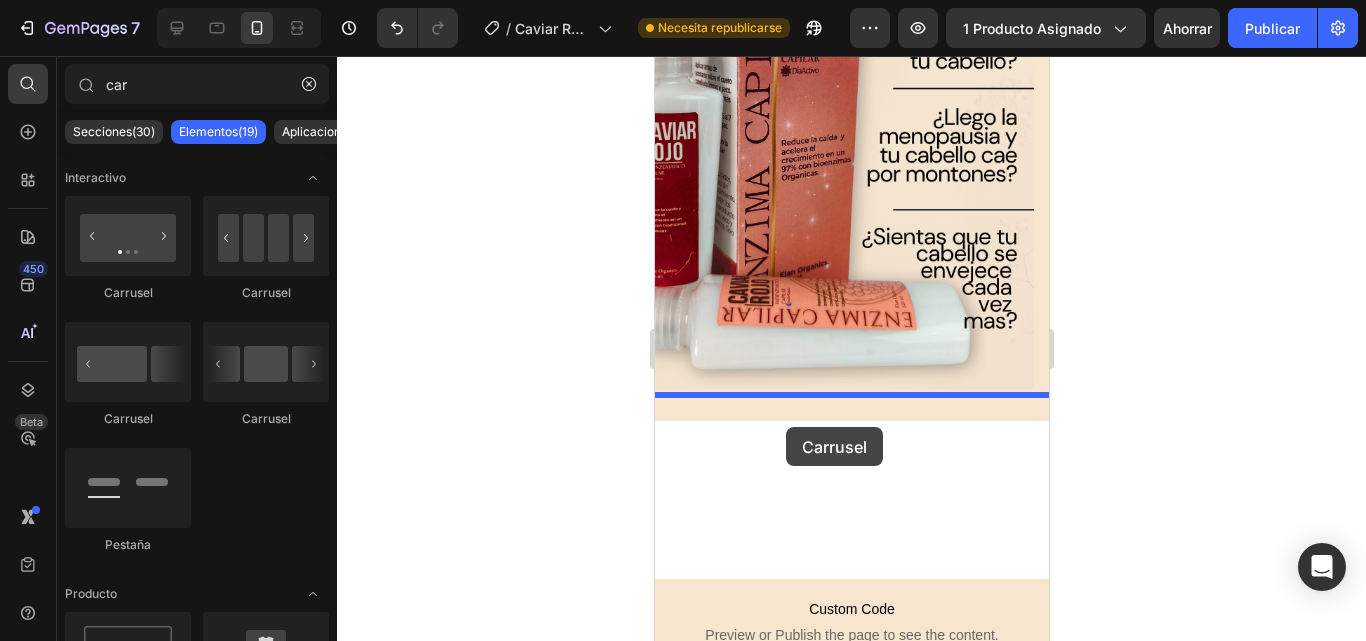 drag, startPoint x: 932, startPoint y: 317, endPoint x: 787, endPoint y: 427, distance: 182.00275 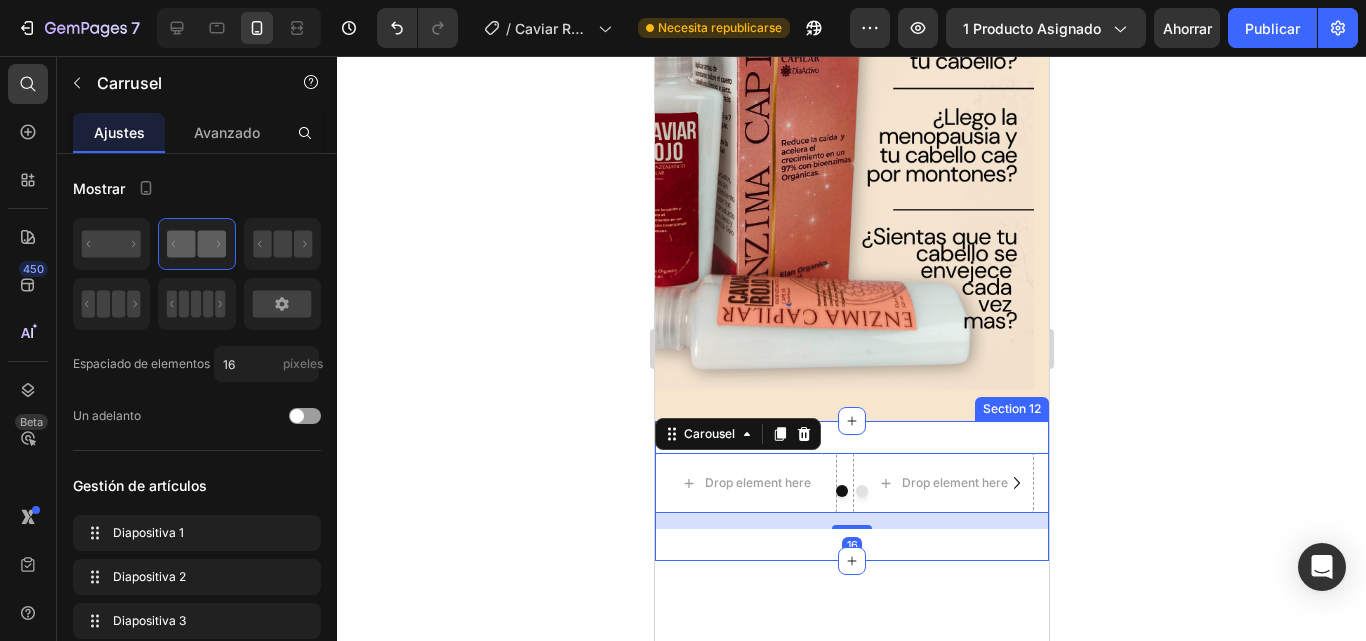 click on "Drop element here
Drop element here
Drop element here
Drop element here
Carousel   16 Section 12" at bounding box center (851, 491) 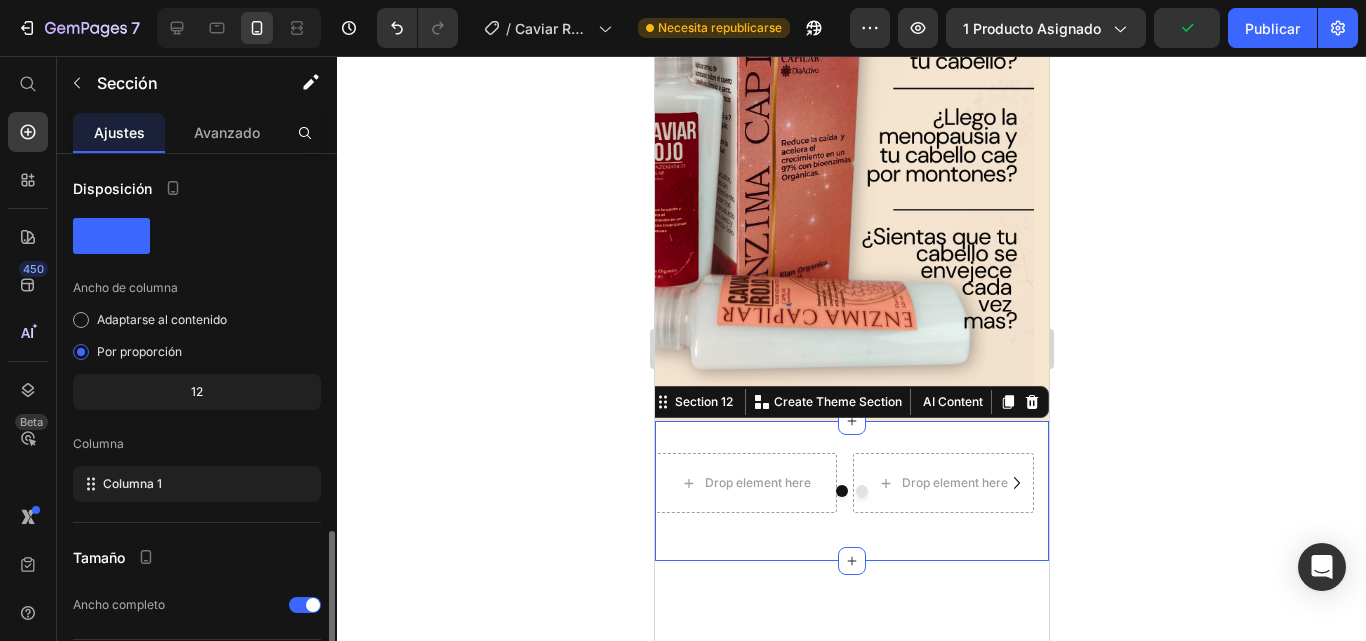scroll, scrollTop: 220, scrollLeft: 0, axis: vertical 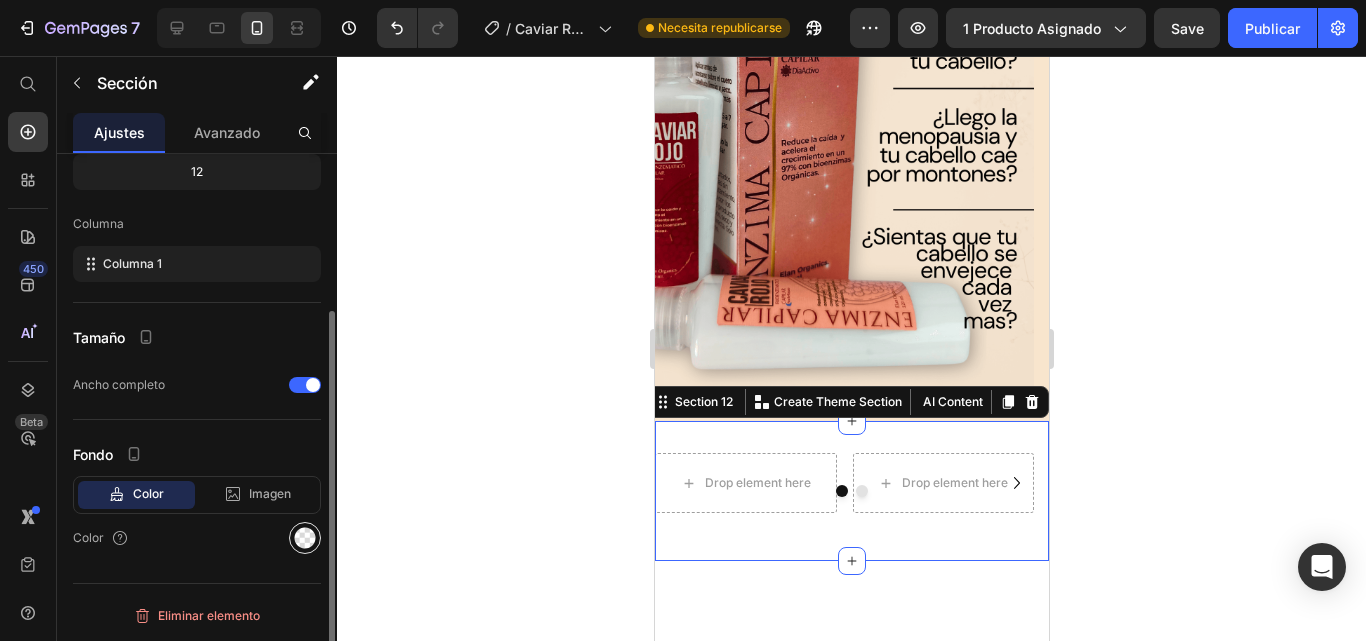 click at bounding box center [305, 538] 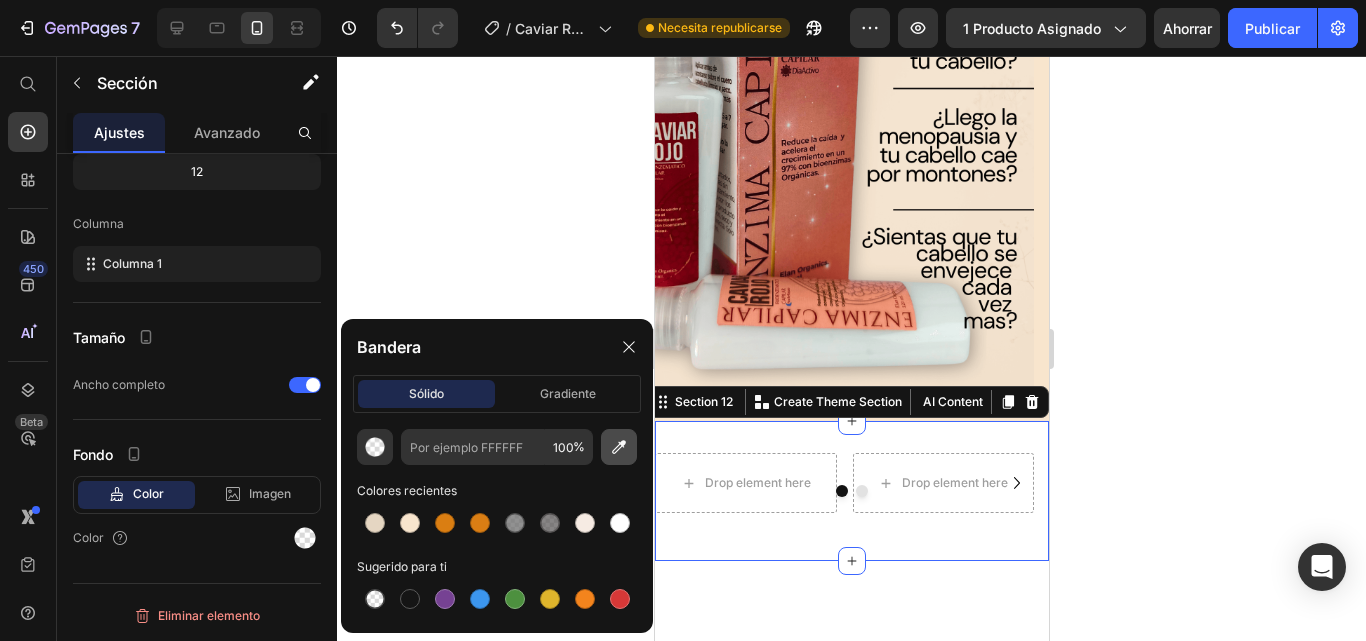 click at bounding box center [619, 447] 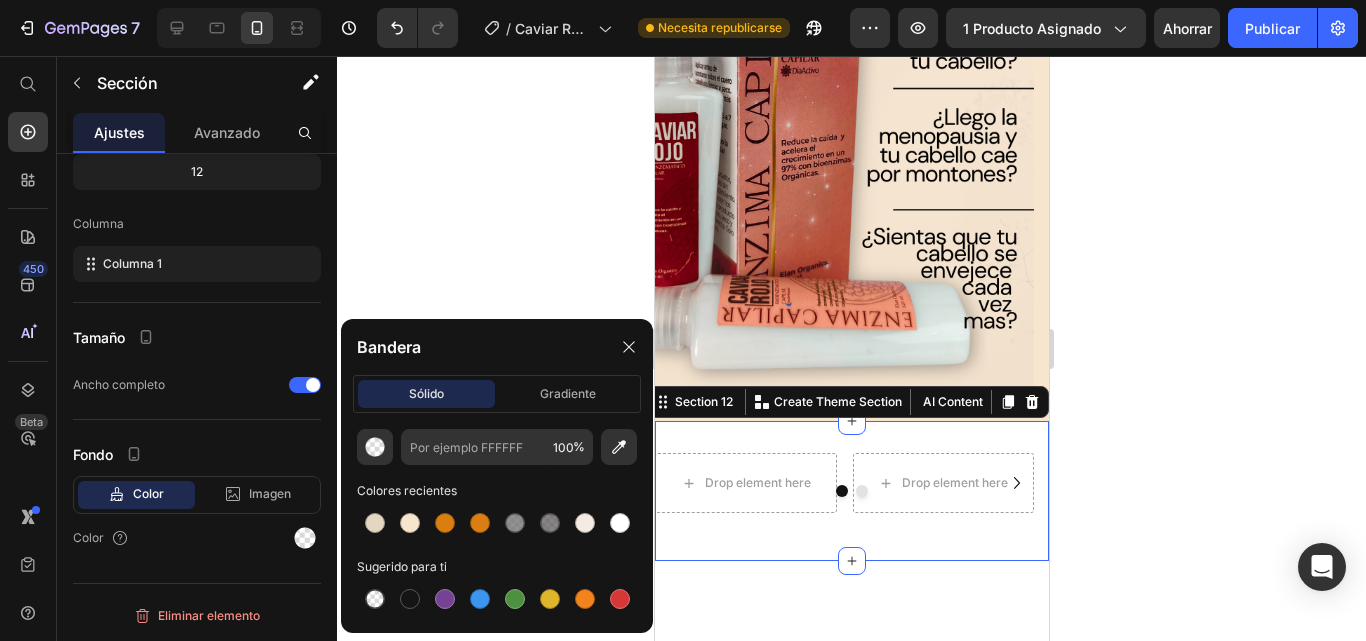 type on "F8E5CD" 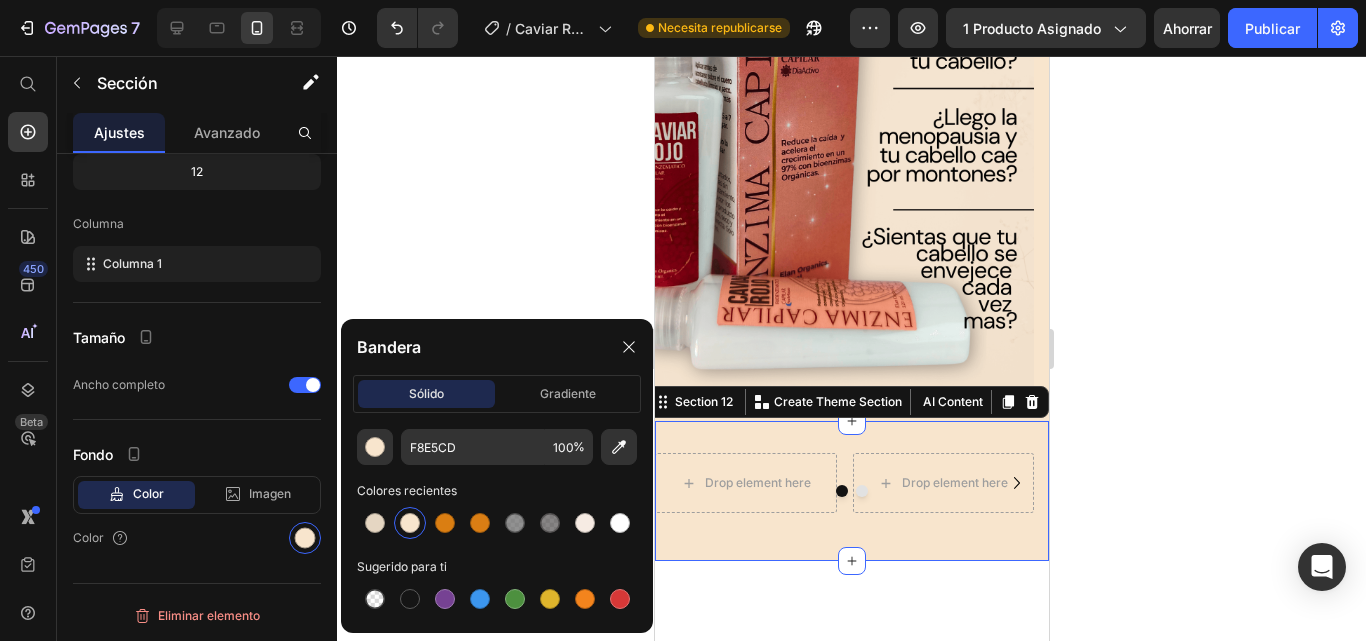 click 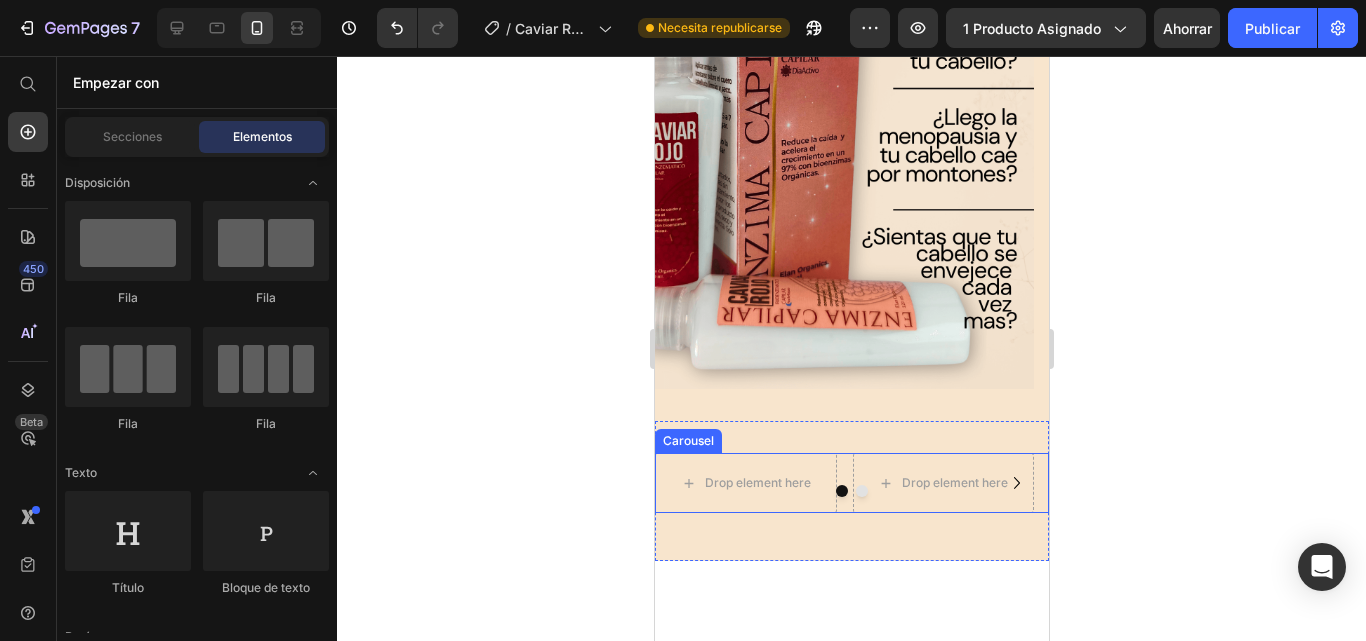 click on "Drop element here
Drop element here
Drop element here
Drop element here" at bounding box center [851, 483] 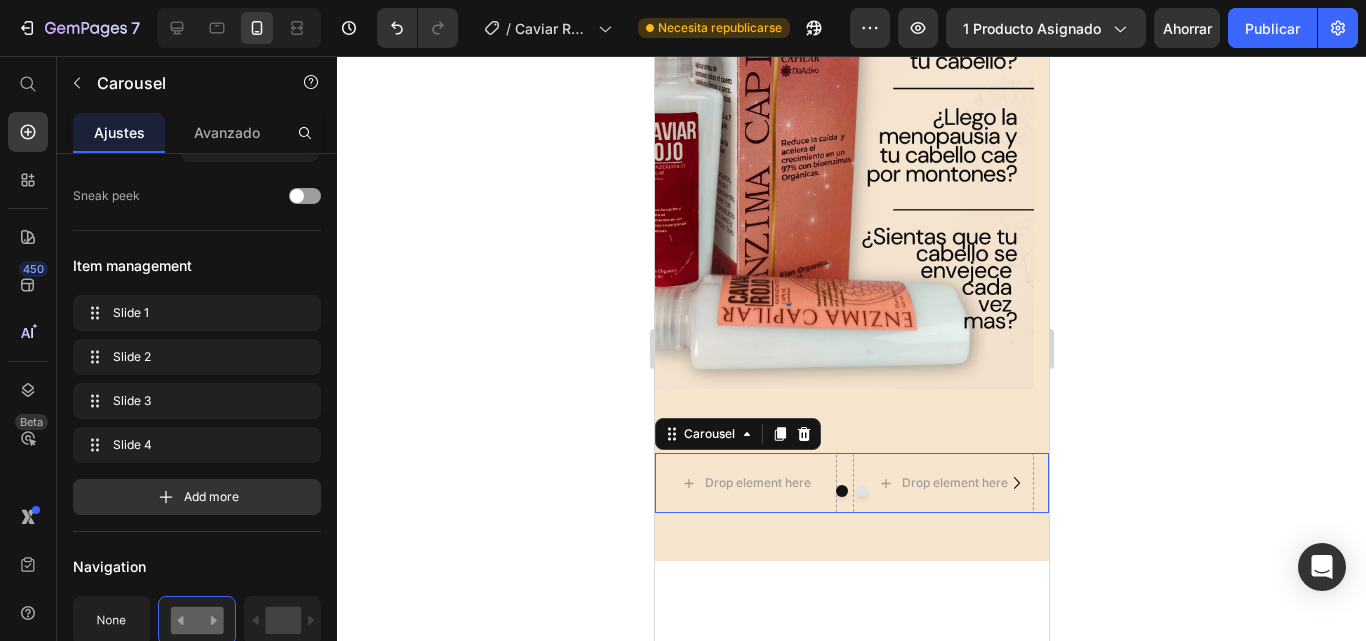 scroll, scrollTop: 0, scrollLeft: 0, axis: both 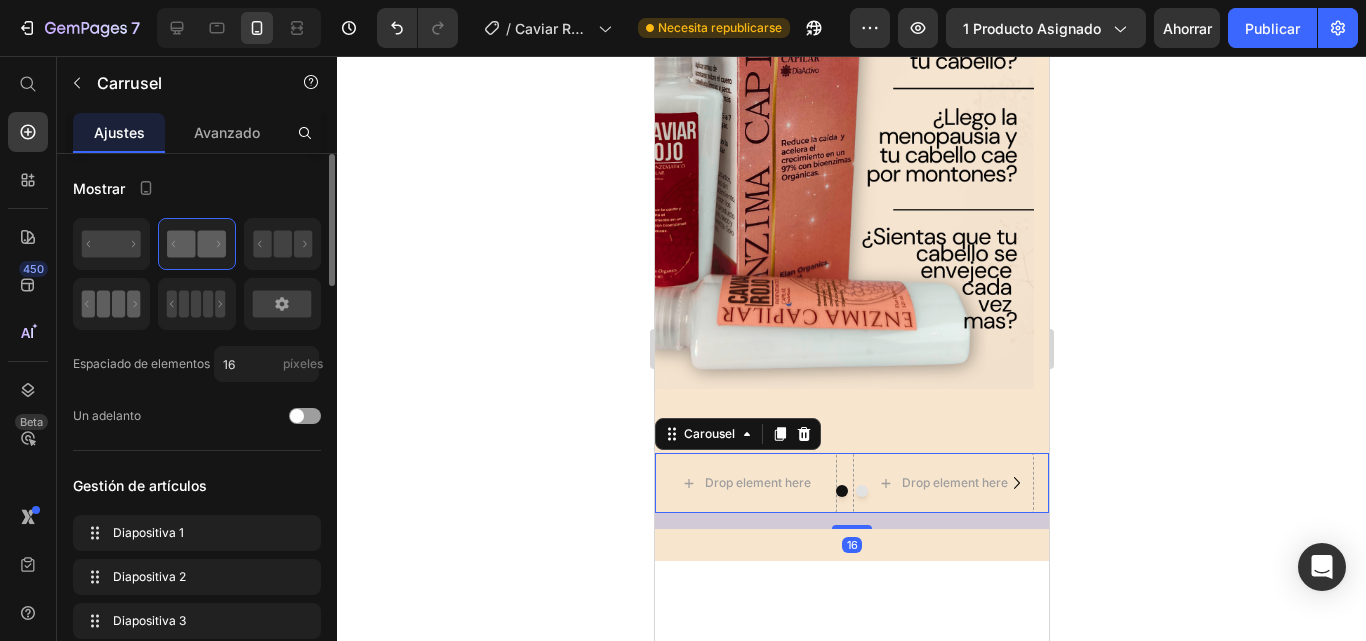 drag, startPoint x: 117, startPoint y: 295, endPoint x: 385, endPoint y: 416, distance: 294.04932 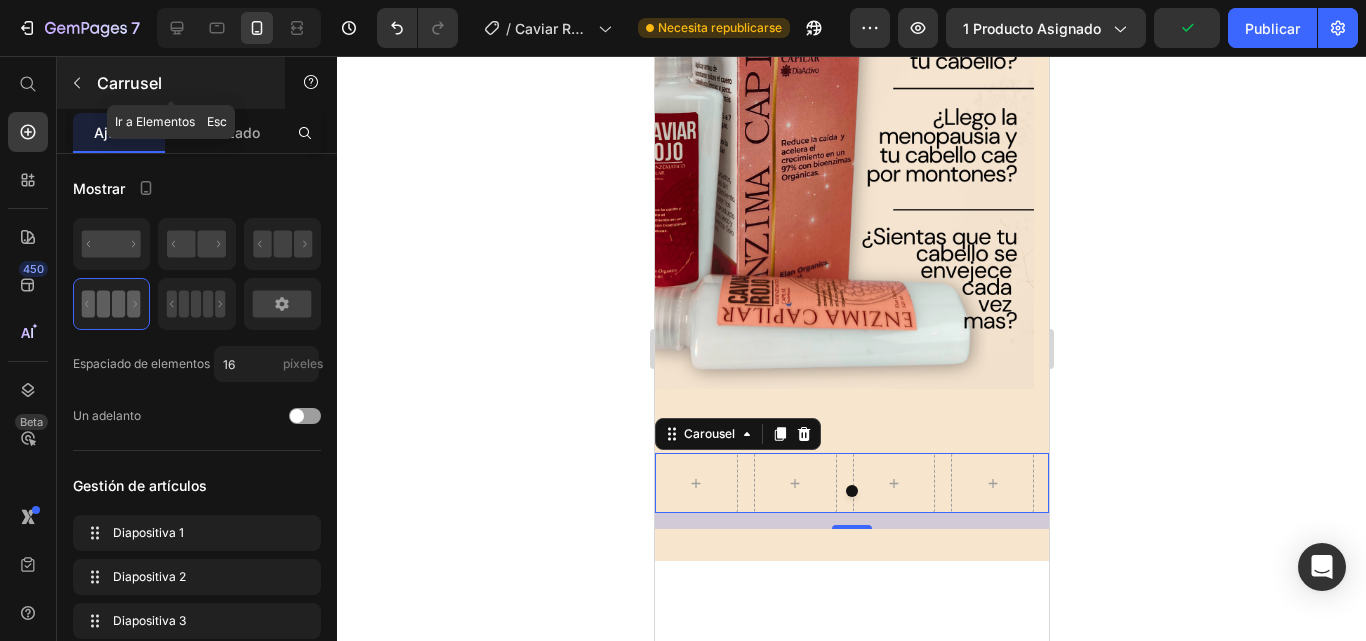 click 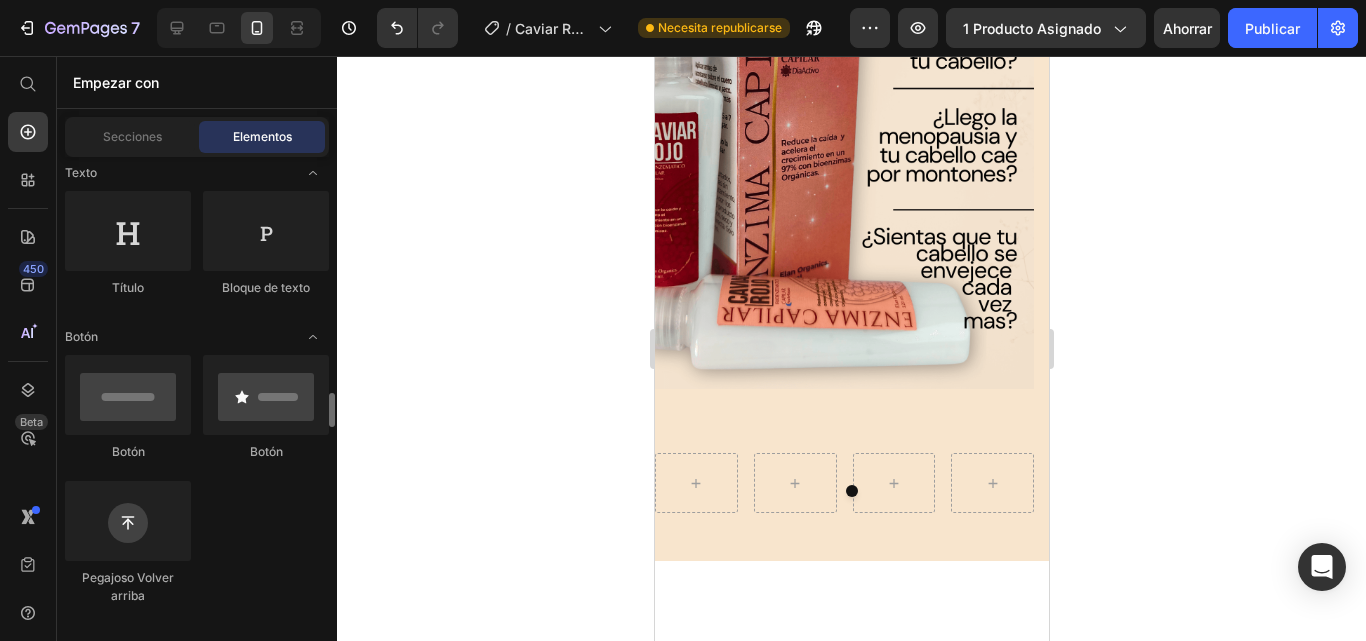 scroll, scrollTop: 500, scrollLeft: 0, axis: vertical 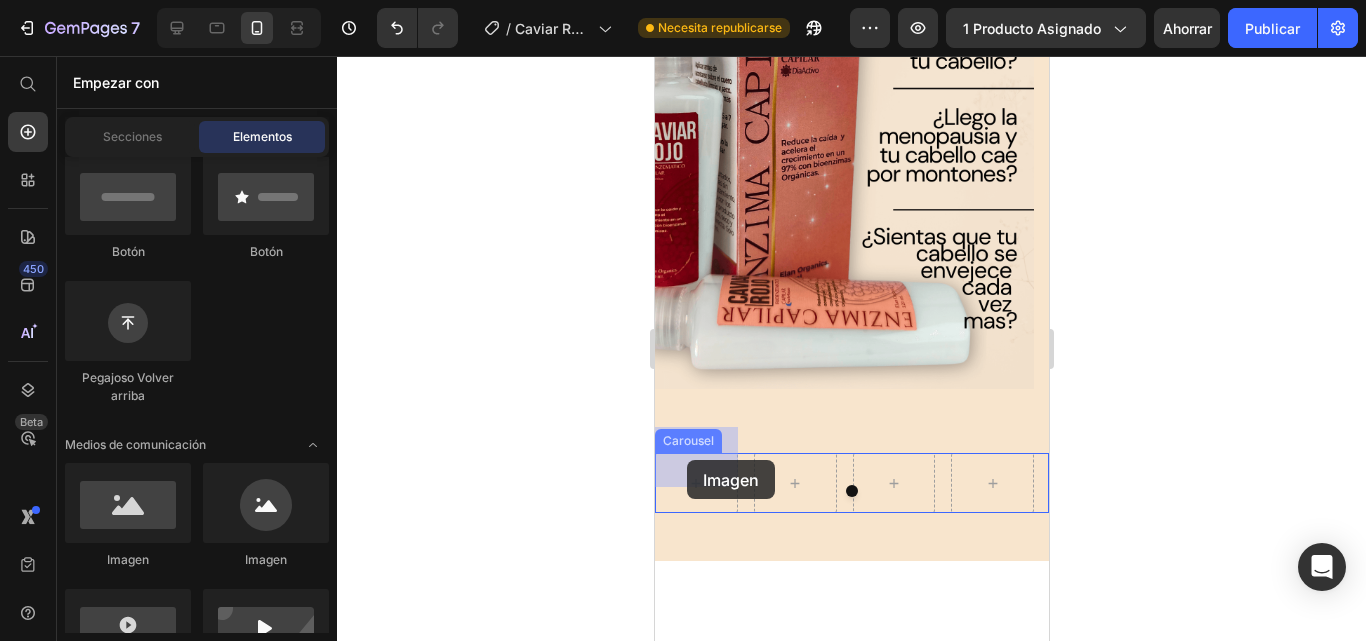 drag, startPoint x: 811, startPoint y: 559, endPoint x: 1133, endPoint y: 615, distance: 326.83328 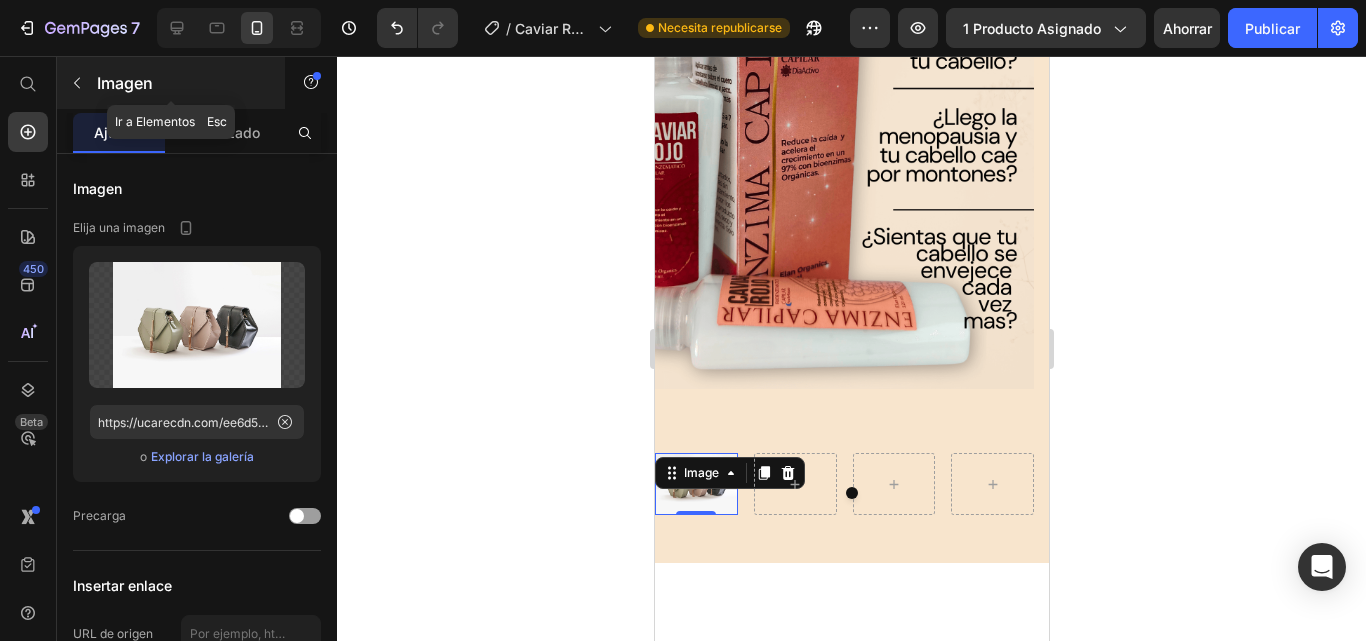 click 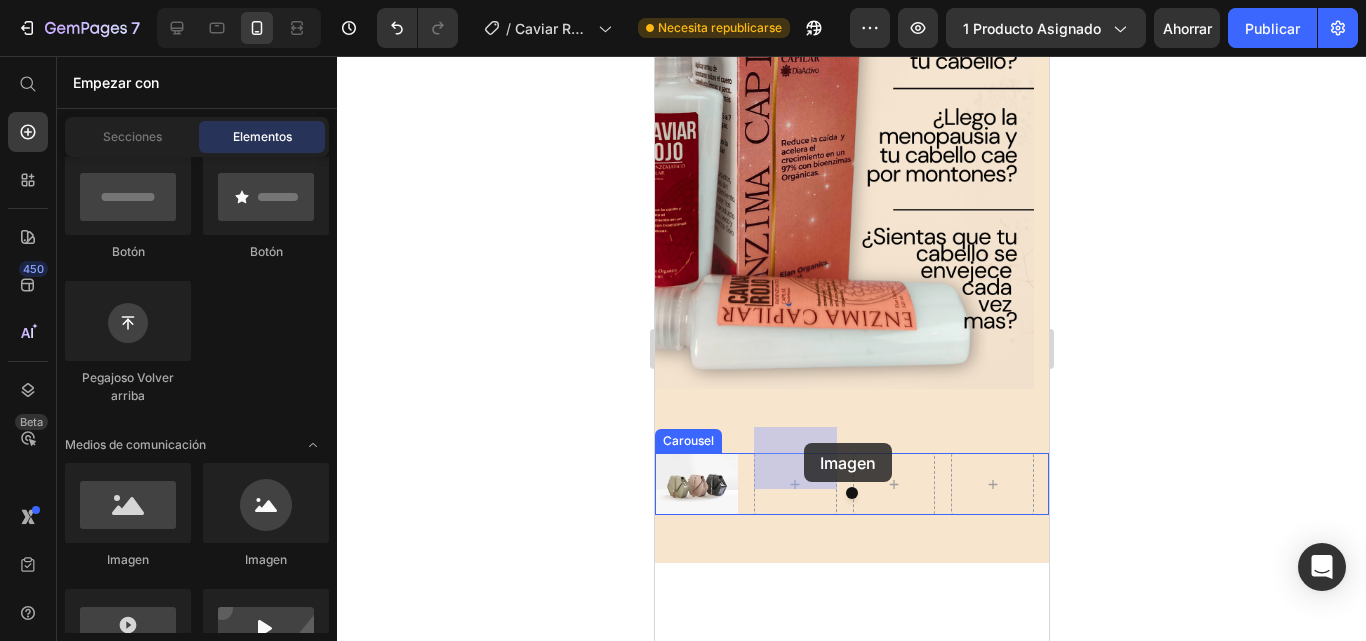 drag, startPoint x: 1211, startPoint y: 532, endPoint x: 803, endPoint y: 443, distance: 417.5943 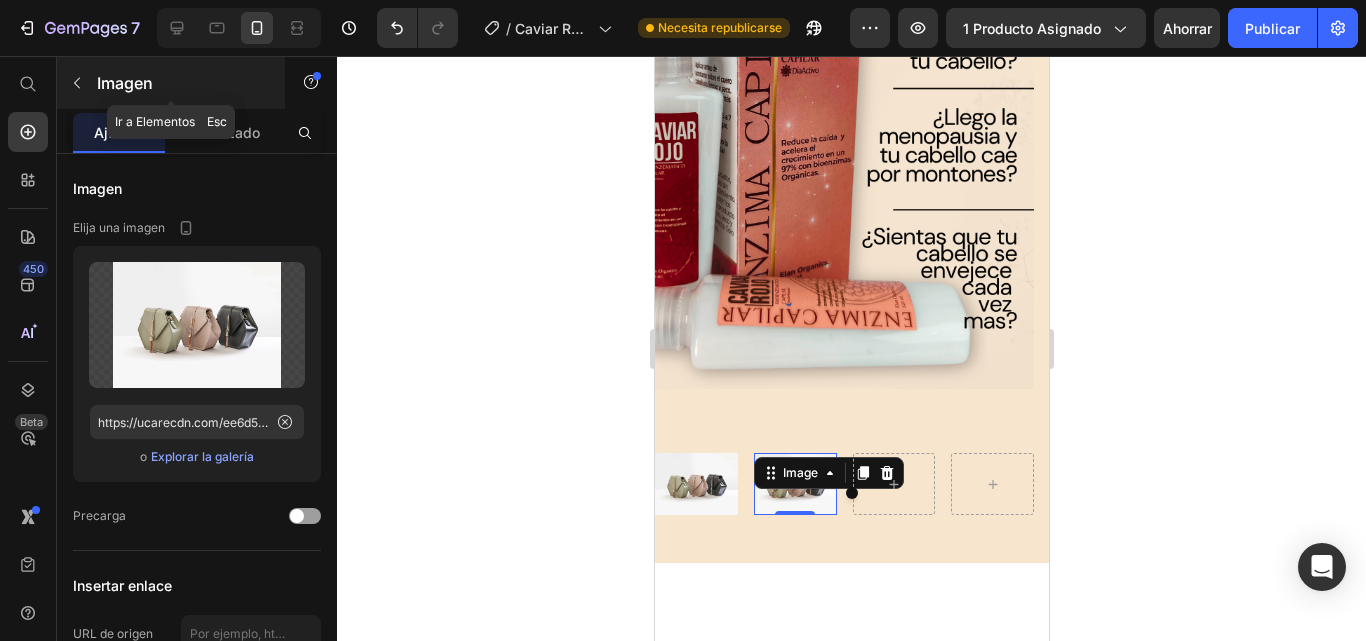 click 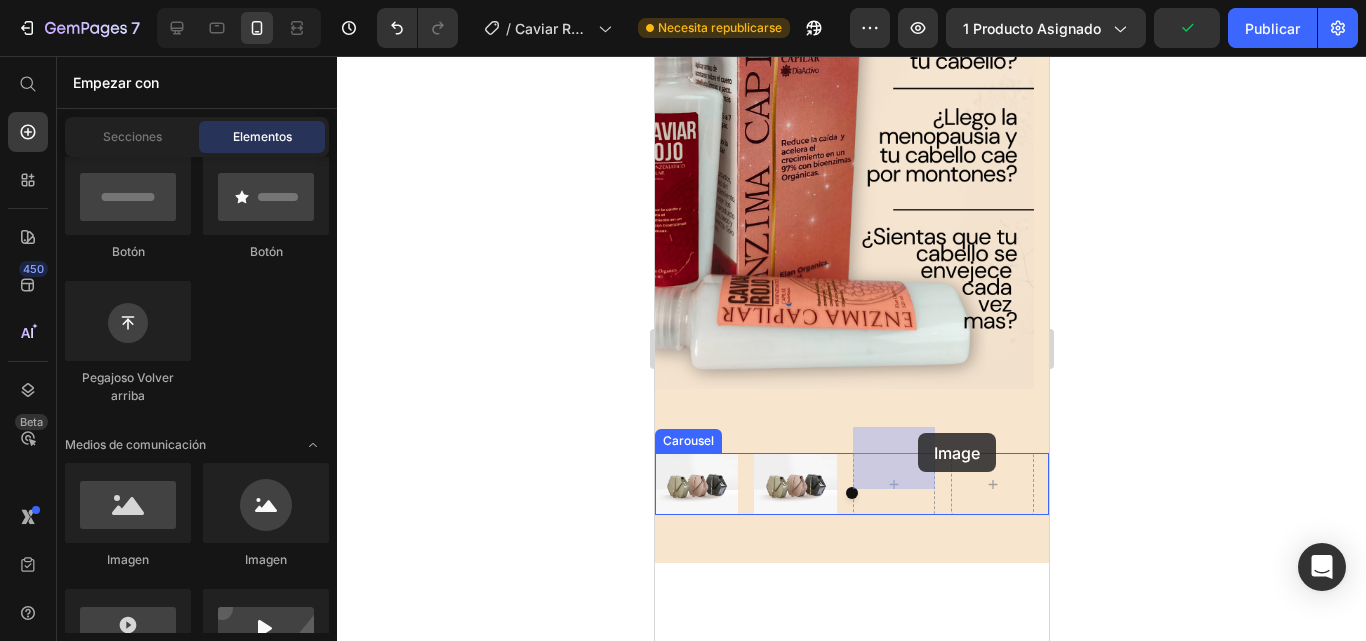 drag, startPoint x: 772, startPoint y: 563, endPoint x: 917, endPoint y: 433, distance: 194.74342 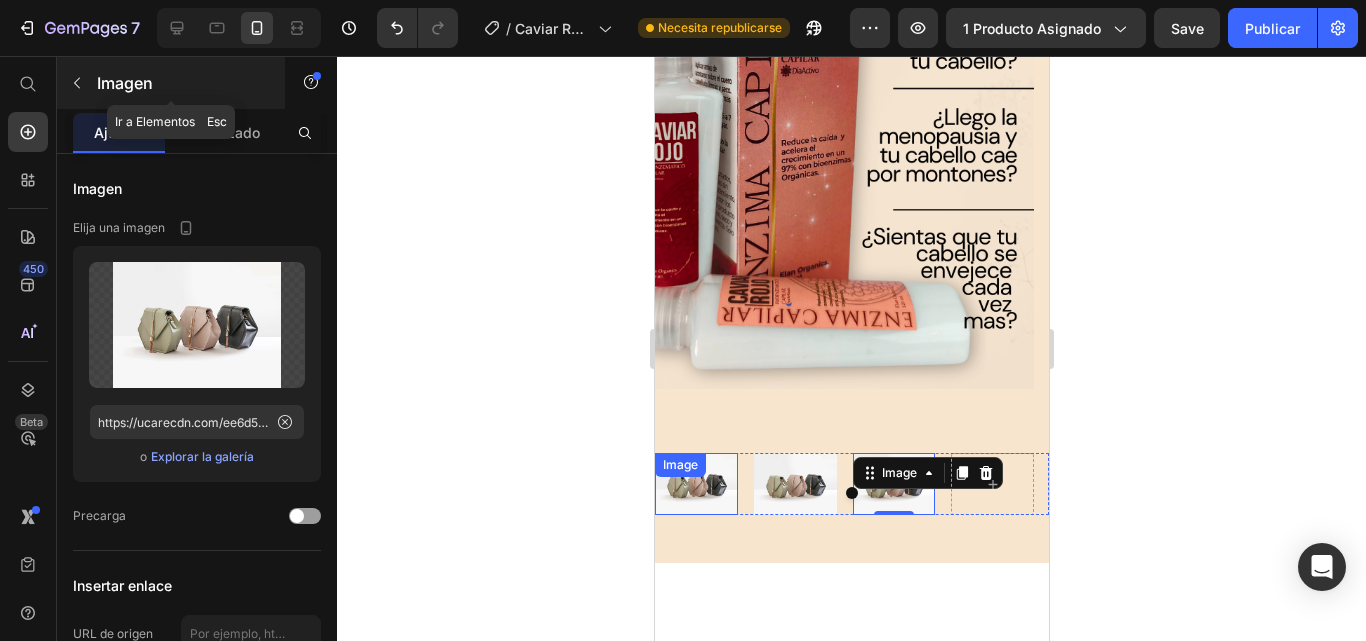 click 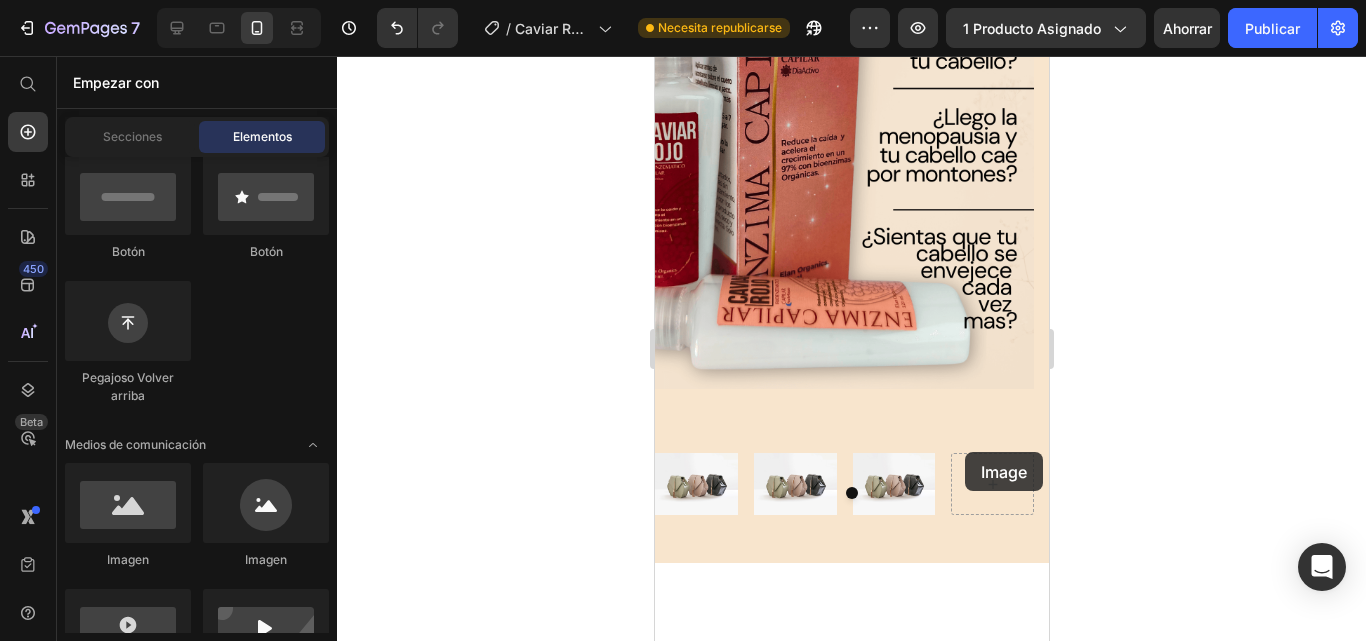 scroll, scrollTop: 5058, scrollLeft: 0, axis: vertical 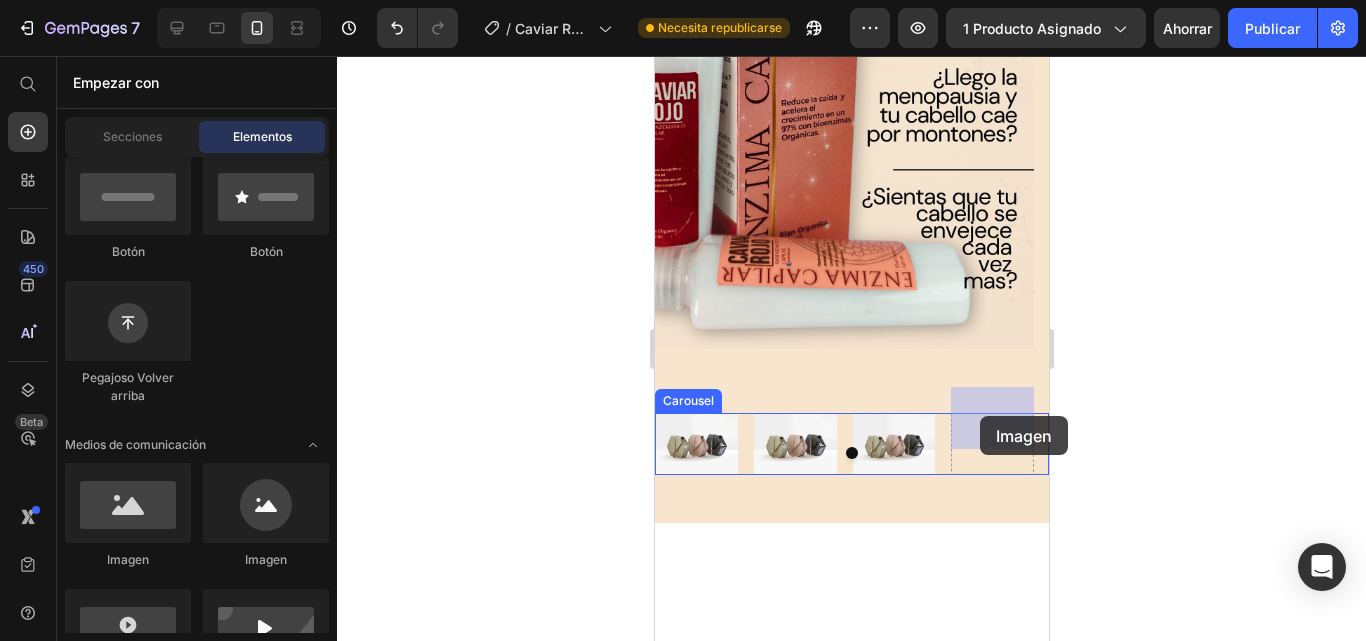 drag, startPoint x: 922, startPoint y: 491, endPoint x: 979, endPoint y: 416, distance: 94.20191 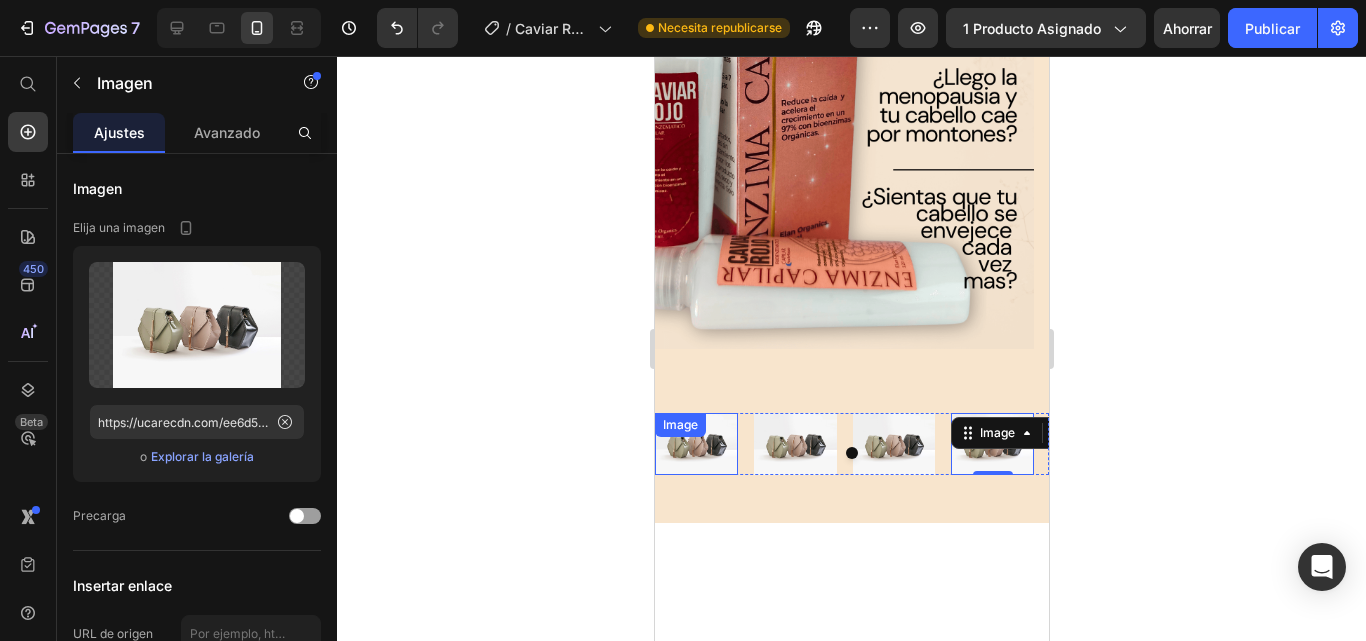 click at bounding box center [695, 444] 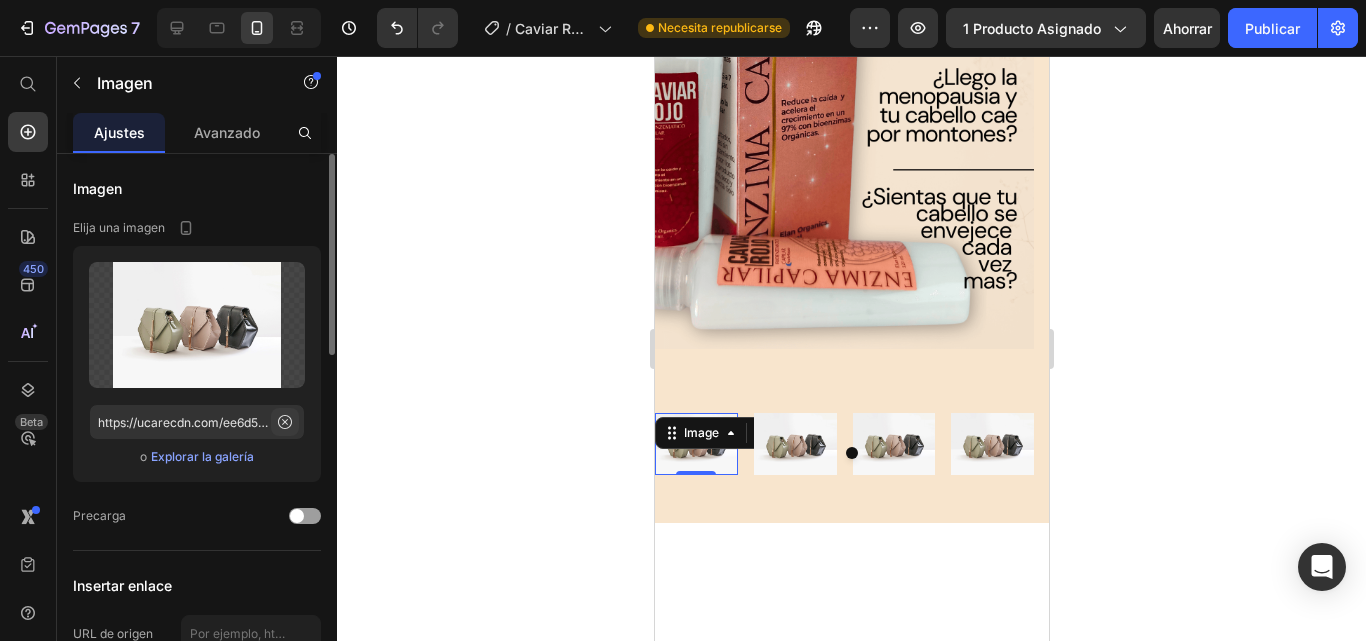 click 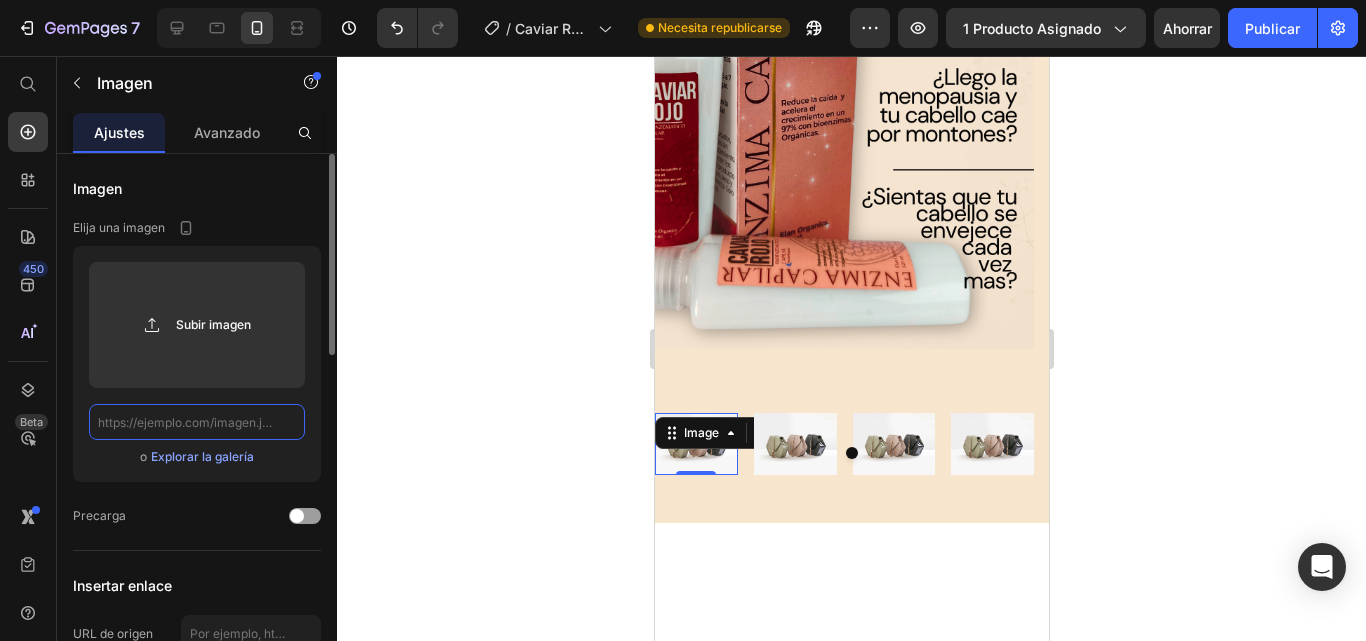 scroll, scrollTop: 0, scrollLeft: 0, axis: both 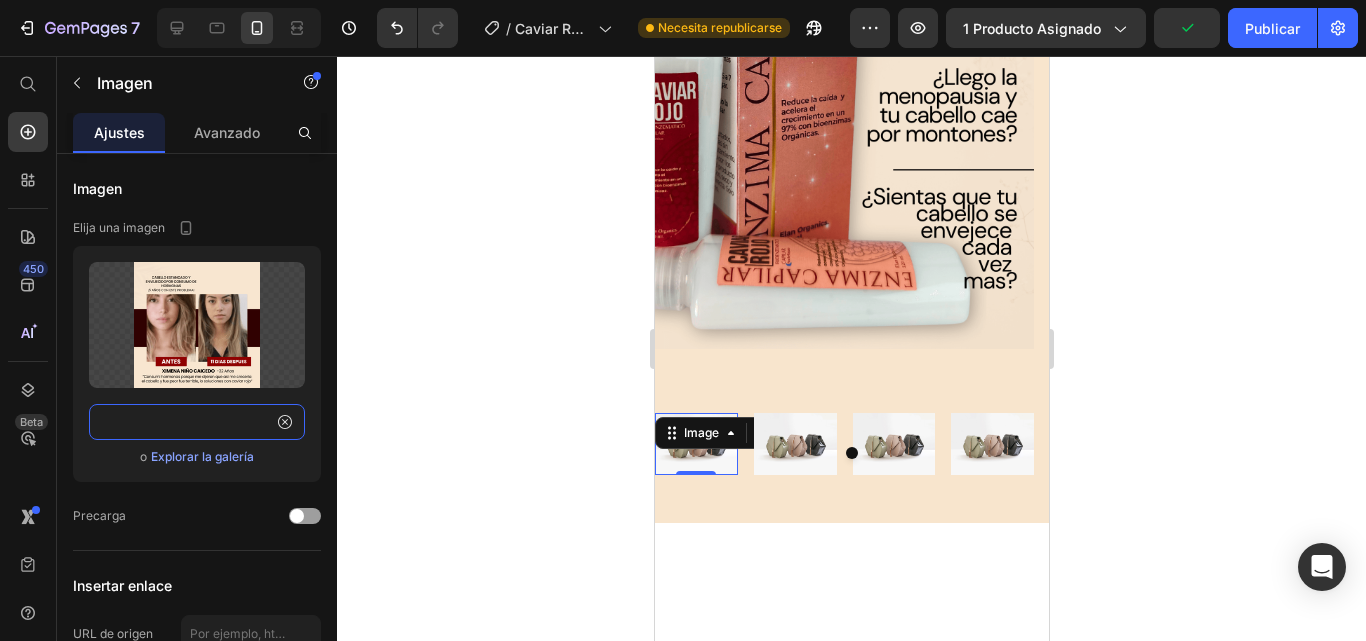 type on "https://cdn.shopify.com/s/files/1/0573/6208/7999/files/4_73bd8428-bd5a-454c-b6e9-fad49c9af42d.png?v=1752432923" 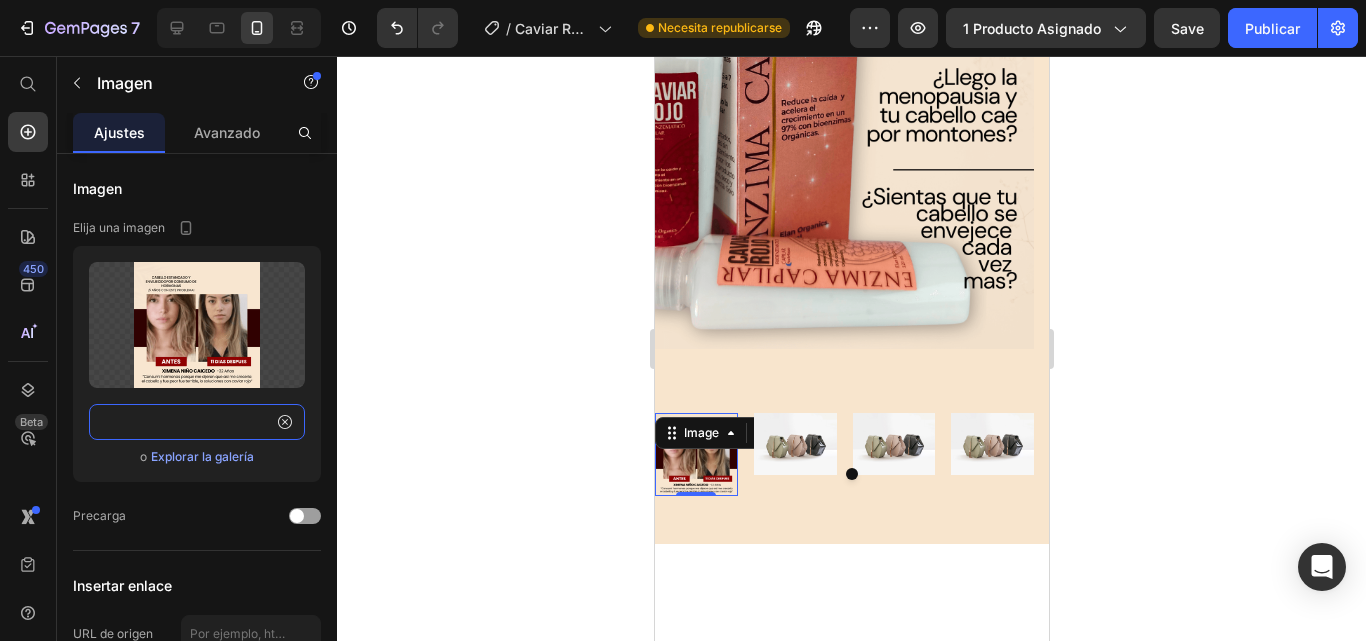 scroll, scrollTop: 0, scrollLeft: 0, axis: both 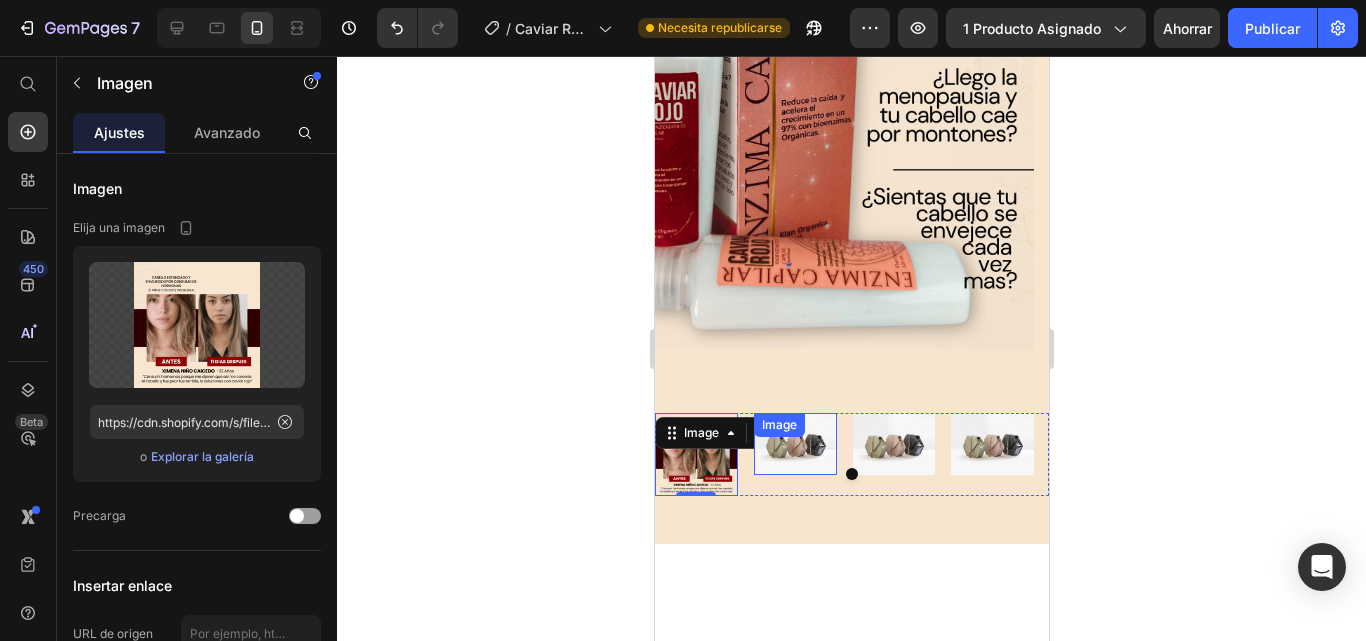 click at bounding box center [794, 444] 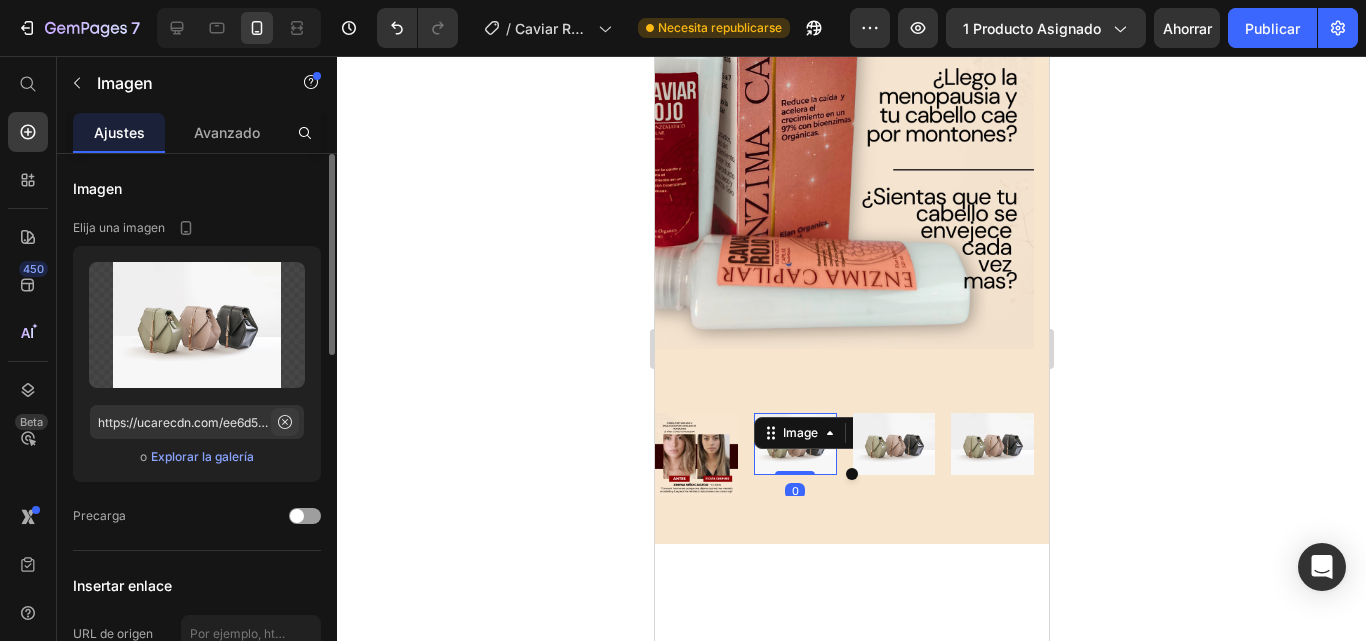 click 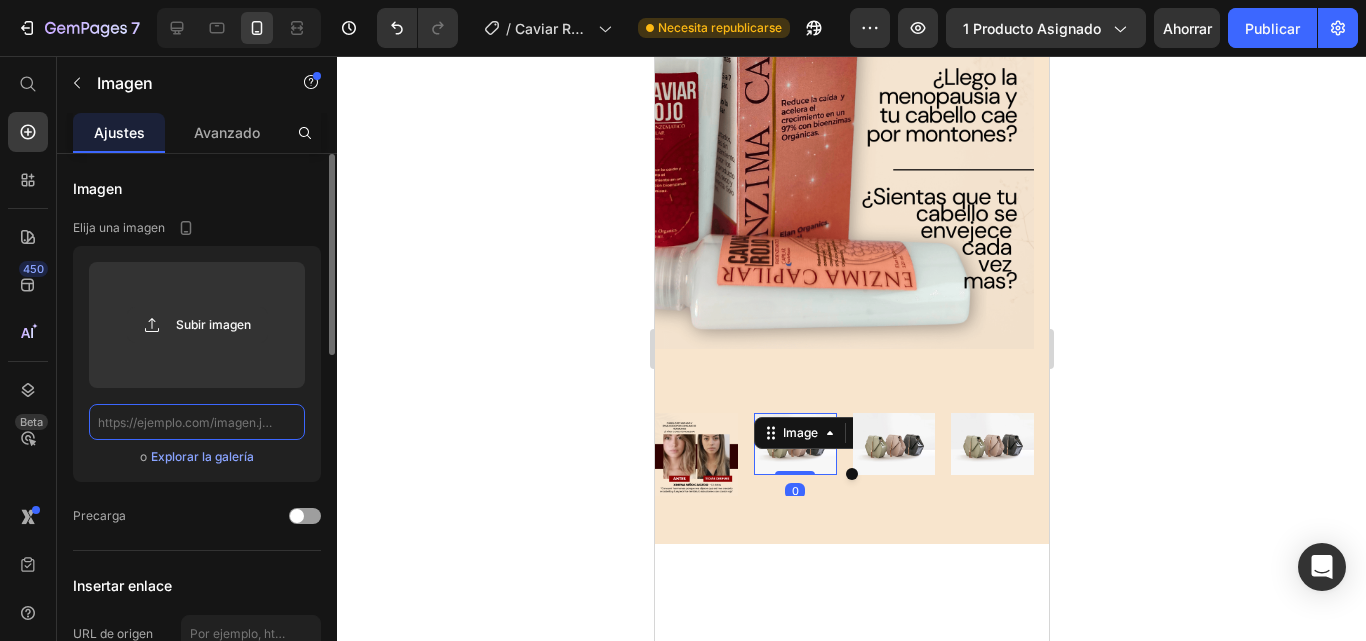 scroll, scrollTop: 0, scrollLeft: 0, axis: both 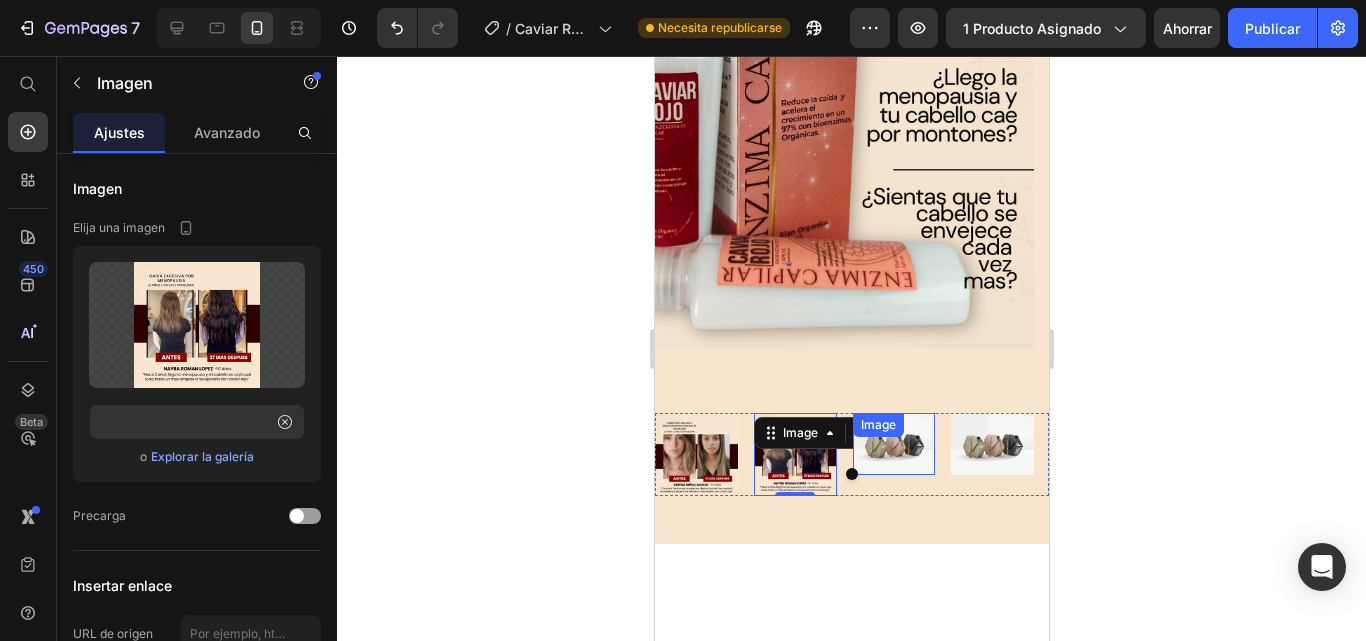 click at bounding box center [893, 444] 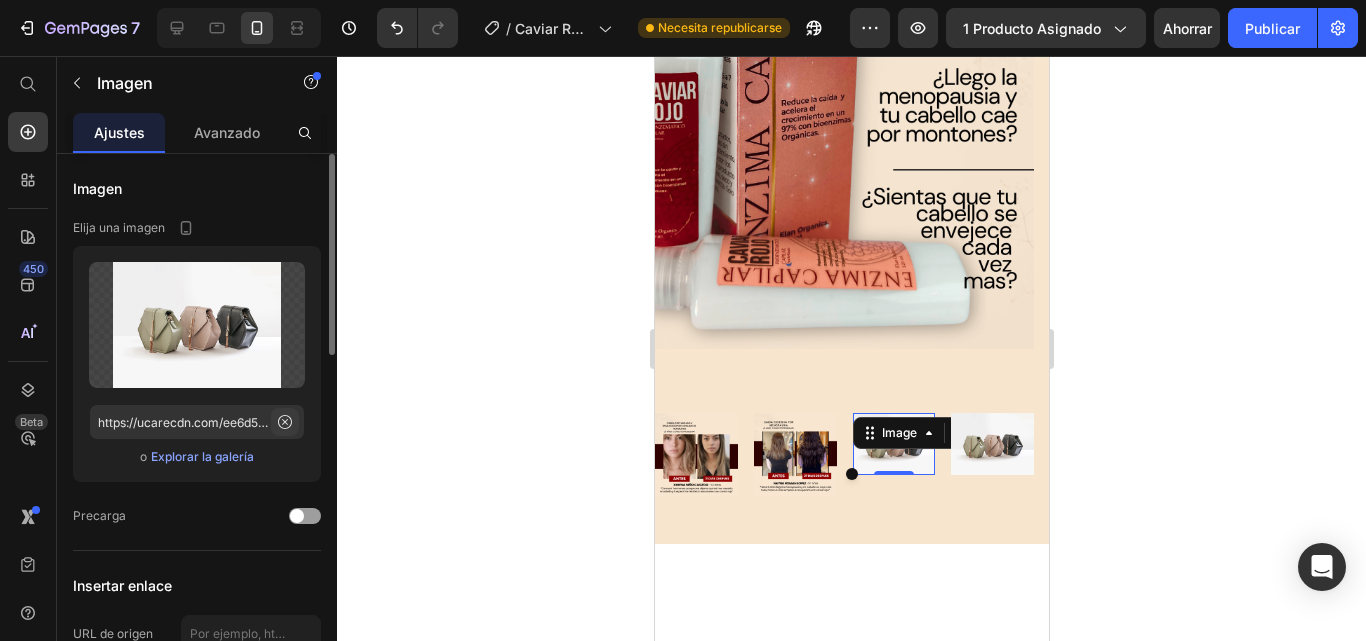 click 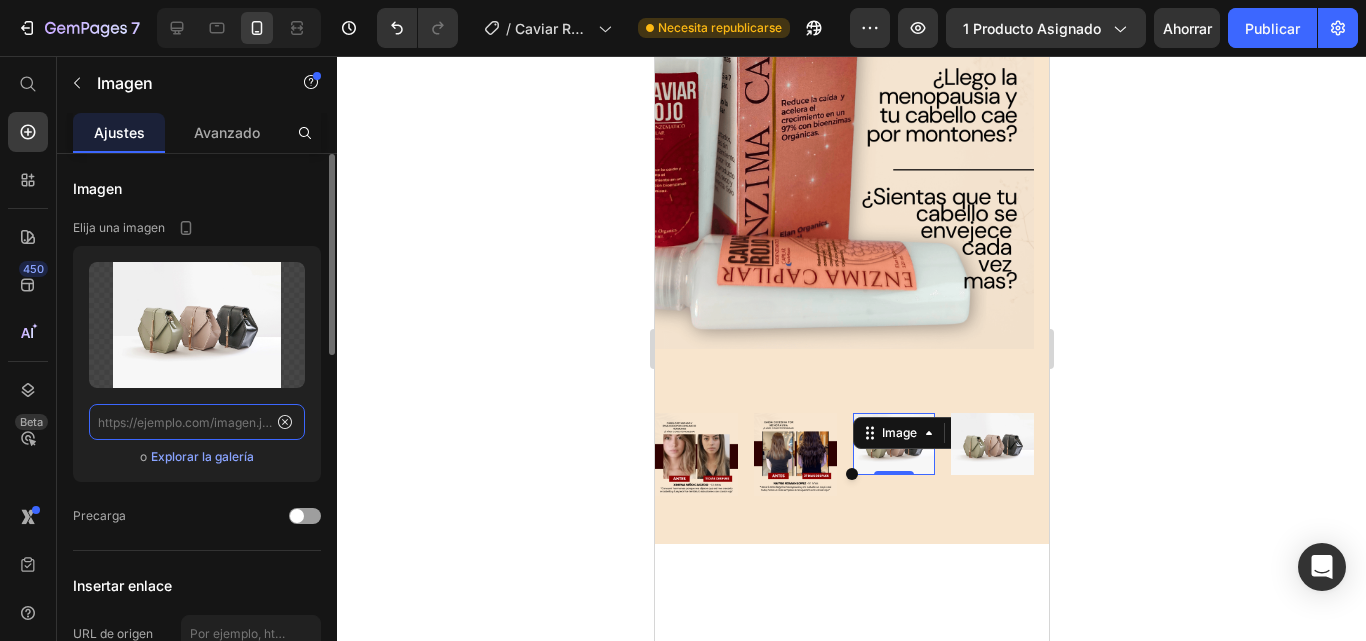 scroll, scrollTop: 0, scrollLeft: 0, axis: both 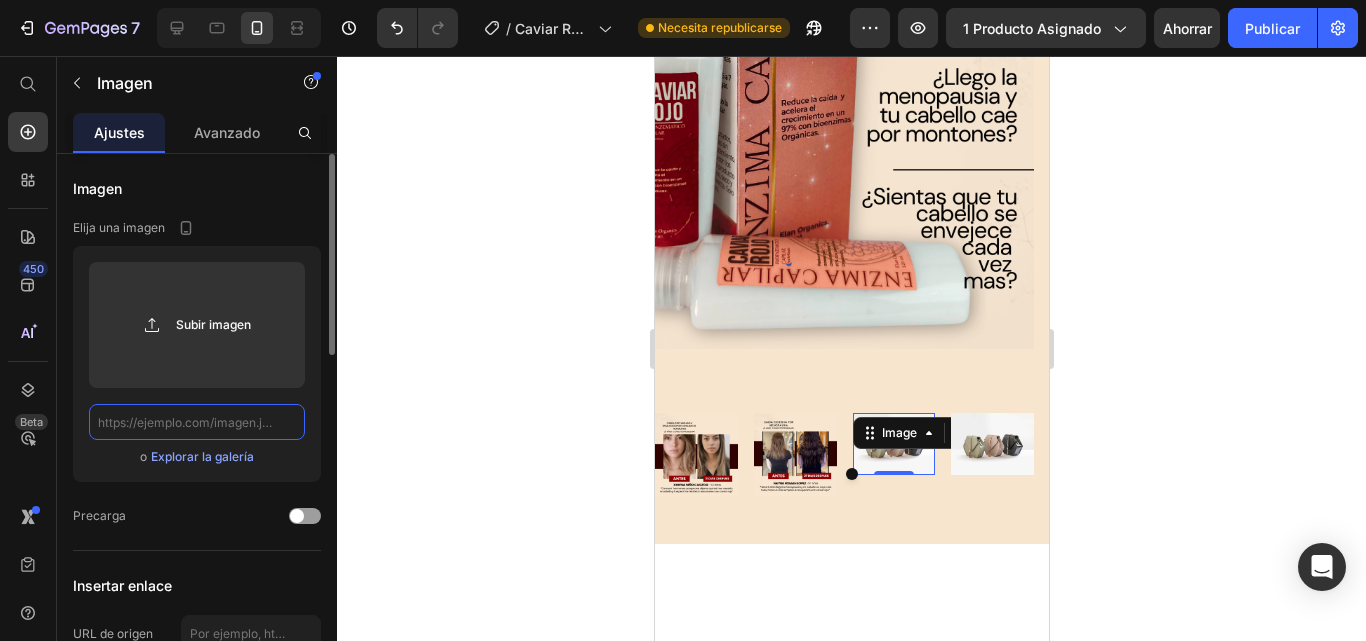 paste on "https://cdn.shopify.com/s/files/1/0573/6208/7999/files/2_1399bb6e-7ce0-4bf8-ab29-97788f38c7fd.png?v=1752432923" 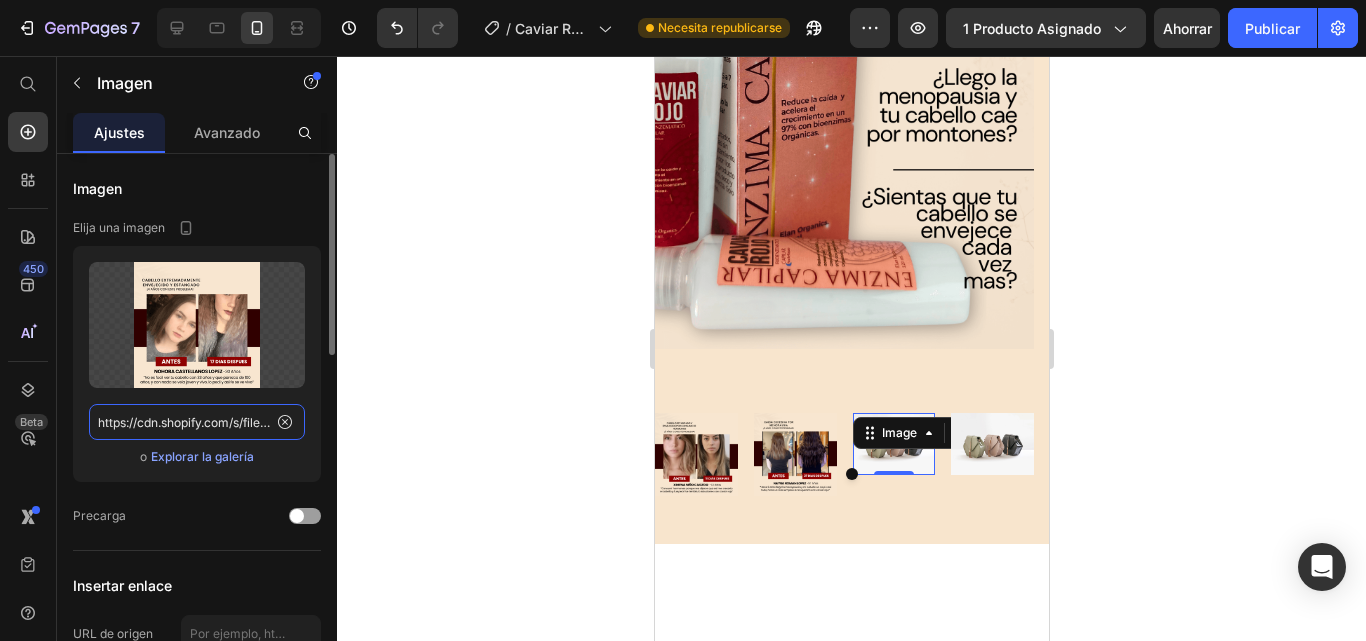 scroll, scrollTop: 0, scrollLeft: 510, axis: horizontal 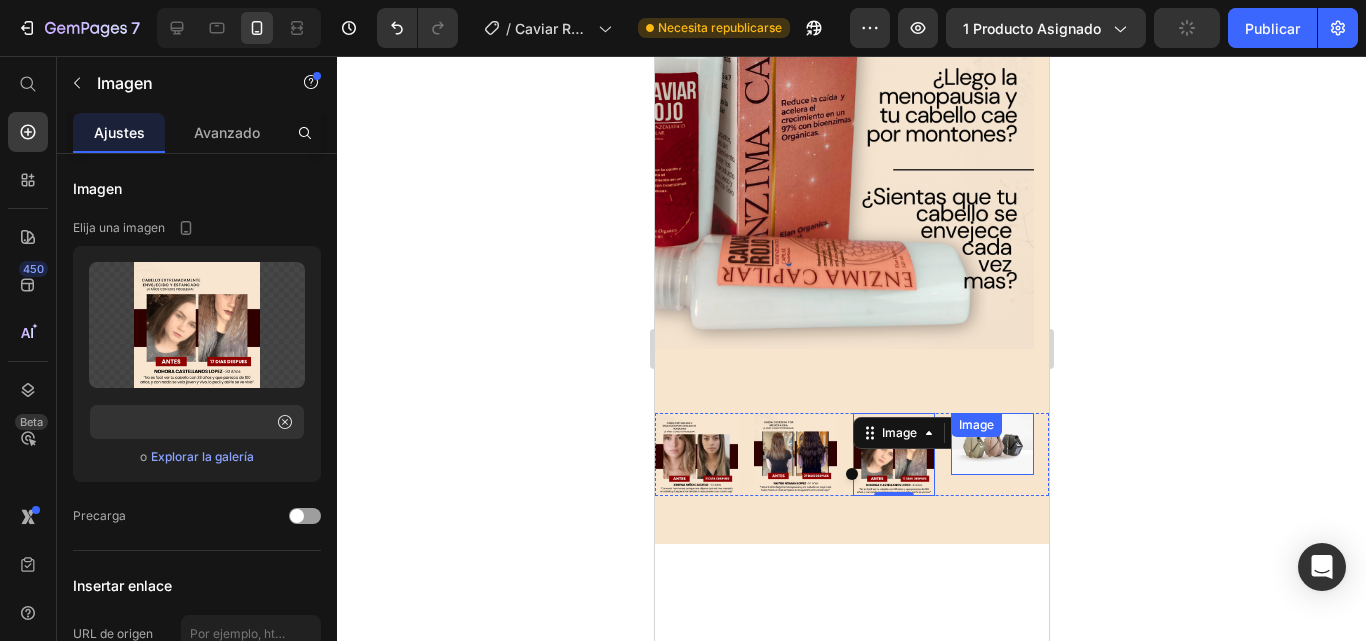 click at bounding box center (991, 444) 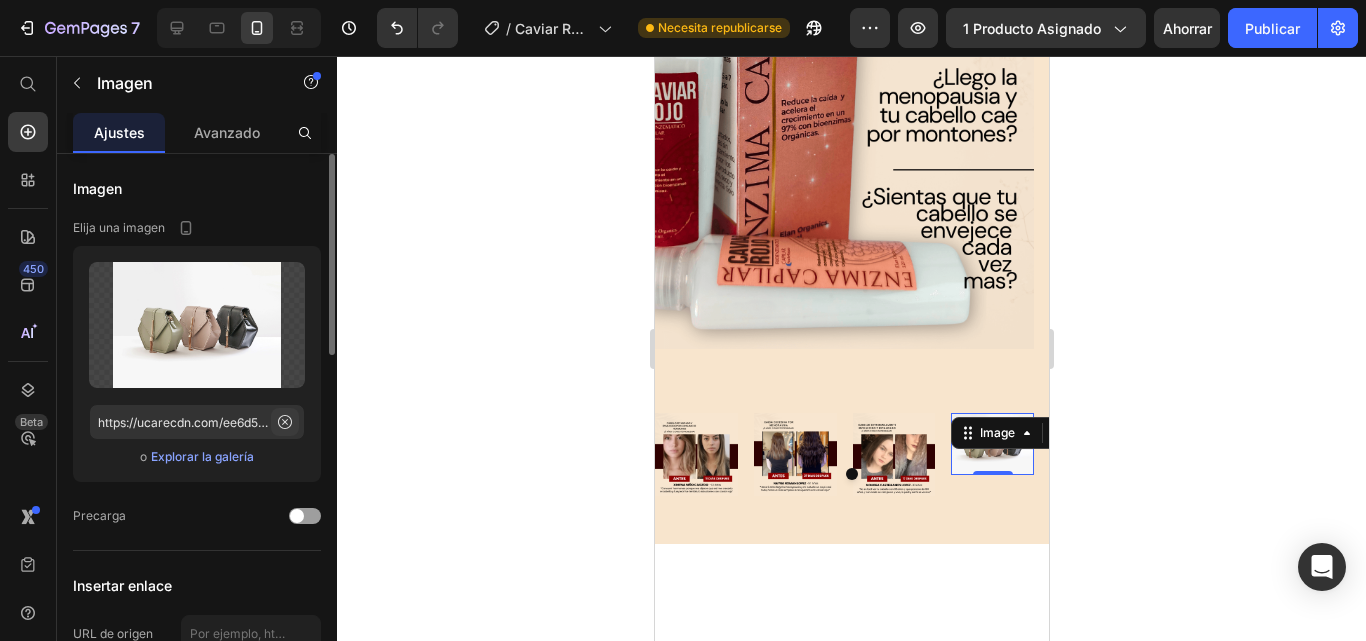 click 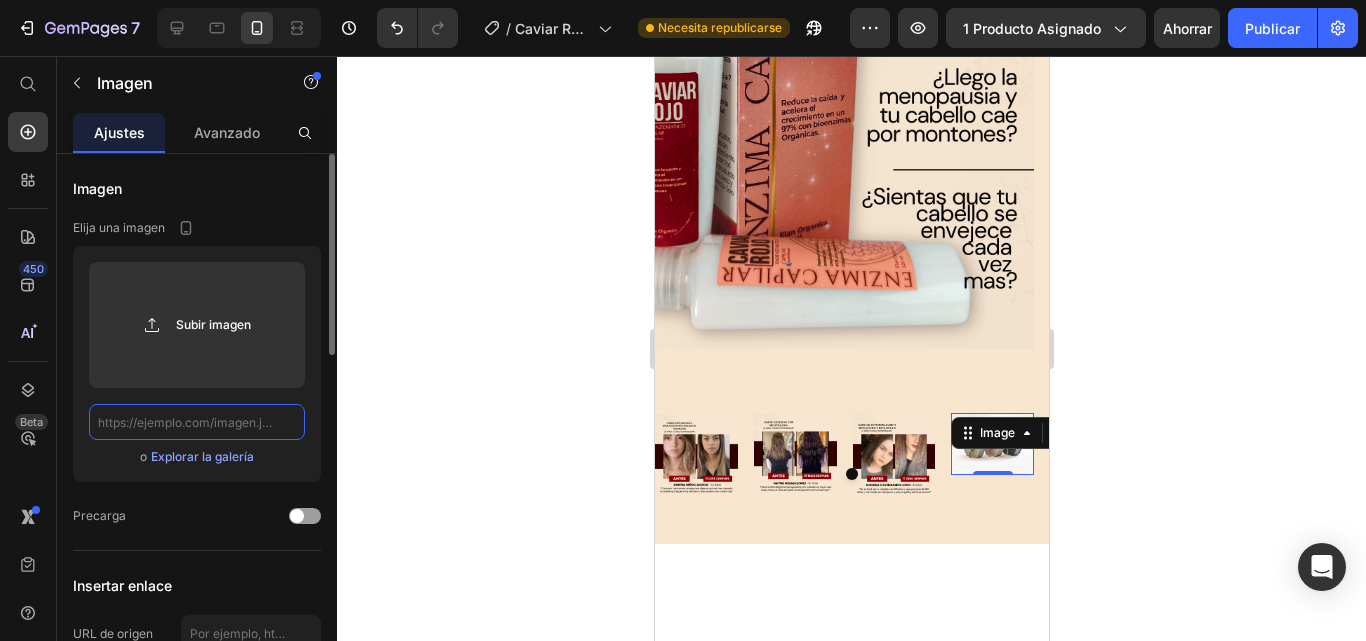 scroll, scrollTop: 0, scrollLeft: 0, axis: both 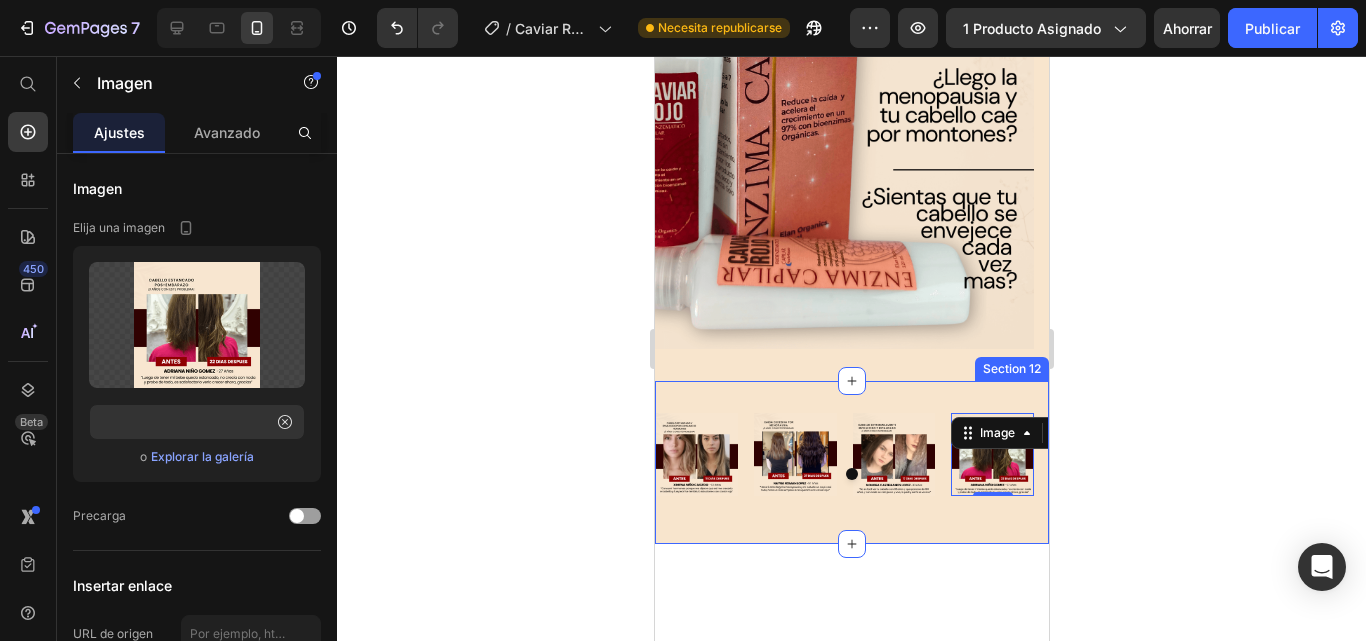 click on "Image Image Image Image   0
Carousel Section 12" at bounding box center (851, 462) 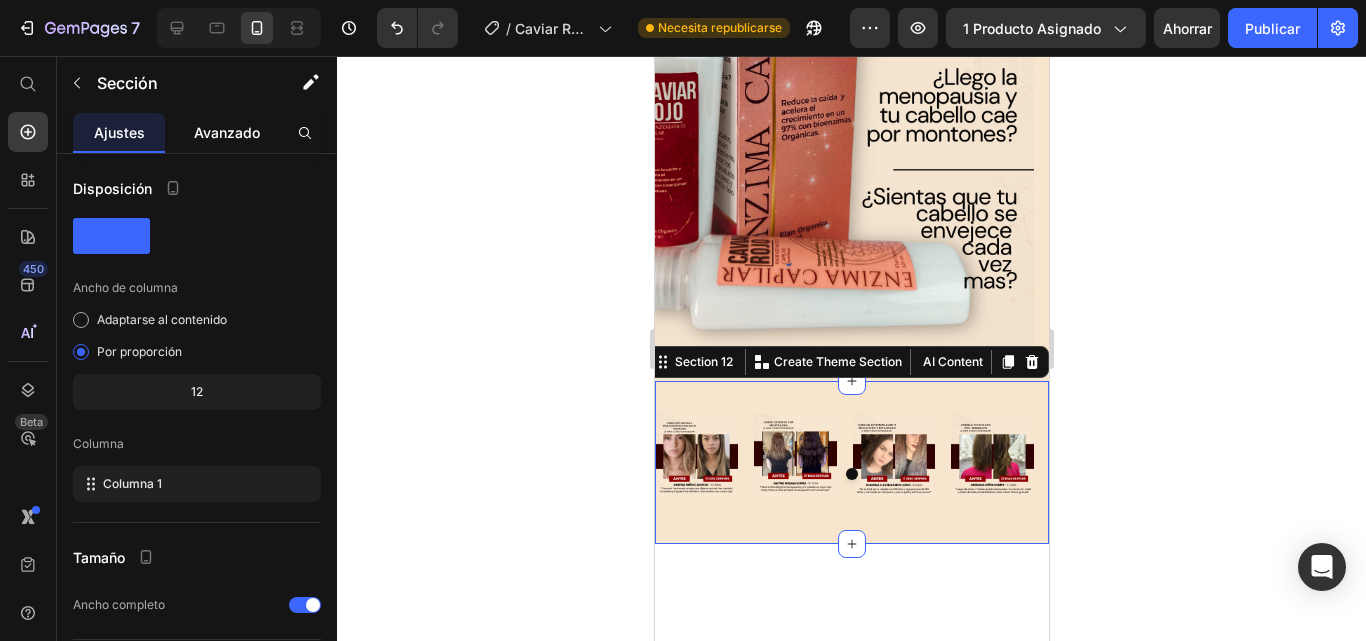 click on "Avanzado" at bounding box center [227, 132] 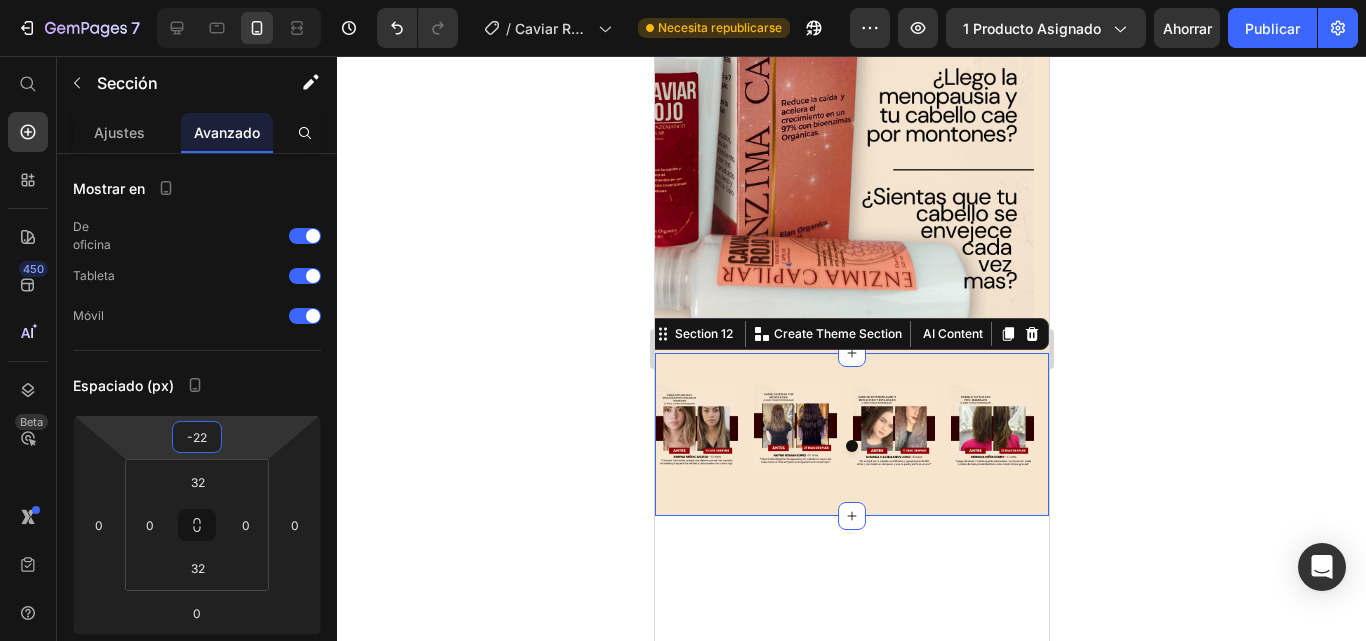 type on "-36" 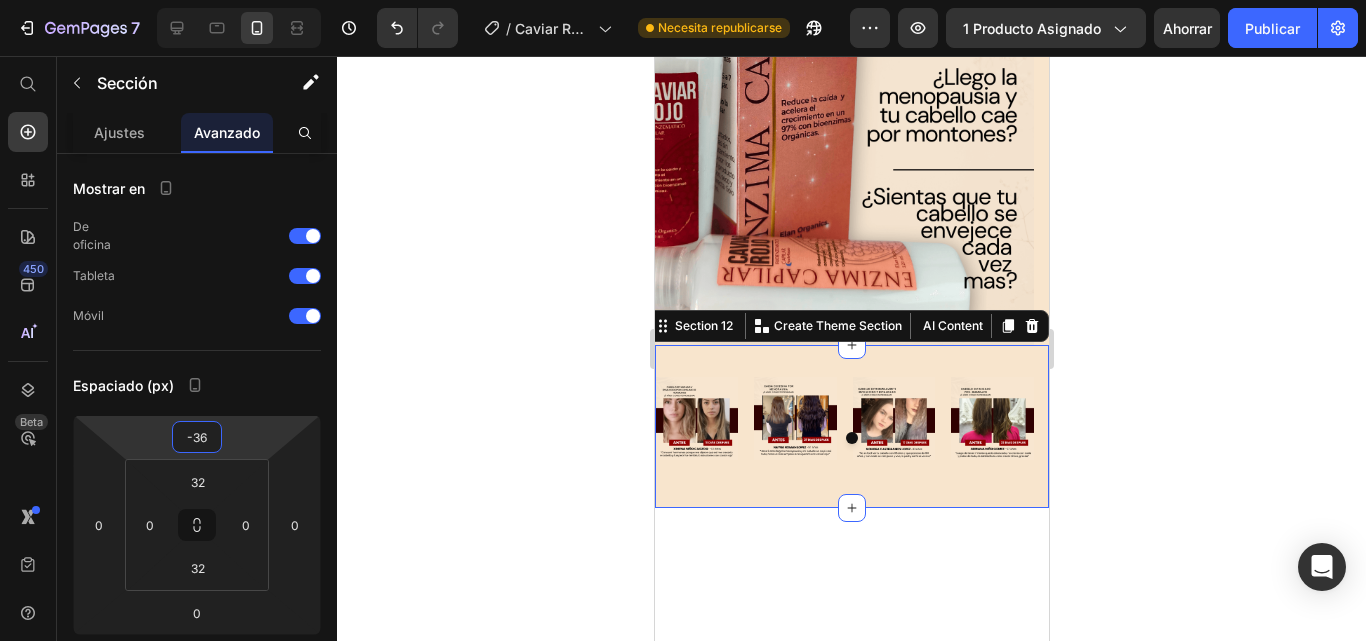 drag, startPoint x: 247, startPoint y: 423, endPoint x: 264, endPoint y: 441, distance: 24.758837 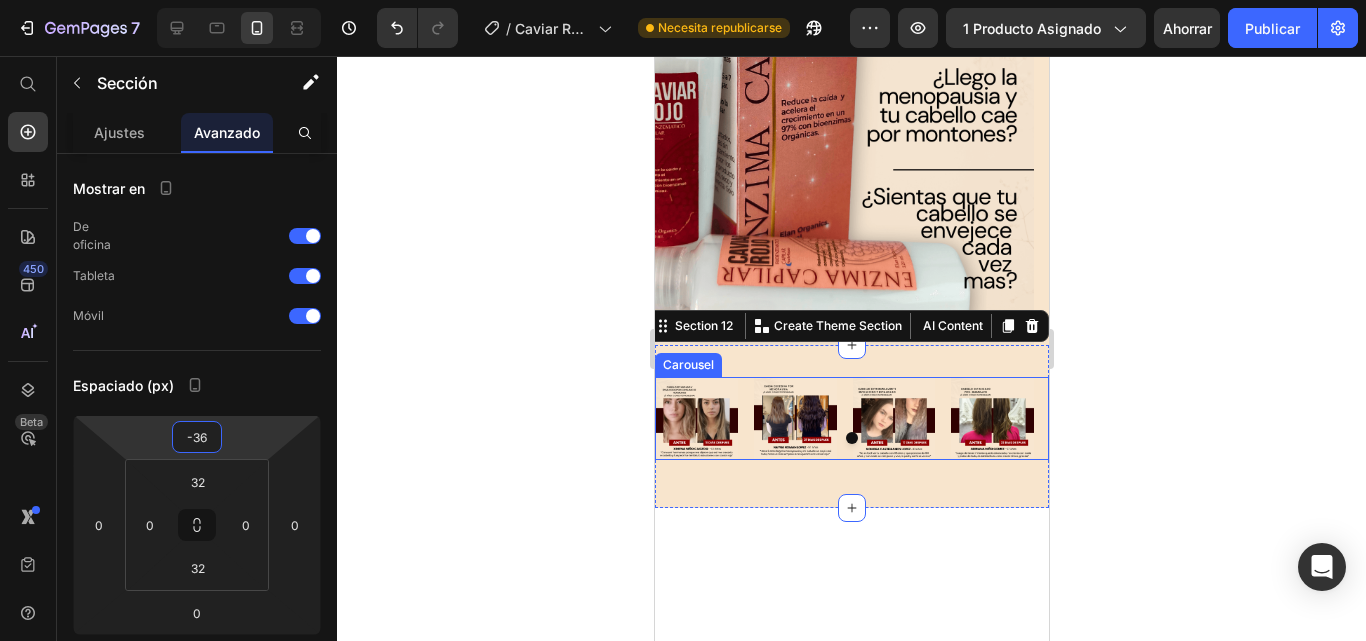 click on "Image Image Image Image" at bounding box center [851, 418] 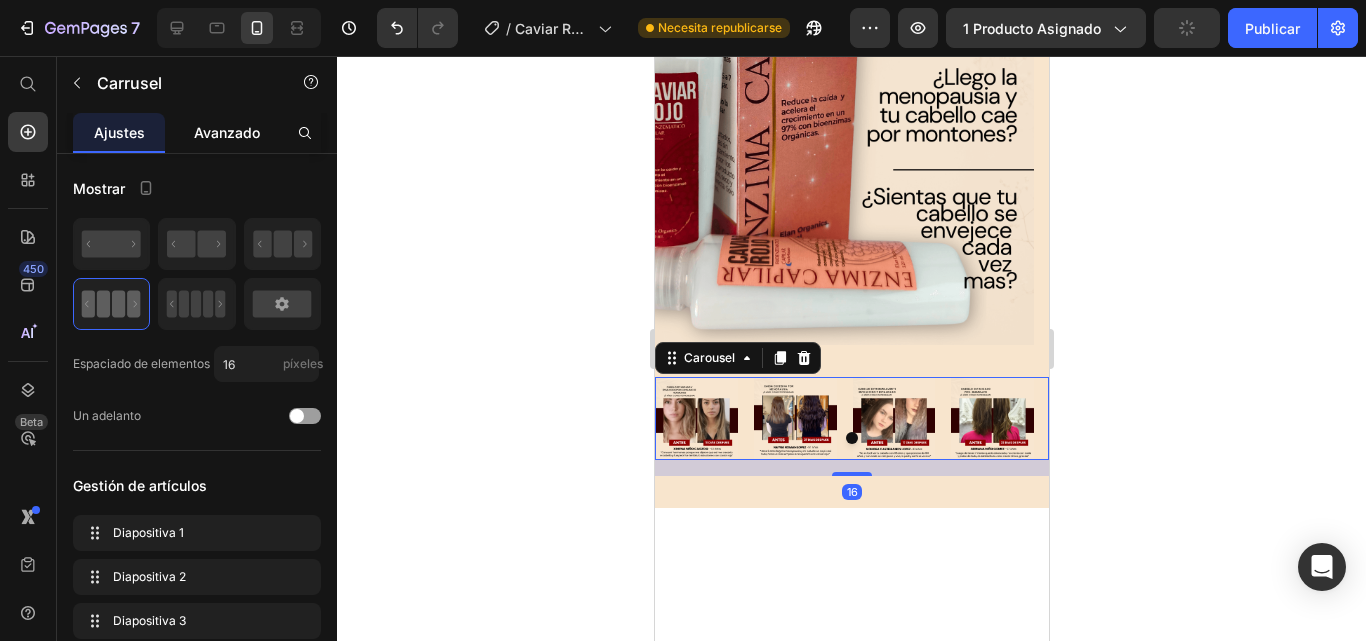 click on "Avanzado" at bounding box center (227, 132) 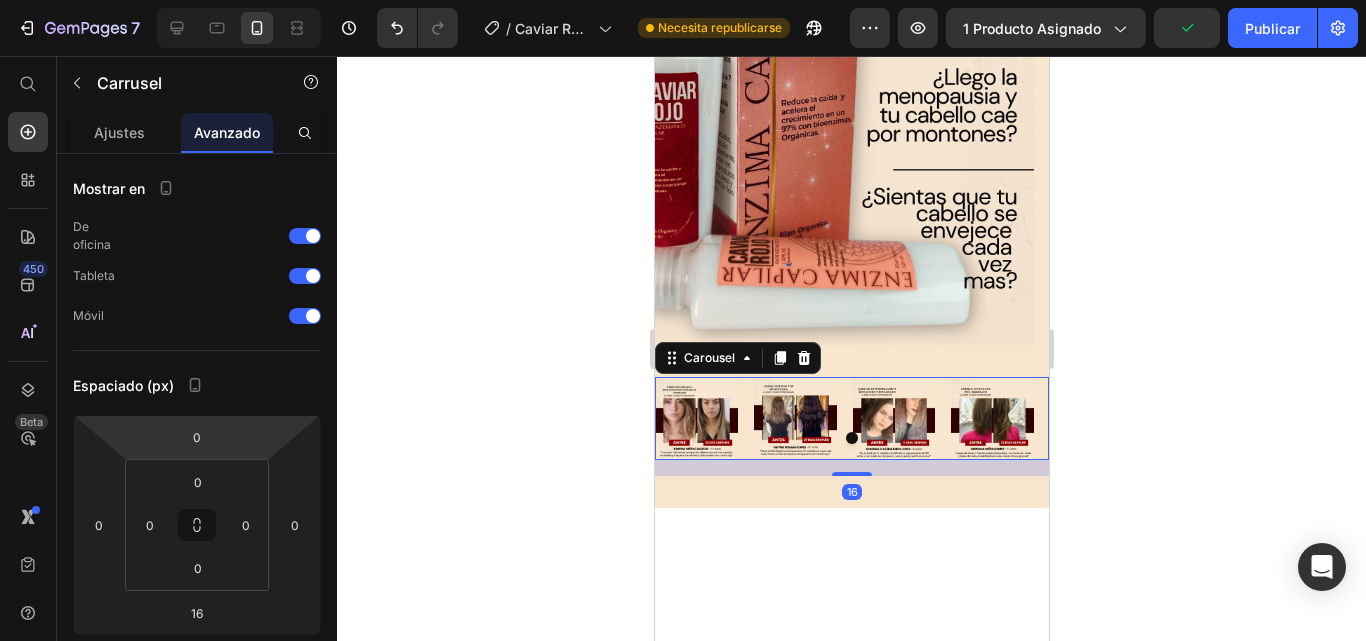 type on "-34" 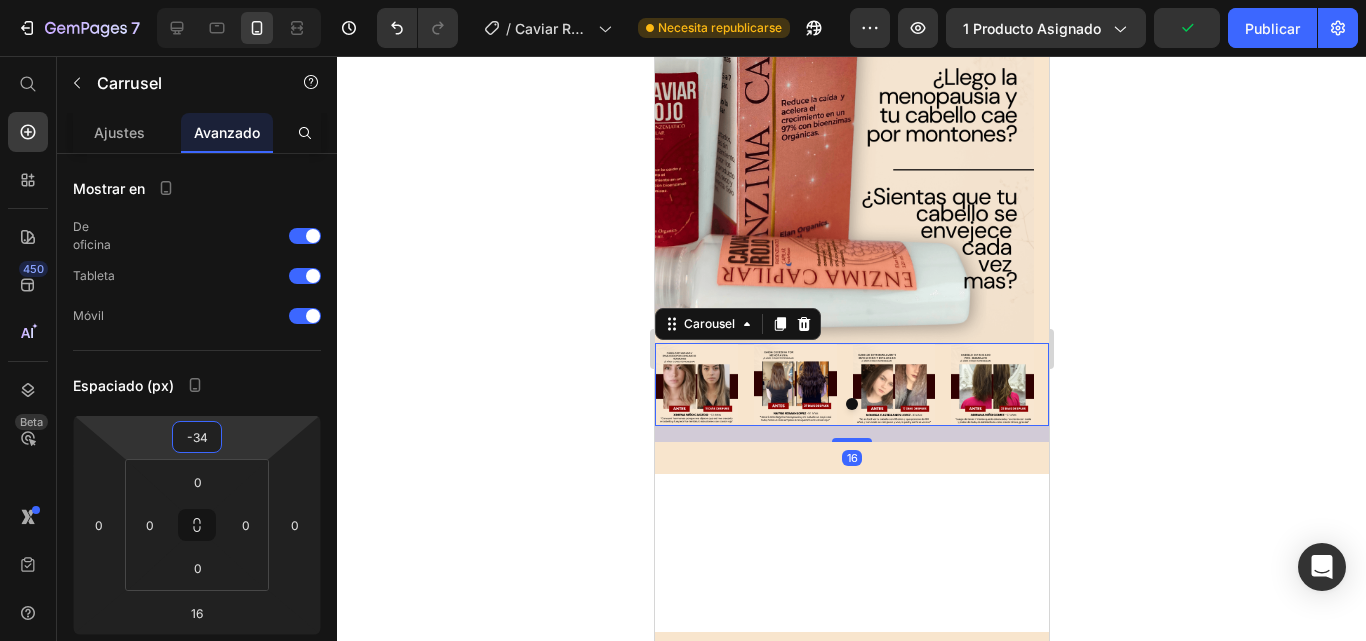 drag, startPoint x: 256, startPoint y: 420, endPoint x: 267, endPoint y: 437, distance: 20.248457 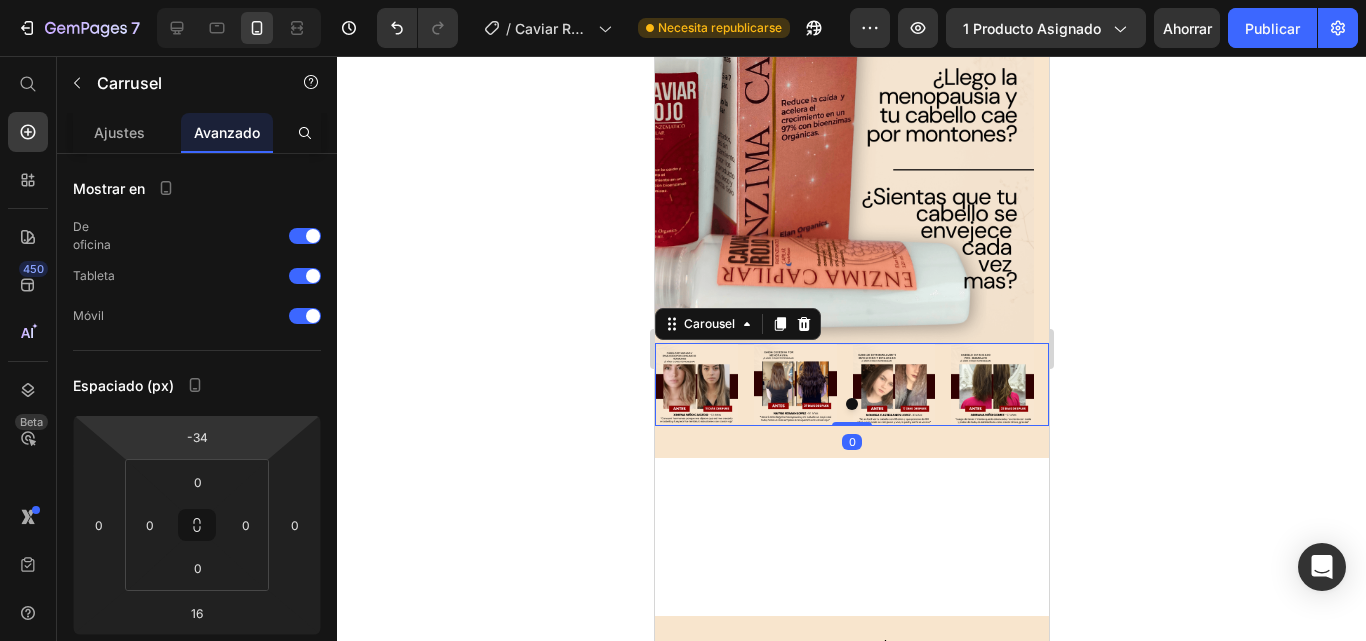drag, startPoint x: 834, startPoint y: 412, endPoint x: 820, endPoint y: 188, distance: 224.43707 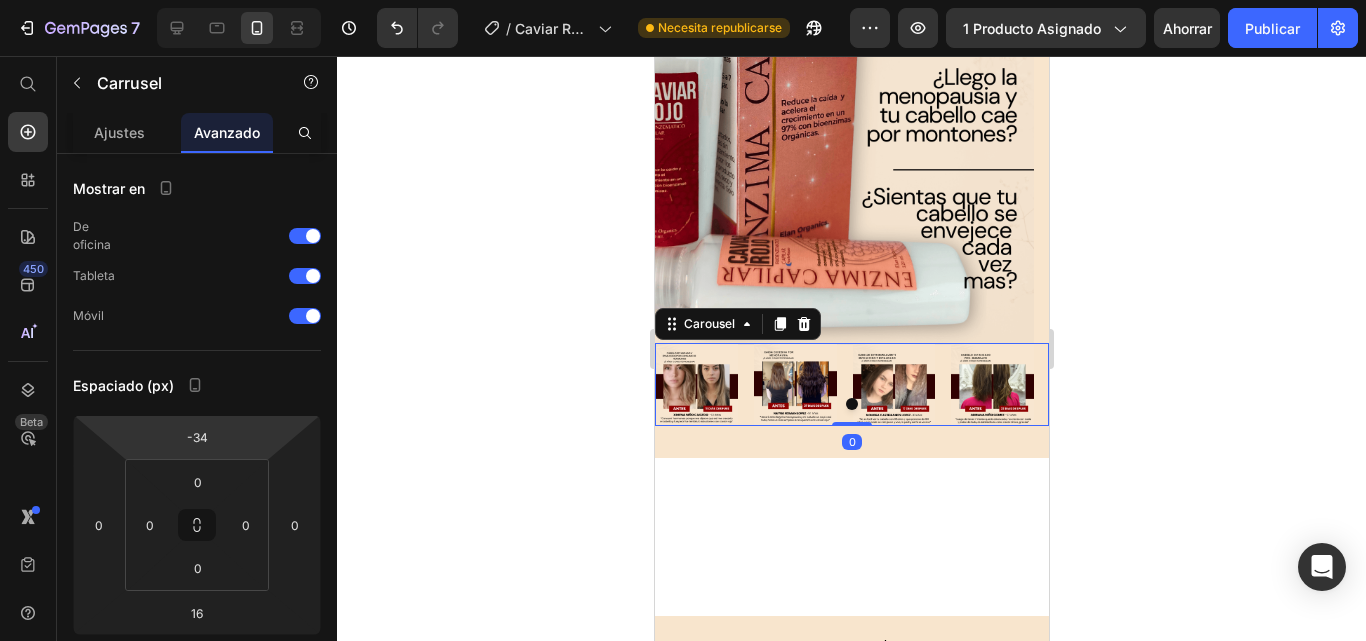 click on "Image Image Image Image
Carousel   0" at bounding box center (851, 384) 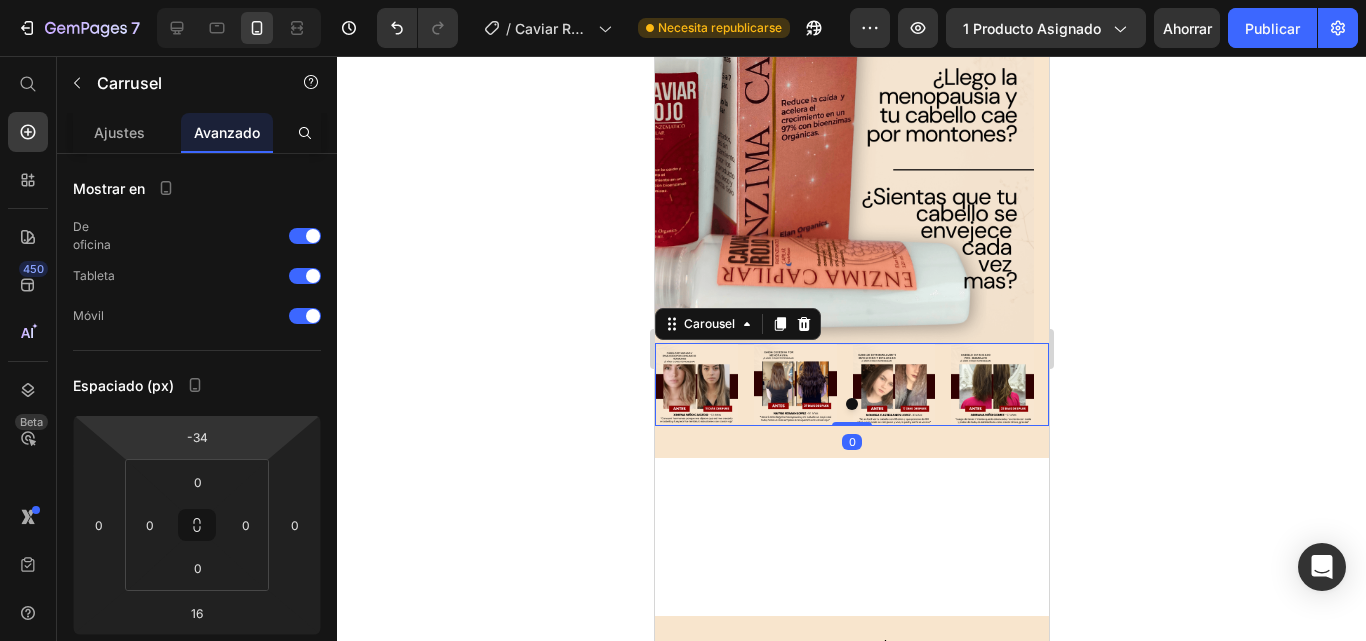 type on "0" 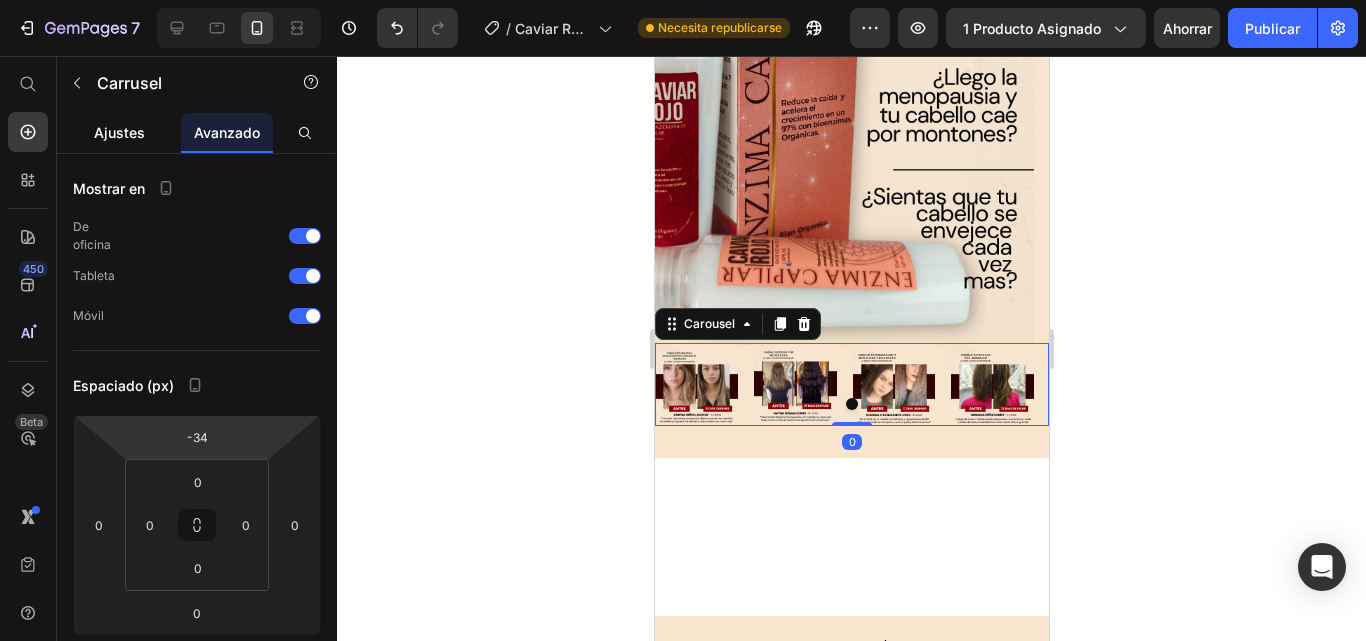 click on "Ajustes" at bounding box center (119, 132) 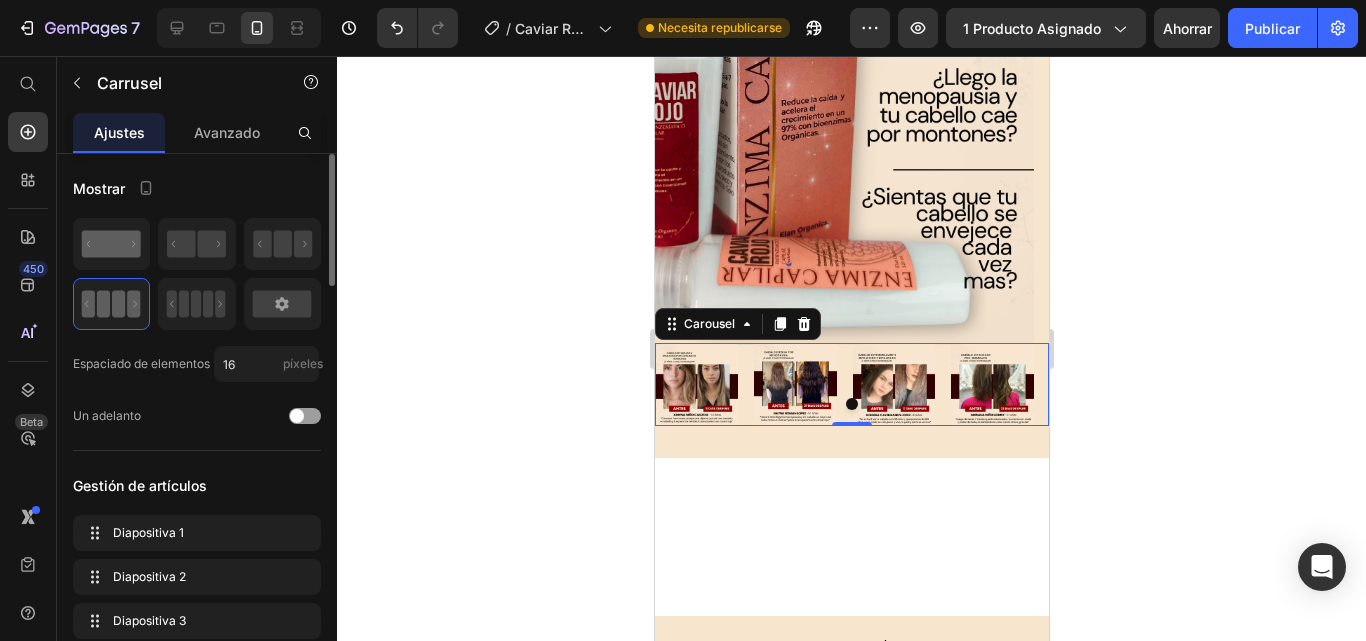 click 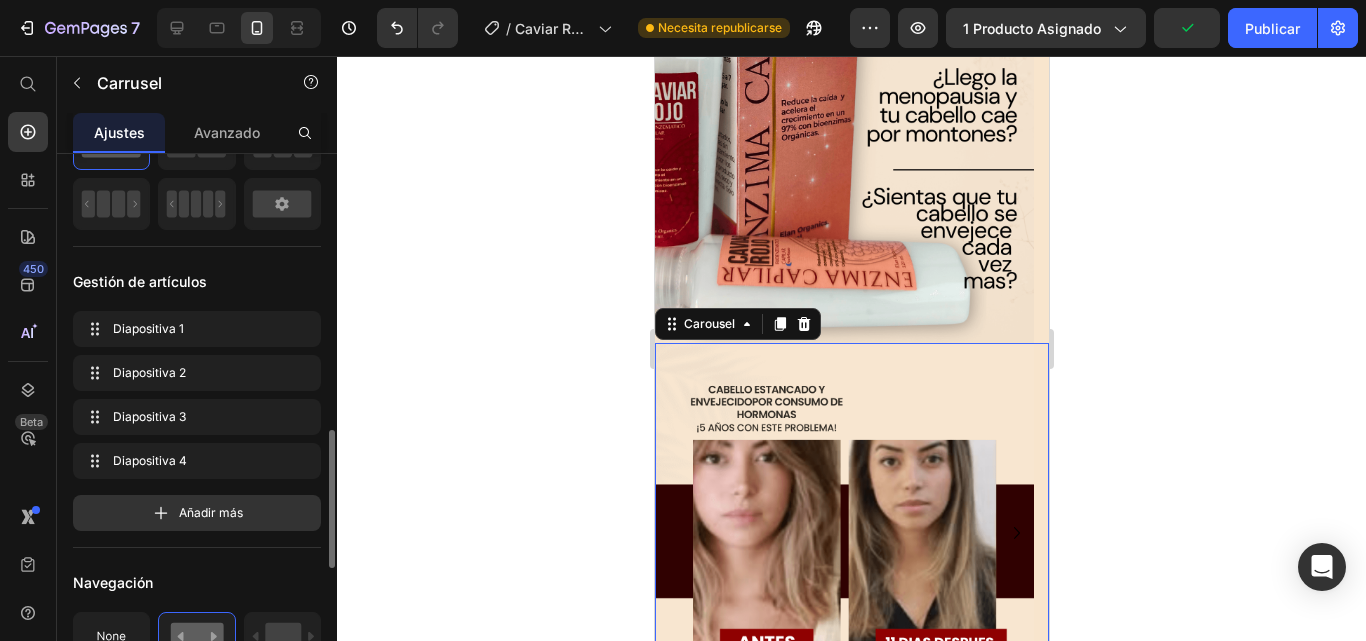 scroll, scrollTop: 300, scrollLeft: 0, axis: vertical 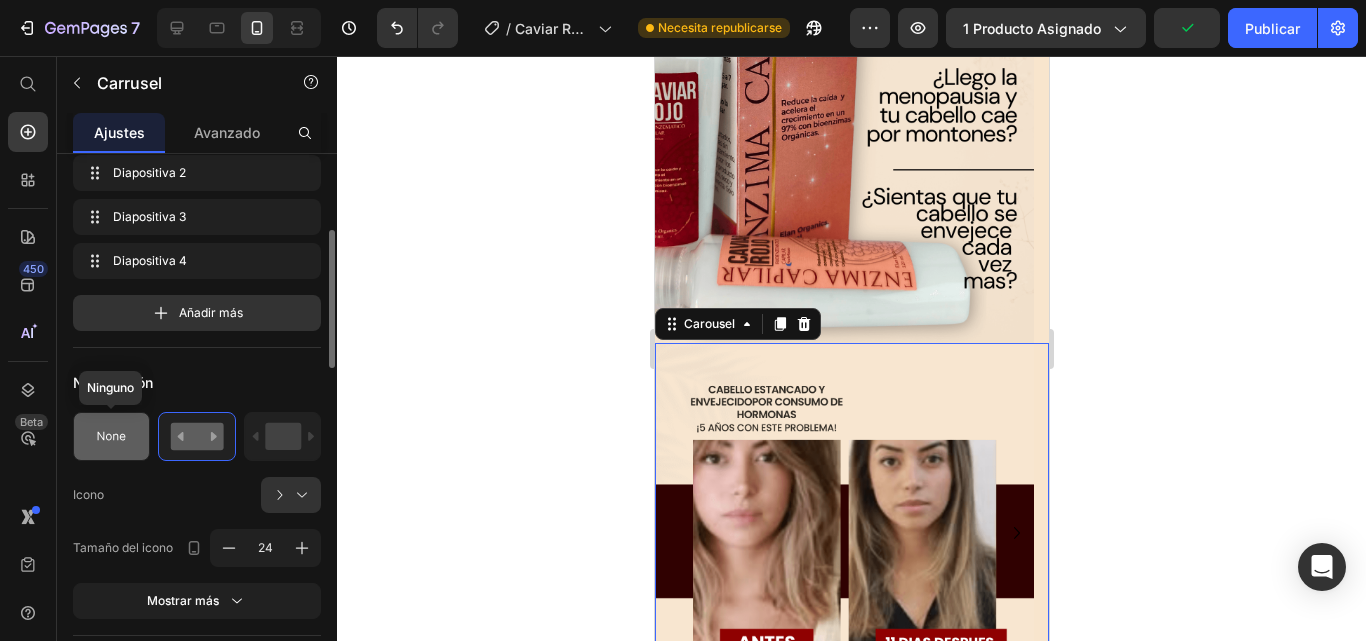 click 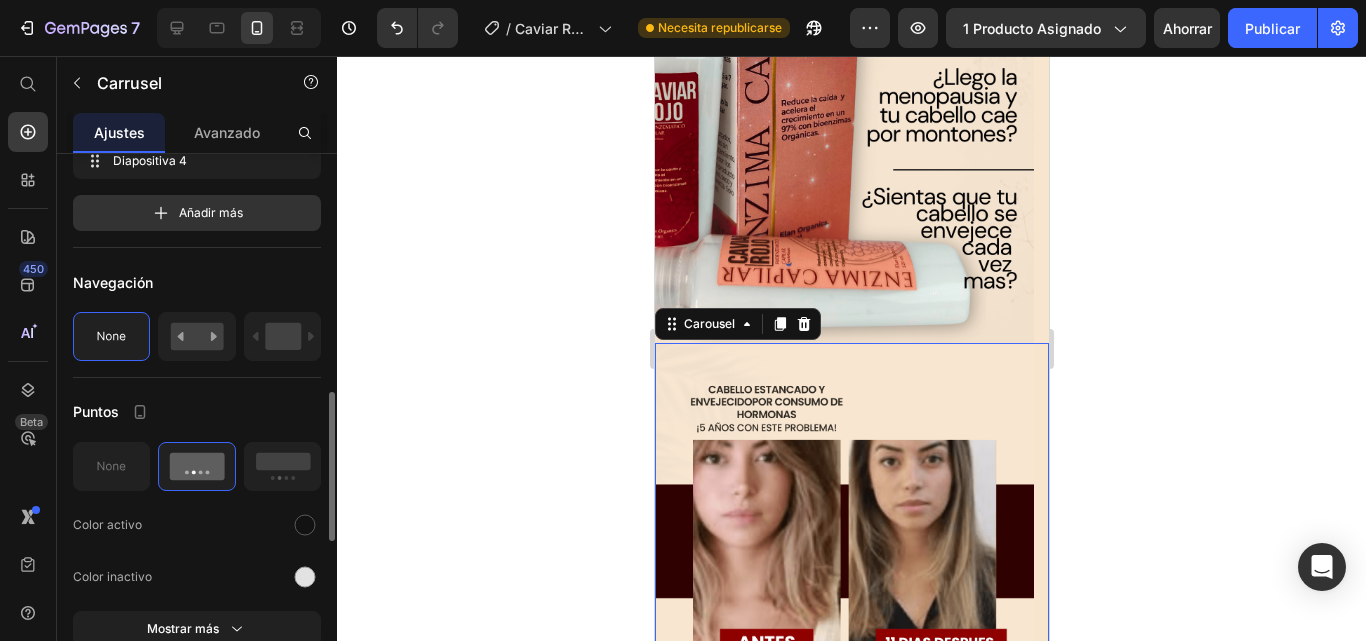 scroll, scrollTop: 500, scrollLeft: 0, axis: vertical 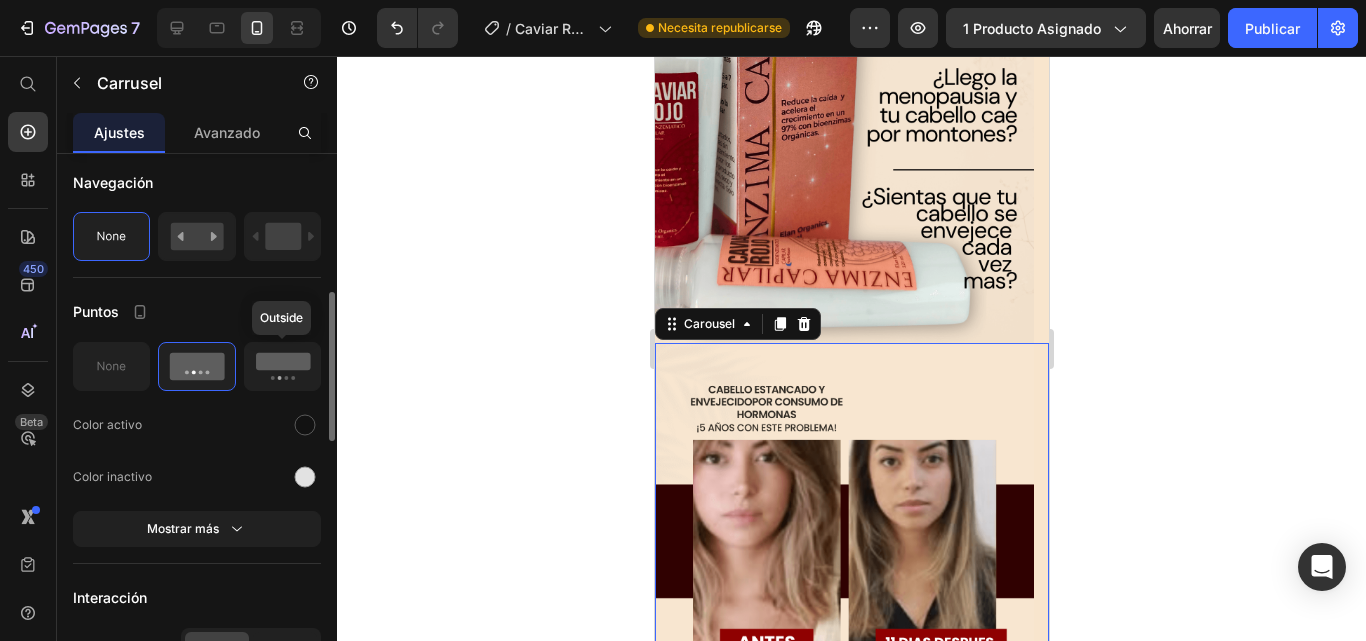 click 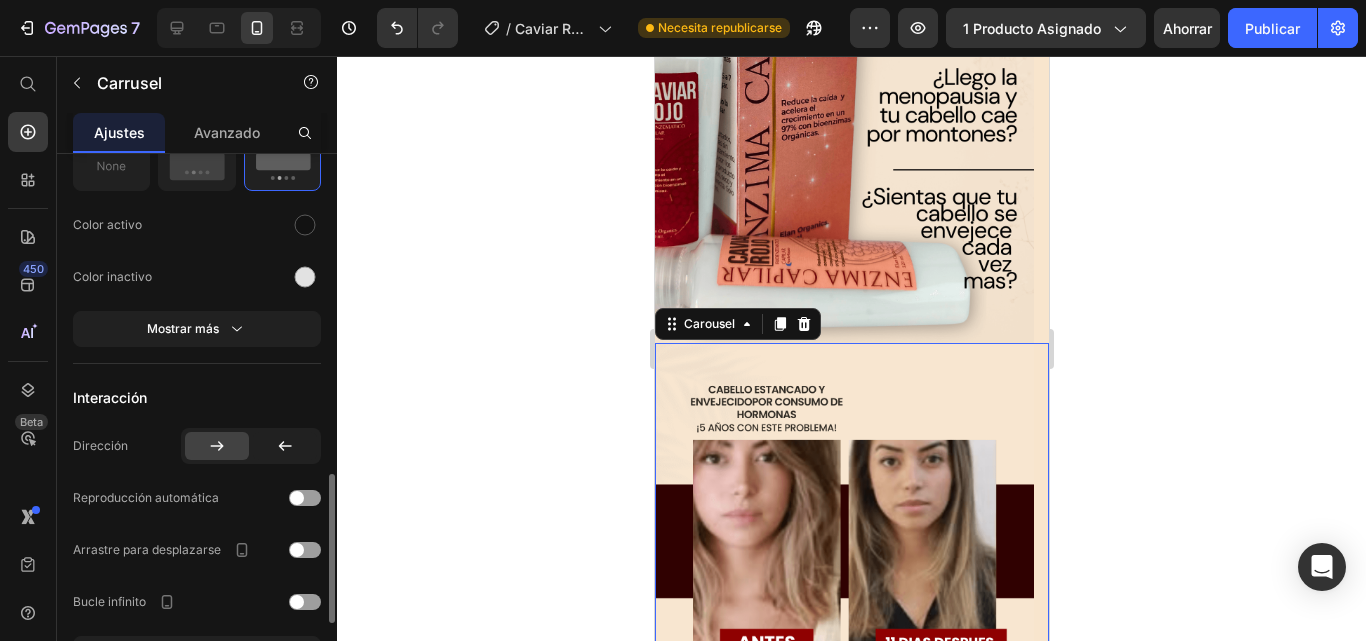 scroll, scrollTop: 800, scrollLeft: 0, axis: vertical 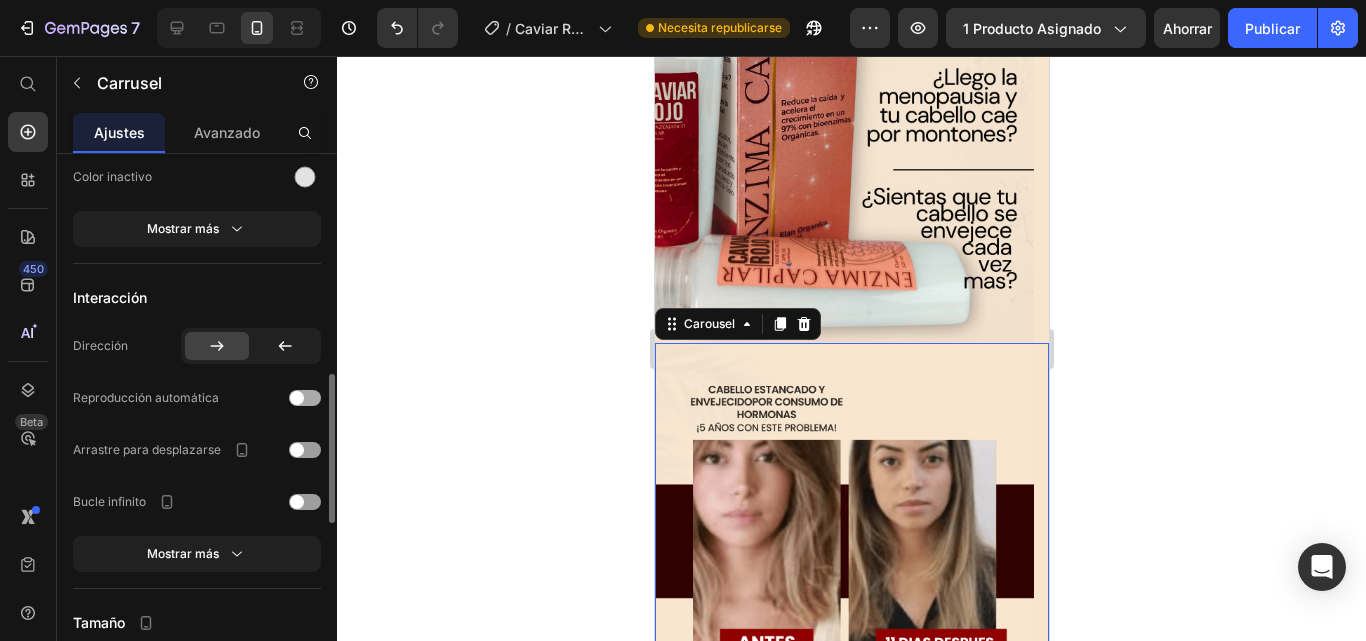 click at bounding box center (297, 398) 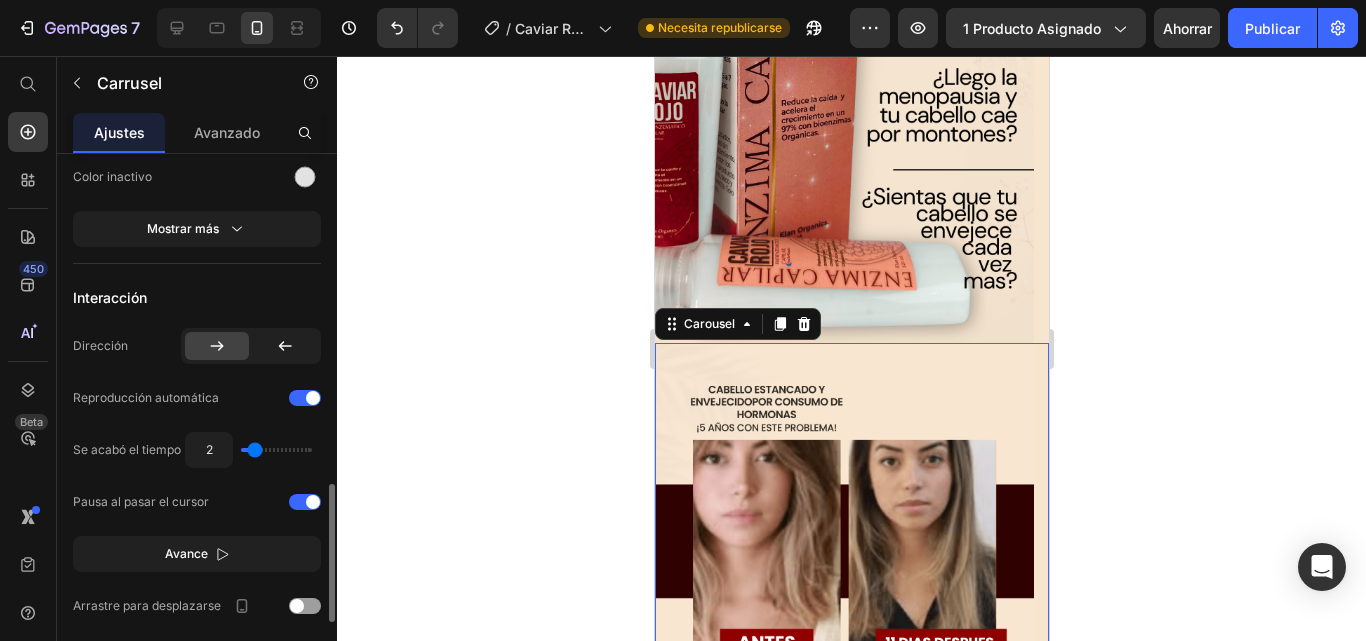 scroll, scrollTop: 900, scrollLeft: 0, axis: vertical 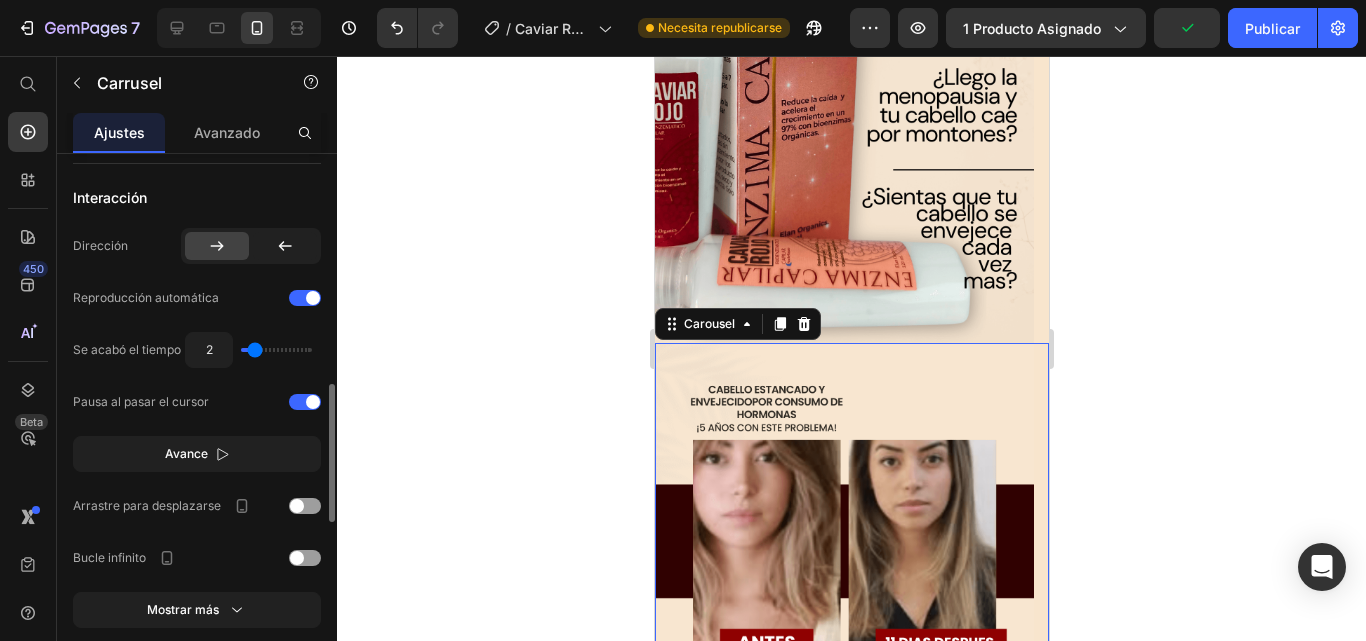 type on "1" 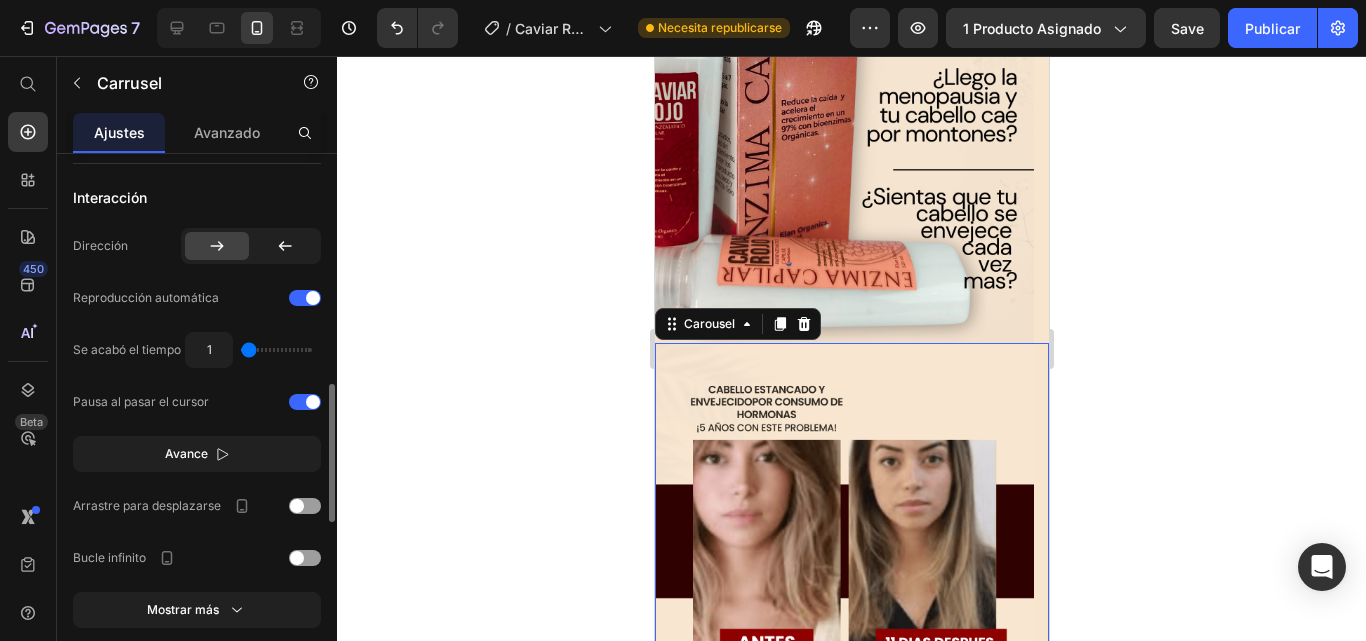 drag, startPoint x: 251, startPoint y: 350, endPoint x: 240, endPoint y: 348, distance: 11.18034 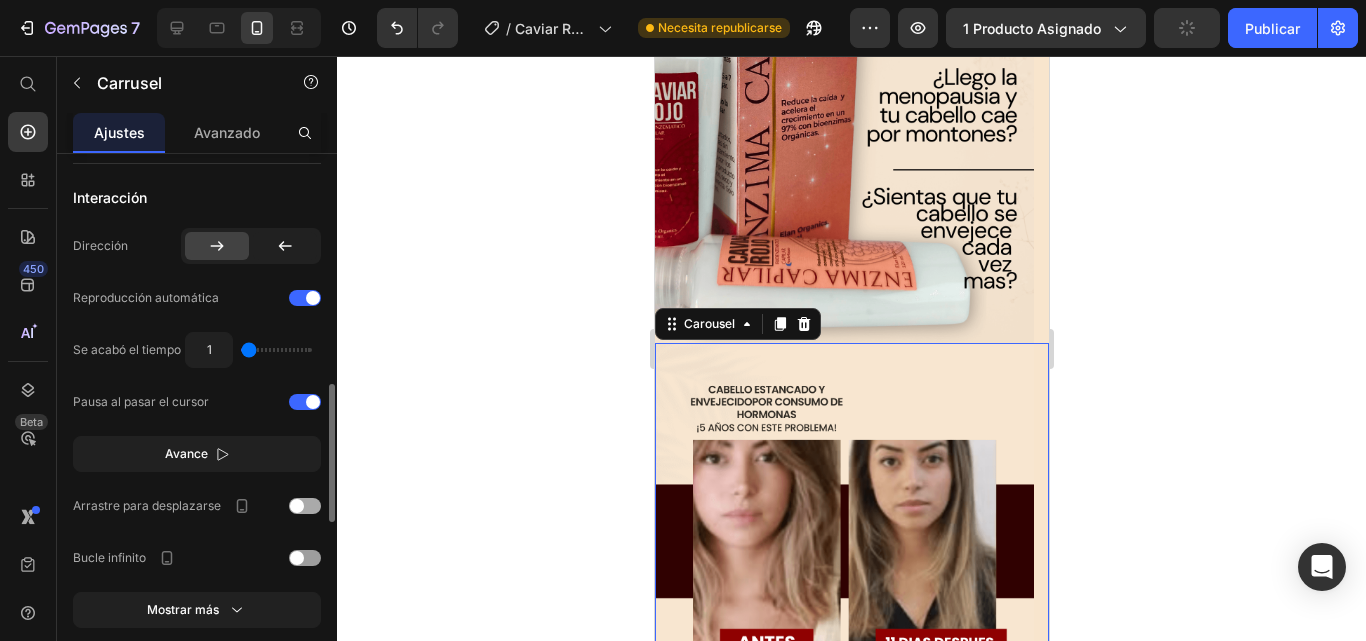 click at bounding box center (305, 506) 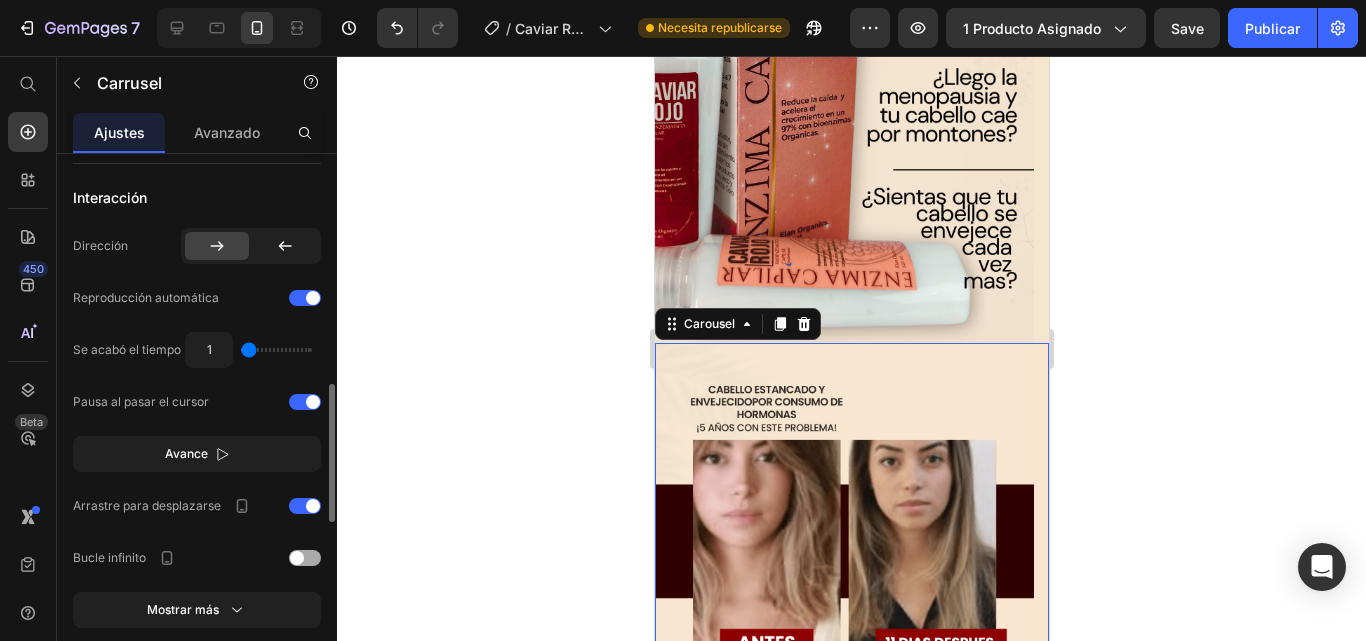 drag, startPoint x: 309, startPoint y: 558, endPoint x: 278, endPoint y: 539, distance: 36.359318 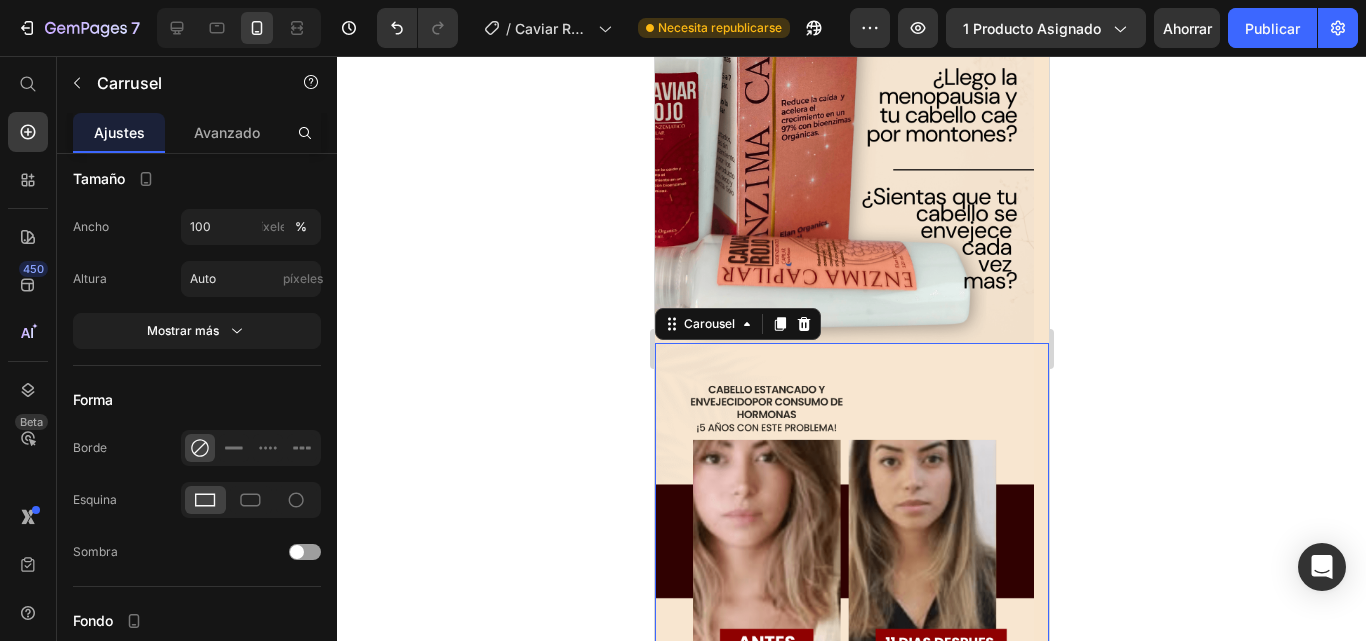 scroll, scrollTop: 1586, scrollLeft: 0, axis: vertical 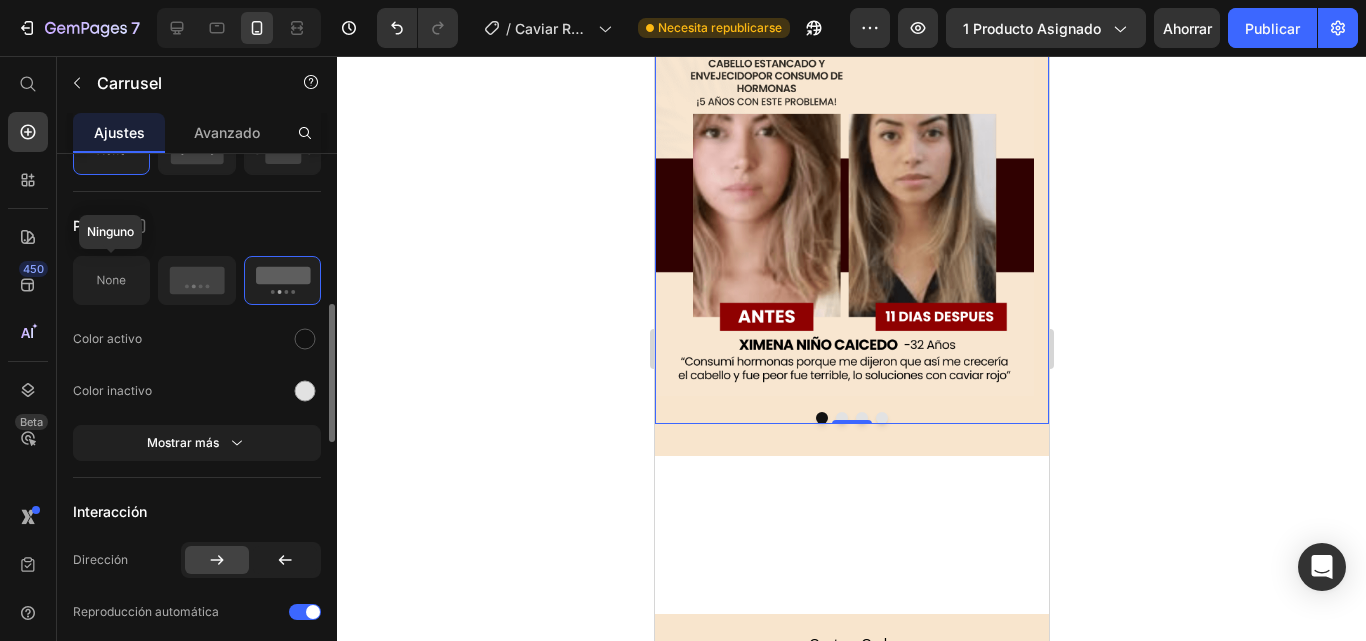 click 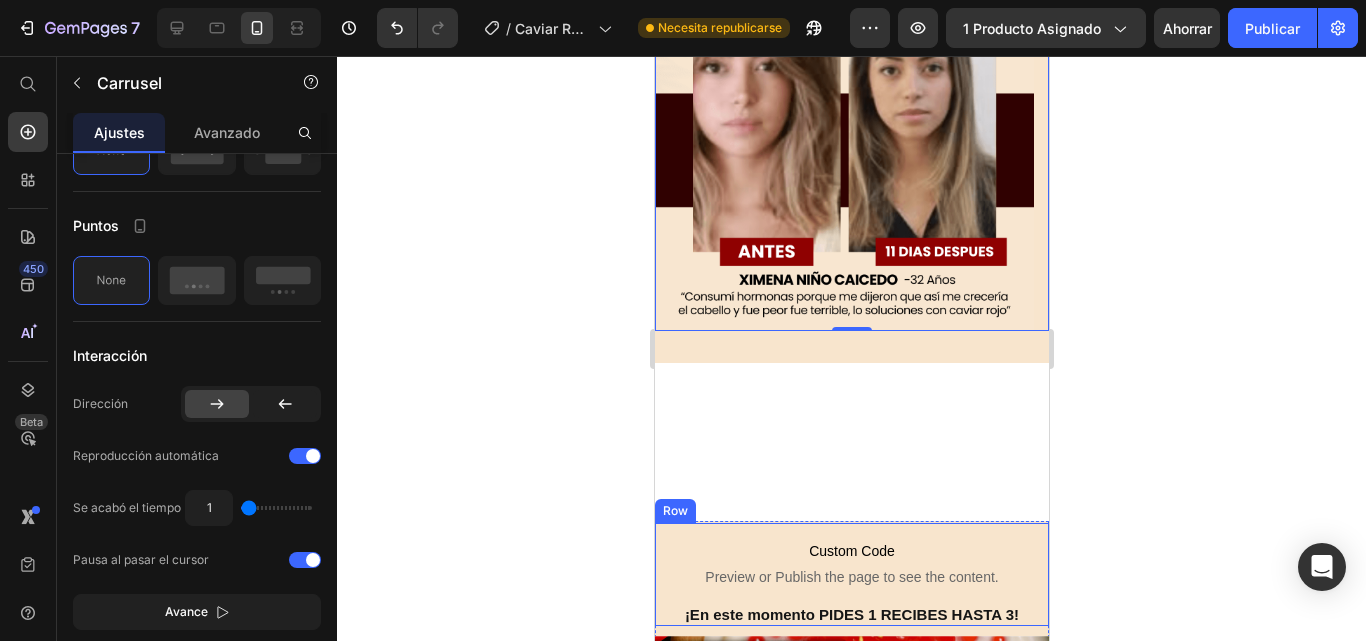 scroll, scrollTop: 5458, scrollLeft: 0, axis: vertical 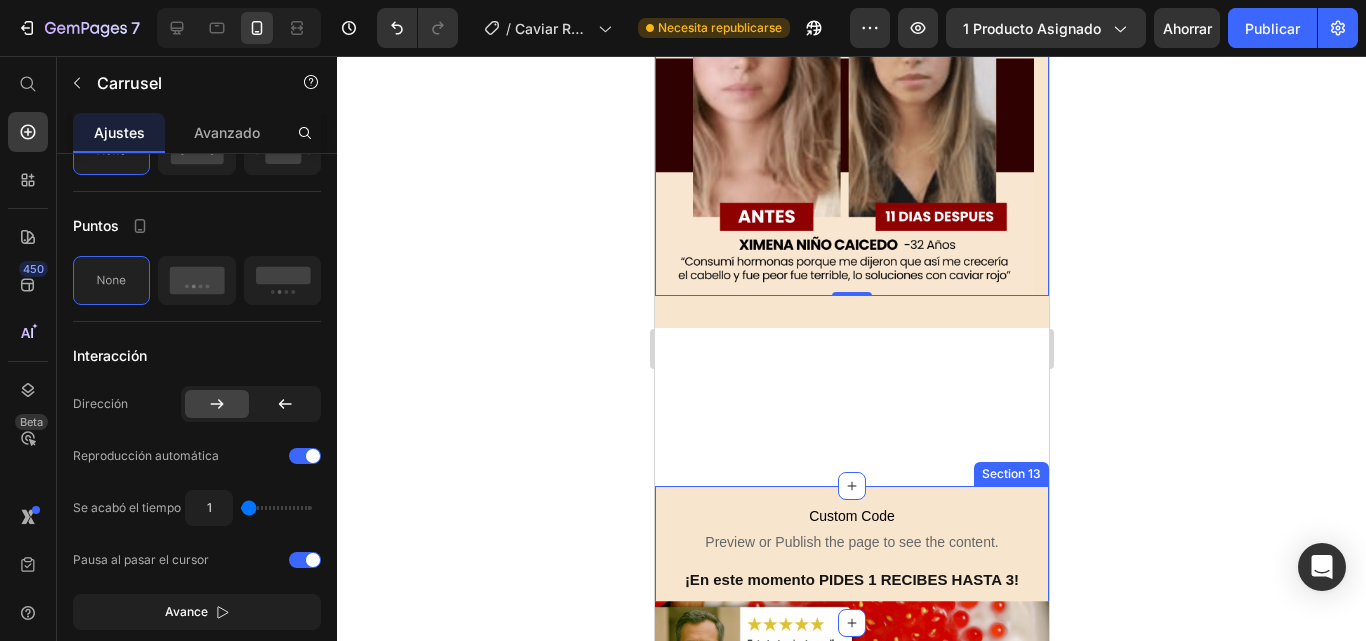 click on "Custom Code
Preview or Publish the page to see the content. Custom Code ¡En este momento PIDES 1 RECIBES HASTA 3! Heading Row Section 13" at bounding box center (851, 555) 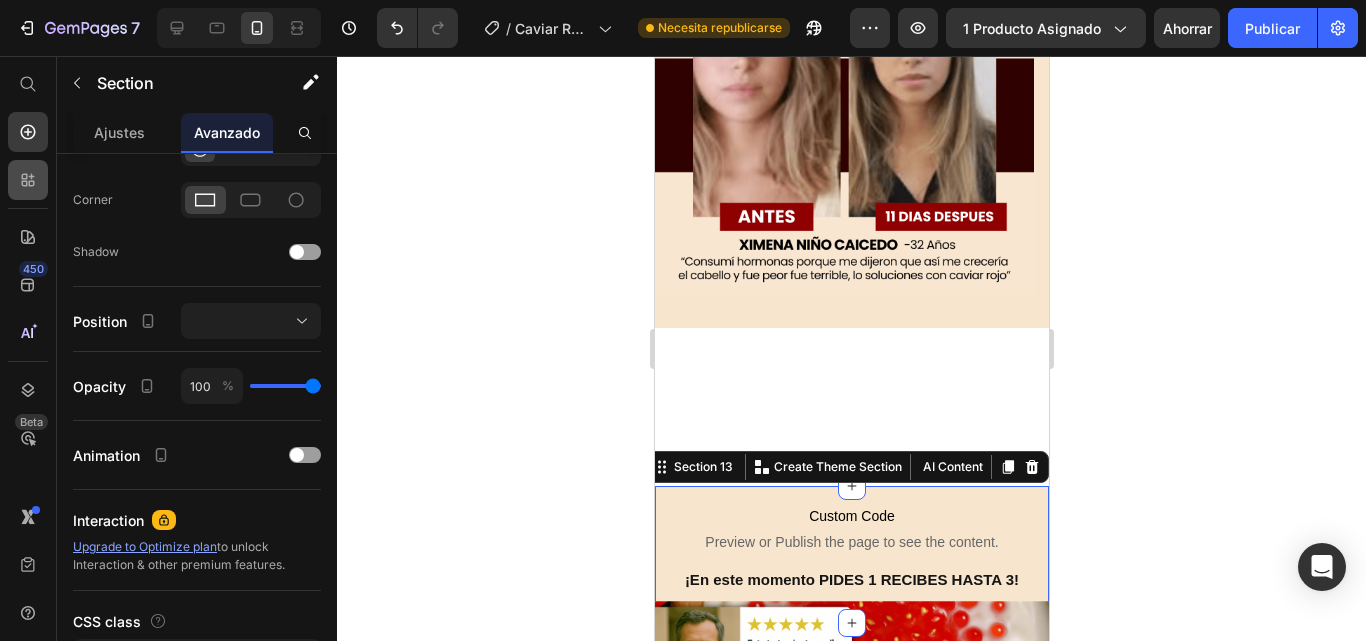 scroll, scrollTop: 0, scrollLeft: 0, axis: both 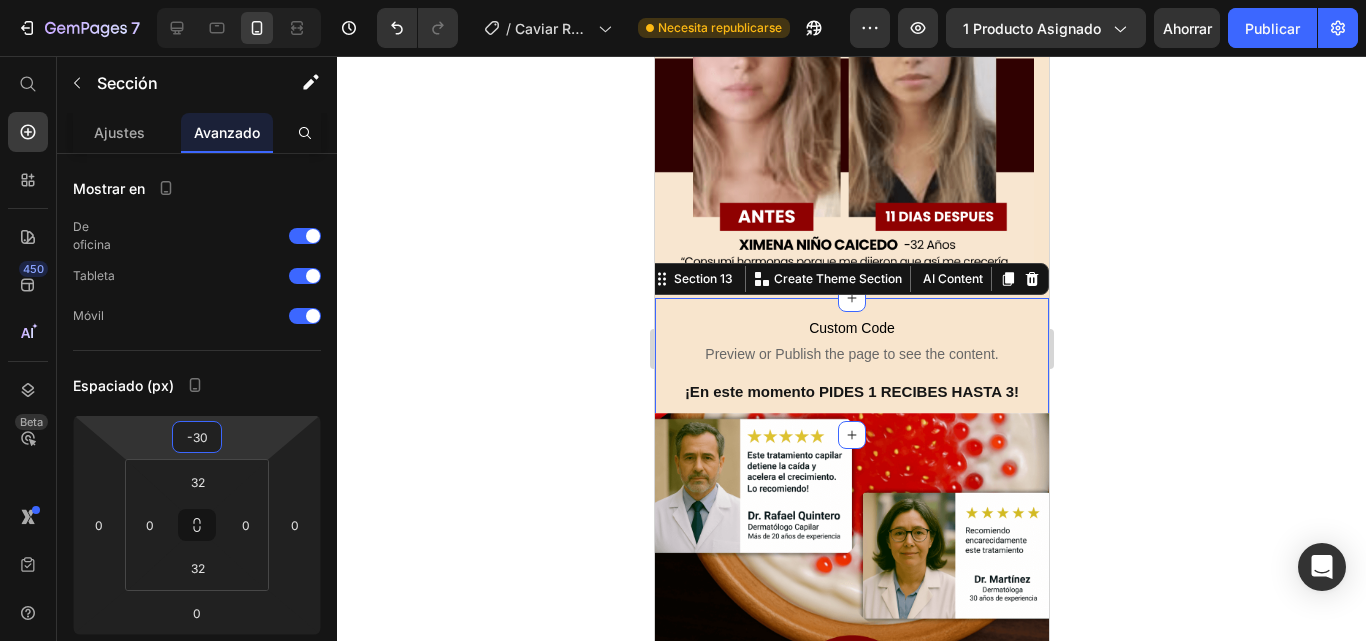 type on "-32" 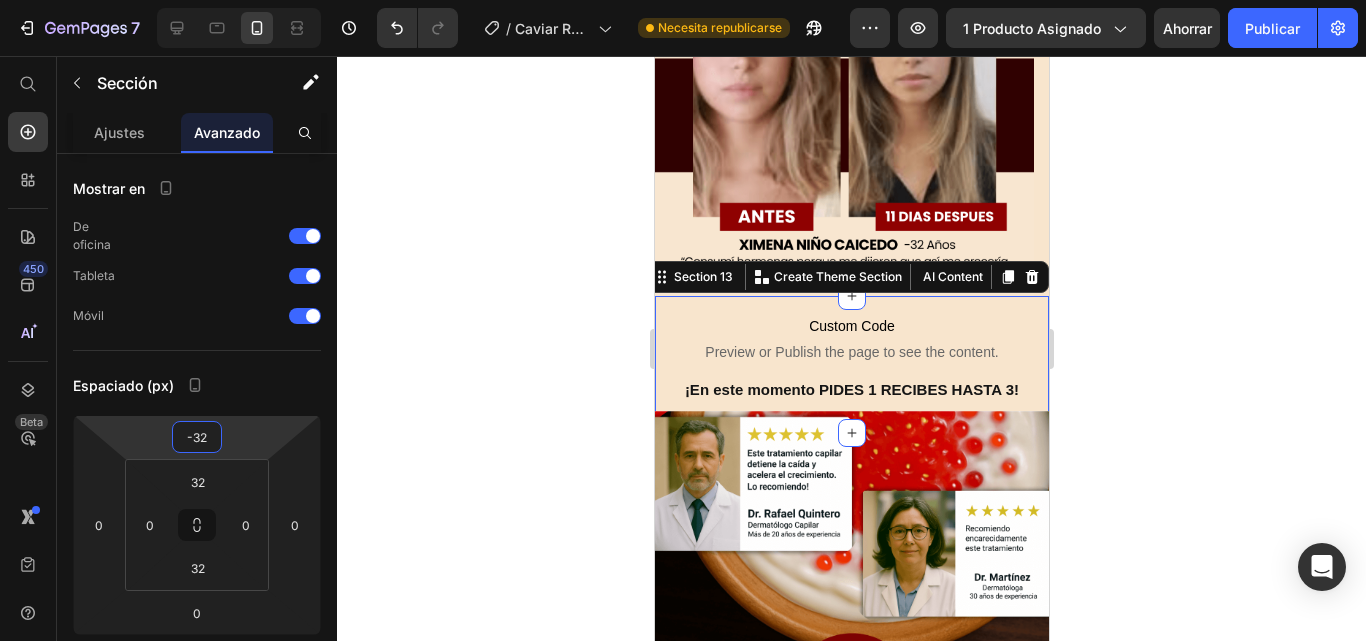 drag, startPoint x: 262, startPoint y: 429, endPoint x: 293, endPoint y: 524, distance: 99.92998 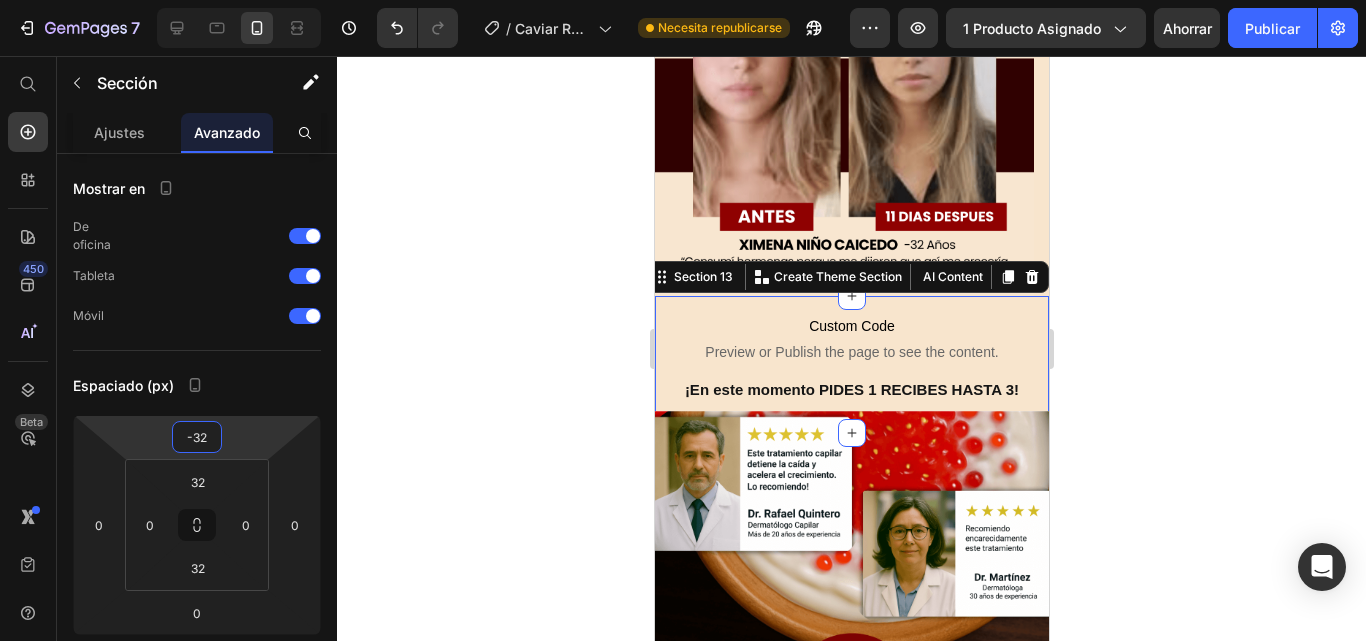 click on "7 Historial de versiones / Caviar Rojo 31/05/25 Necesita republicarse Avance 1 producto asignado Ahorrar Publicar 450 Beta Empezar con Secciones Elementos Sección de héroes Detalle del producto Marcas Insignias de confianza Garantizar Desglose del producto Cómo utilizar Testimonios Comparar Manojo Preguntas frecuentes Prueba social Historia de la marca Lista de productos Recopilación Lista de blogs Contacto Sticky Añadir al carrito Pie de página personalizado Explorar la biblioteca 450 Disposición
Fila
Fila
Fila
Fila Texto
Título
Bloque de texto Botón
Botón
Botón" at bounding box center [683, 0] 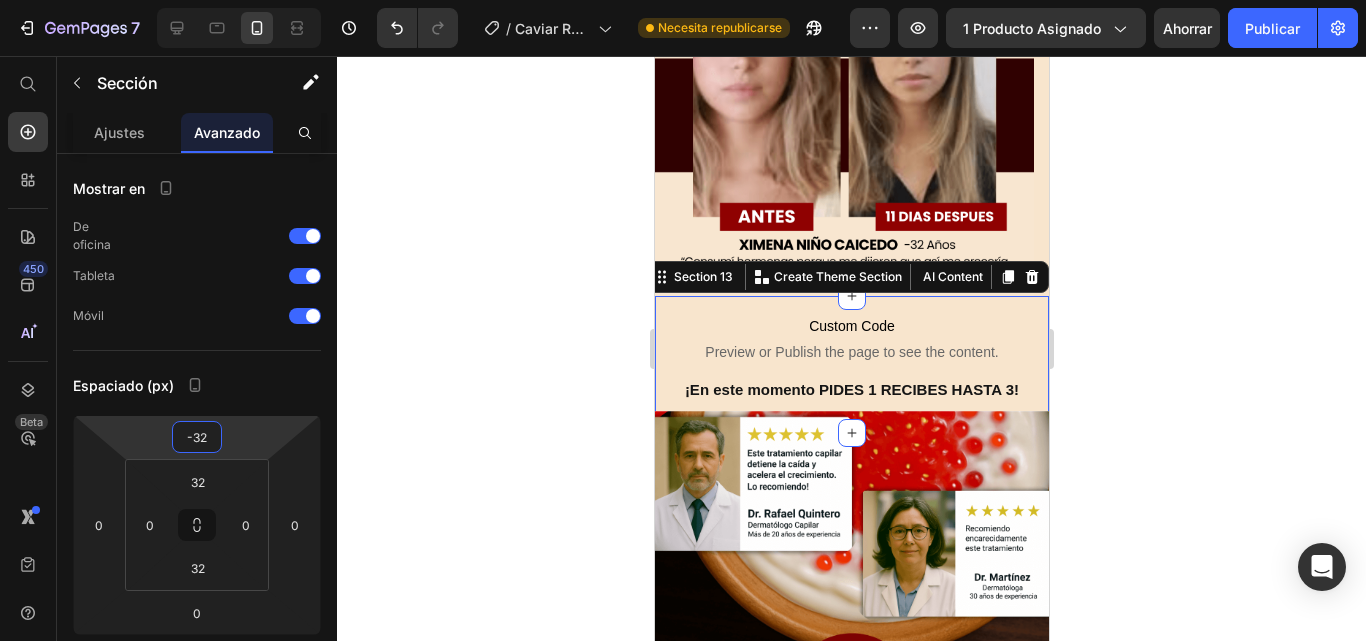 click 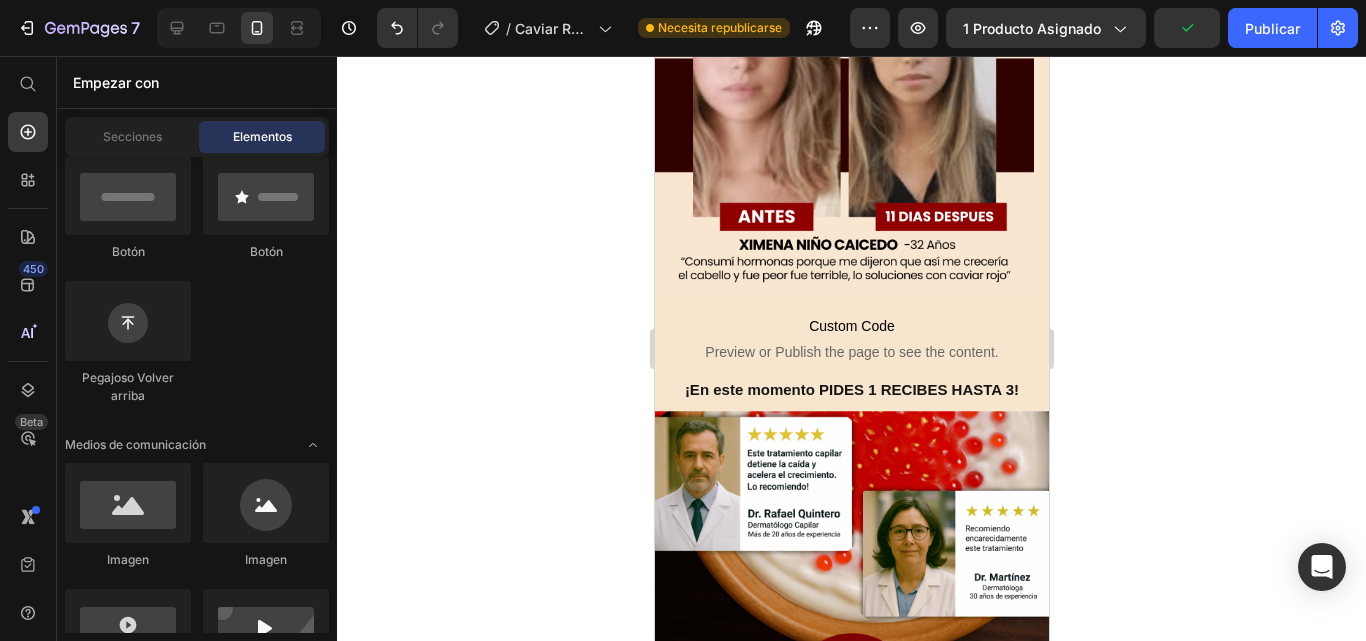 click 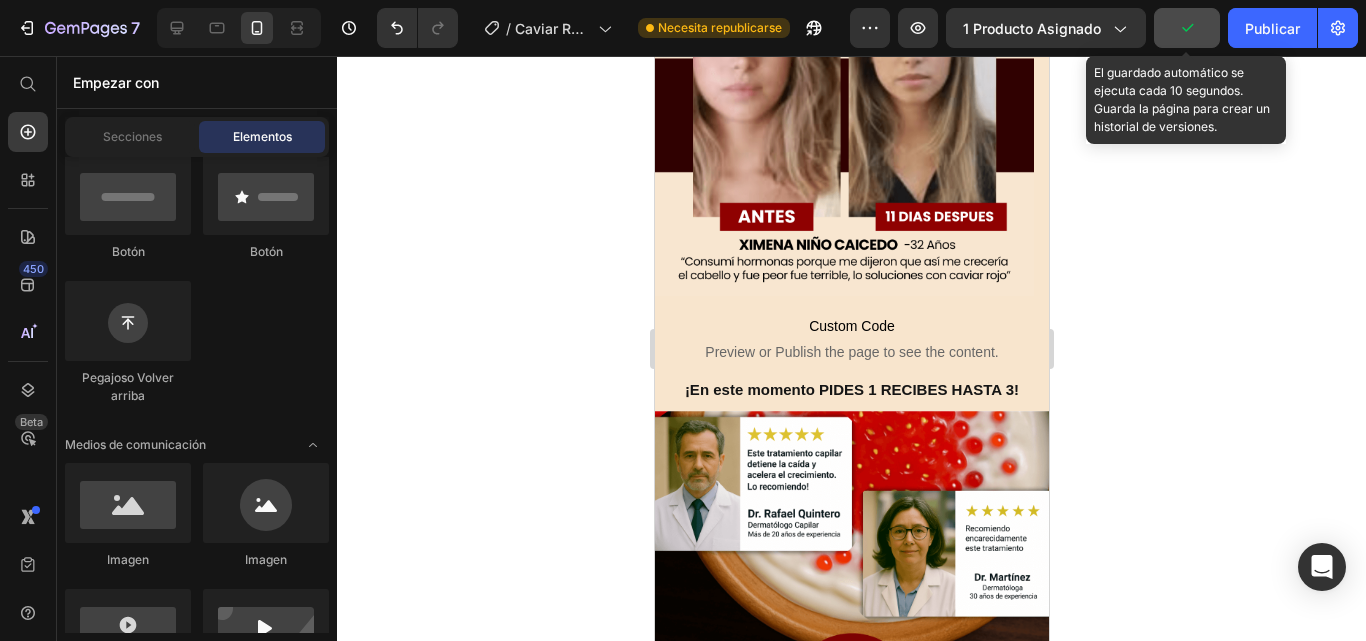 click 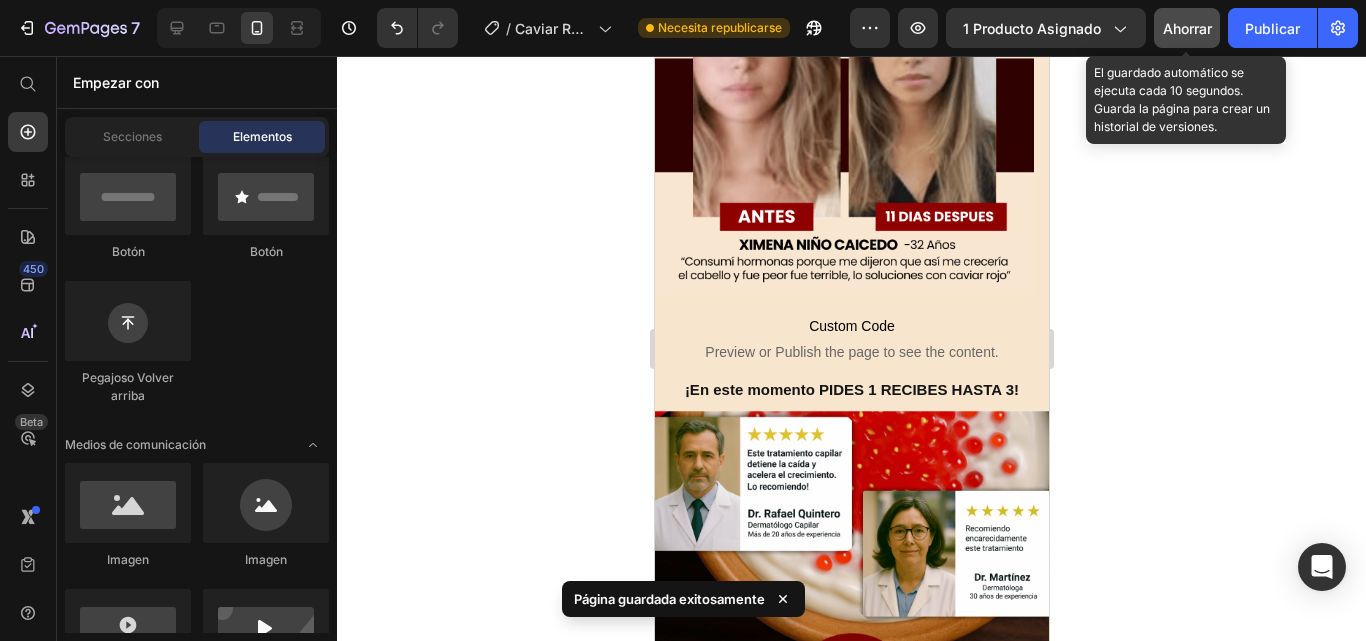 click on "Ahorrar" at bounding box center [1187, 28] 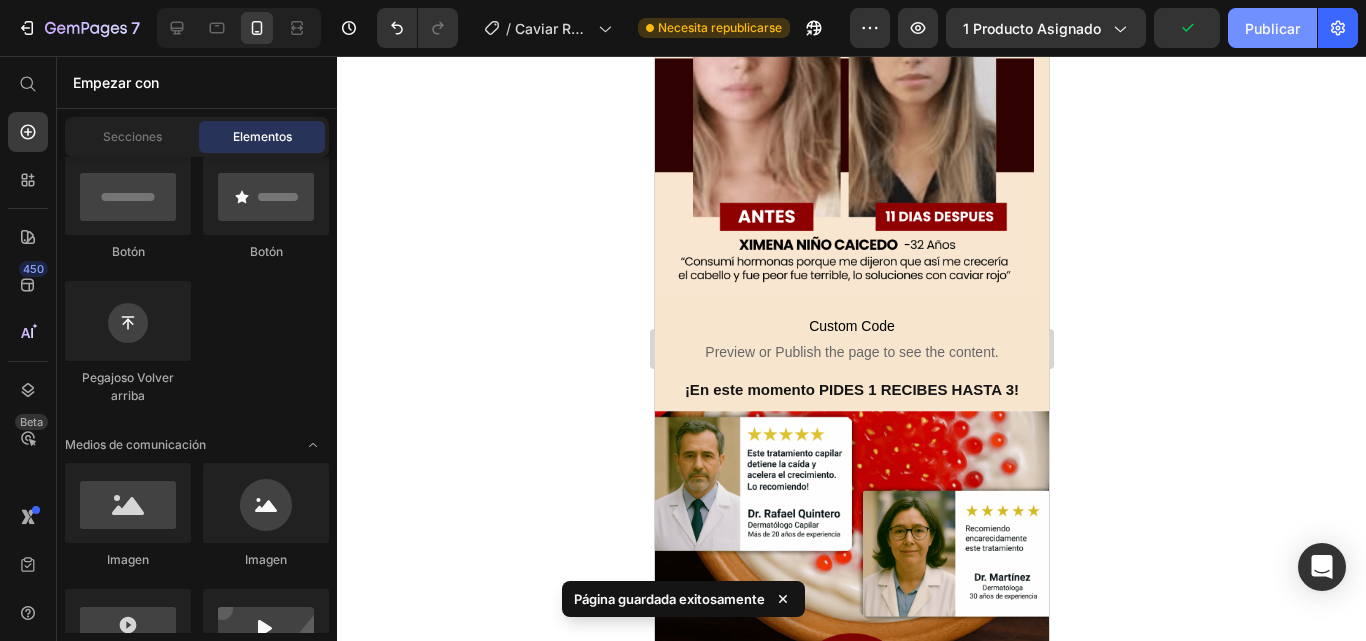 click on "Publicar" at bounding box center [1272, 28] 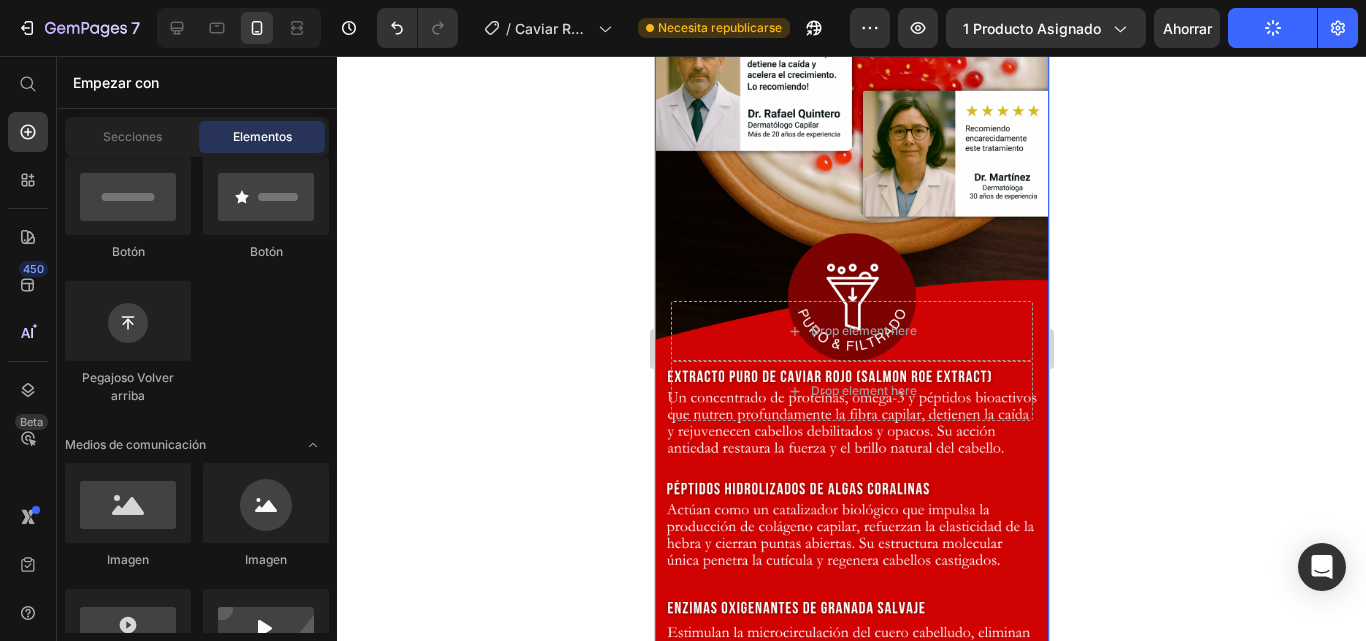 scroll, scrollTop: 5658, scrollLeft: 0, axis: vertical 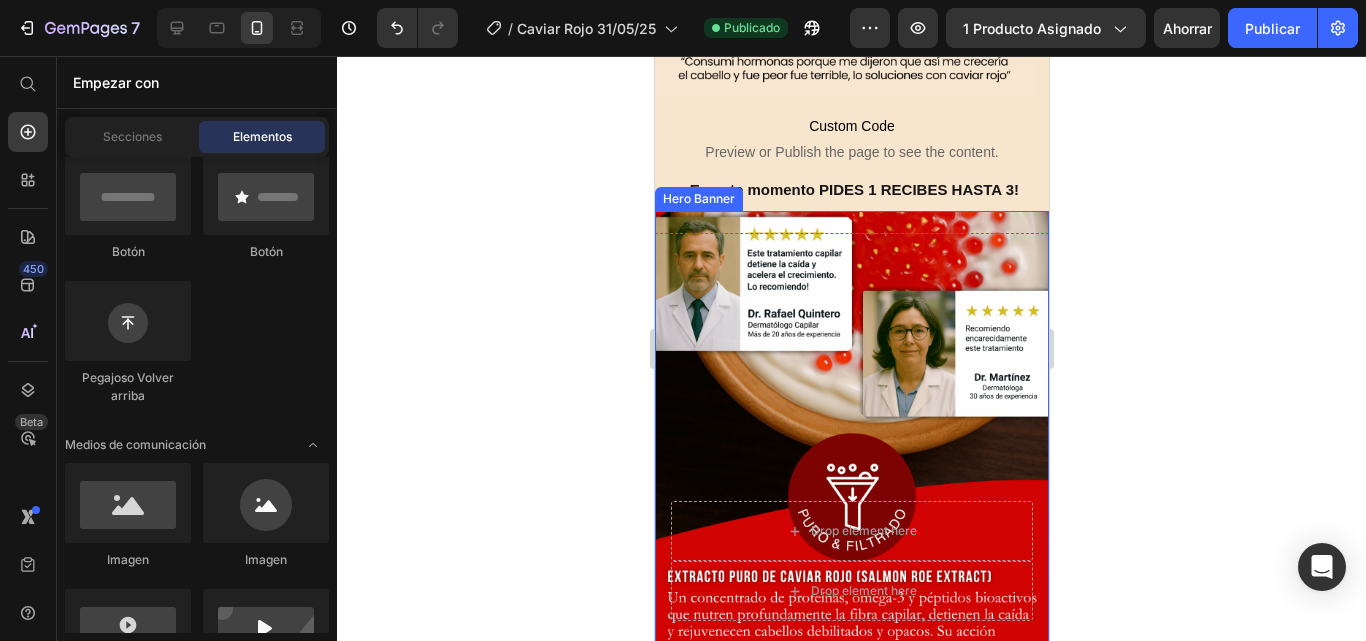 click at bounding box center (851, 561) 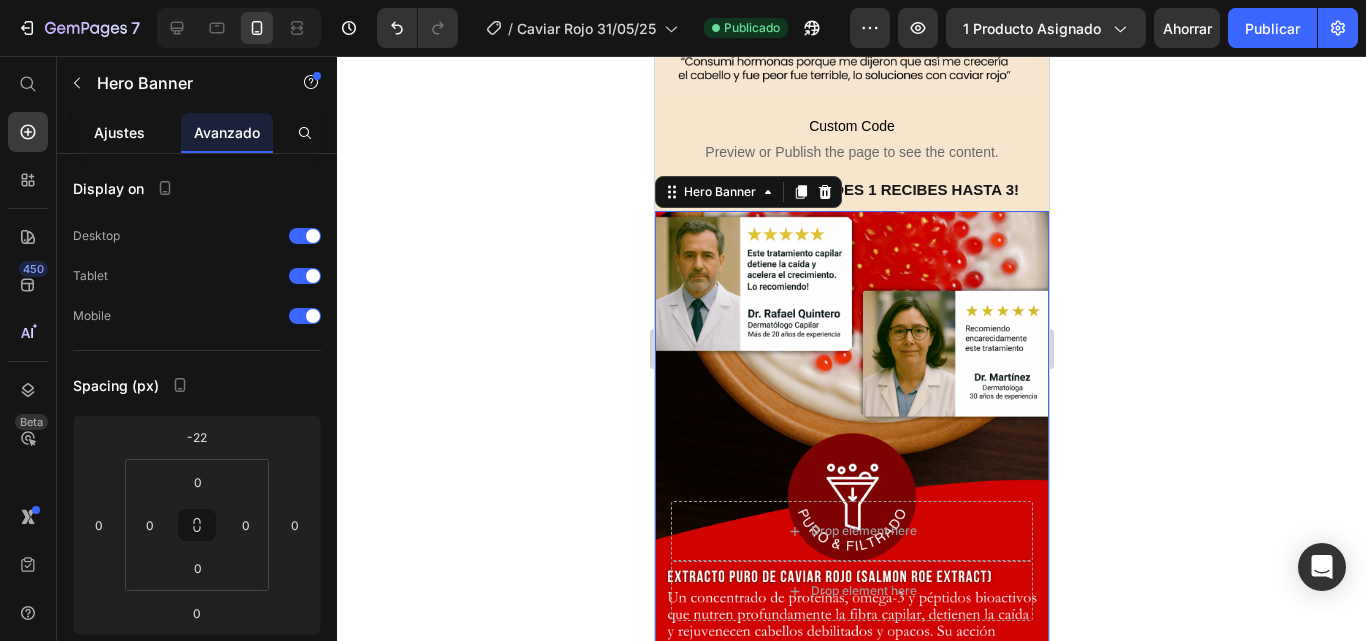 click on "Ajustes" at bounding box center [119, 132] 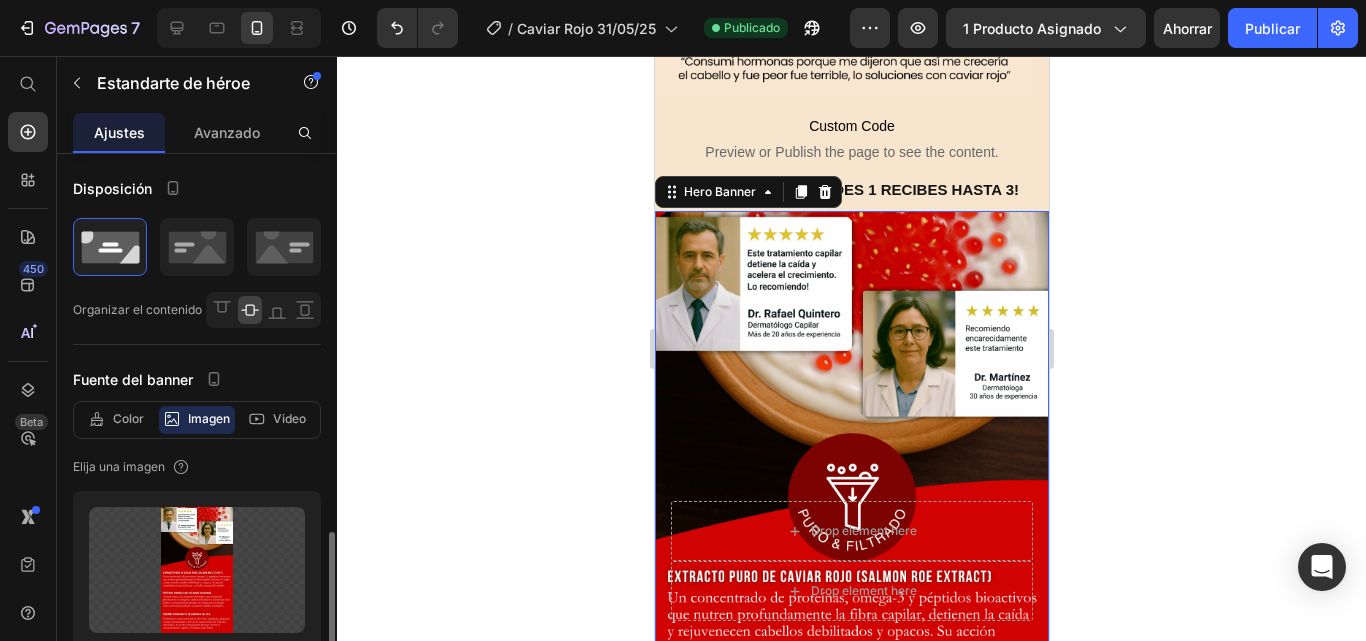 scroll, scrollTop: 300, scrollLeft: 0, axis: vertical 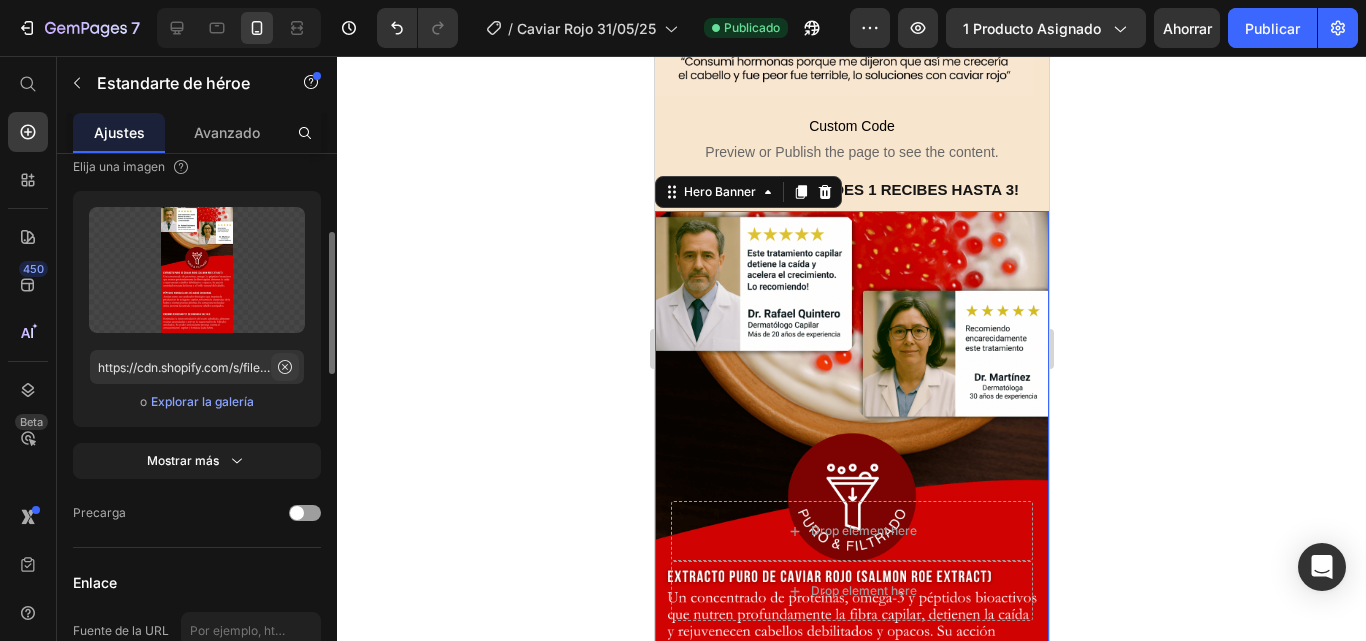 click 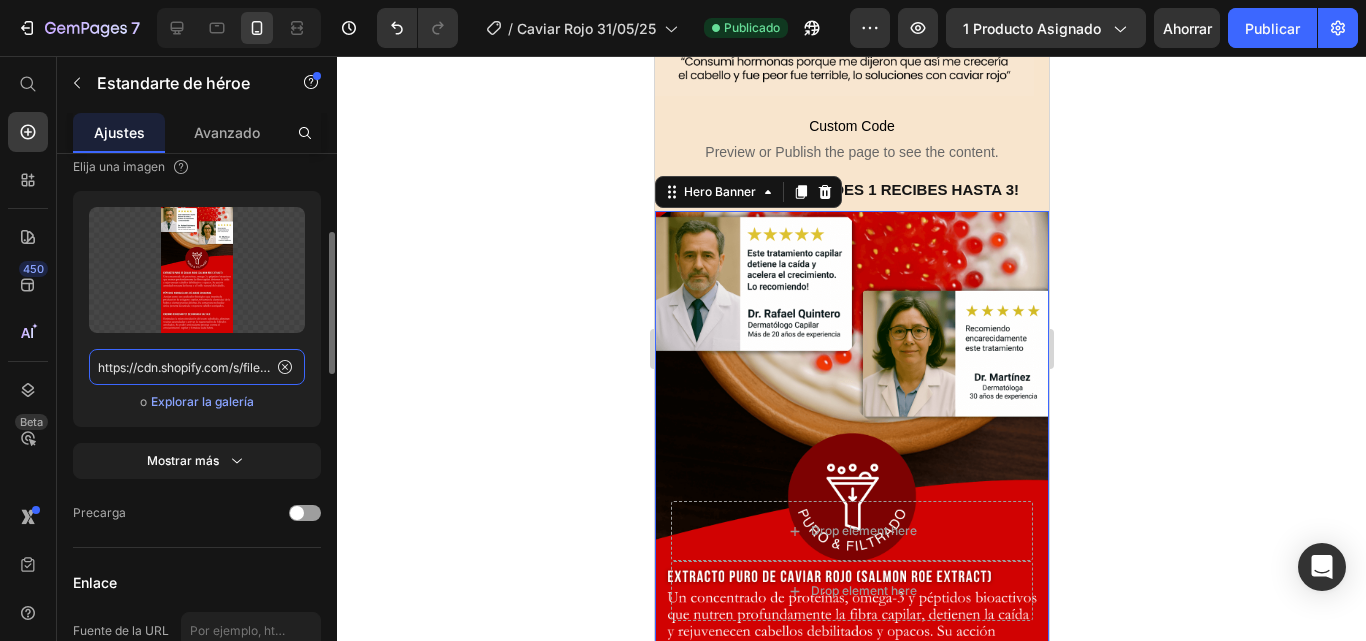 type 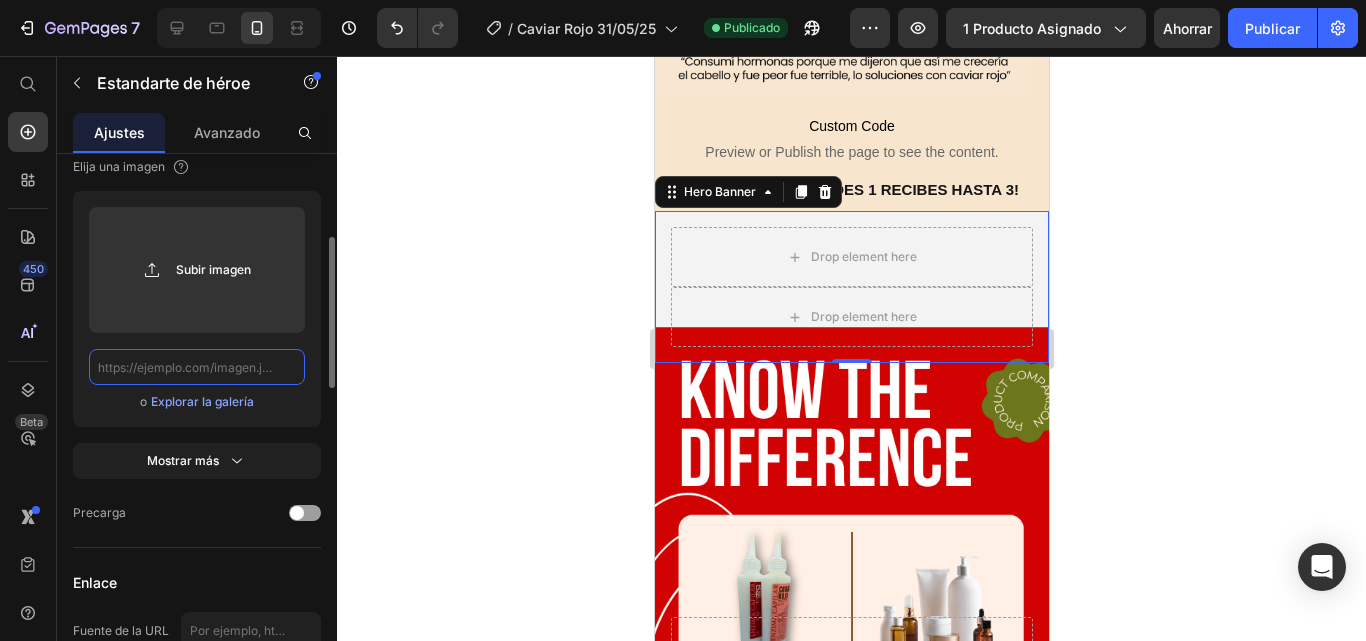 scroll, scrollTop: 0, scrollLeft: 0, axis: both 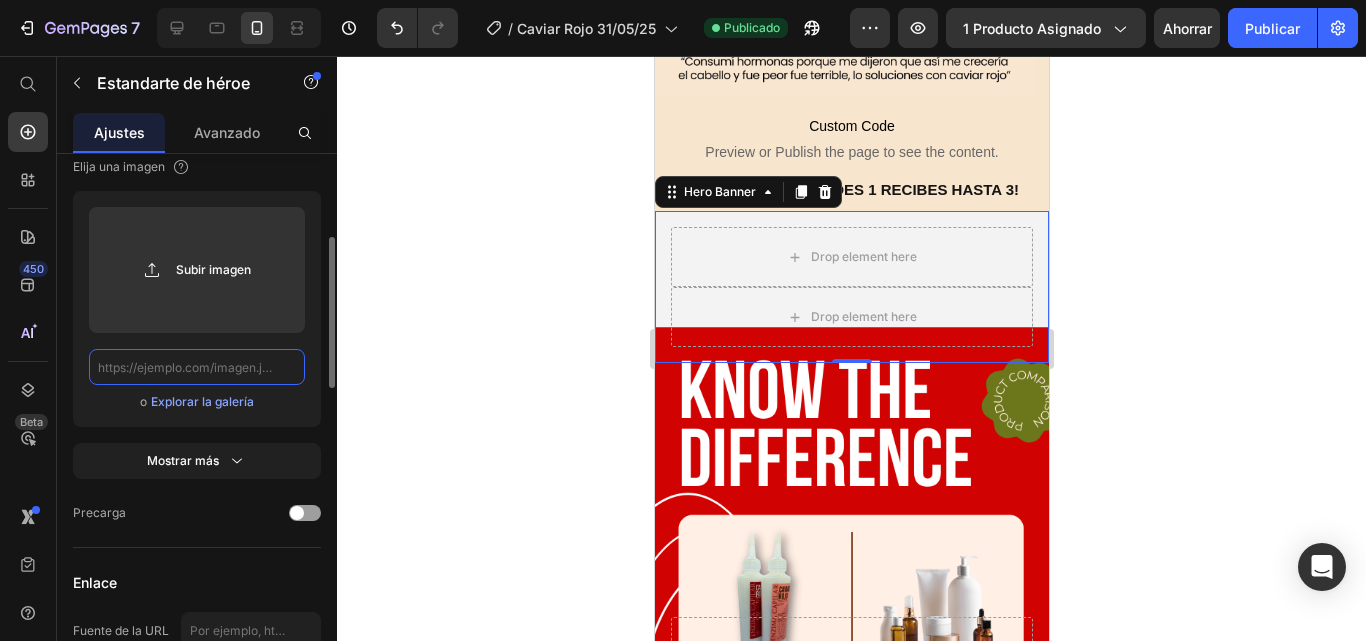 paste on "https://cdn.shopify.com/s/files/1/0573/6208/7999/files/CAVIAR_ROJO_6.png?v=1752434773" 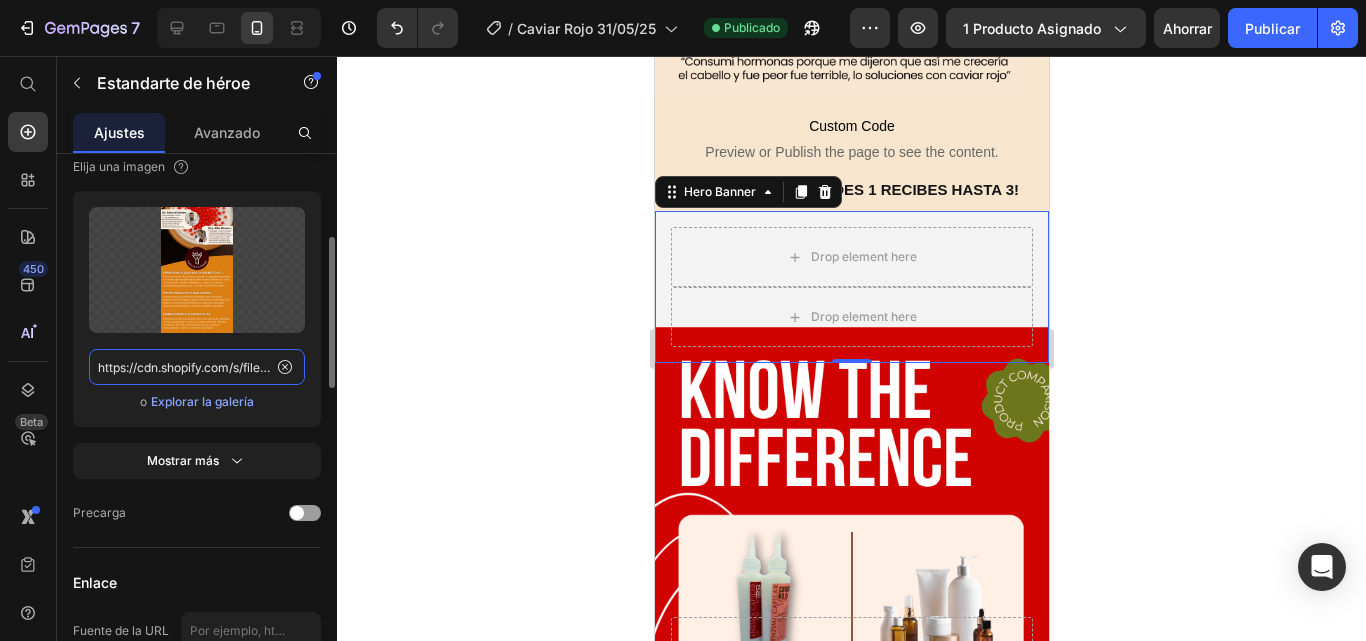 scroll, scrollTop: 0, scrollLeft: 350, axis: horizontal 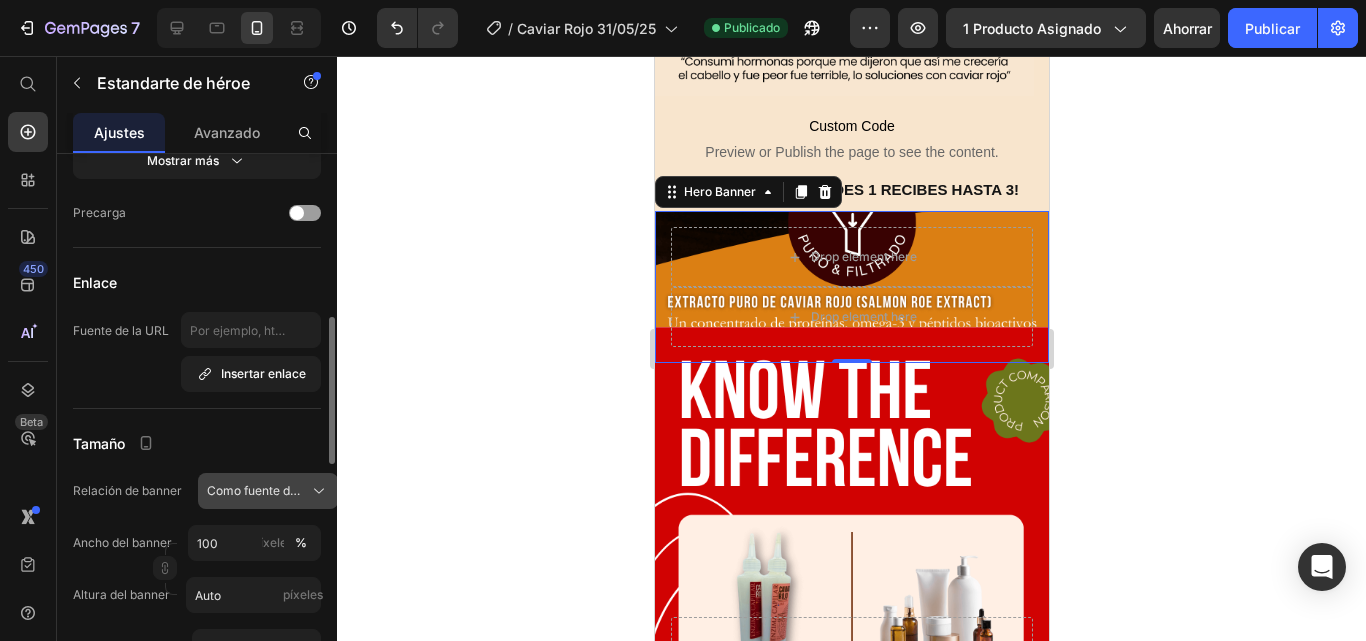 type on "https://cdn.shopify.com/s/files/1/0573/6208/7999/files/CAVIAR_ROJO_6.png?v=1752434773" 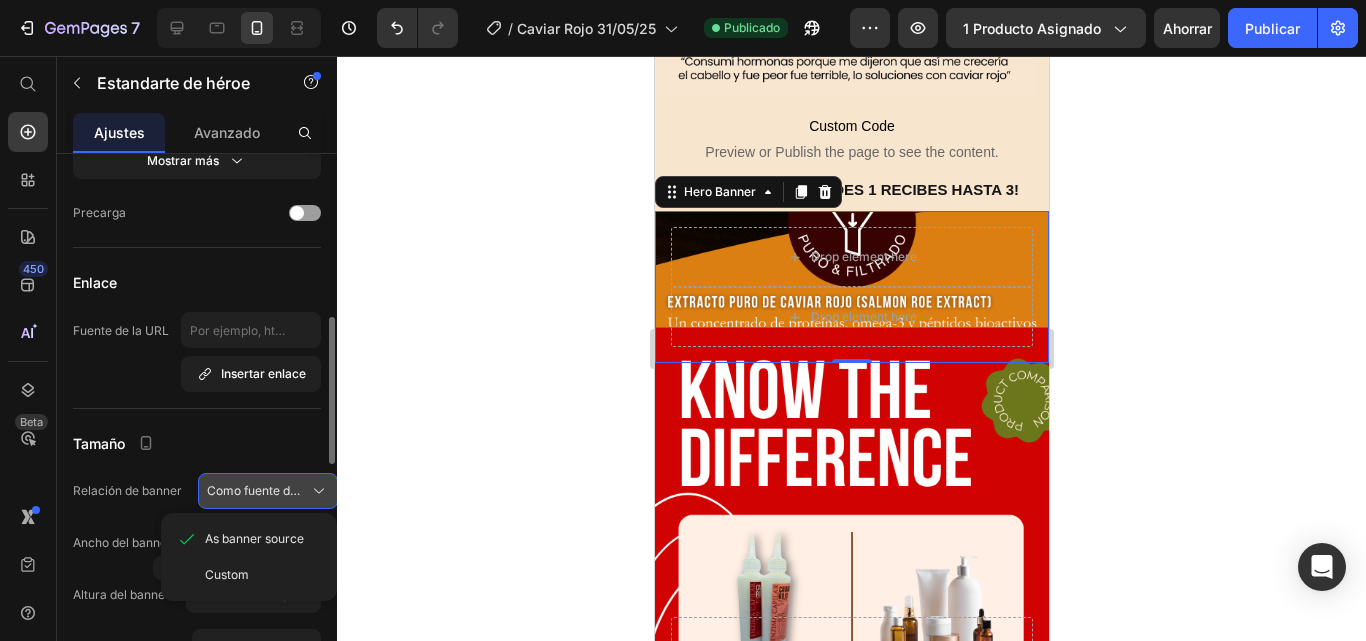 scroll, scrollTop: 0, scrollLeft: 0, axis: both 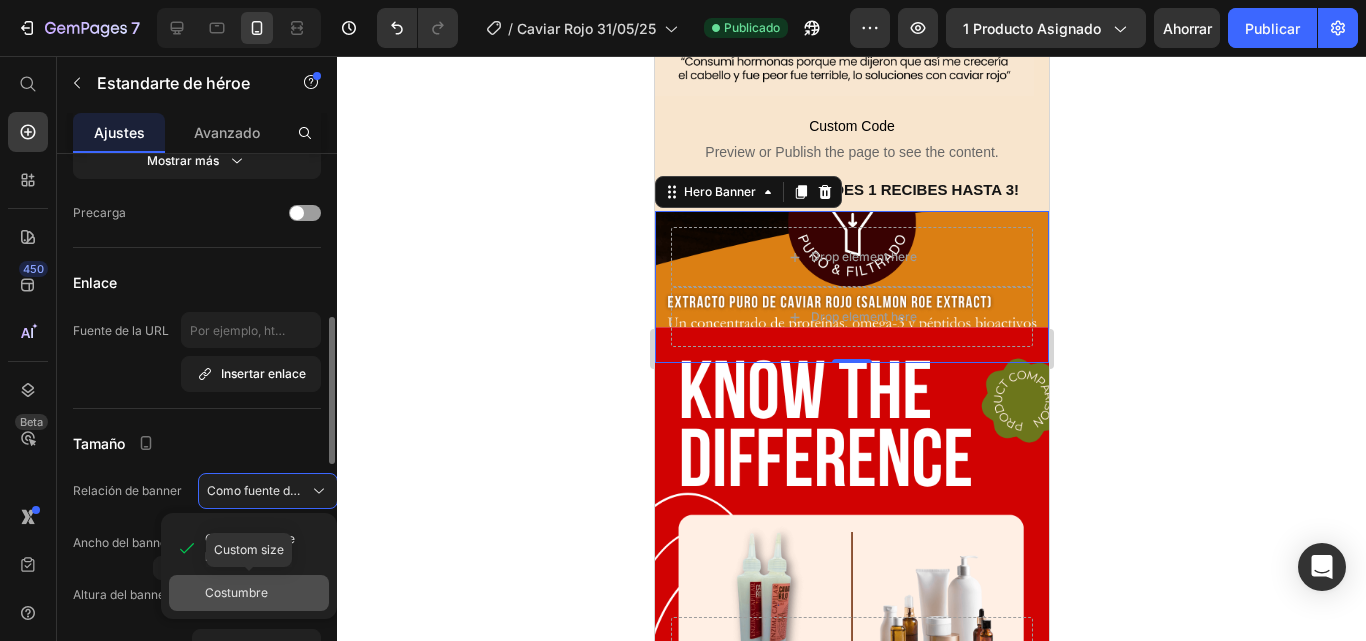 click on "Costumbre" at bounding box center [236, 592] 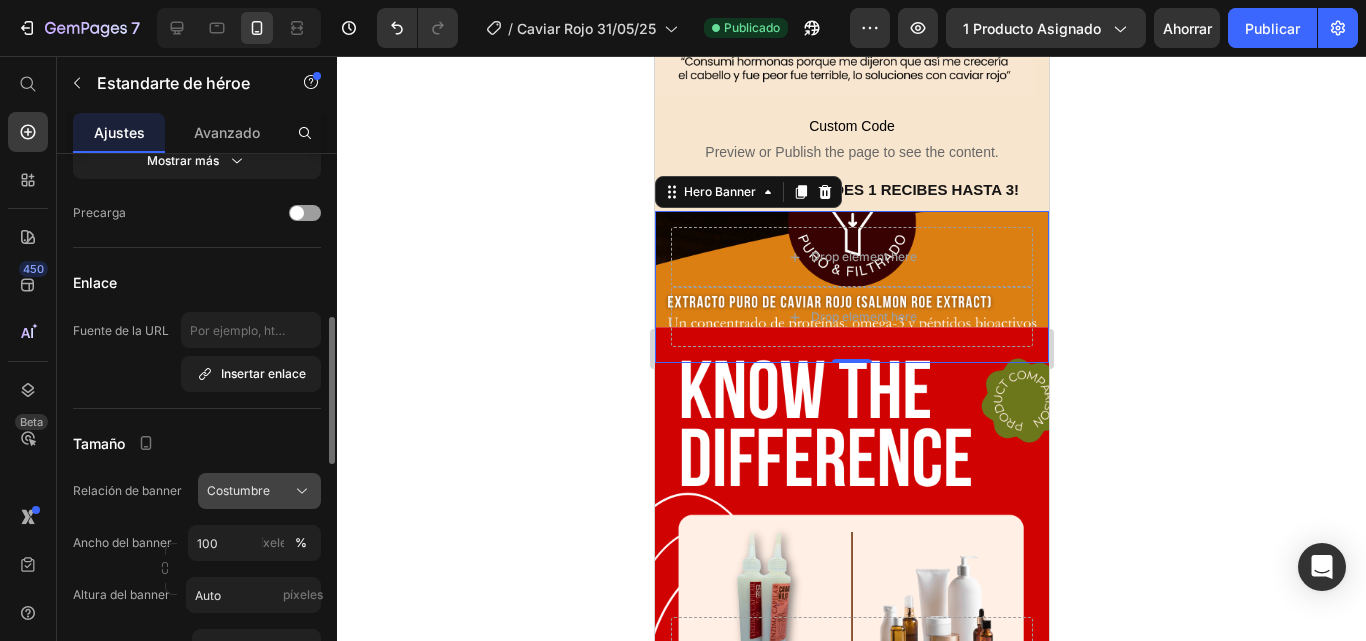 click 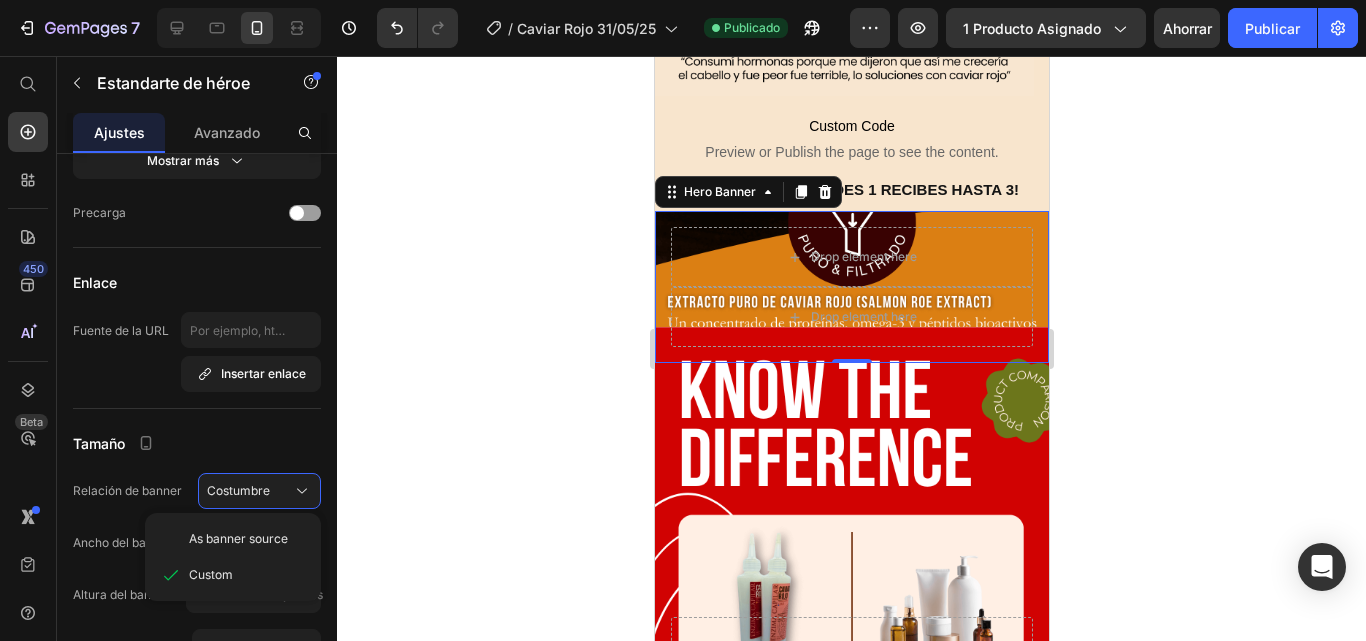 type 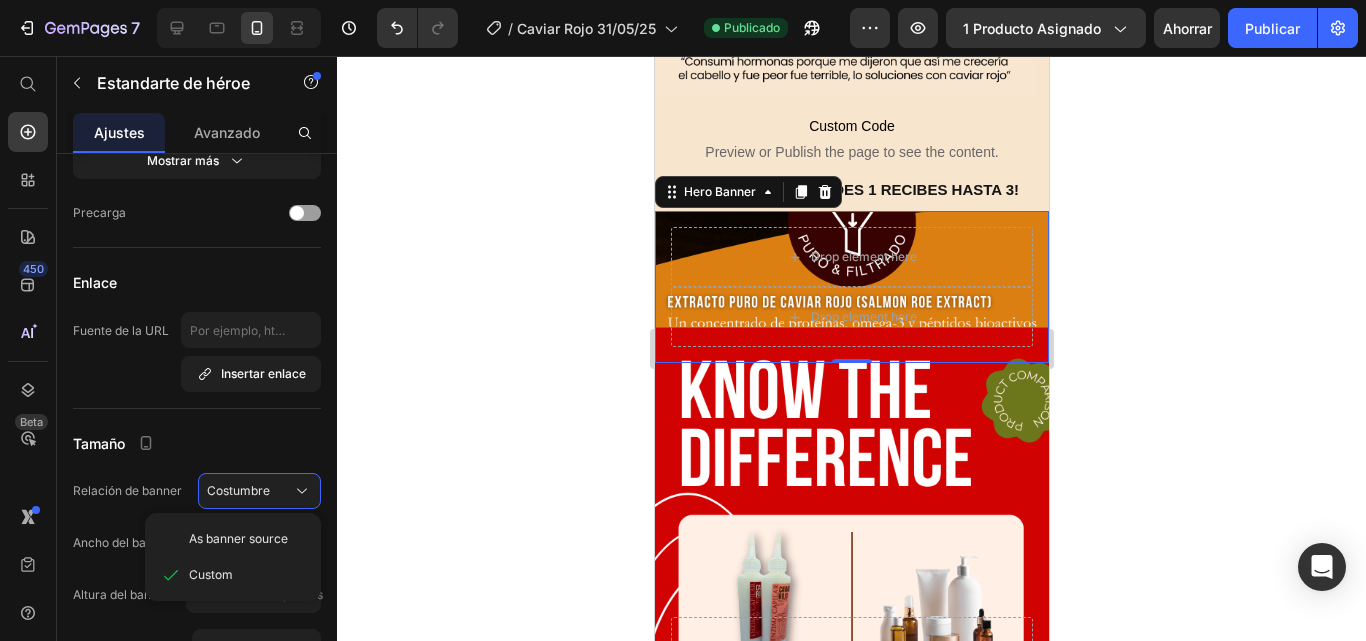 type 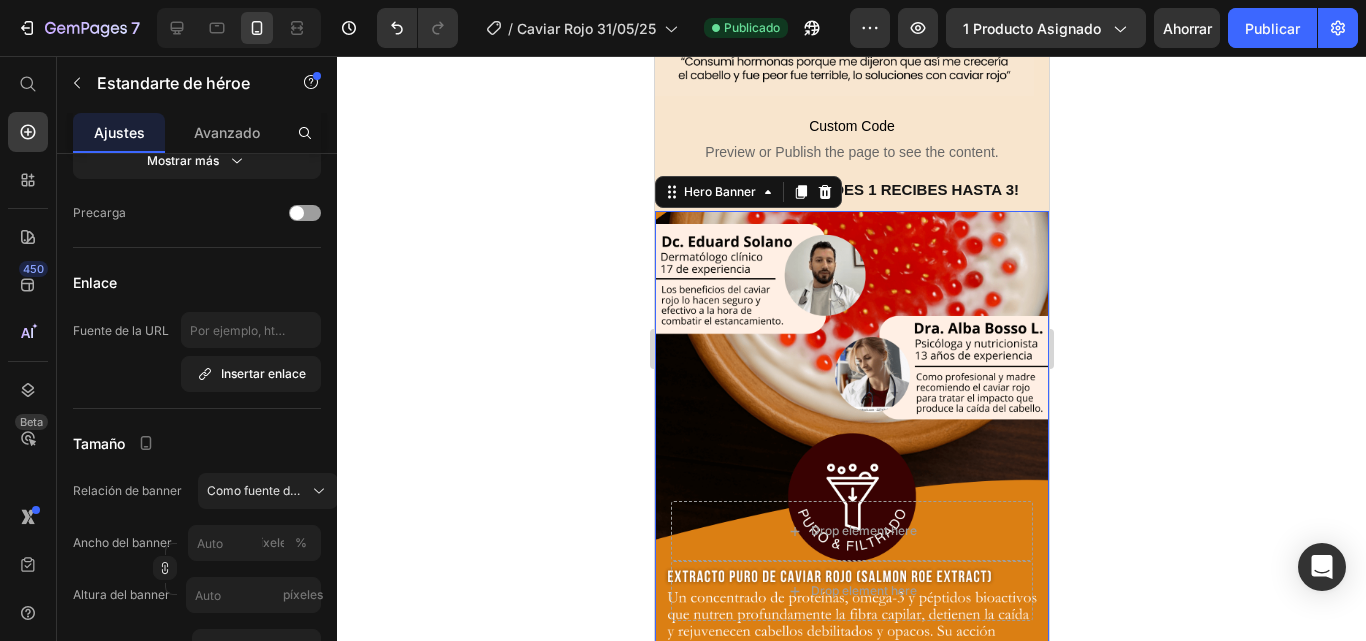 click 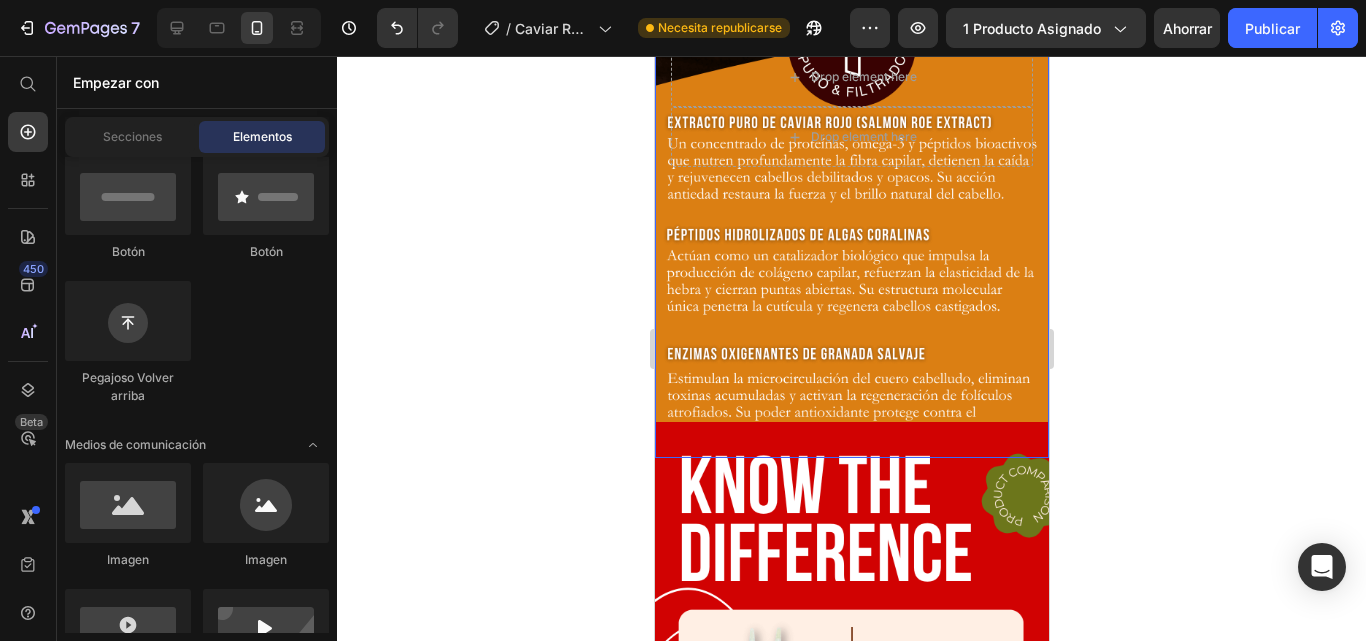 scroll, scrollTop: 6258, scrollLeft: 0, axis: vertical 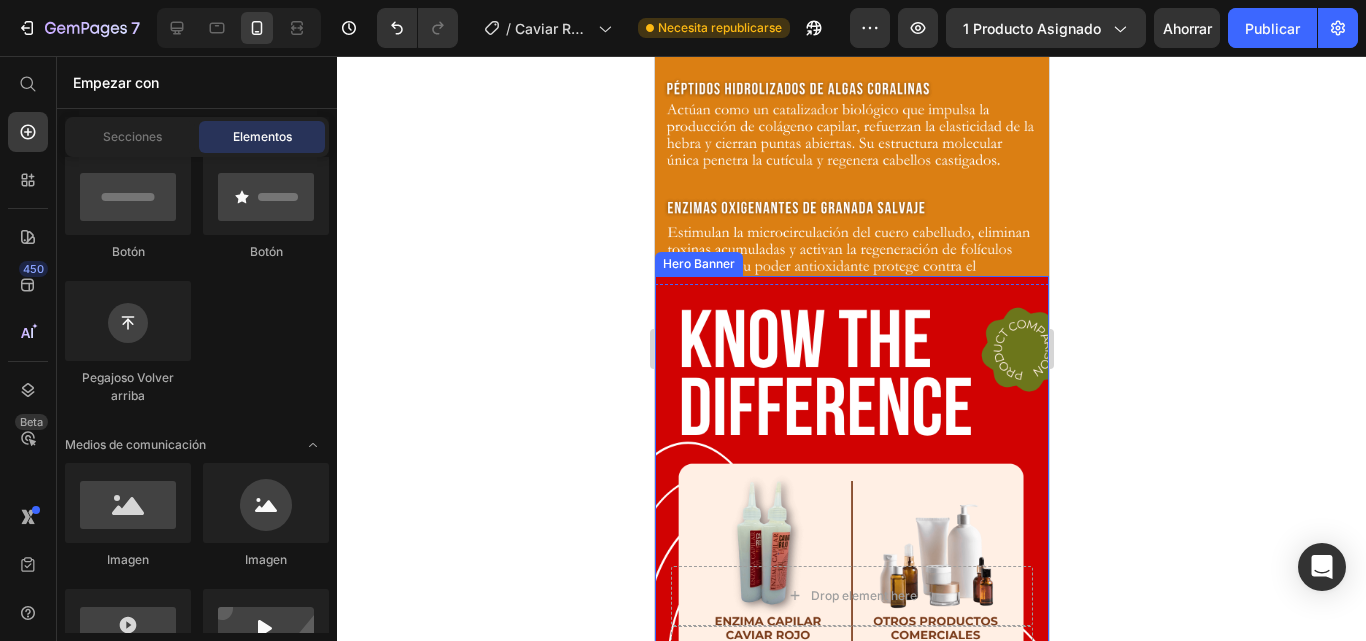 click at bounding box center (851, 626) 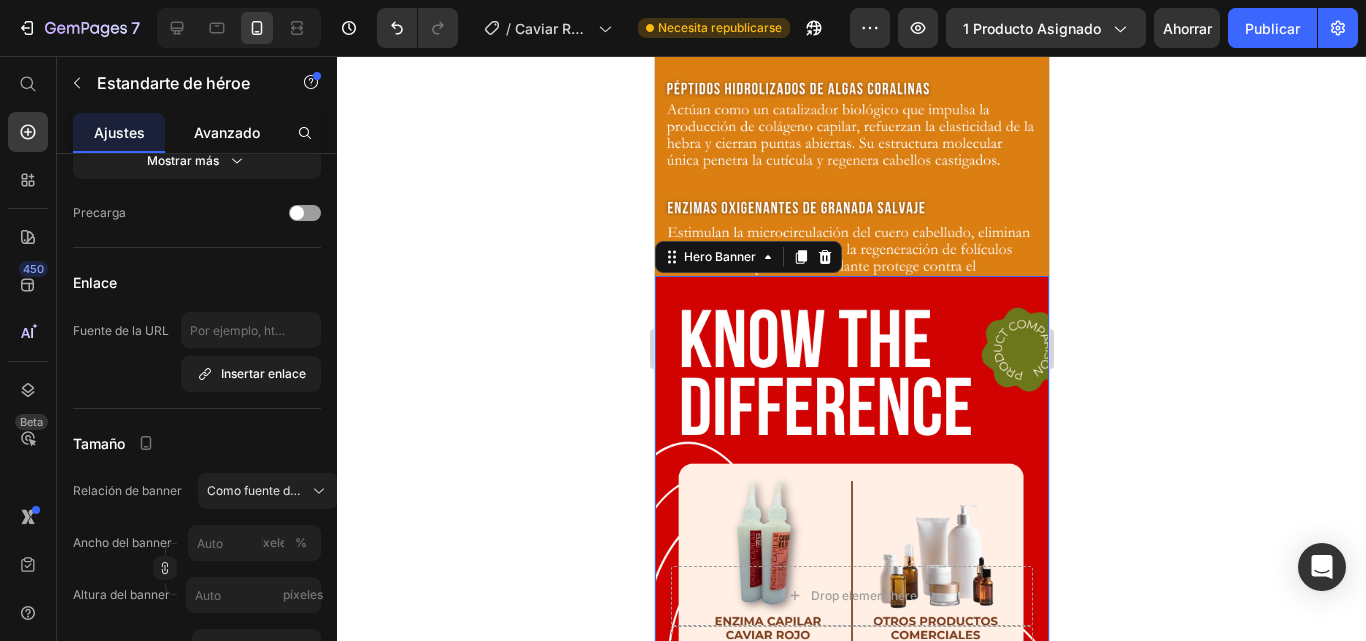 click on "Avanzado" at bounding box center (227, 132) 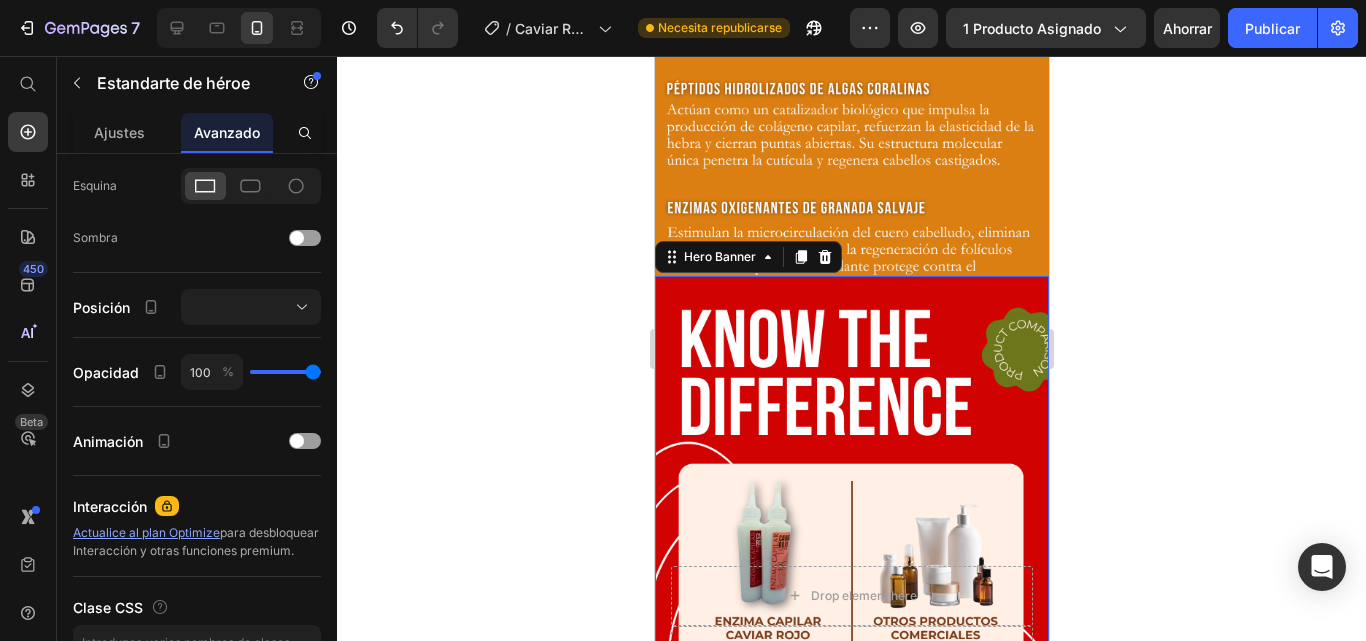 scroll, scrollTop: 0, scrollLeft: 0, axis: both 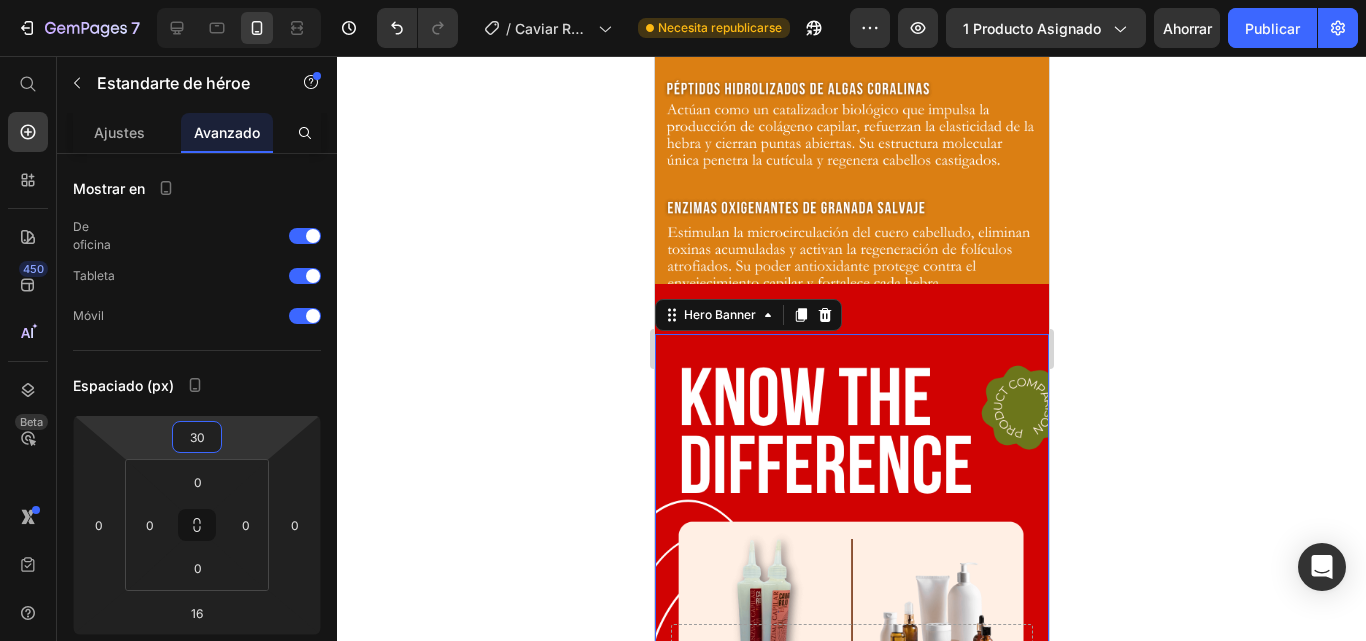 type on "66" 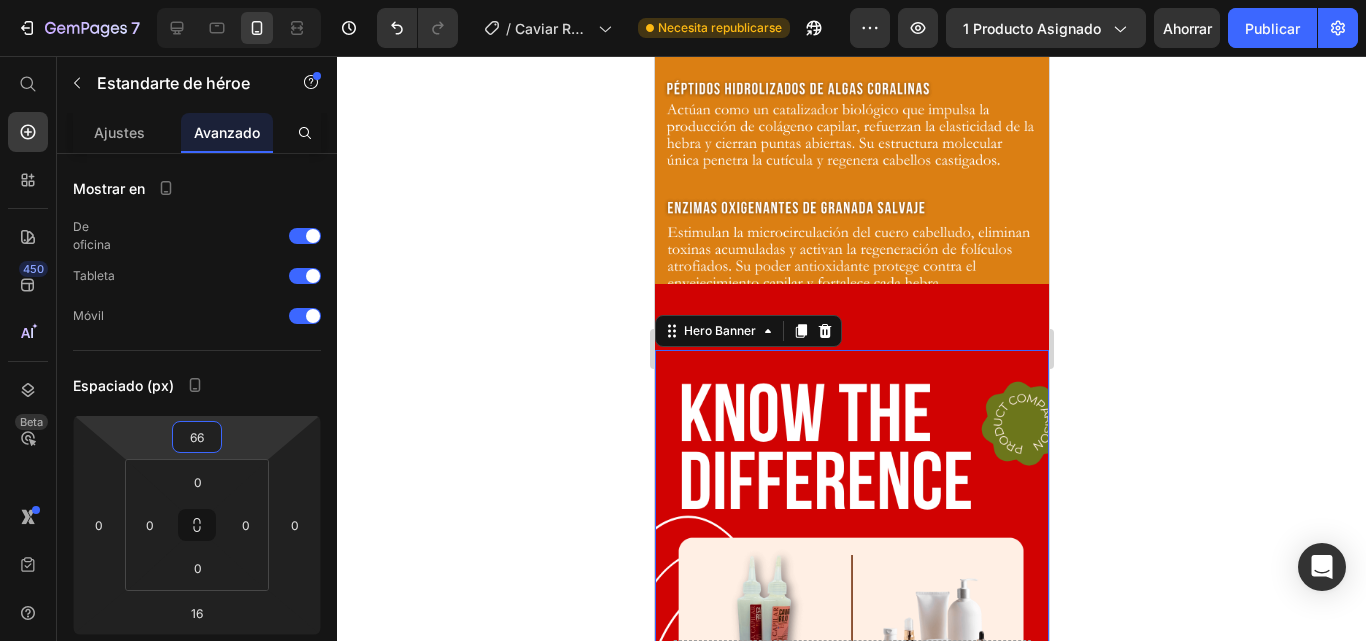 drag, startPoint x: 255, startPoint y: 424, endPoint x: 253, endPoint y: 387, distance: 37.054016 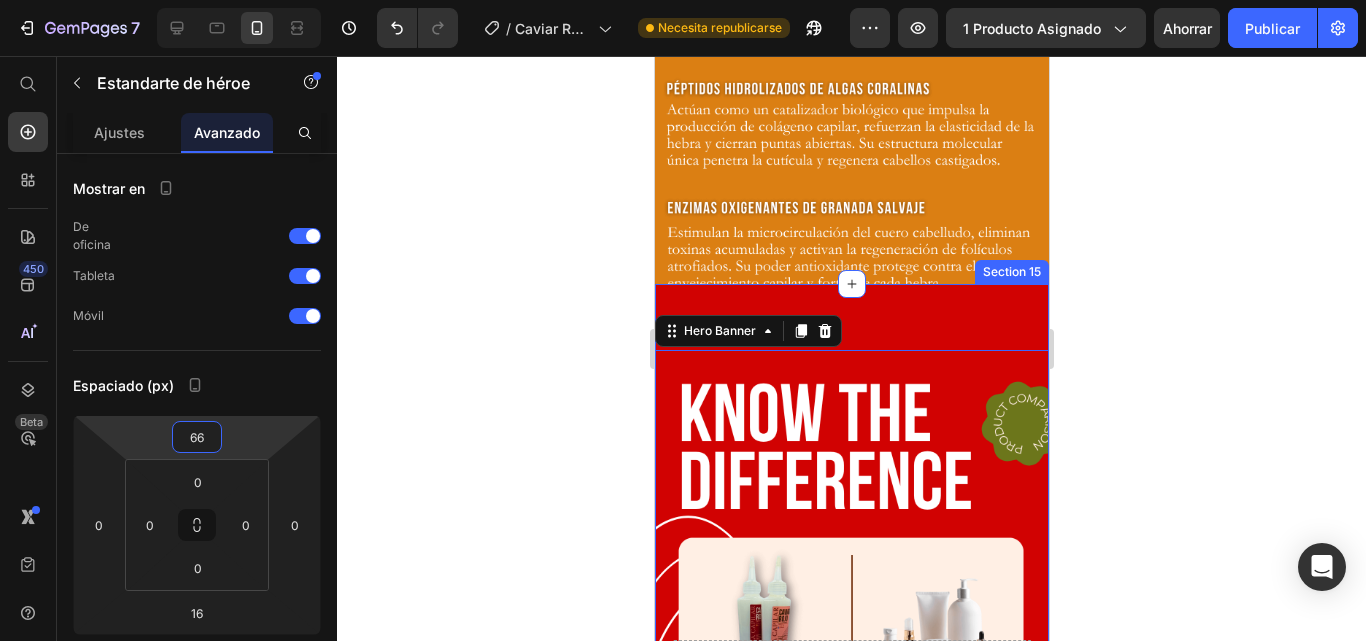 click on "Drop element here
Drop element here Hero Banner   16 Video Row
Custom Code
Preview or Publish the page to see the content. Custom Code ¡En este momento PIDES 1 RECIBES HASTA 3! Heading Row
Drop element here
Drop element here Hero Banner" at bounding box center (851, 1253) 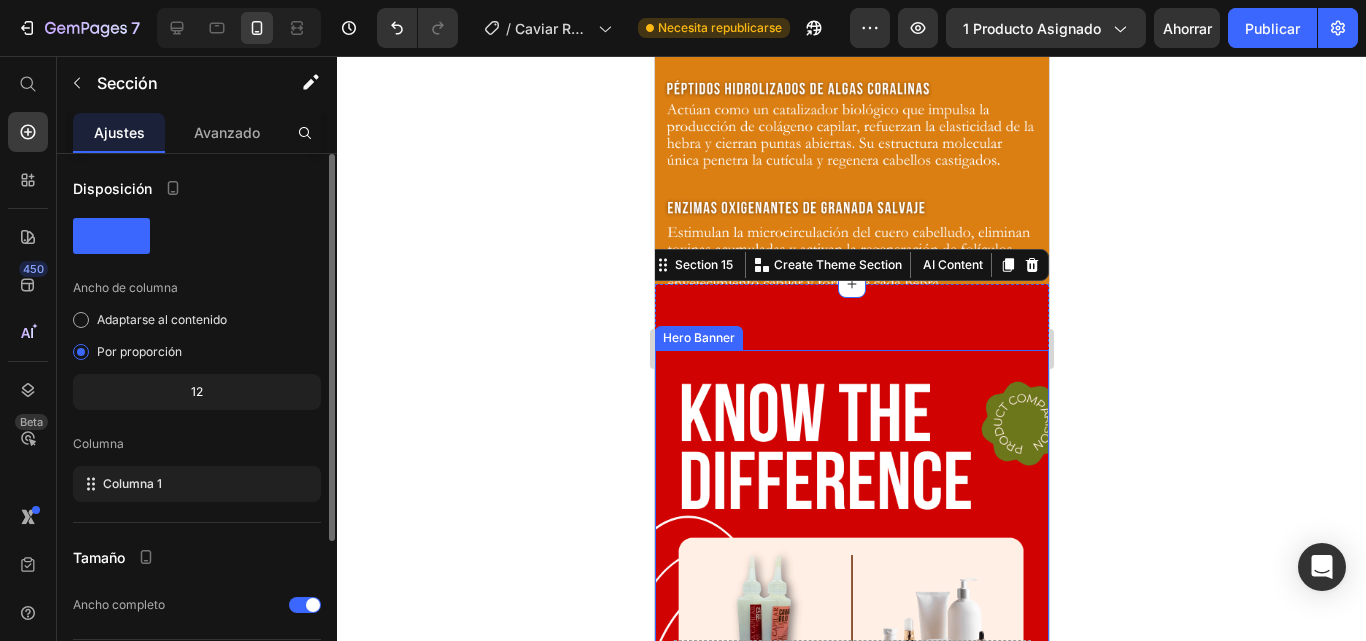 scroll, scrollTop: 200, scrollLeft: 0, axis: vertical 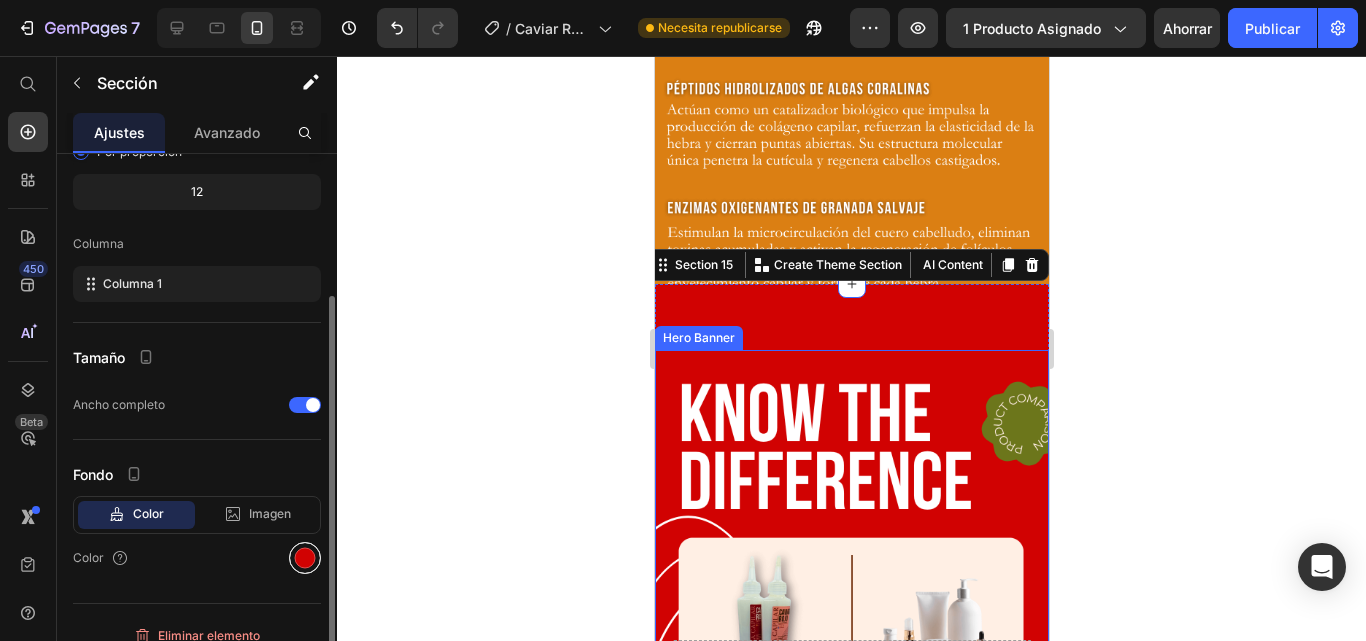 click at bounding box center [305, 558] 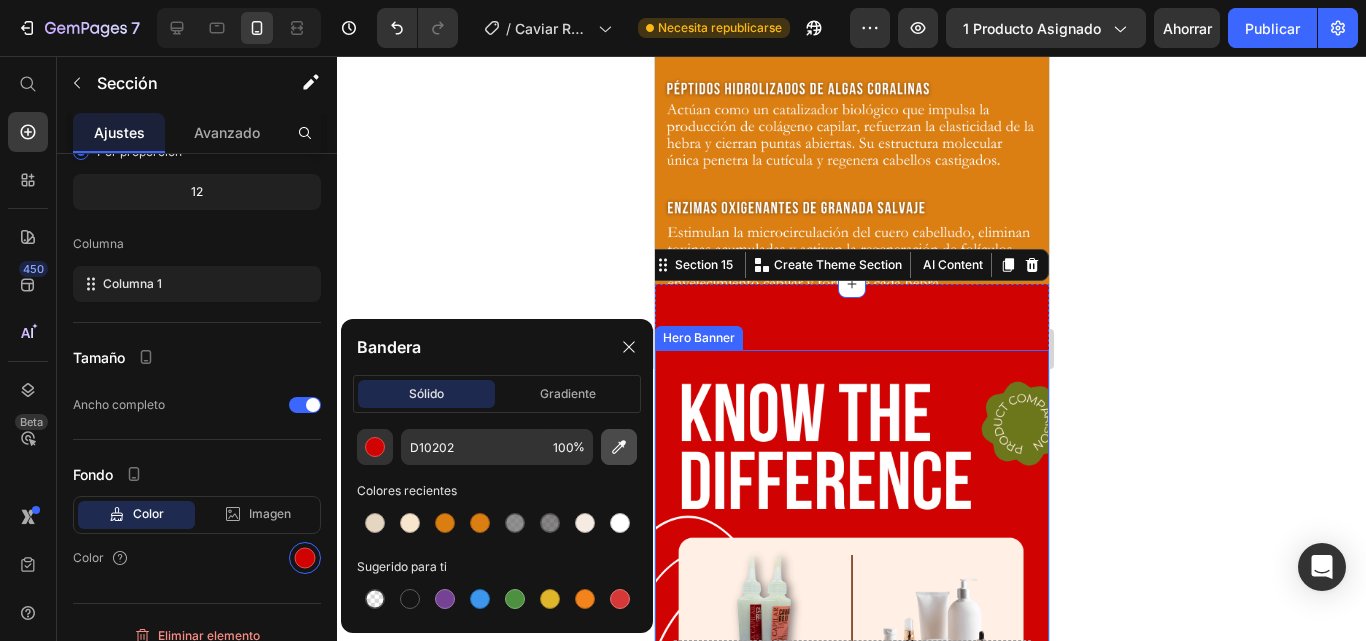 click 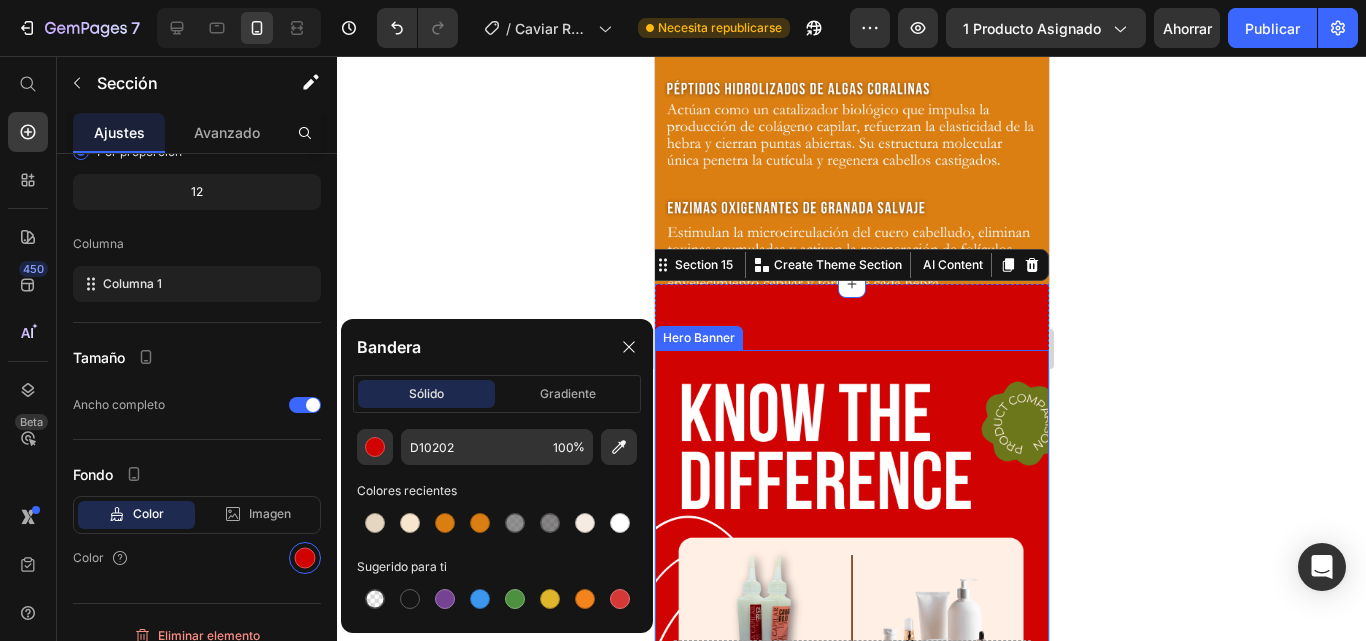 type on "DB7F13" 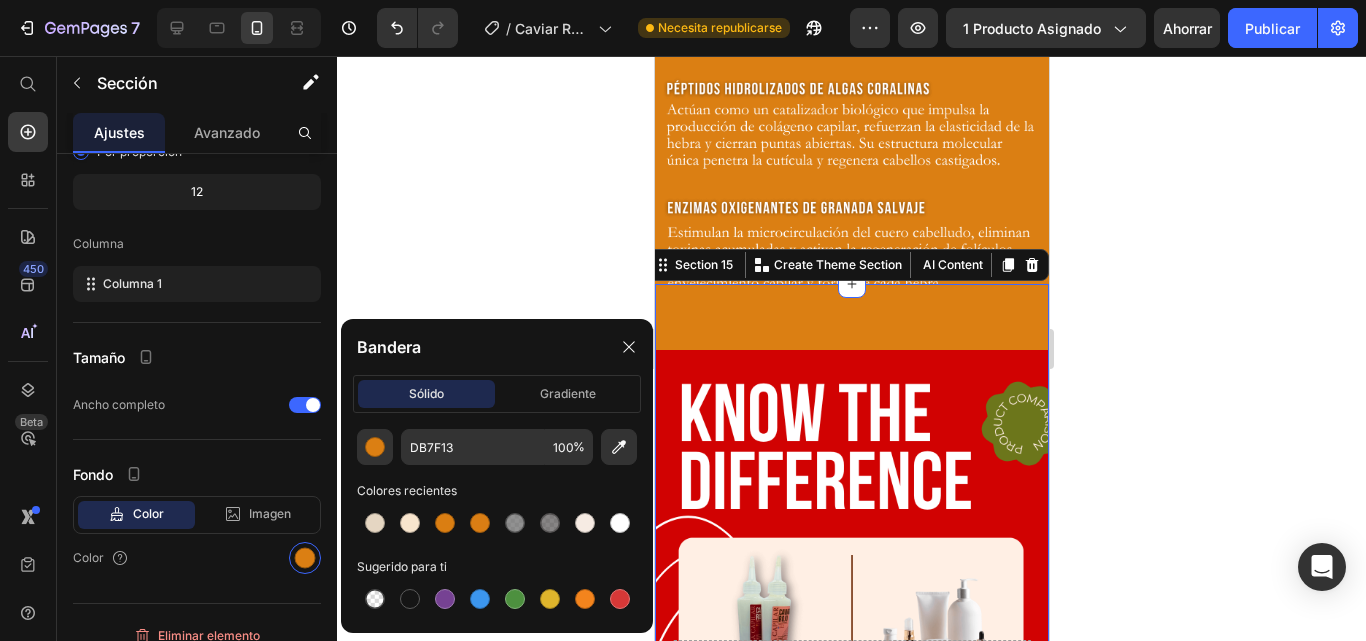 click on "Drop element here
Drop element here Hero Banner Video Row
Custom Code
Preview or Publish the page to see the content. Custom Code ¡En este momento PIDES 1 RECIBES HASTA 3! Heading Row
Drop element here
Drop element here Hero Banner" at bounding box center (851, 1253) 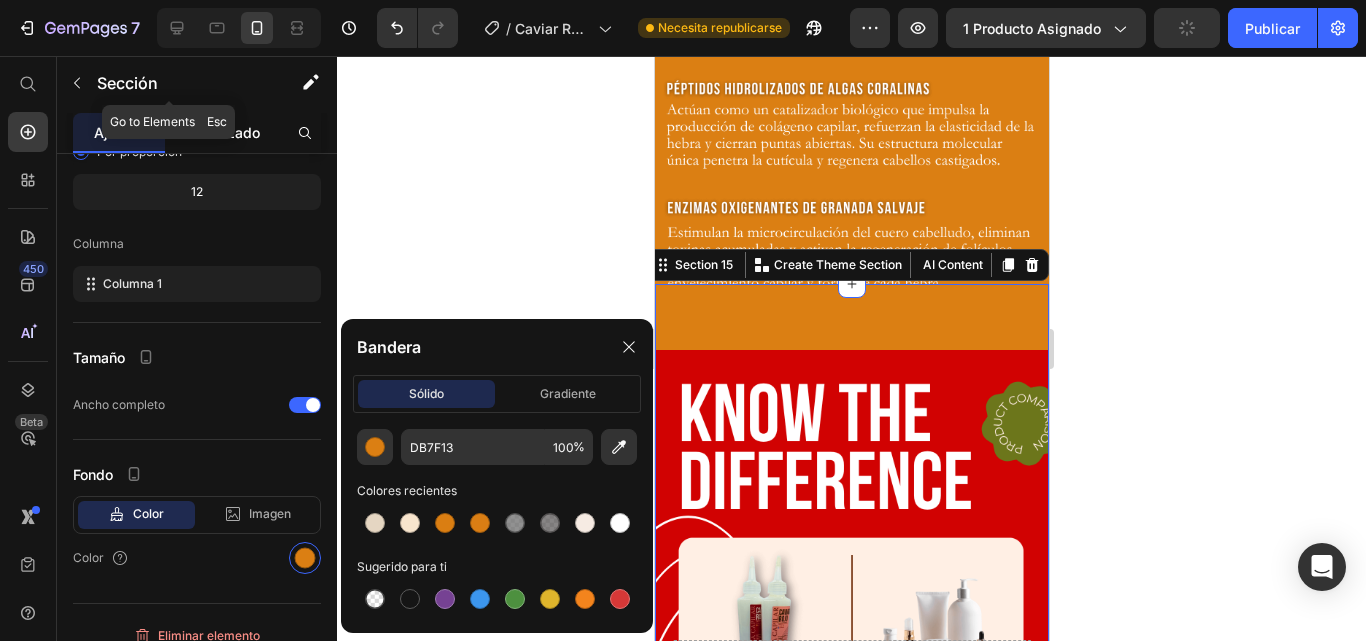 click on "Avanzado" at bounding box center [227, 132] 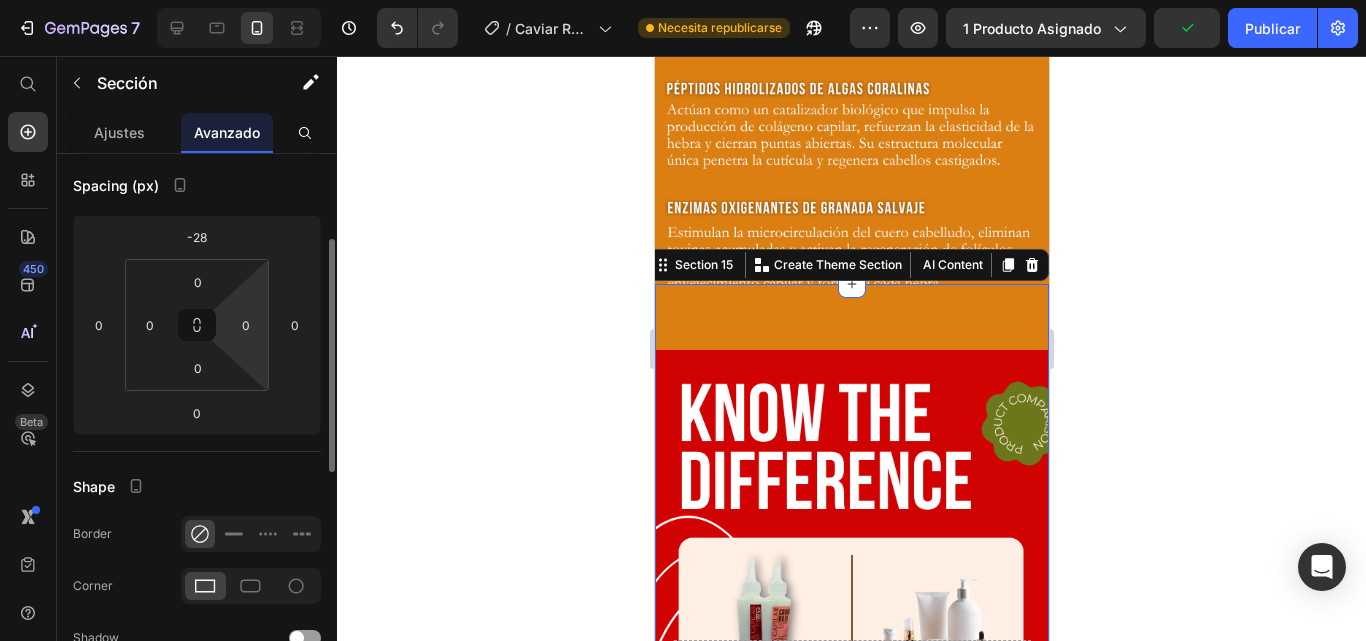 scroll, scrollTop: 0, scrollLeft: 0, axis: both 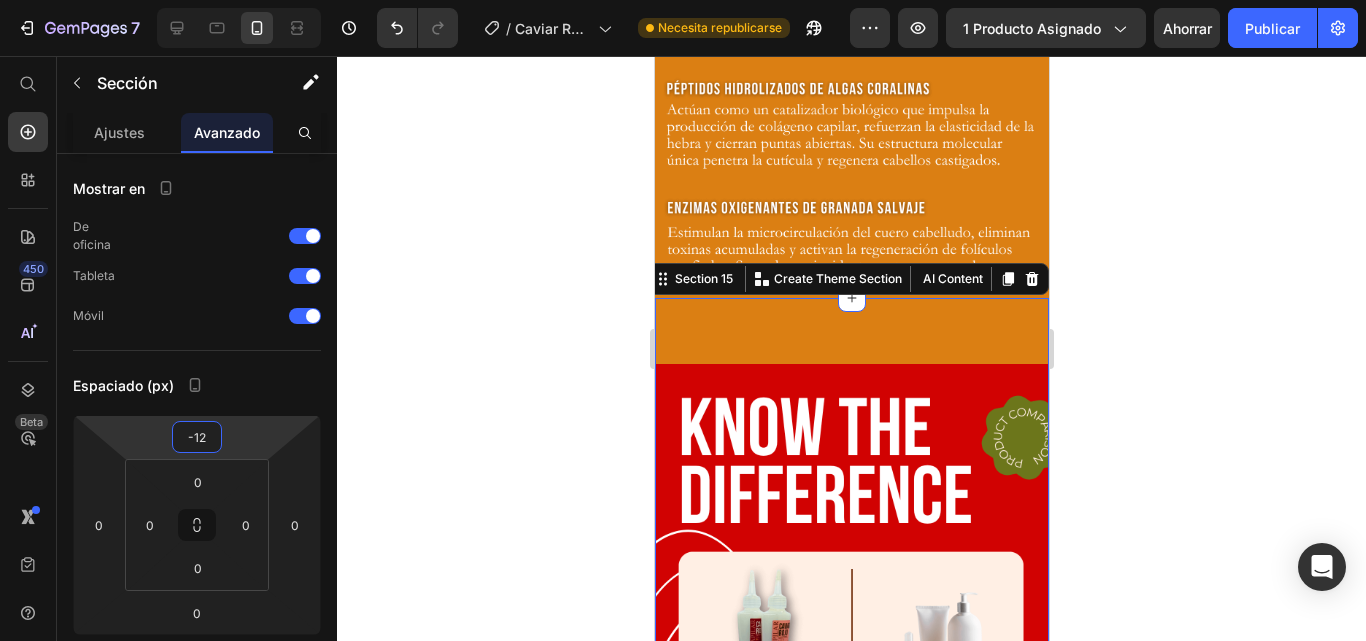 type on "-18" 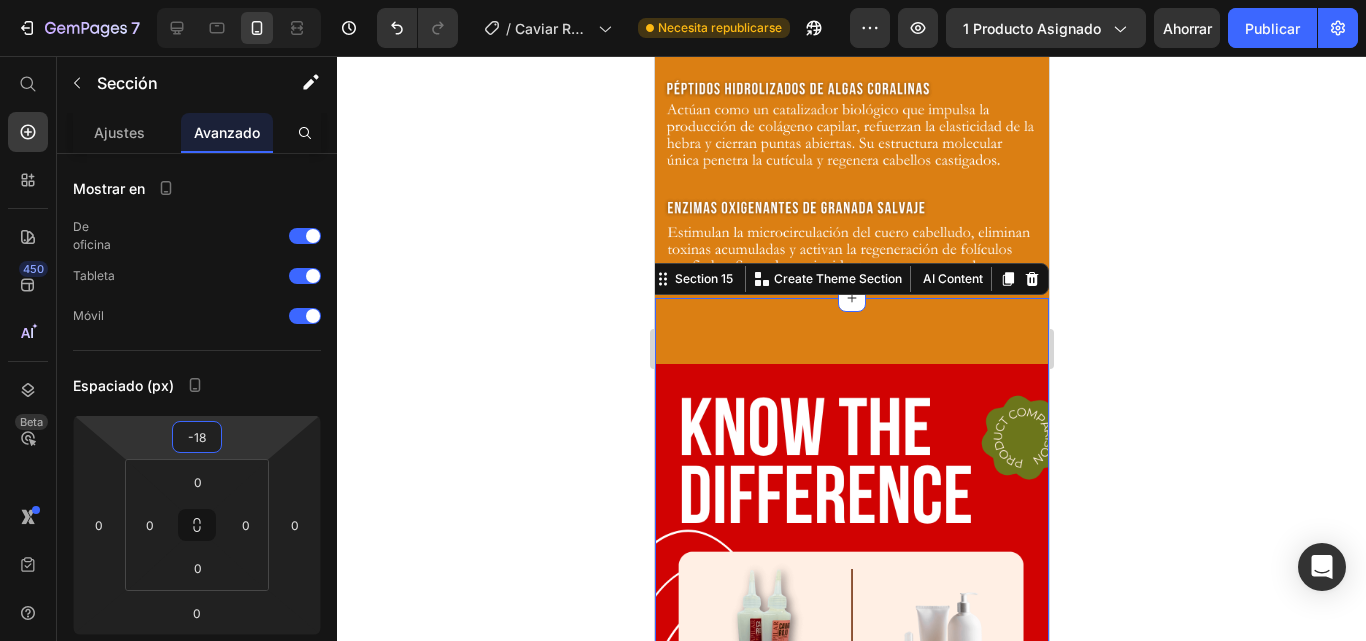 drag, startPoint x: 250, startPoint y: 421, endPoint x: 275, endPoint y: 416, distance: 25.495098 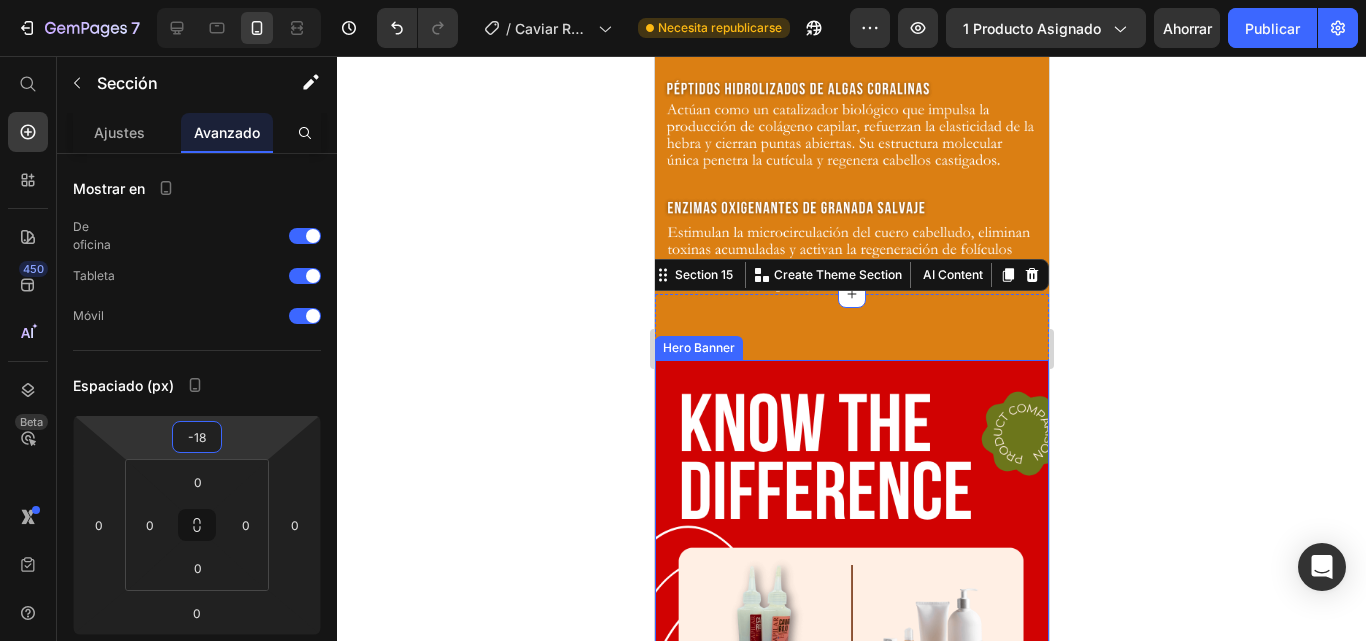 click at bounding box center (851, 710) 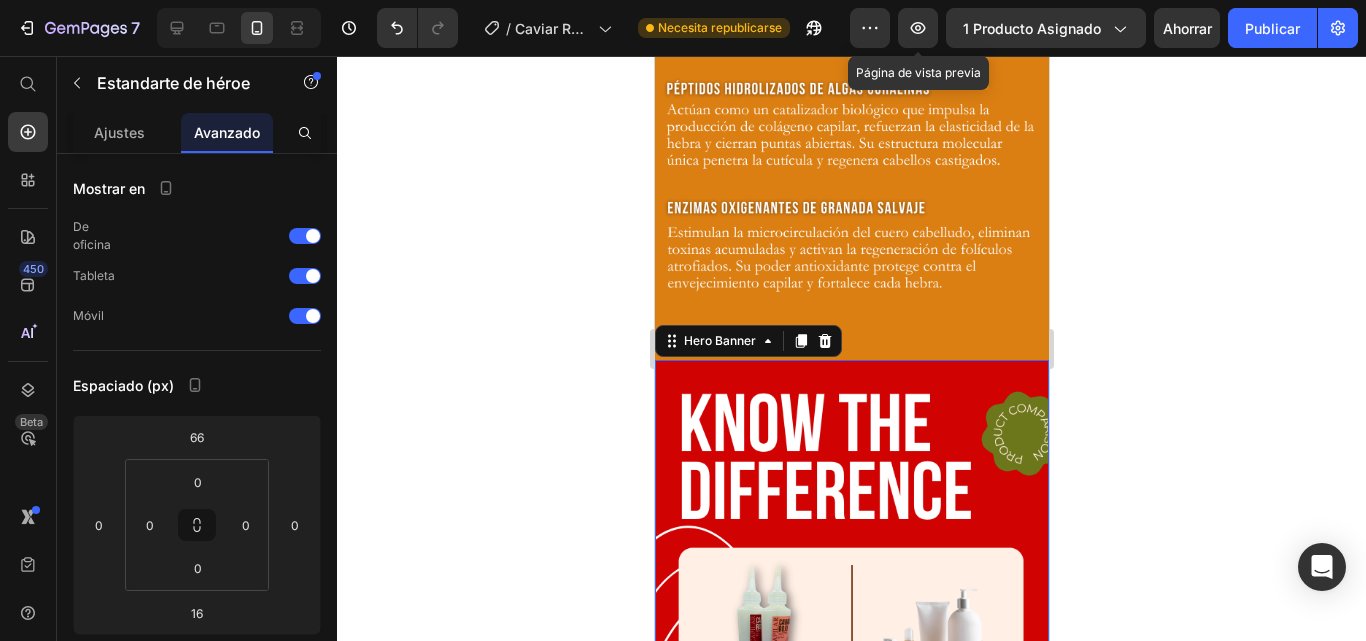 click at bounding box center (851, 710) 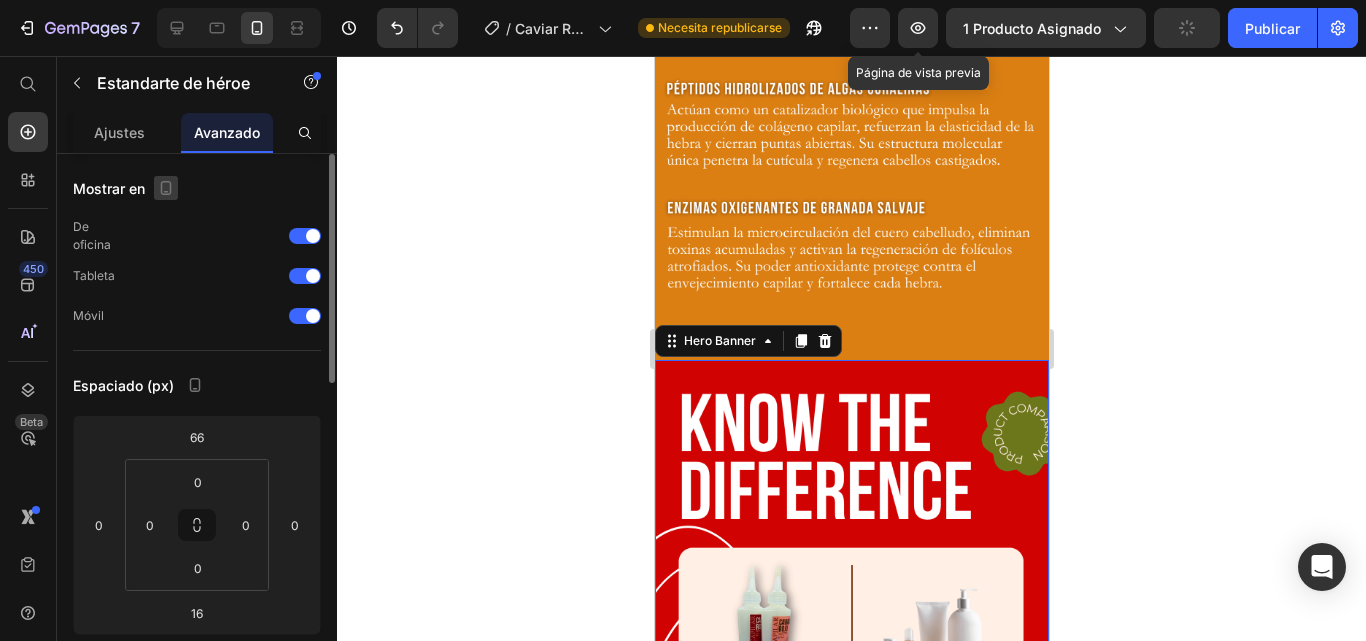 click on "Ajustes" at bounding box center (119, 132) 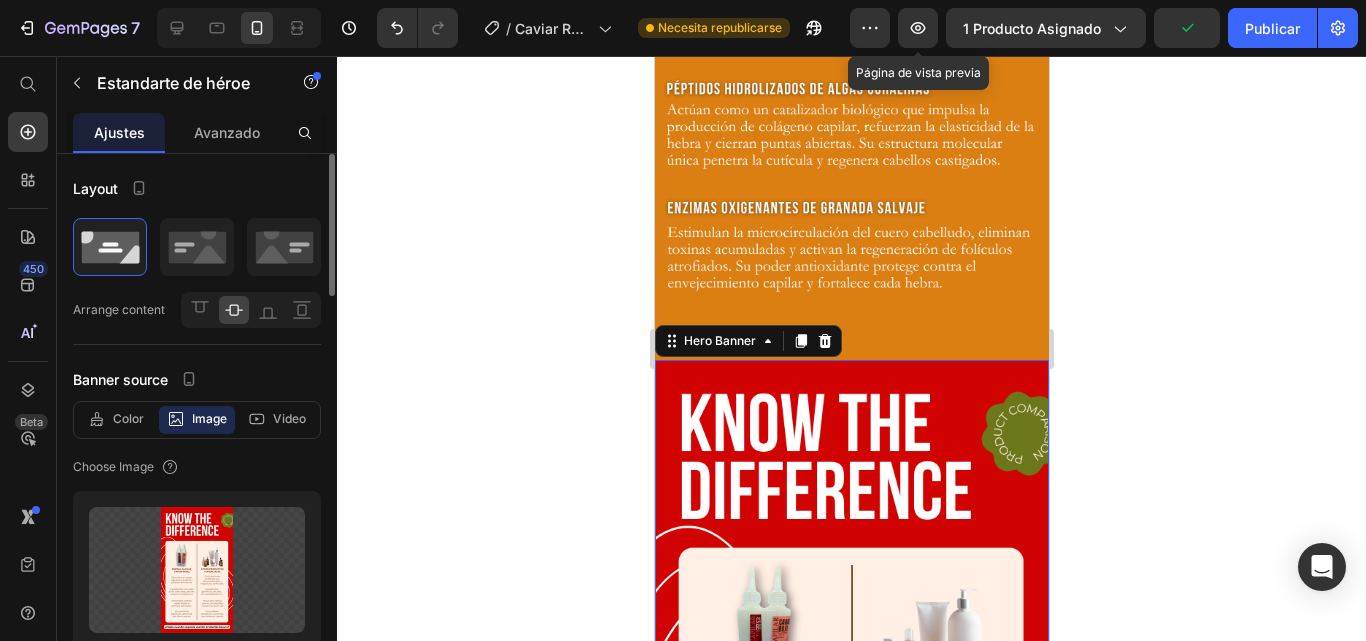 scroll, scrollTop: 200, scrollLeft: 0, axis: vertical 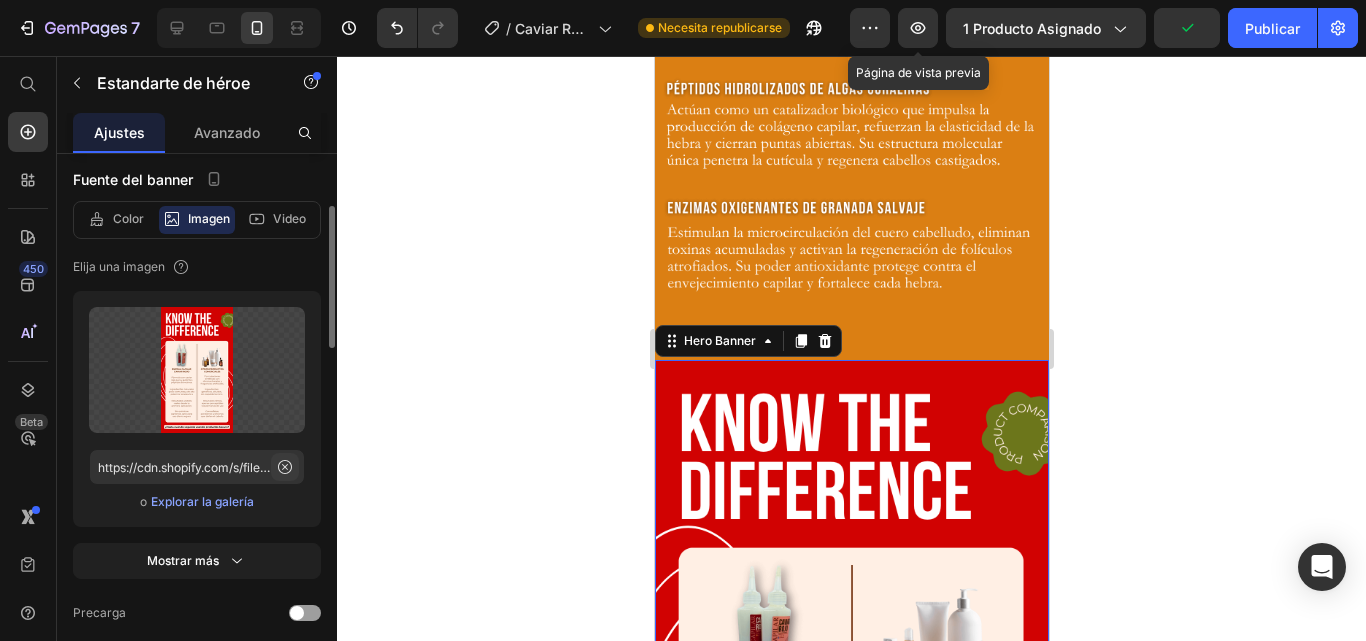 click 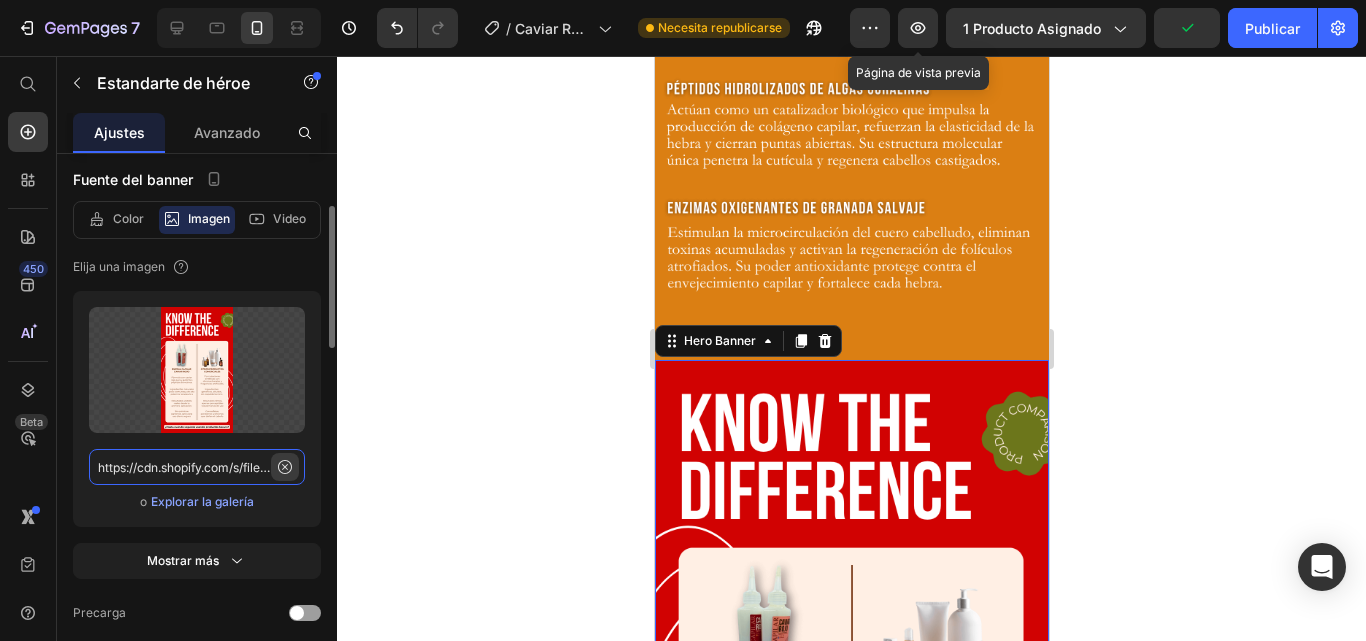 type 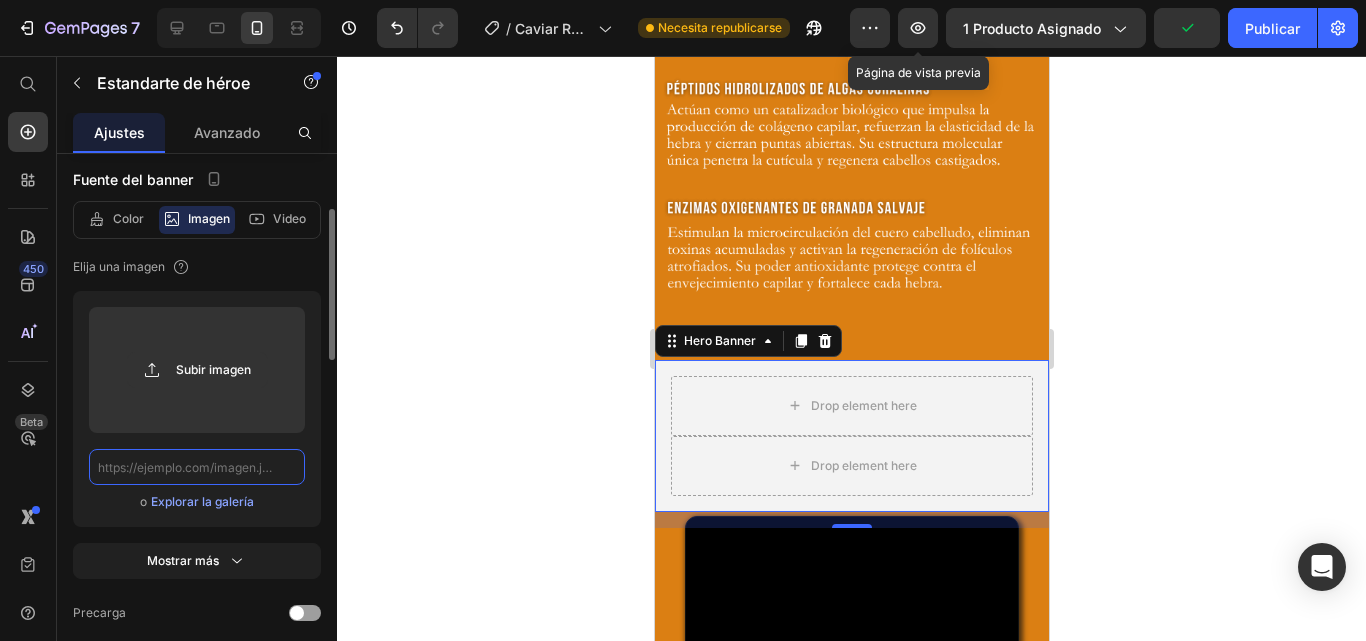 scroll, scrollTop: 0, scrollLeft: 0, axis: both 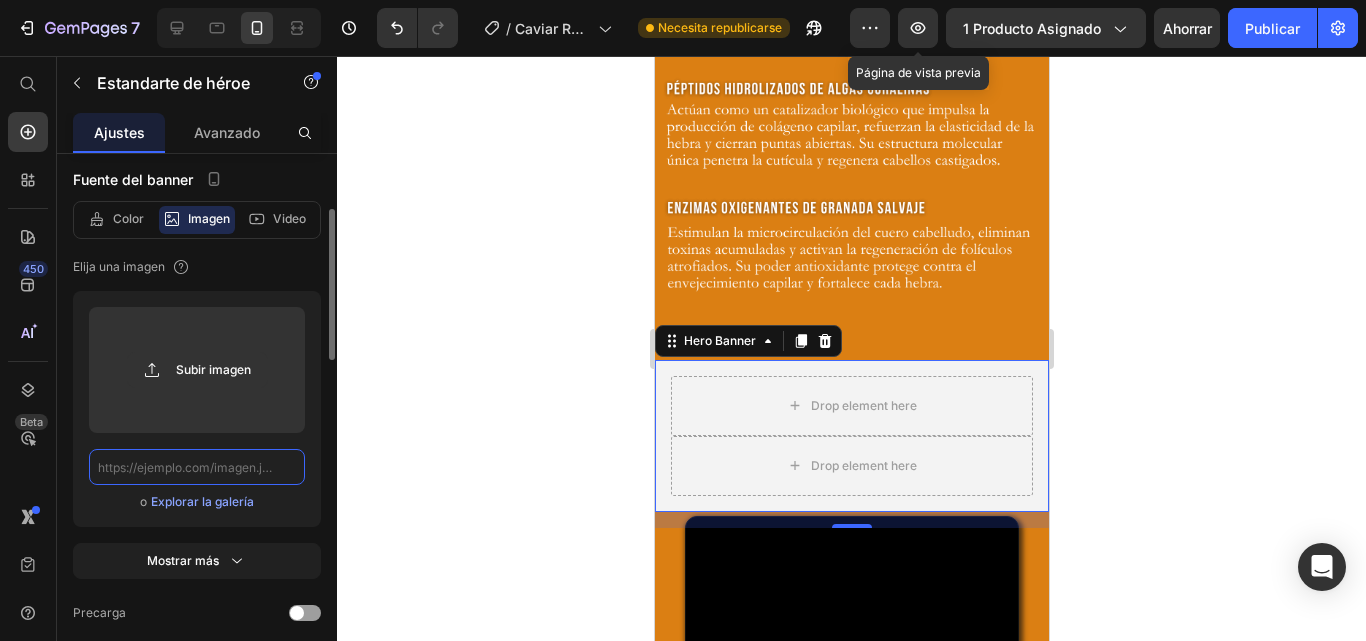 paste on "https://cdn.shopify.com/s/files/1/0573/6208/7999/files/CAVIAR_ROJO_7.png?v=1752434773" 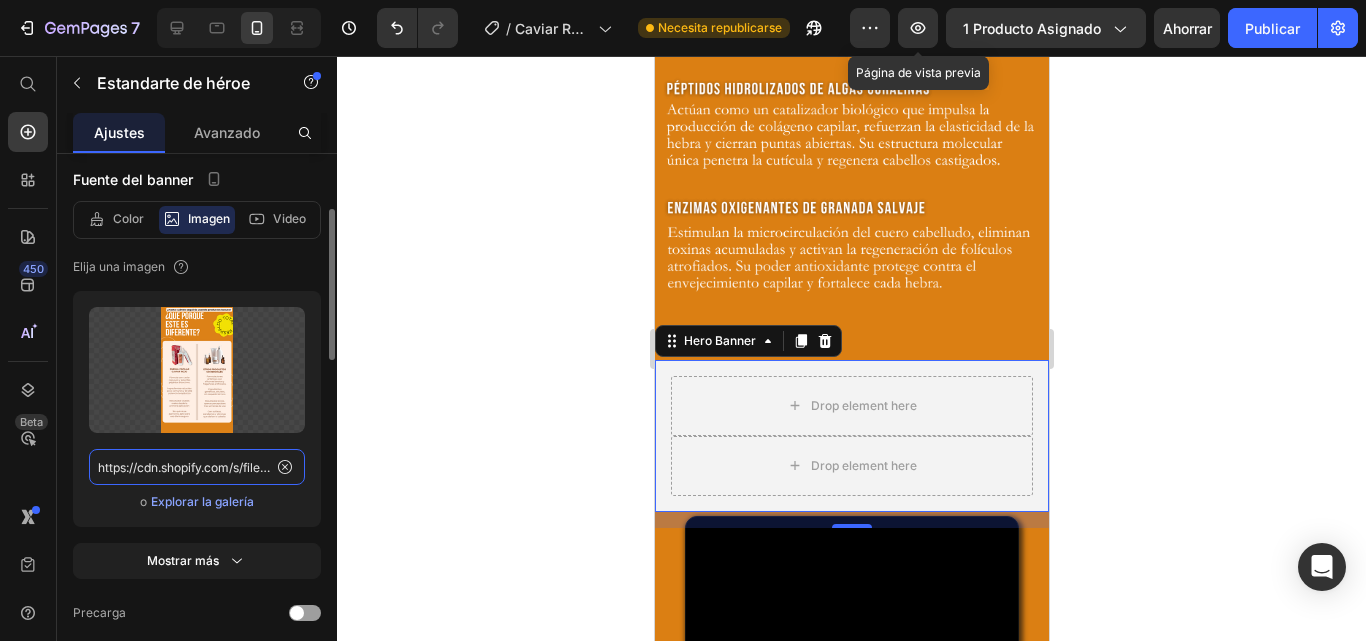 scroll, scrollTop: 0, scrollLeft: 349, axis: horizontal 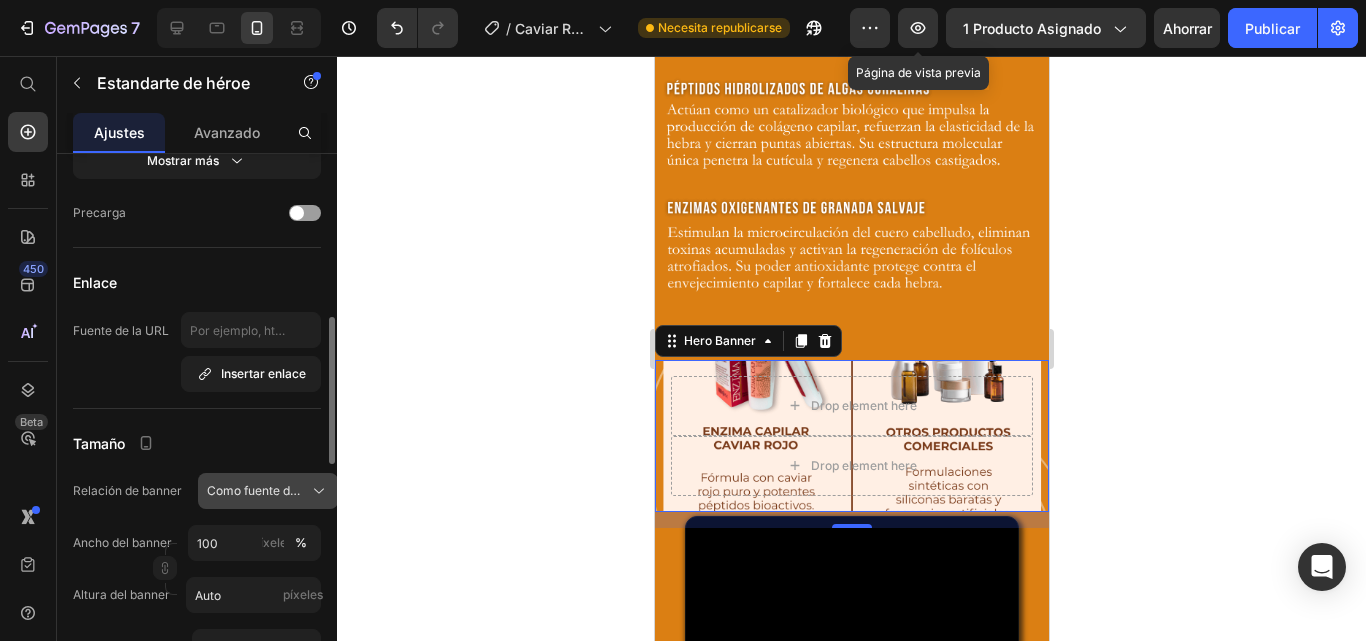 type on "https://cdn.shopify.com/s/files/1/0573/6208/7999/files/CAVIAR_ROJO_7.png?v=1752434773" 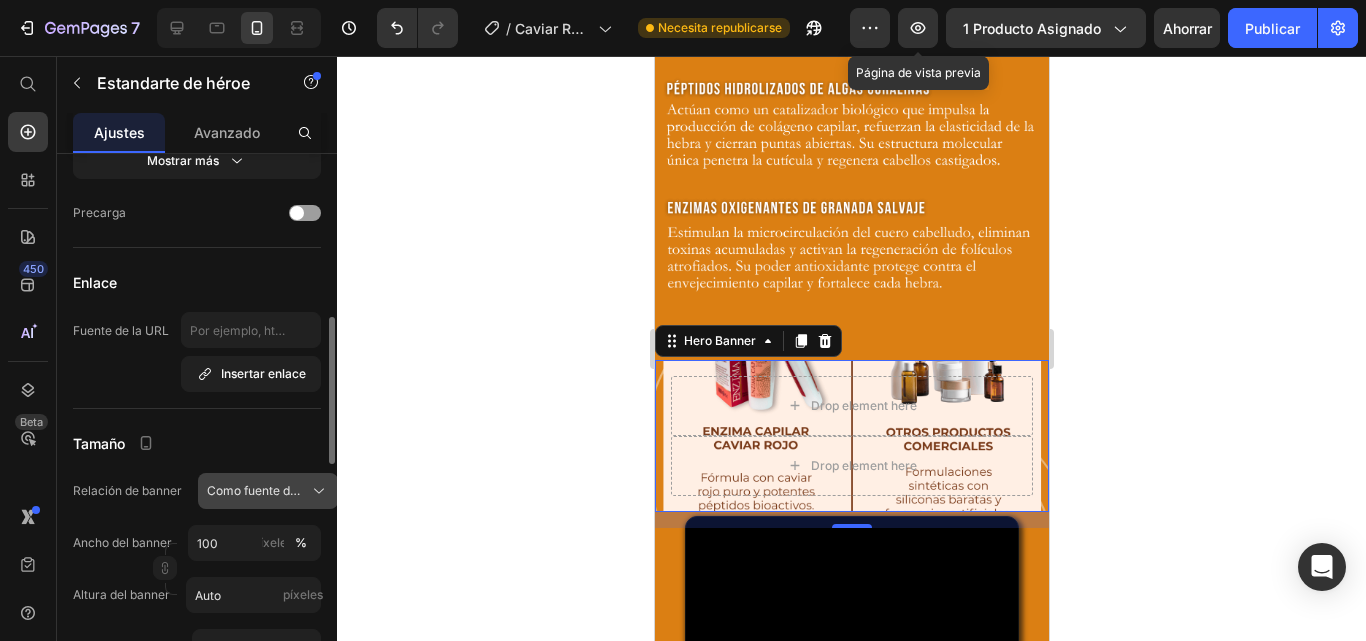 click on "Como fuente de banner" at bounding box center [273, 490] 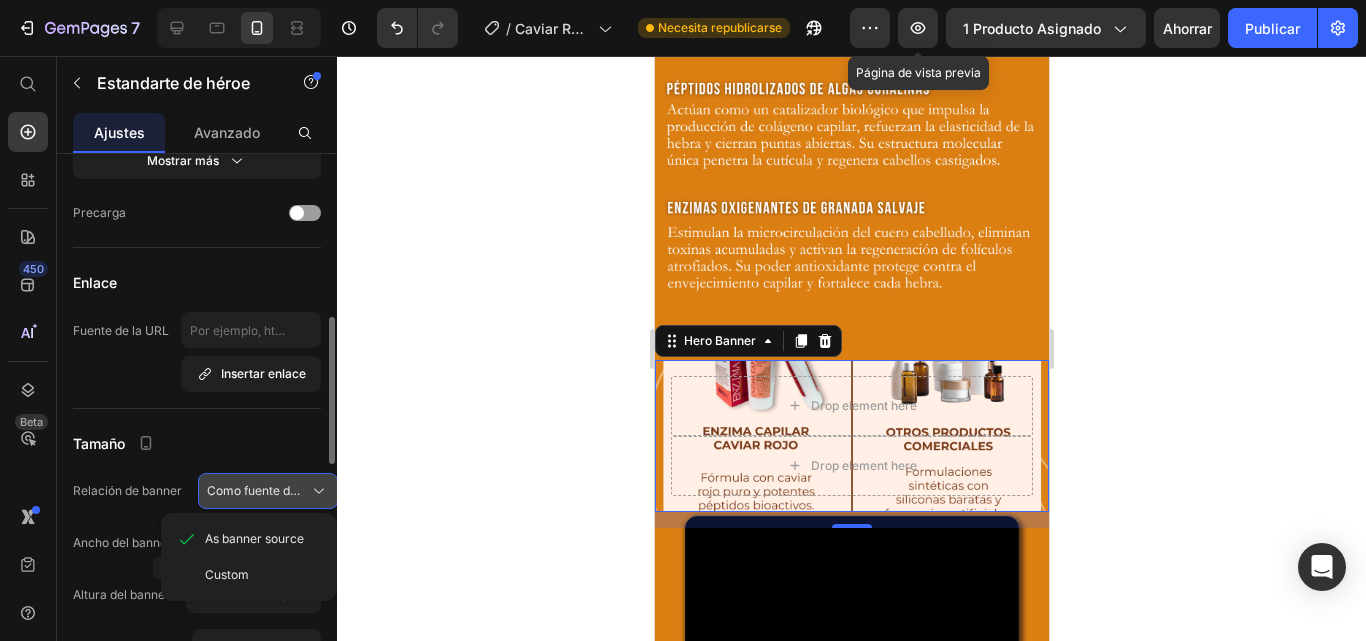 scroll, scrollTop: 0, scrollLeft: 0, axis: both 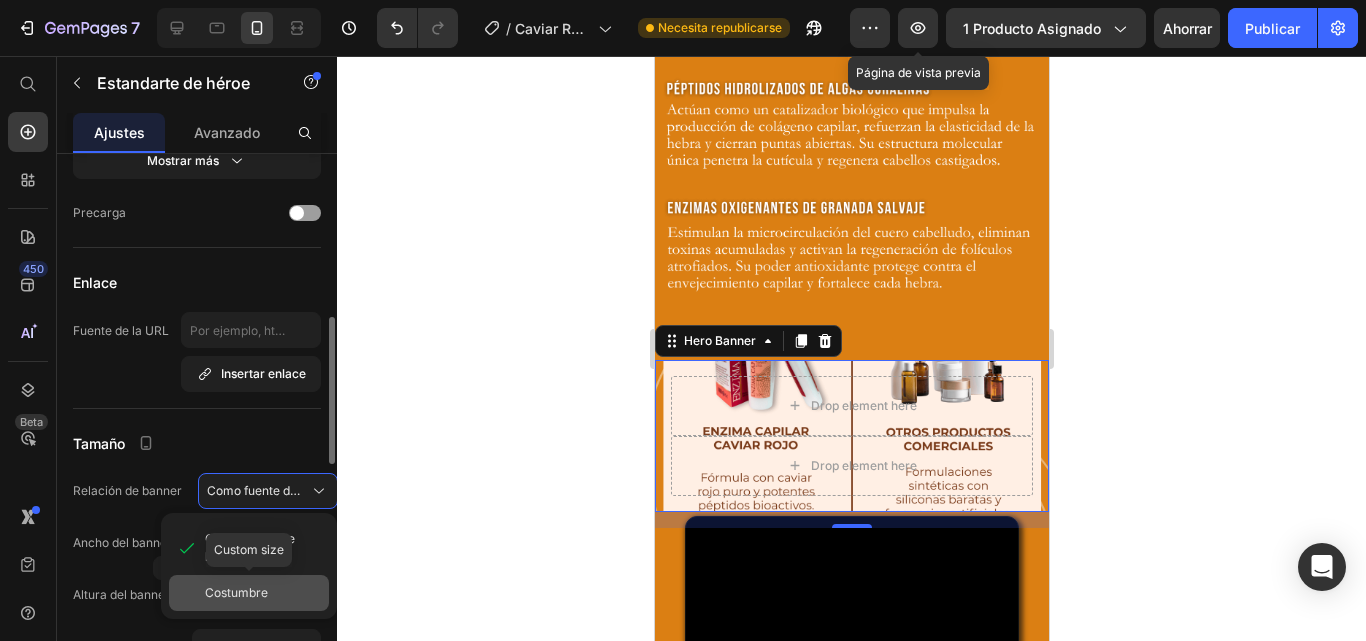 click on "Costumbre" at bounding box center [236, 592] 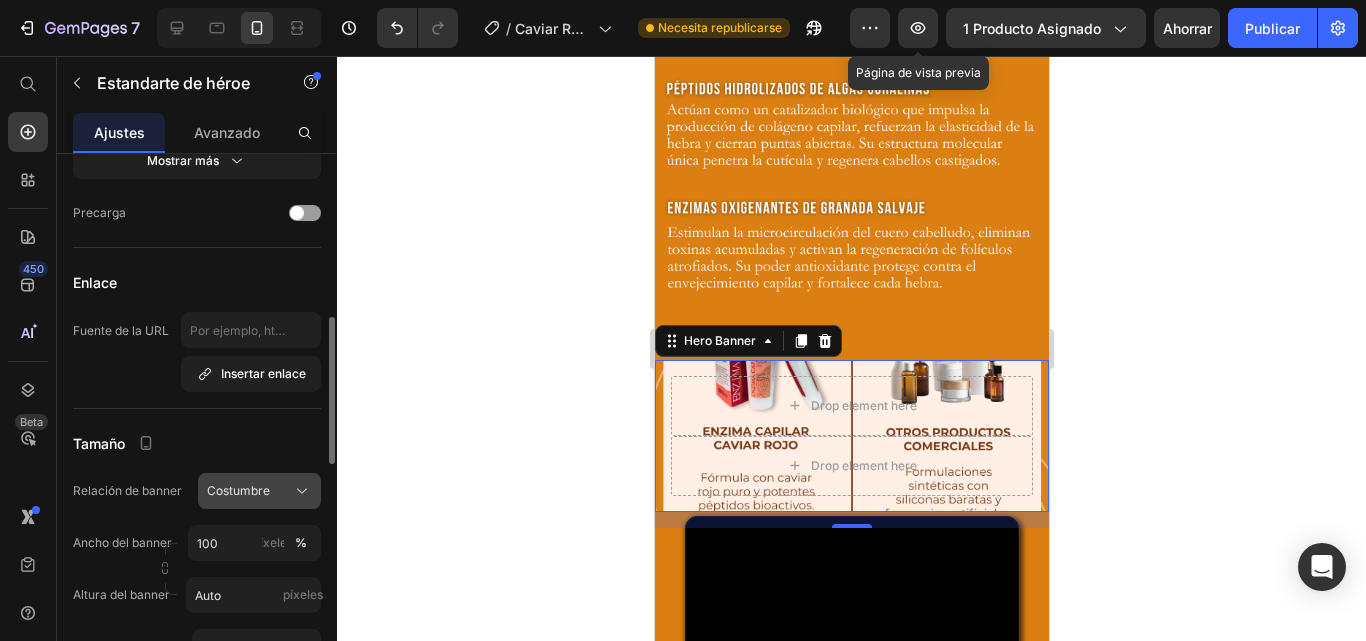click on "Costumbre" at bounding box center (259, 491) 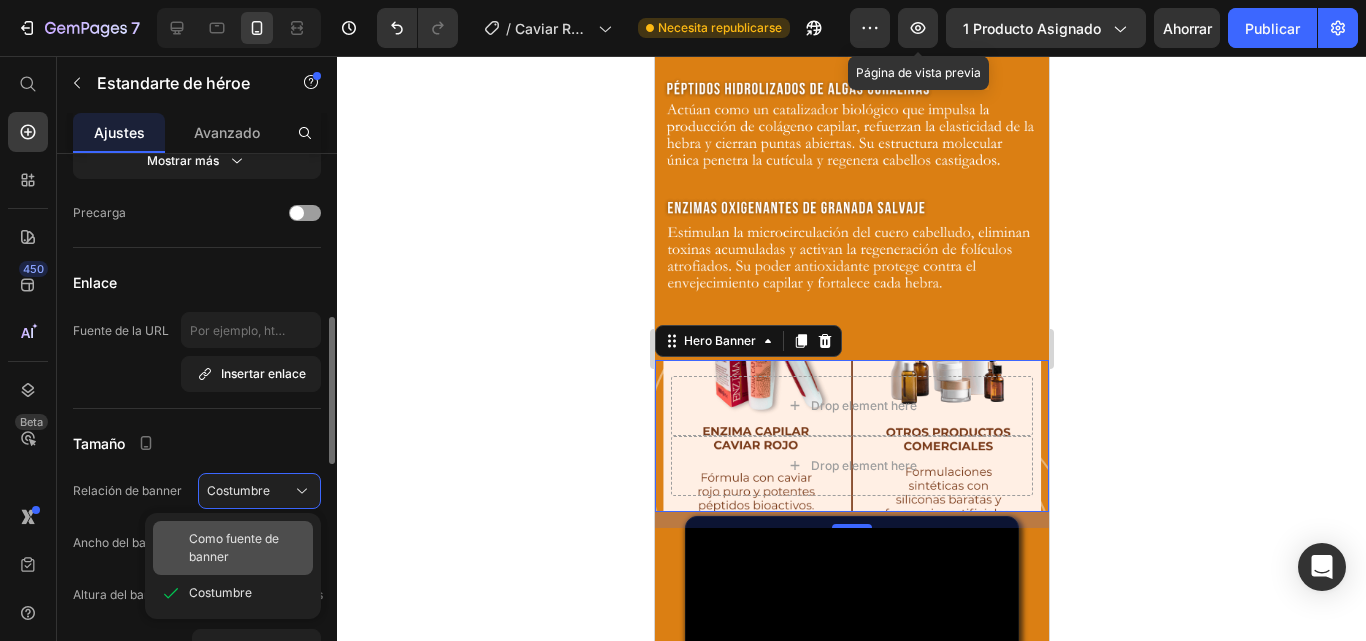 click on "Como fuente de banner" at bounding box center (247, 548) 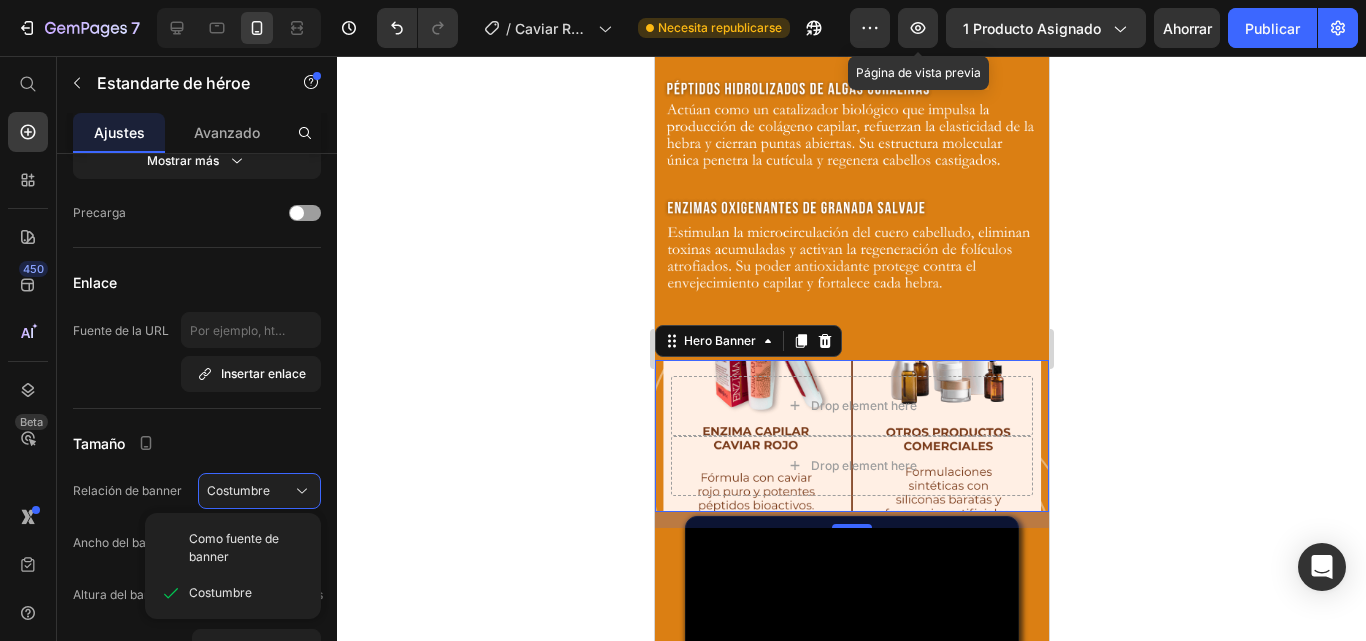 type 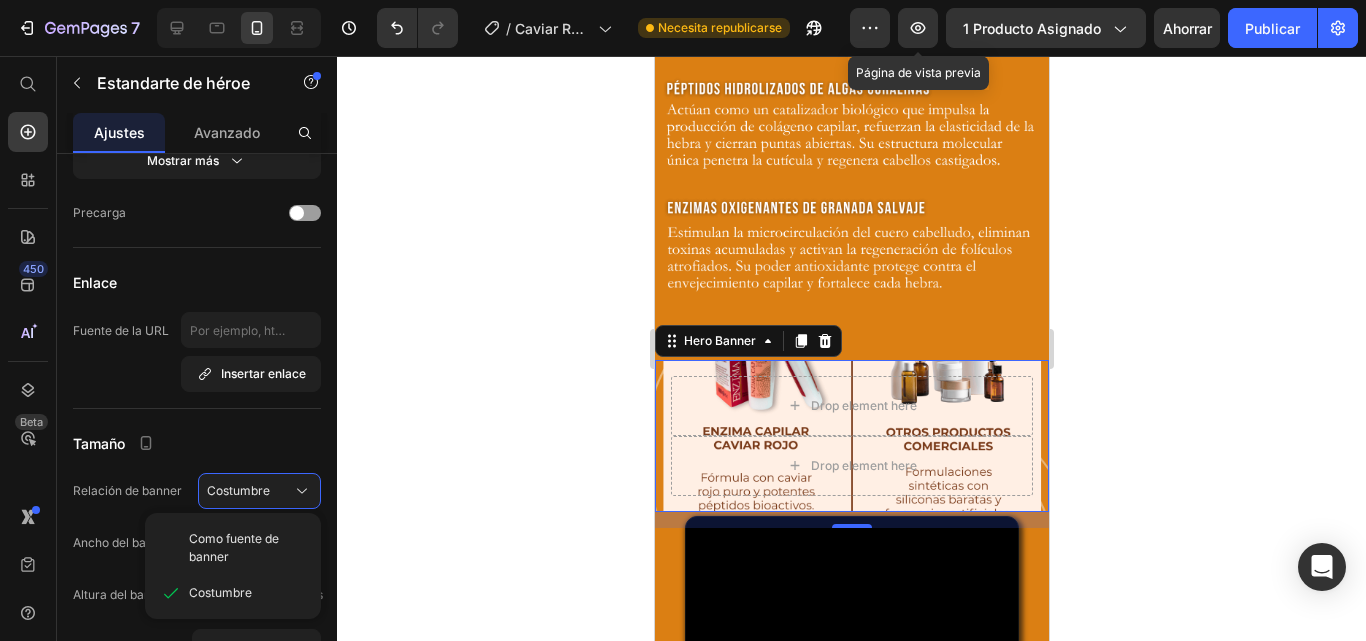 type 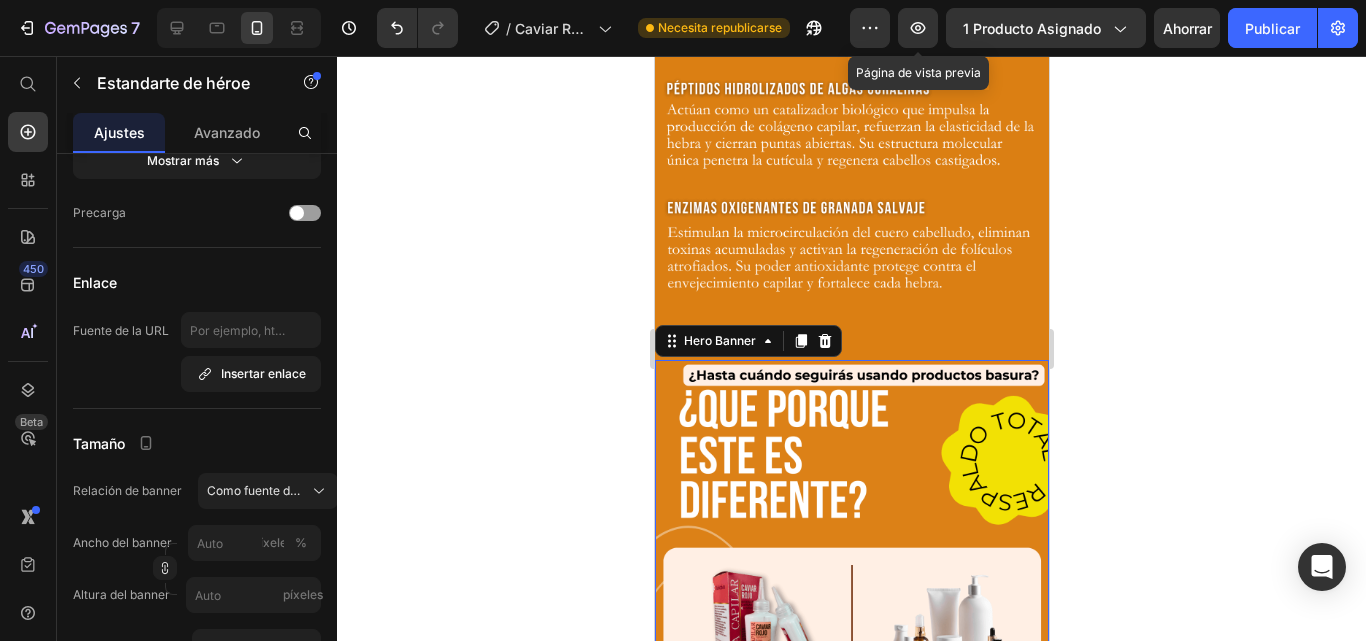 click at bounding box center (851, 710) 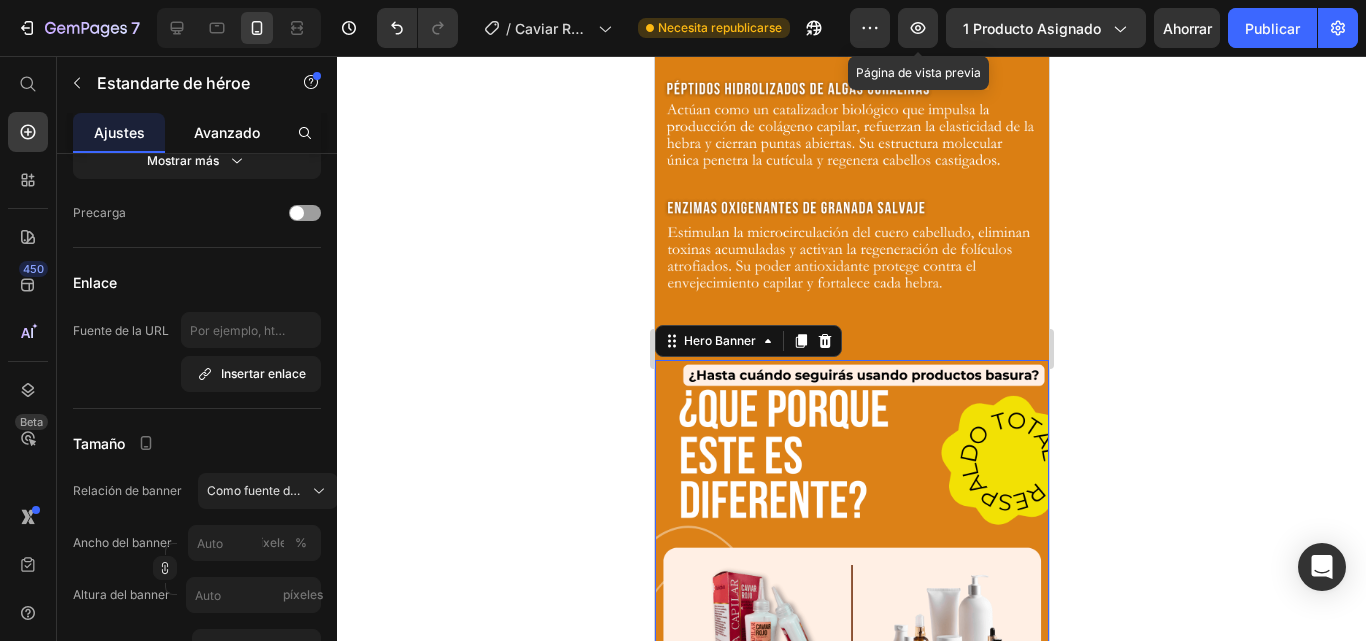 click on "Avanzado" at bounding box center [227, 132] 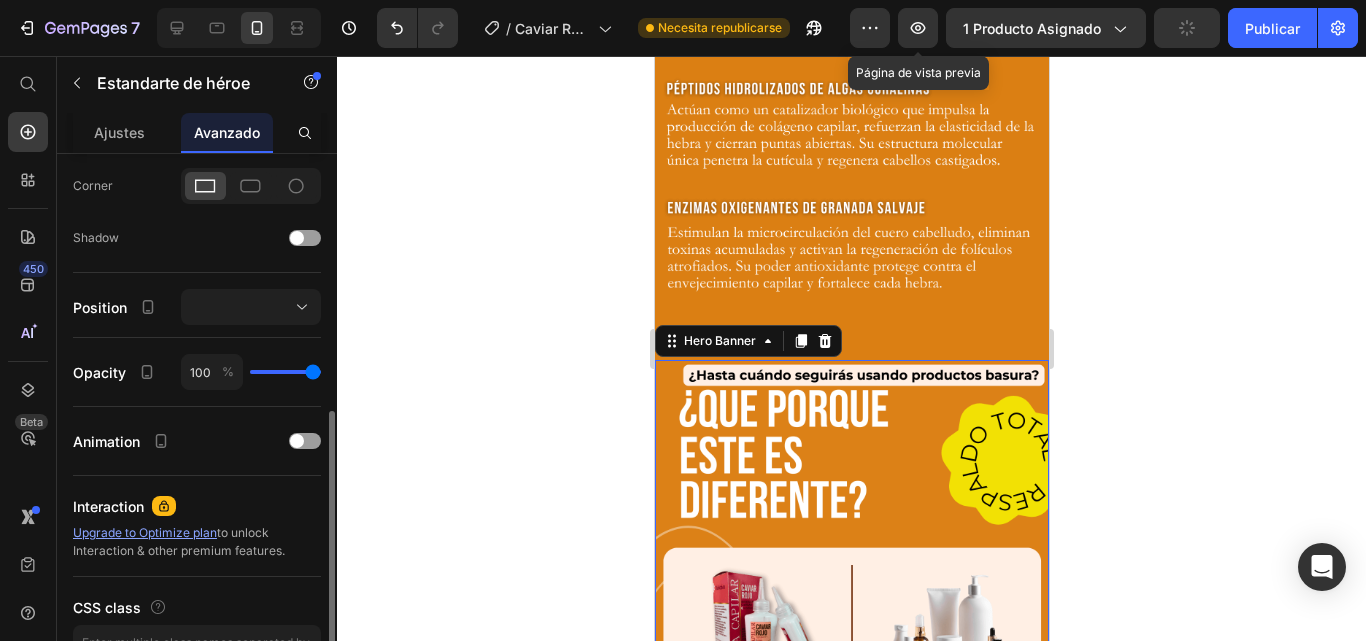 scroll, scrollTop: 0, scrollLeft: 0, axis: both 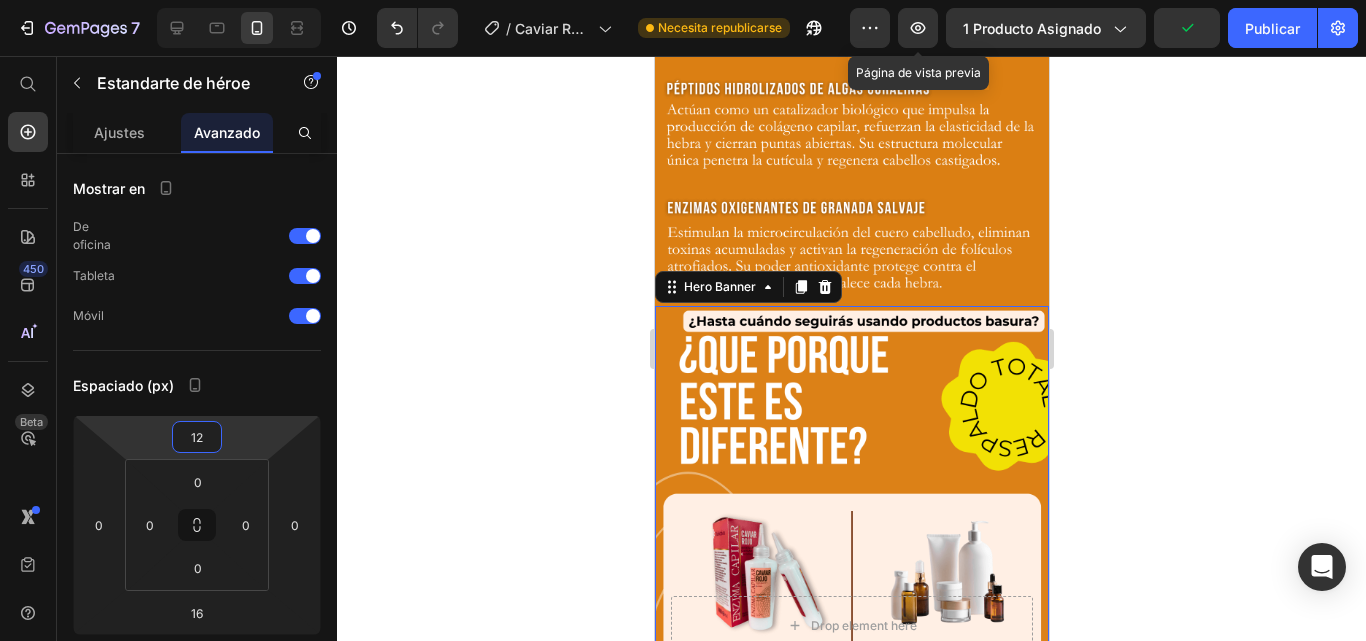 type on "10" 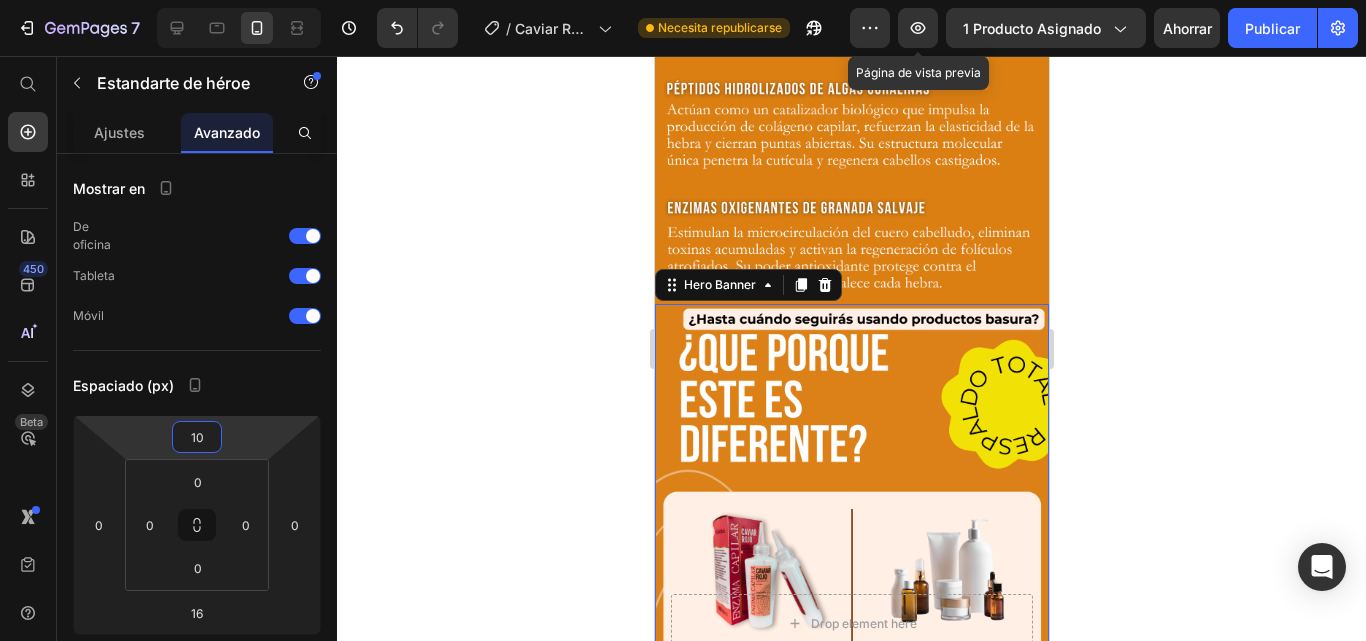 drag, startPoint x: 268, startPoint y: 427, endPoint x: 278, endPoint y: 451, distance: 26 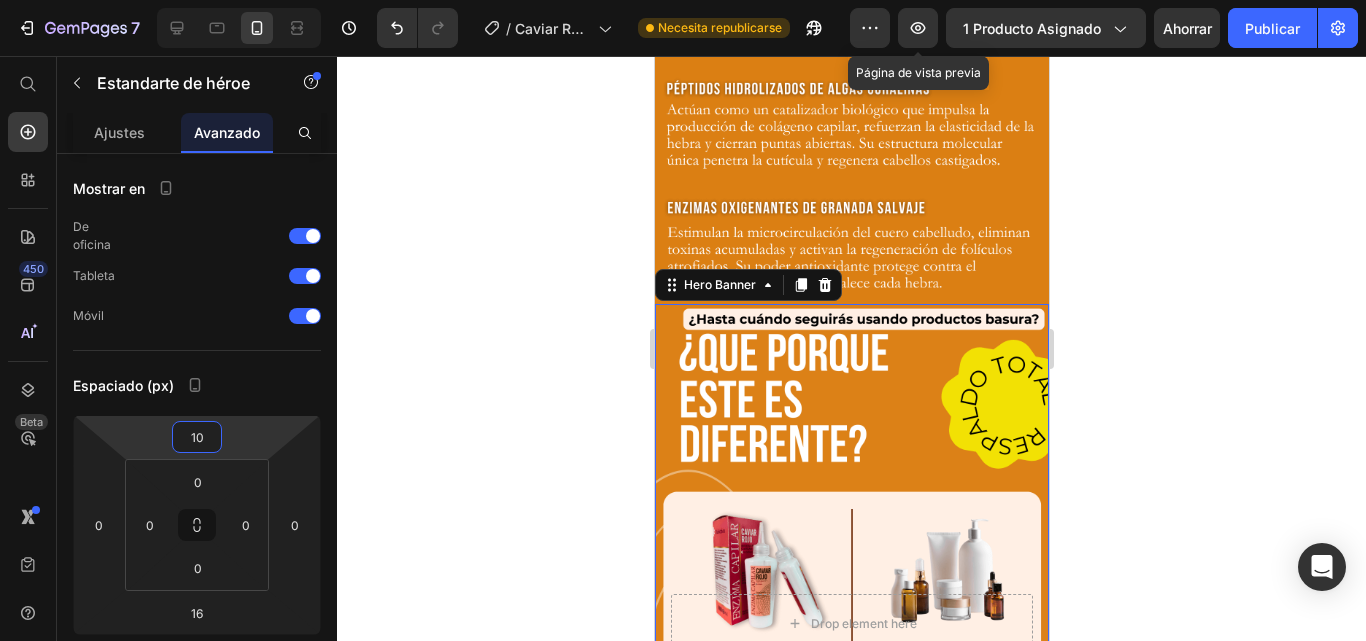 click on "7 Historial de versiones / Caviar Rojo 31/05/25 Necesita republicarse Avance Página de vista previa 1 producto asignado Ahorrar Publicar 450 Beta Empezar con Secciones Elementos Sección de héroes Detalle del producto Marcas Insignias de confianza Garantizar Desglose del producto Cómo utilizar Testimonios Comparar Manojo Preguntas frecuentes Prueba social Historia de la marca Lista de productos Recopilación Lista de blogs Contacto Sticky Añadir al carrito Pie de página personalizado Explorar la biblioteca 450 Disposición
Fila
Fila
Fila
Fila Texto
Título
Bloque de texto Botón
Botón
Botón" at bounding box center (683, 0) 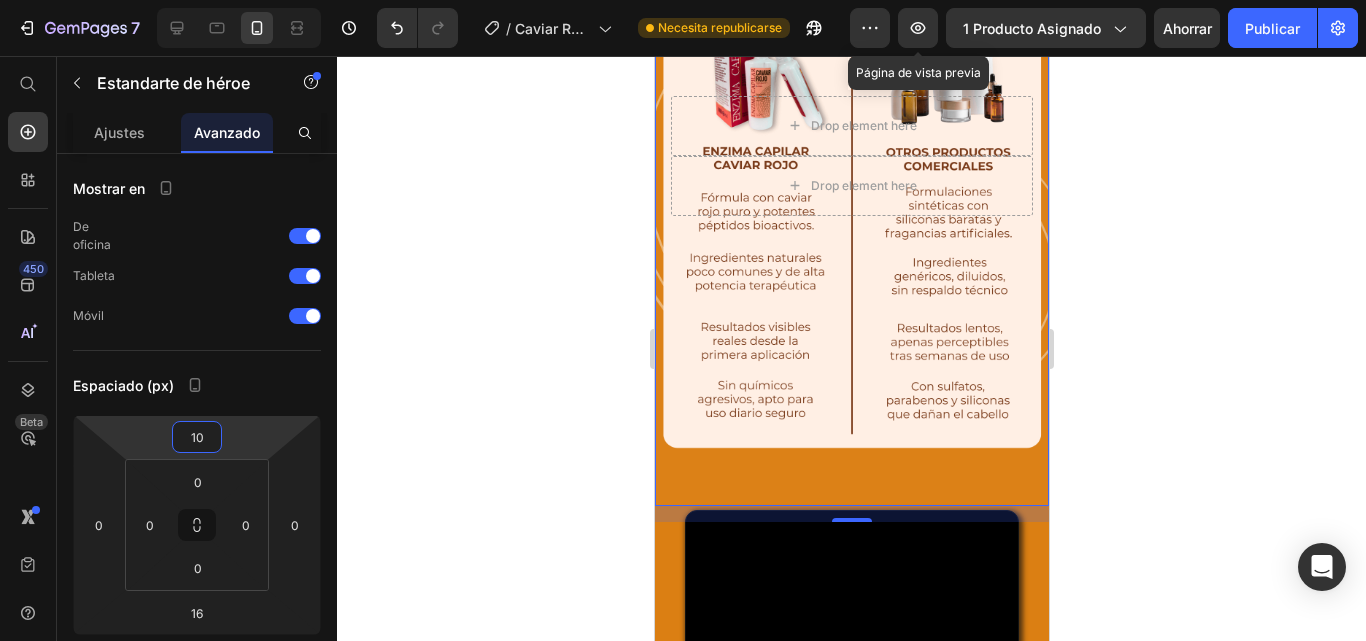 scroll, scrollTop: 6758, scrollLeft: 0, axis: vertical 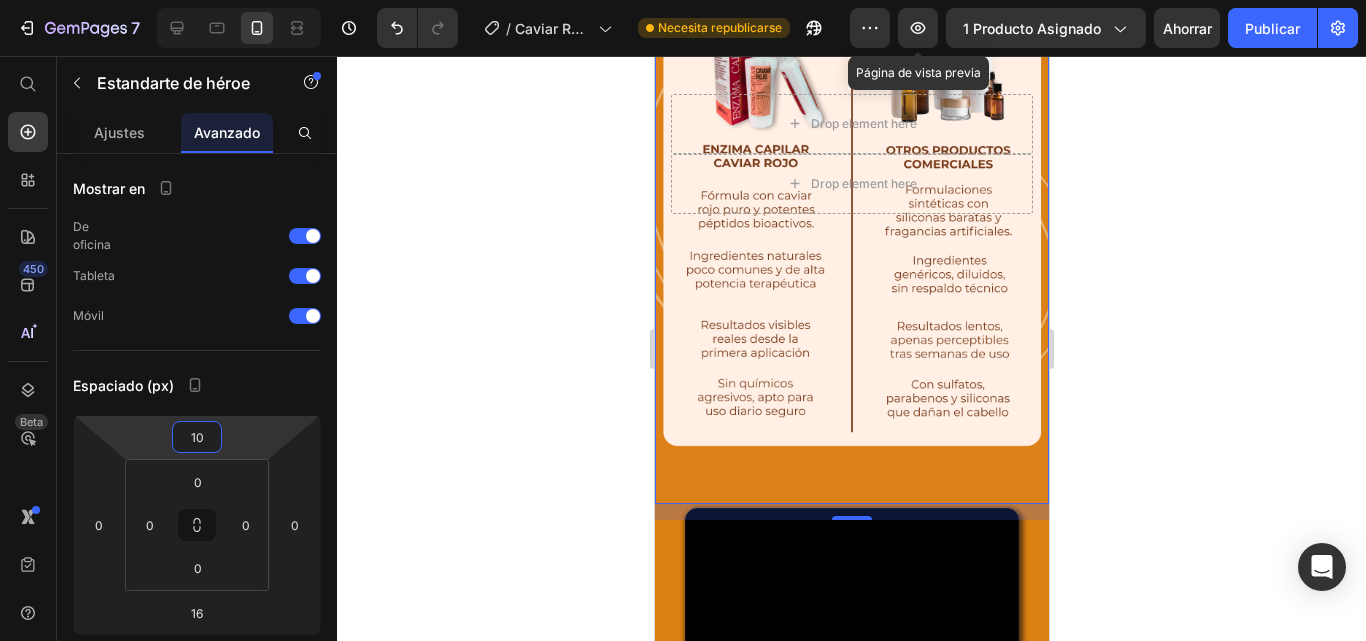 click 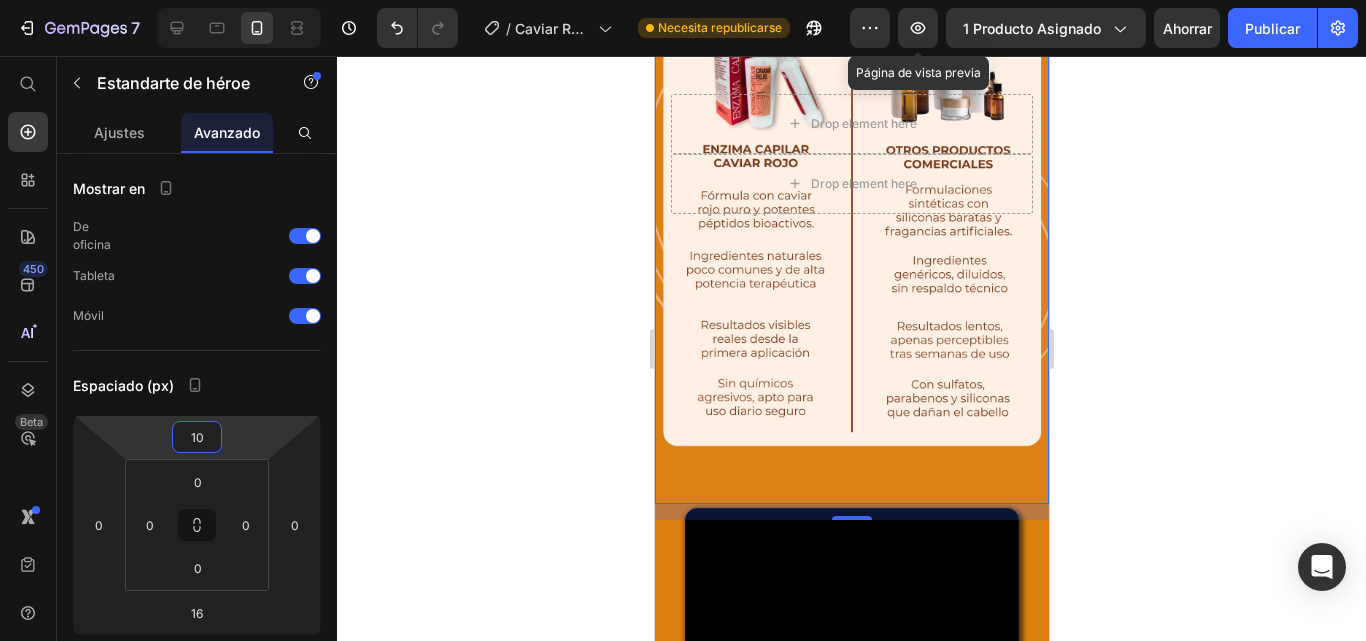 click 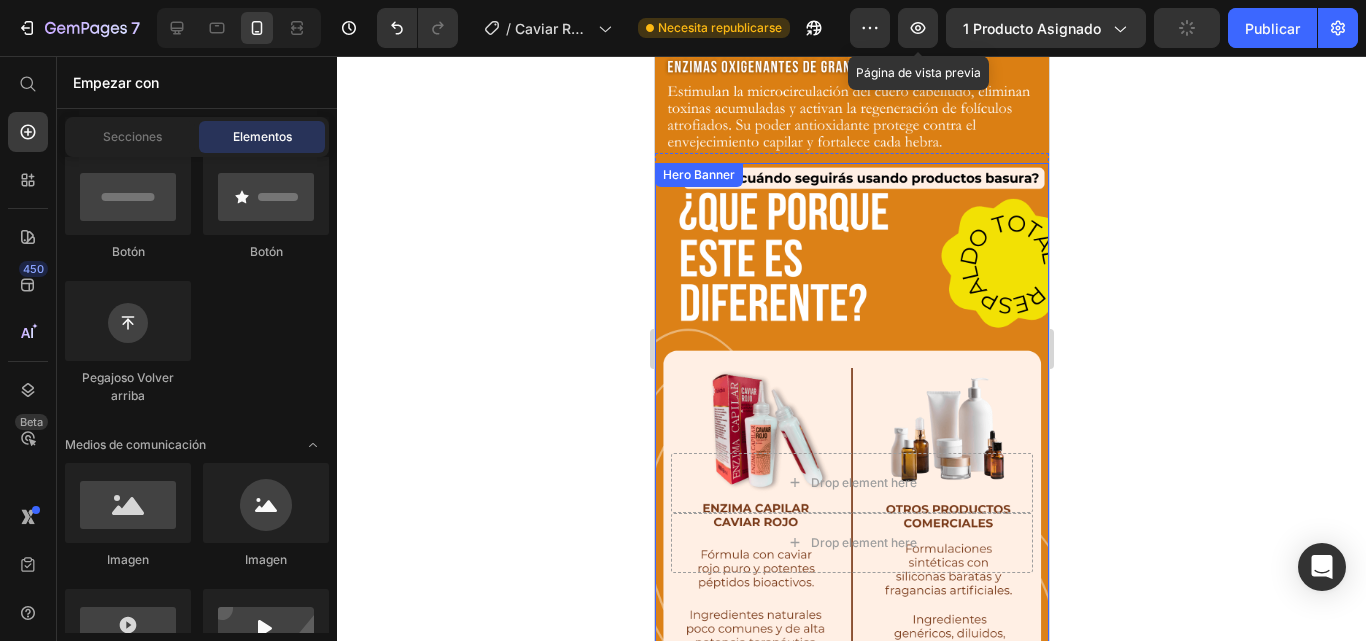 scroll, scrollTop: 6358, scrollLeft: 0, axis: vertical 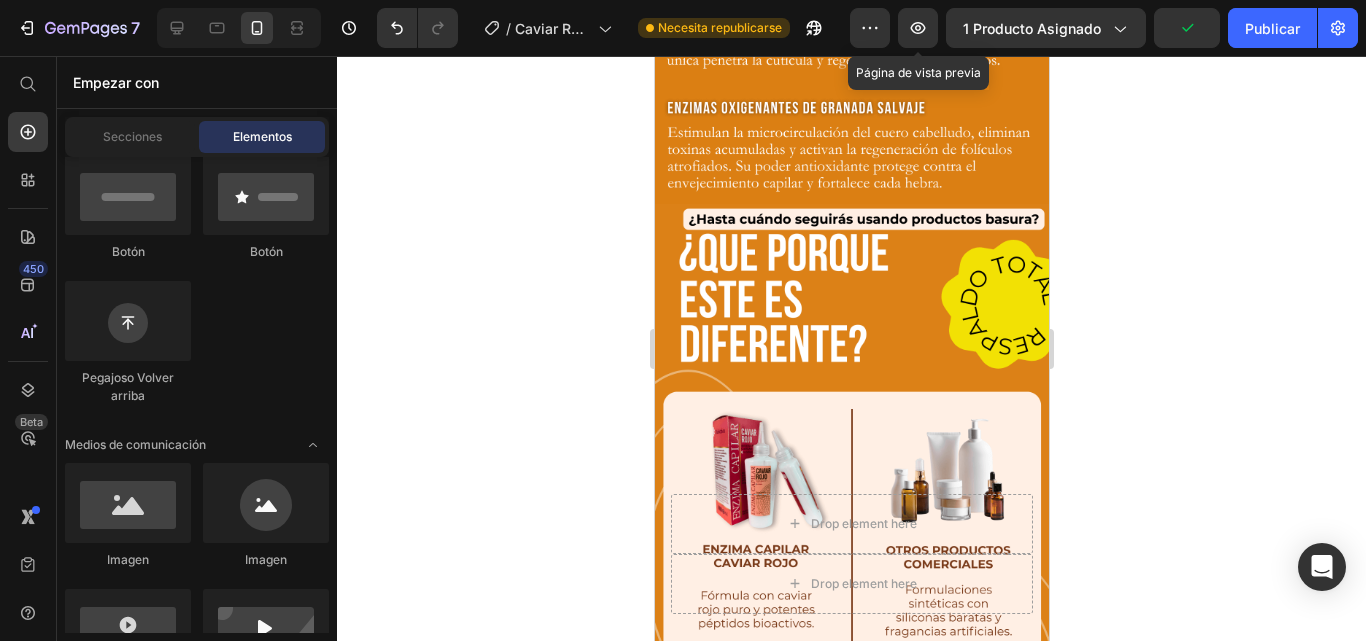 click 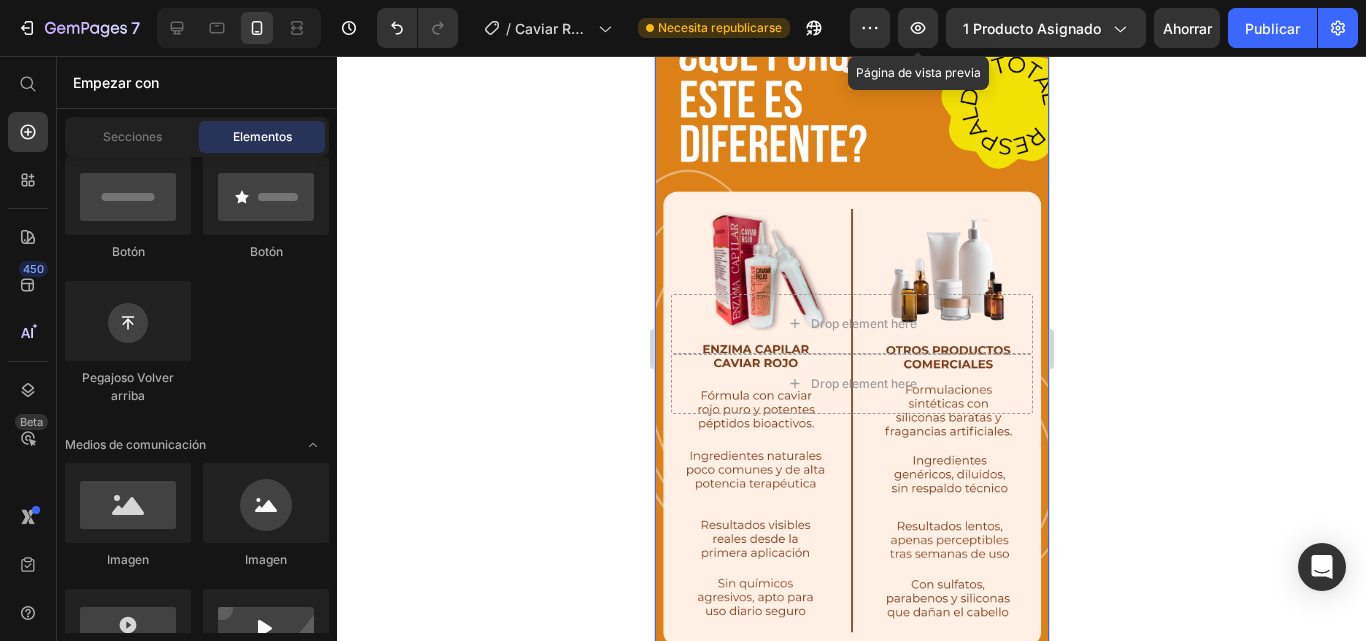 scroll, scrollTop: 6758, scrollLeft: 0, axis: vertical 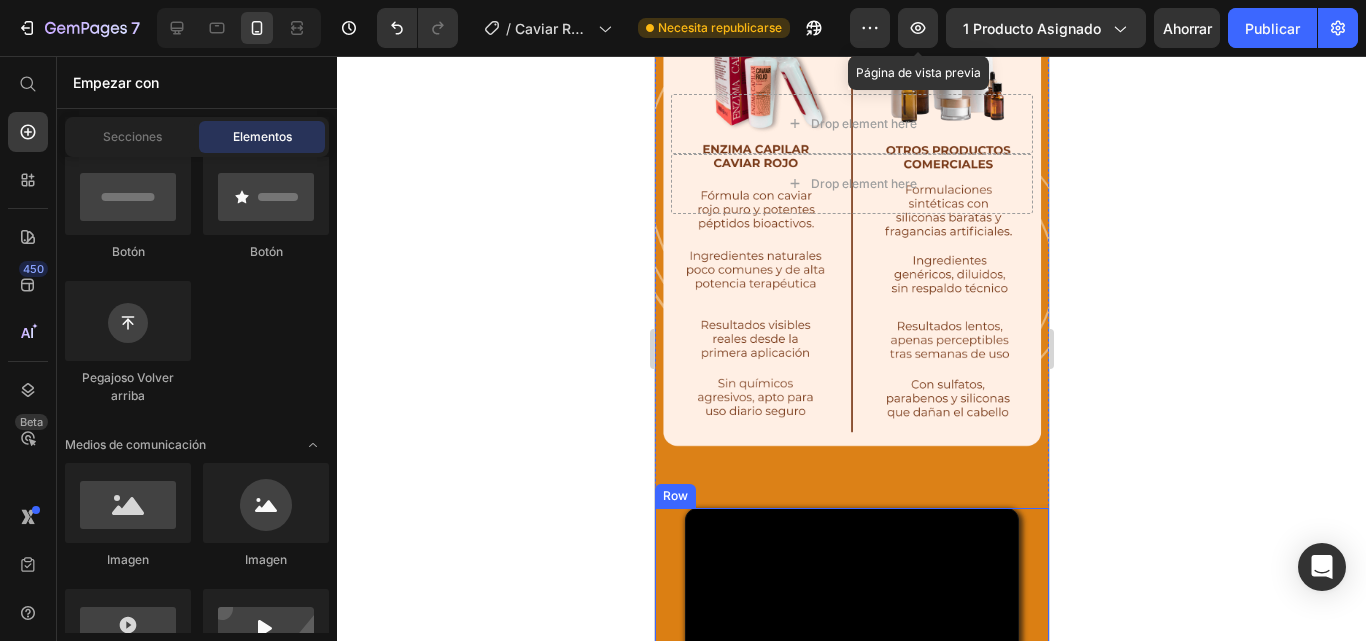 click on "Video" at bounding box center [851, 675] 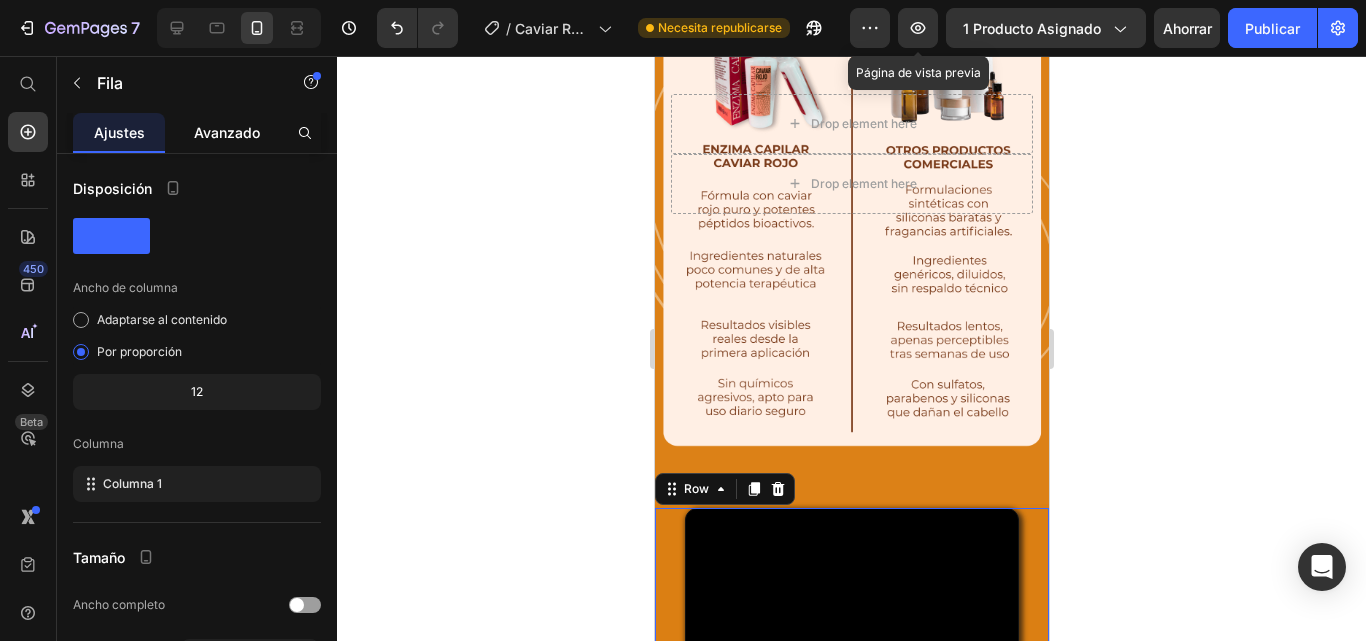 click on "Avanzado" at bounding box center [227, 132] 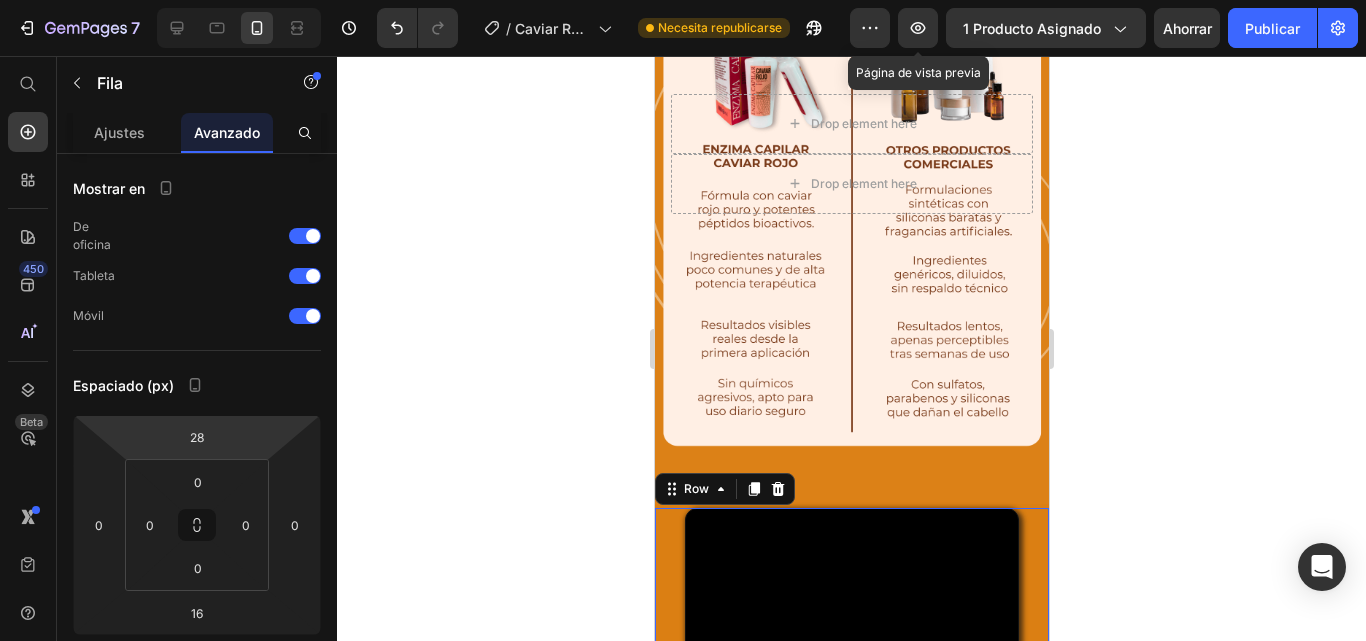 type on "34" 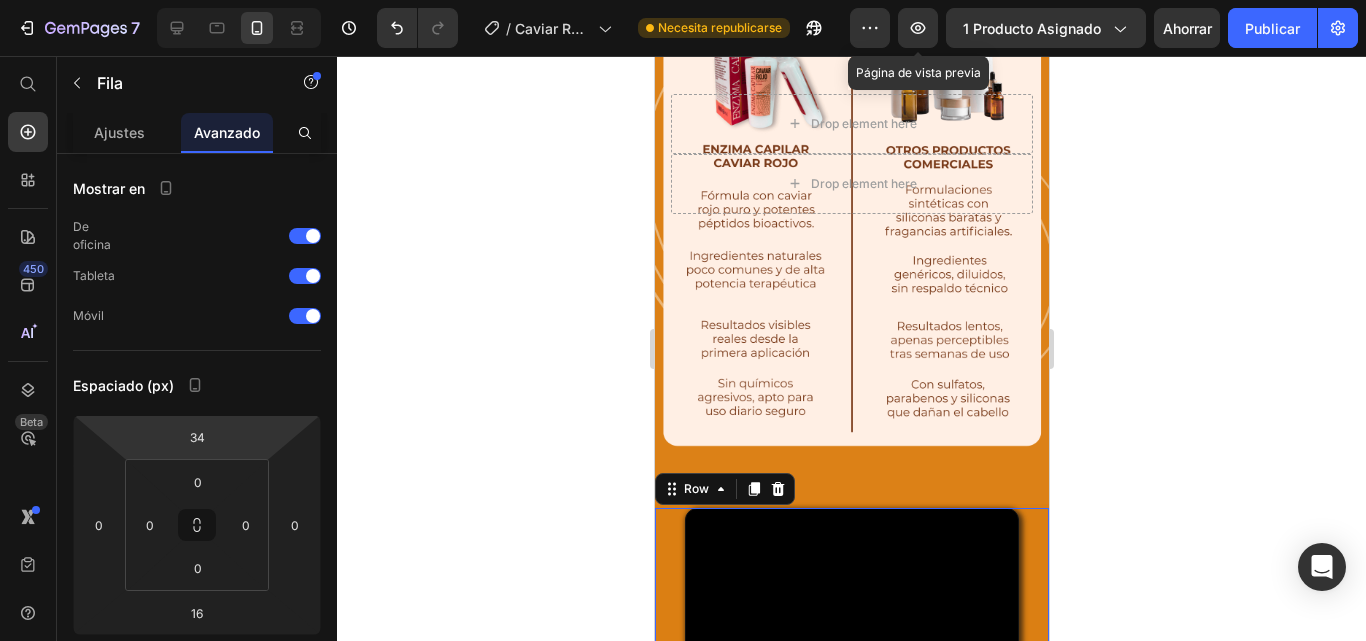 drag, startPoint x: 240, startPoint y: 425, endPoint x: 611, endPoint y: 453, distance: 372.0551 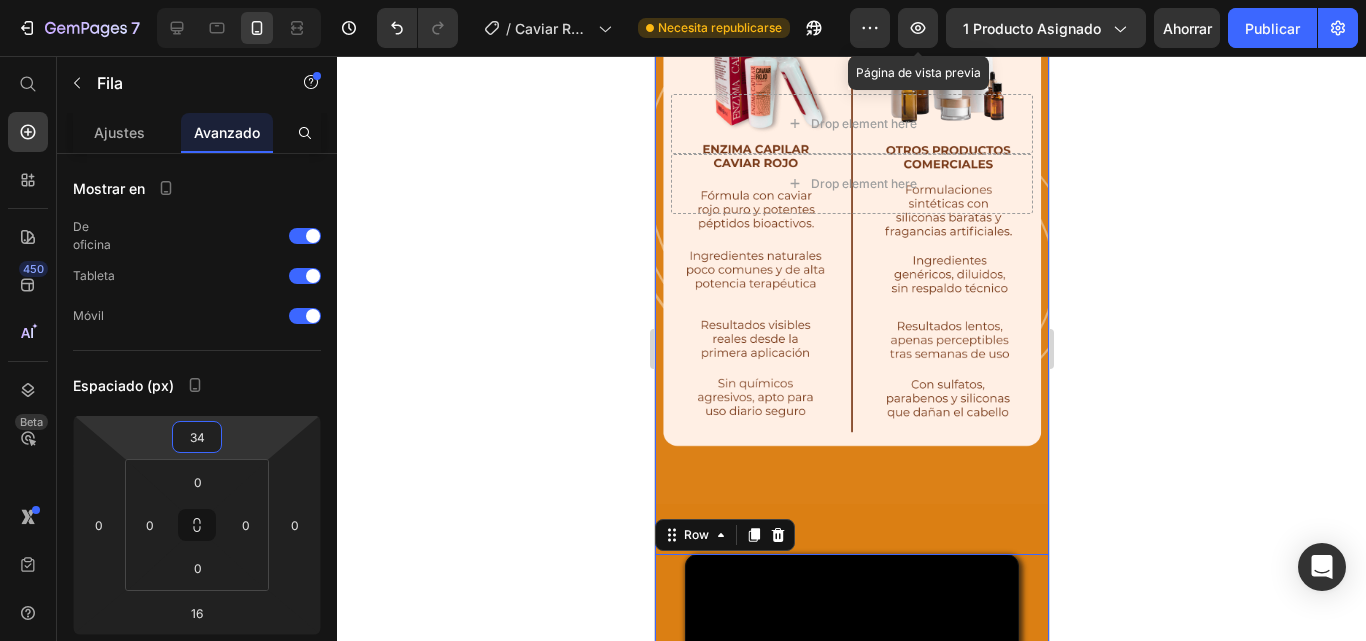 click on "Drop element here
Drop element here Hero Banner Video Row   16
Custom Code
Preview or Publish the page to see the content. Custom Code ¡En este momento PIDES 1 RECIBES HASTA 3! Heading Row
Drop element here
Drop element here Hero Banner" at bounding box center [851, 758] 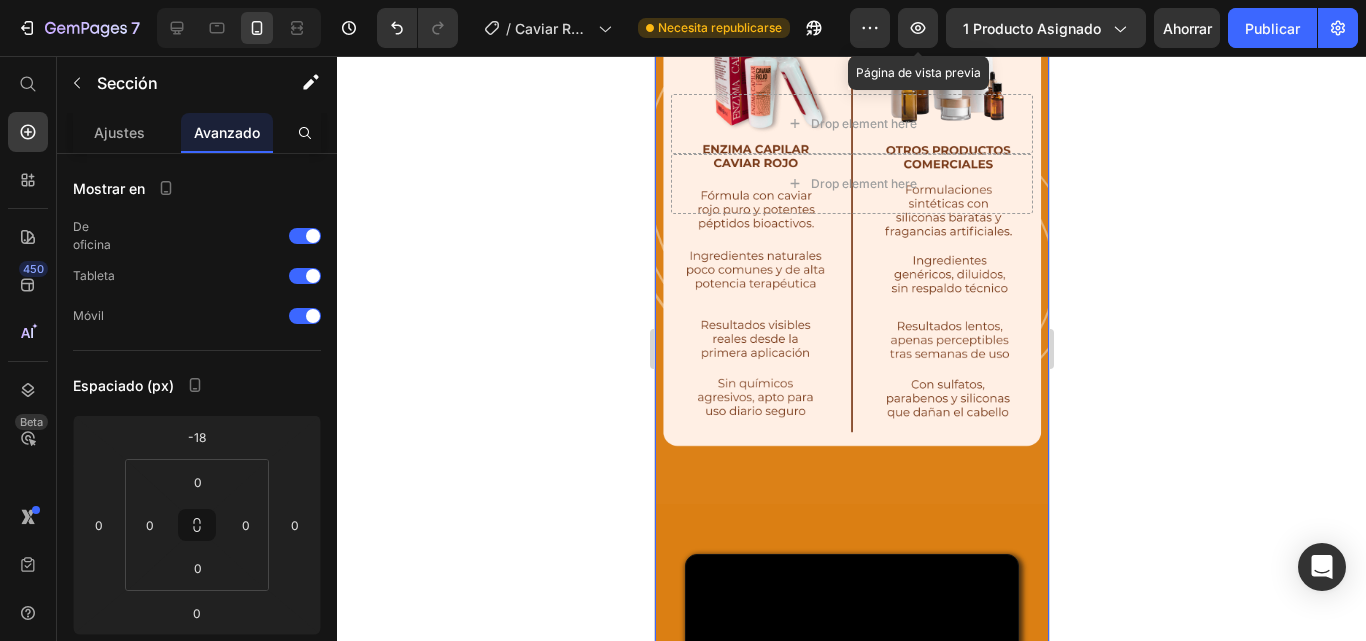 click on "Drop element here
Drop element here Hero Banner Video Row
Custom Code
Preview or Publish the page to see the content. Custom Code ¡En este momento PIDES 1 RECIBES HASTA 3! Heading Row
Drop element here
Drop element here Hero Banner" at bounding box center [851, 758] 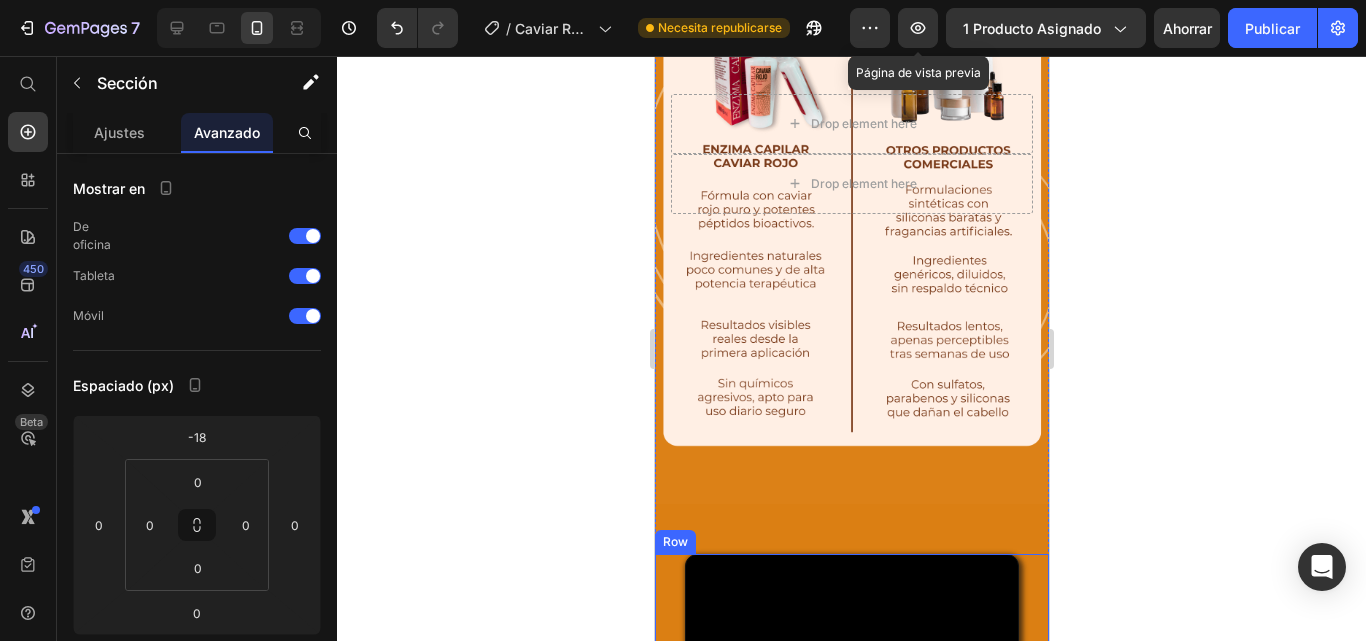 click on "Video" at bounding box center [851, 721] 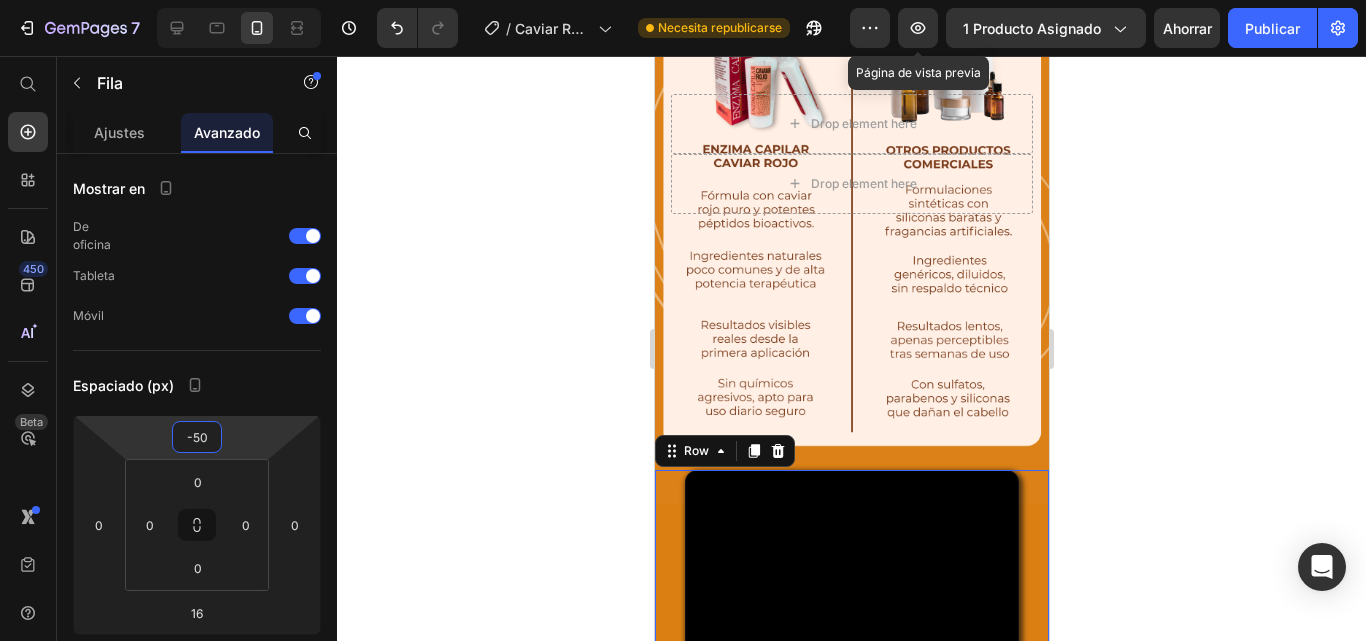 type on "-56" 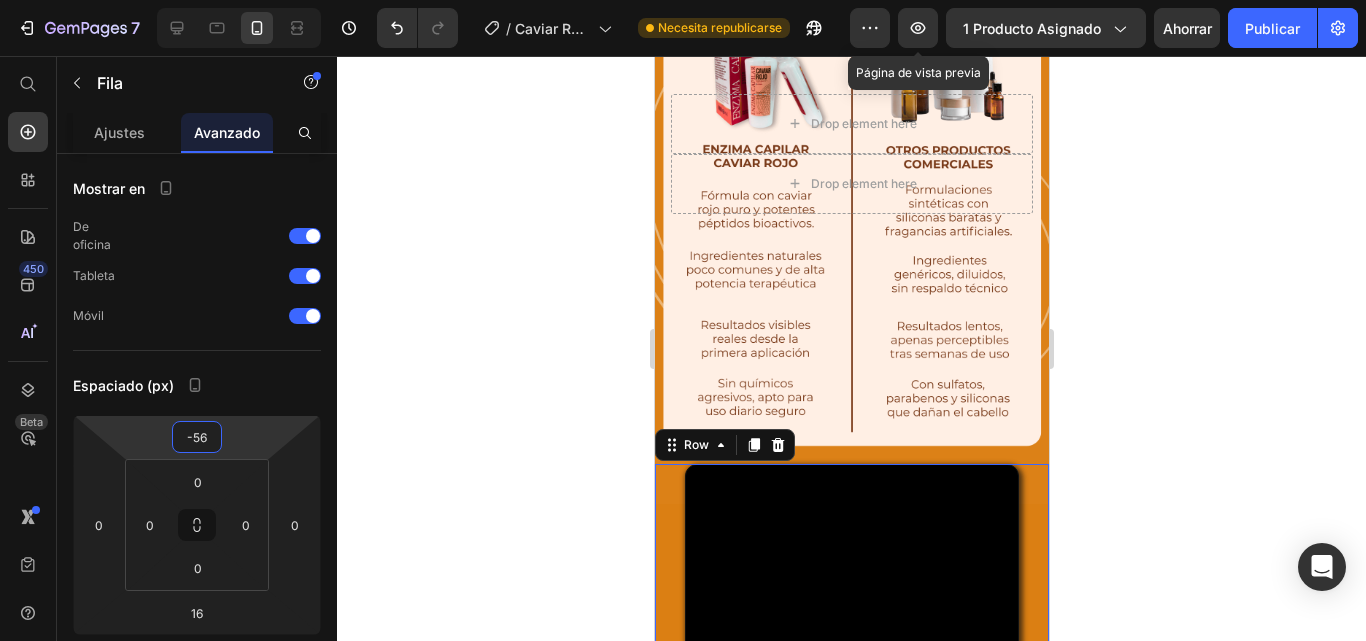 drag, startPoint x: 232, startPoint y: 432, endPoint x: 248, endPoint y: 477, distance: 47.759815 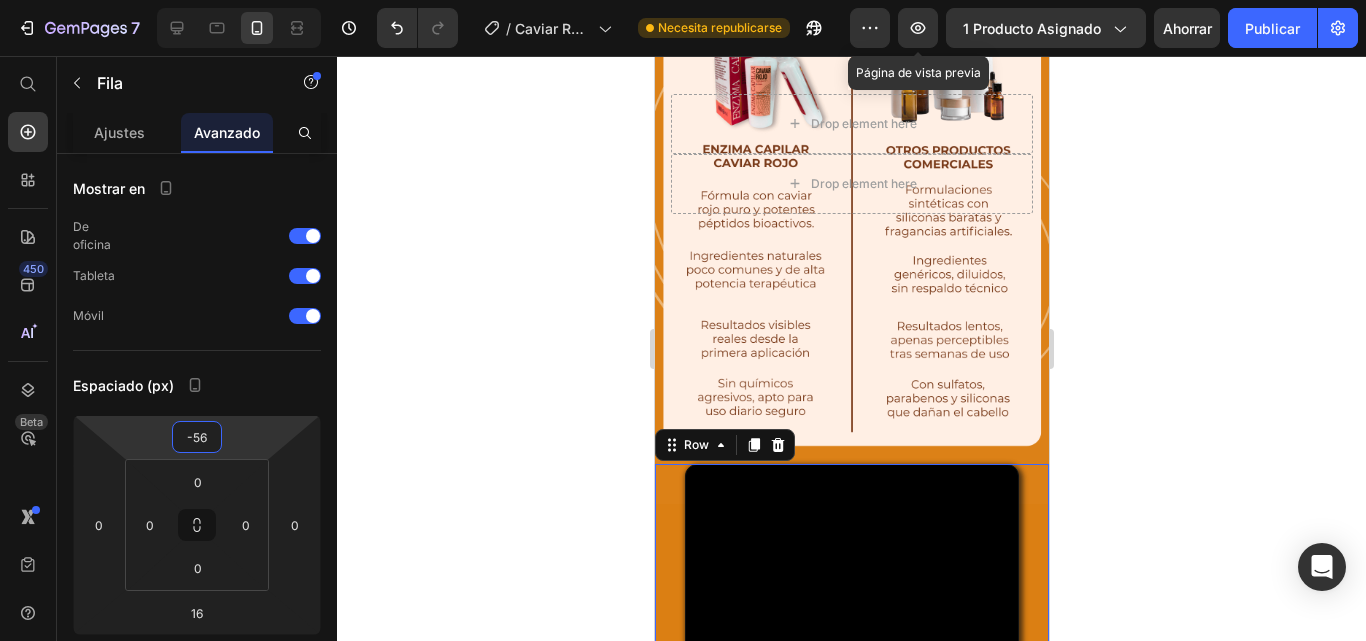 click on "7 Historial de versiones / Caviar Rojo 31/05/25 Necesita republicarse Avance Página de vista previa 1 producto asignado Ahorrar Publicar 450 Beta Empezar con Secciones Elementos Sección de héroes Detalle del producto Marcas Insignias de confianza Garantizar Desglose del producto Cómo utilizar Testimonios Comparar Manojo Preguntas frecuentes Prueba social Historia de la marca Lista de productos Recopilación Lista de blogs Contacto Sticky Añadir al carrito Pie de página personalizado Explorar la biblioteca 450 Disposición
Fila
Fila
Fila
Fila Texto
Título
Bloque de texto Botón
Botón
Botón" at bounding box center (683, 0) 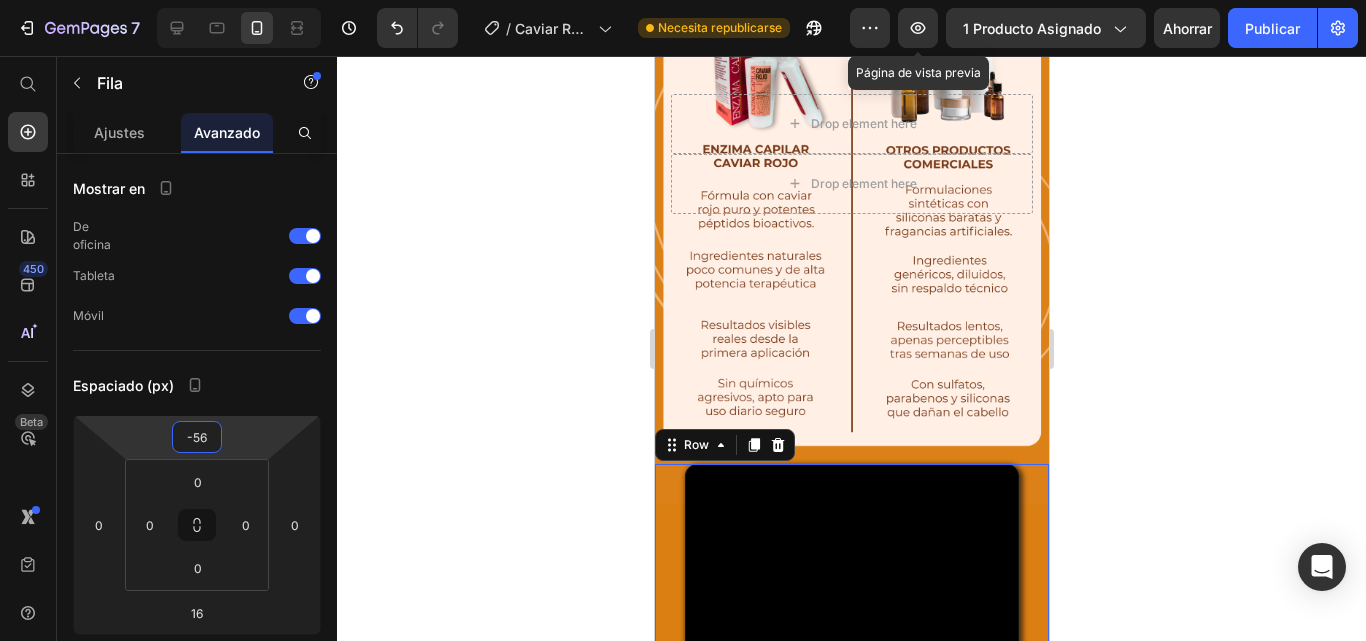 click 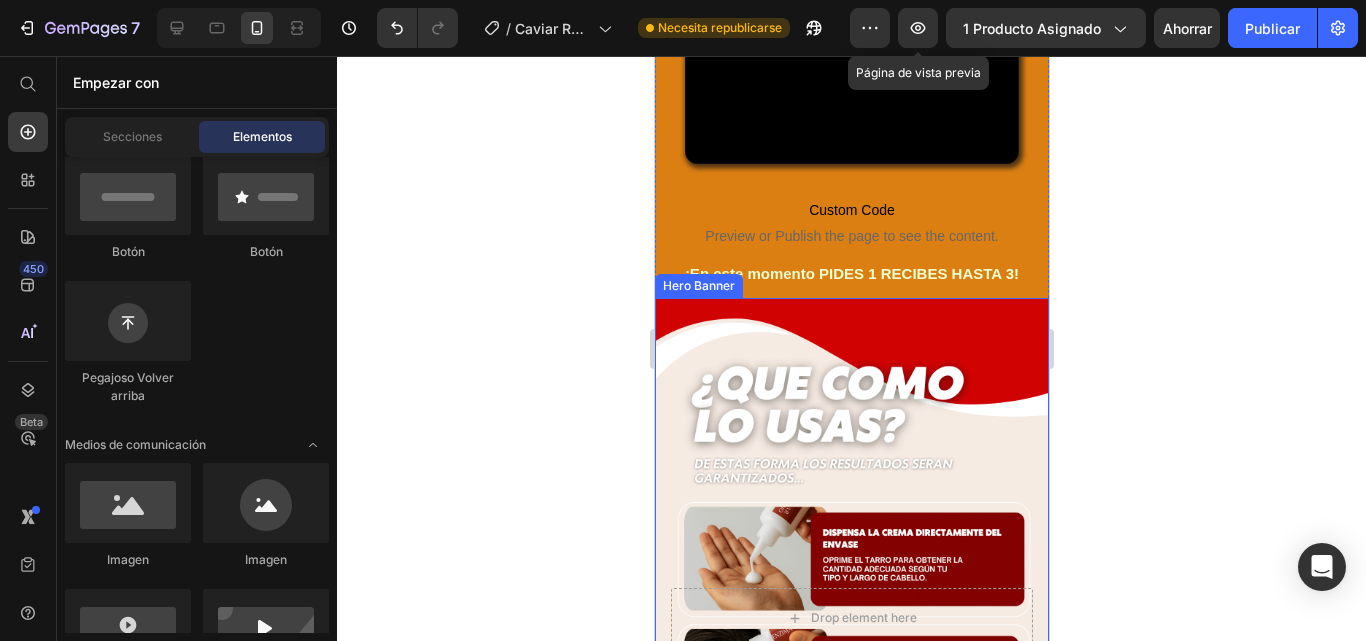 scroll, scrollTop: 7358, scrollLeft: 0, axis: vertical 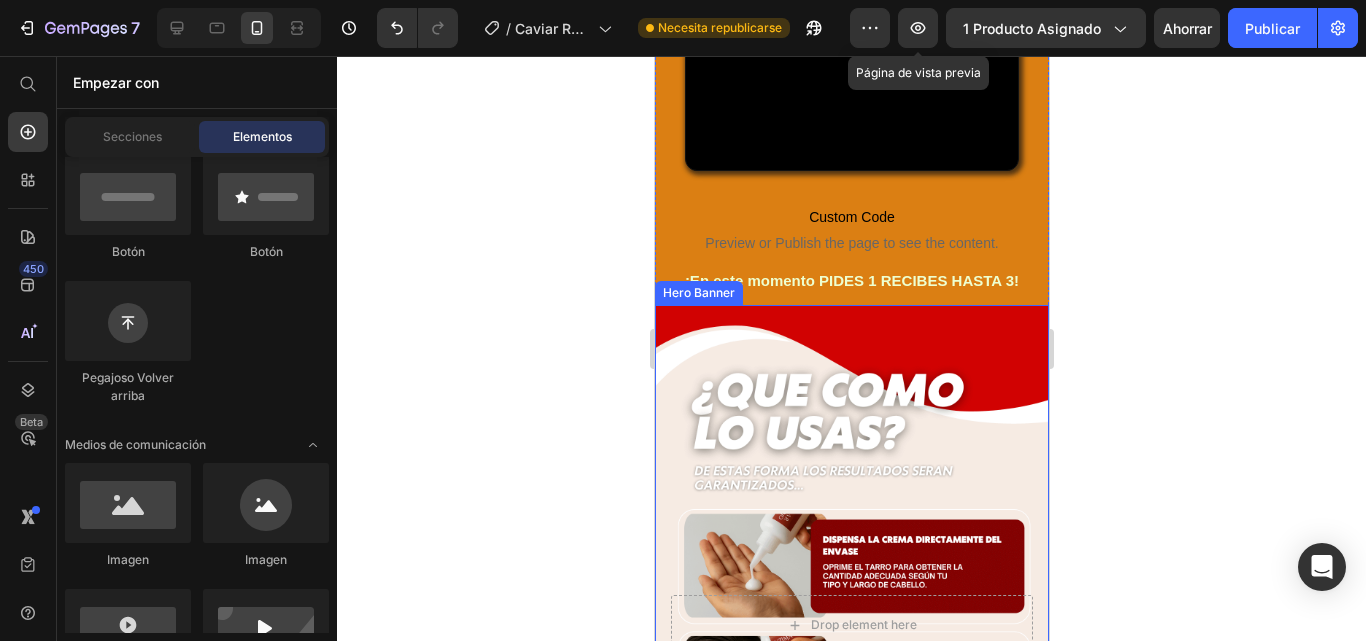 click at bounding box center [851, 655] 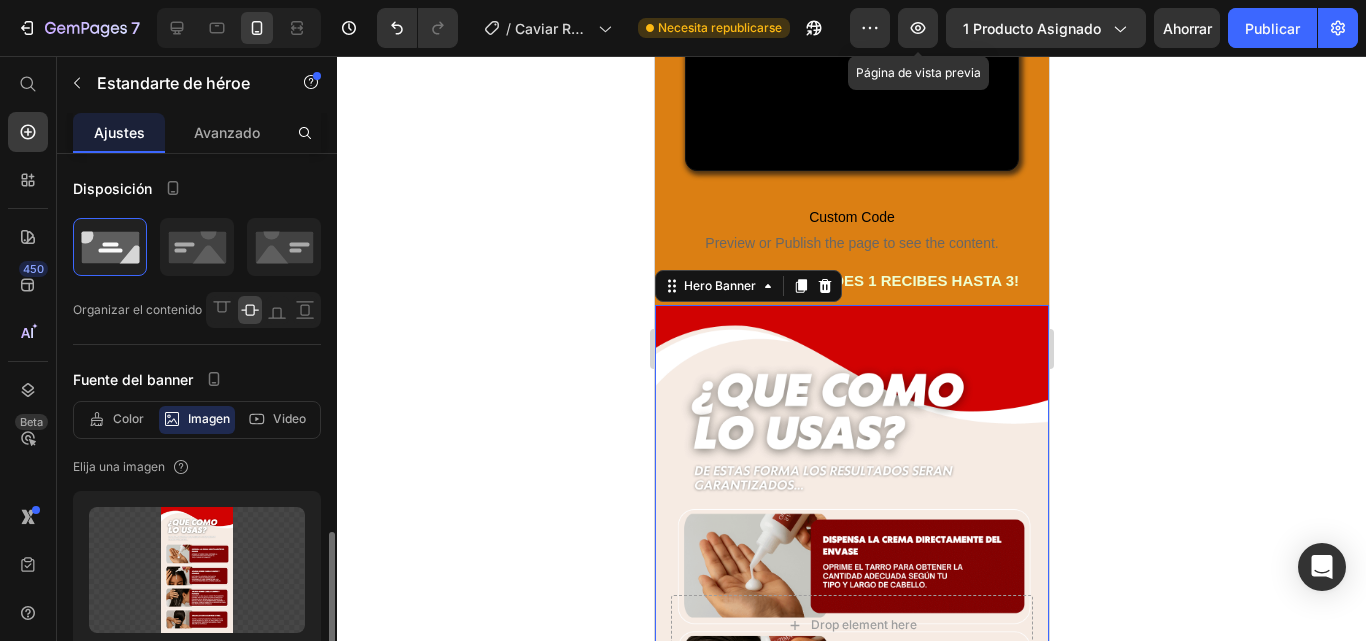 click 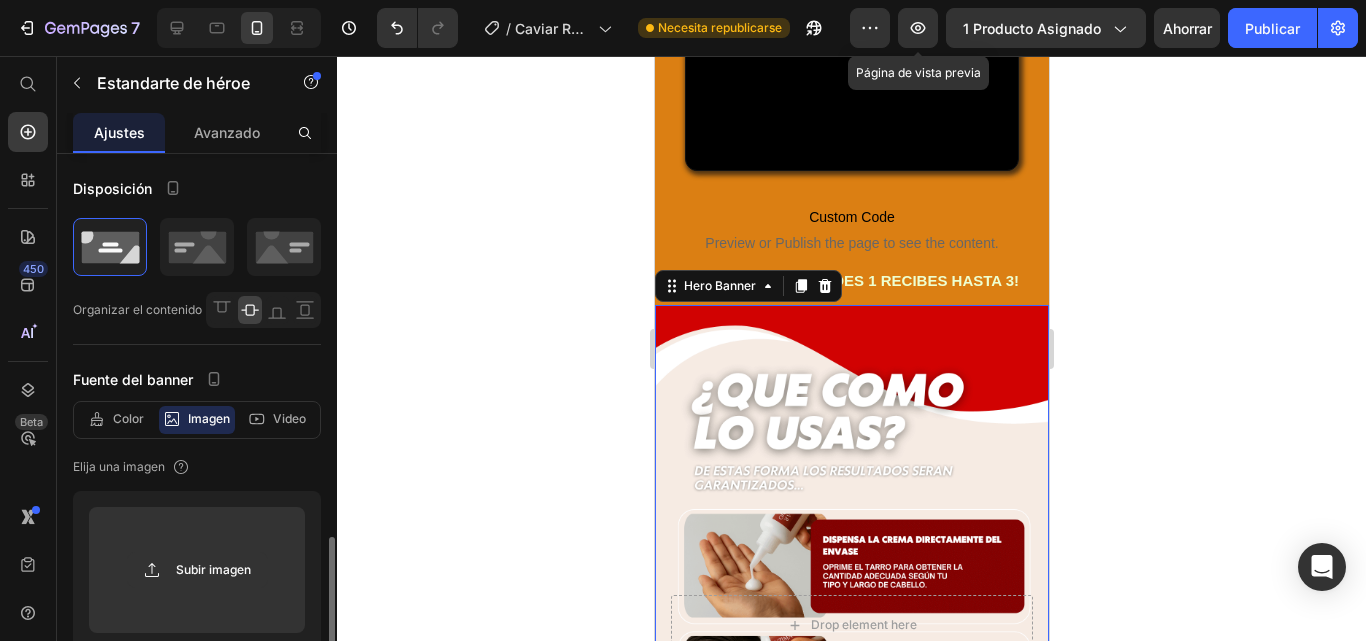 type 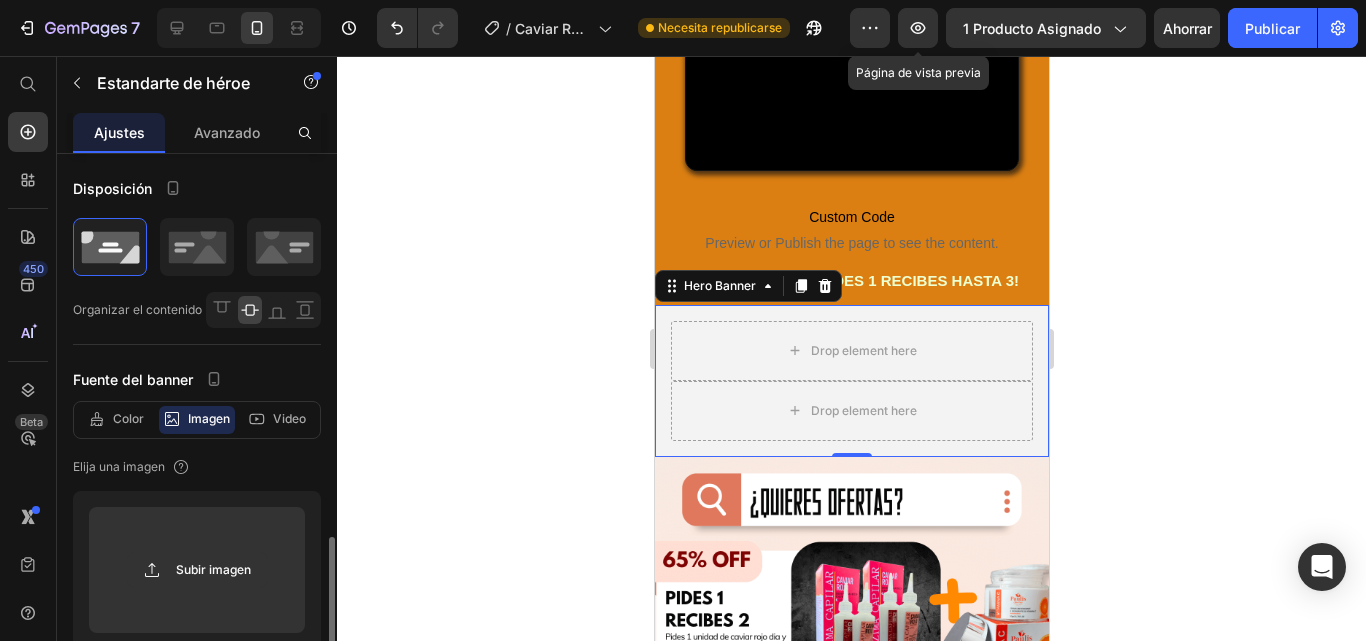 scroll, scrollTop: 300, scrollLeft: 0, axis: vertical 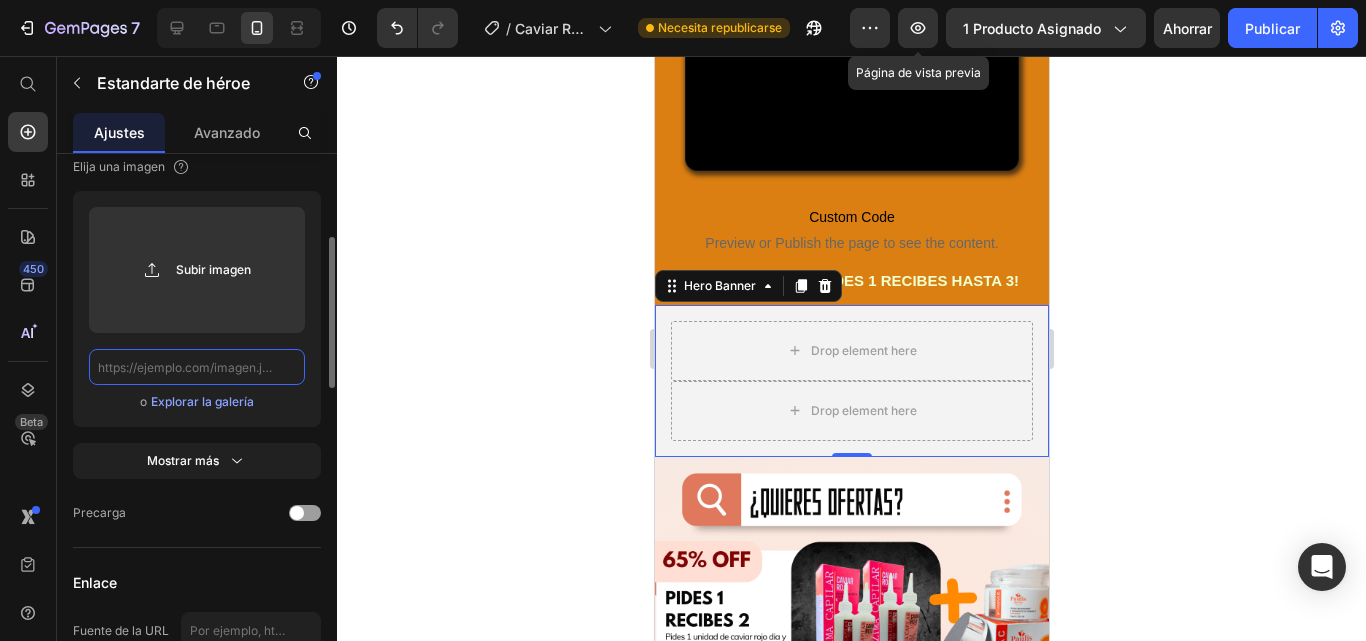 paste on "https://cdn.shopify.com/s/files/1/0573/6208/7999/files/CAVIAR_ROJO_8.png?v=1752434773" 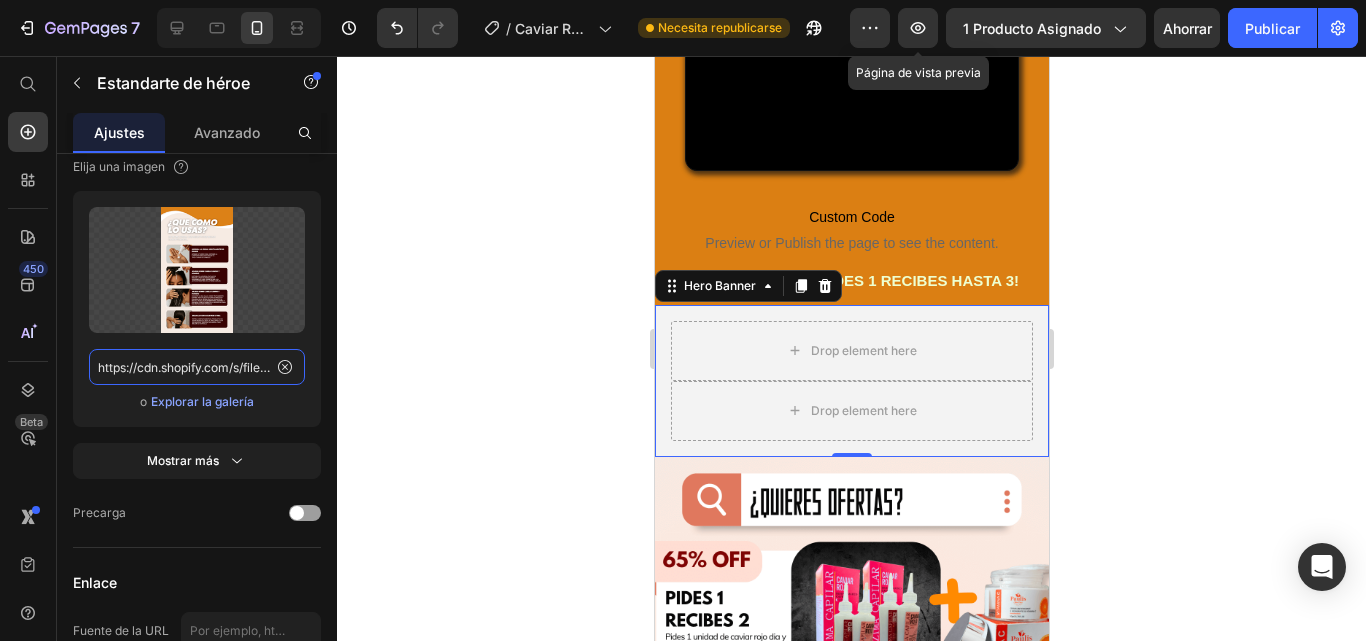 scroll, scrollTop: 0, scrollLeft: 350, axis: horizontal 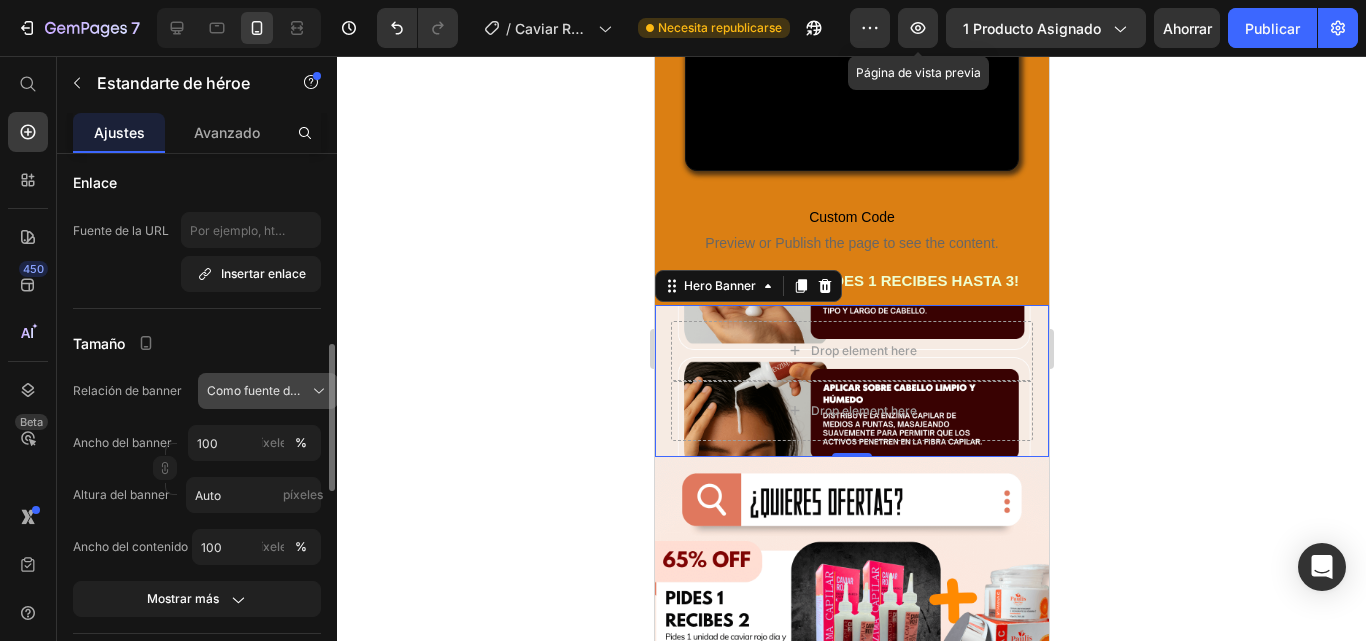 type on "https://cdn.shopify.com/s/files/1/0573/6208/7999/files/CAVIAR_ROJO_8.png?v=1752434773" 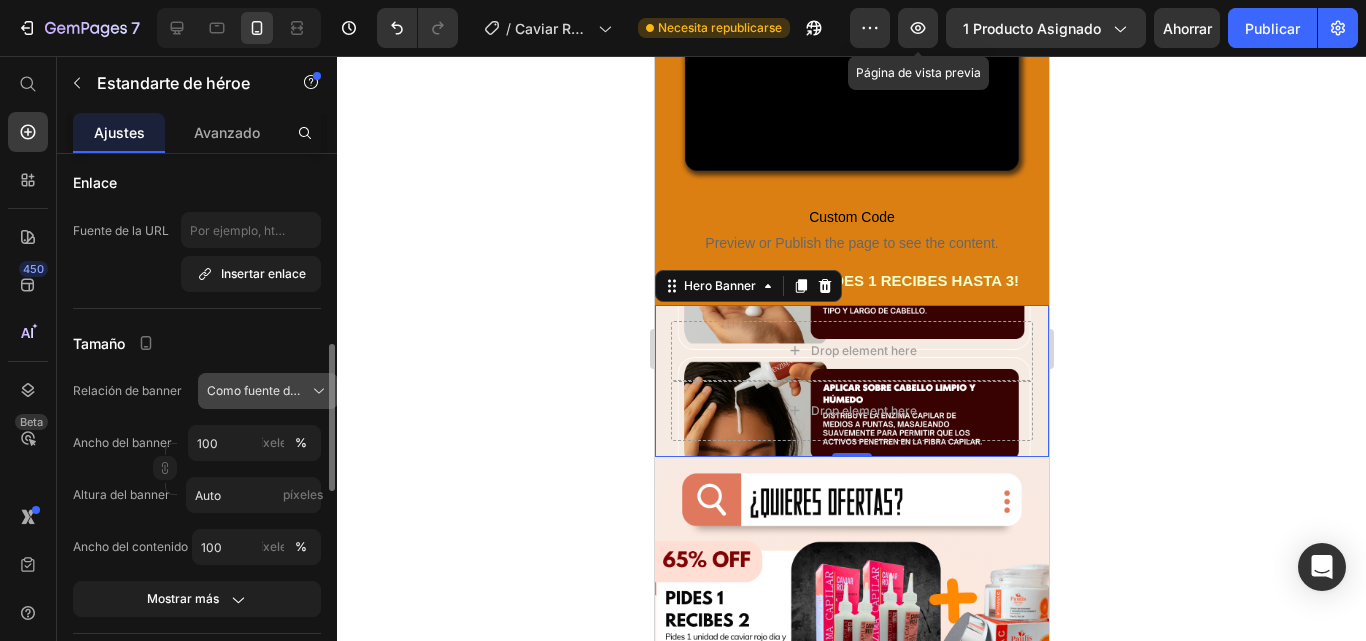 click on "Como fuente de banner" at bounding box center [273, 390] 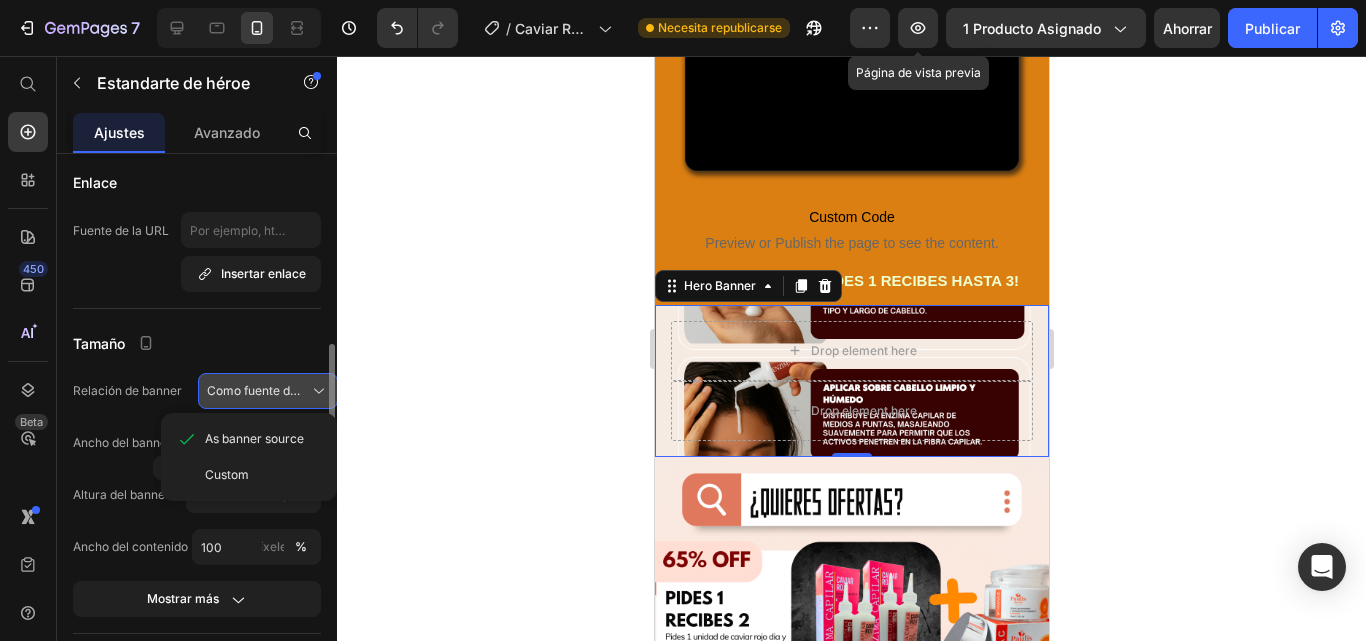 scroll, scrollTop: 0, scrollLeft: 0, axis: both 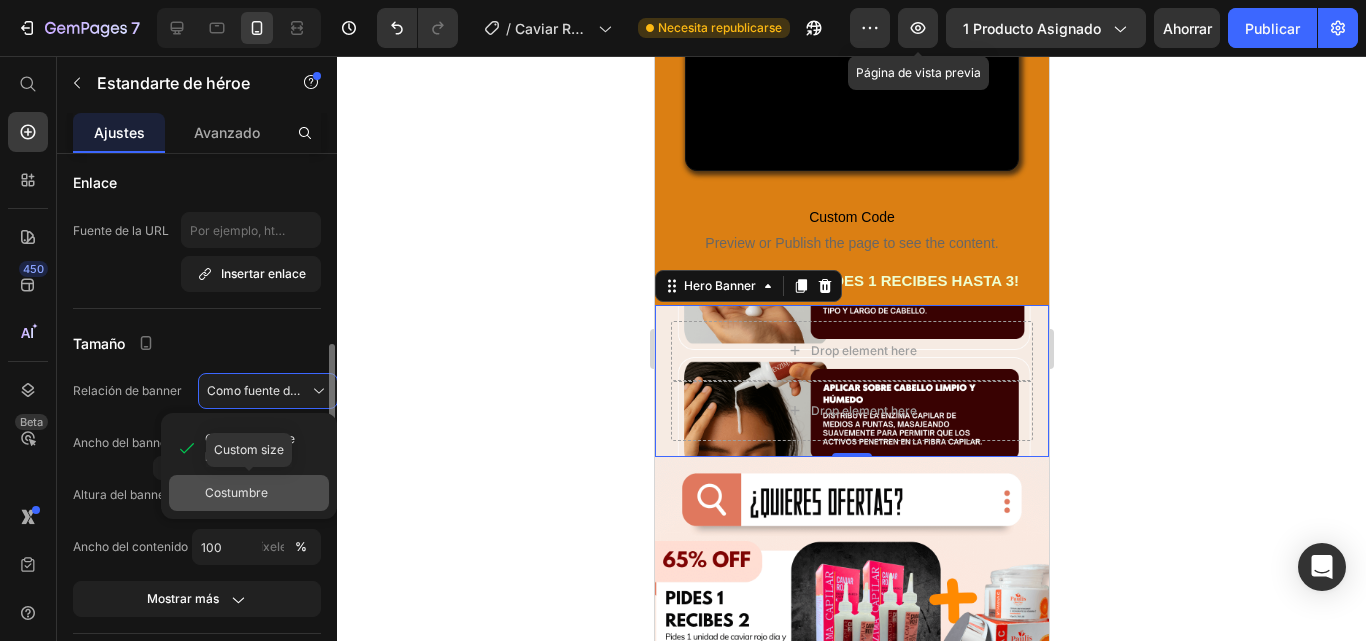 click on "Costumbre" 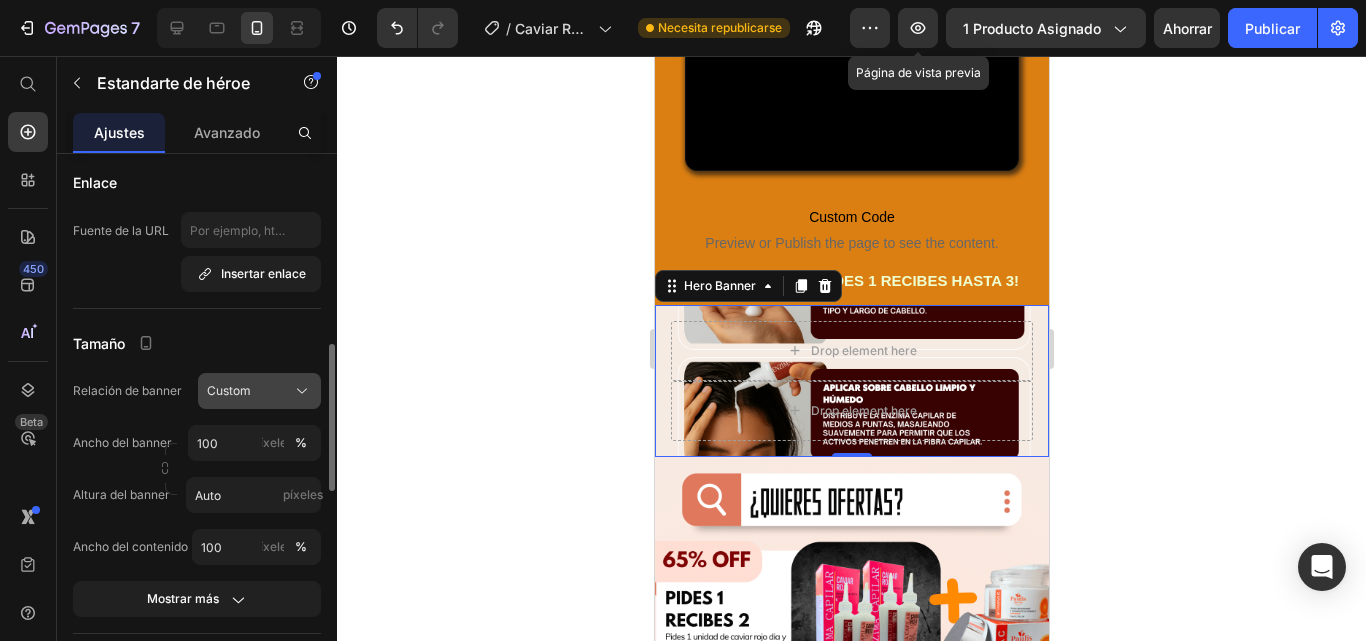 click 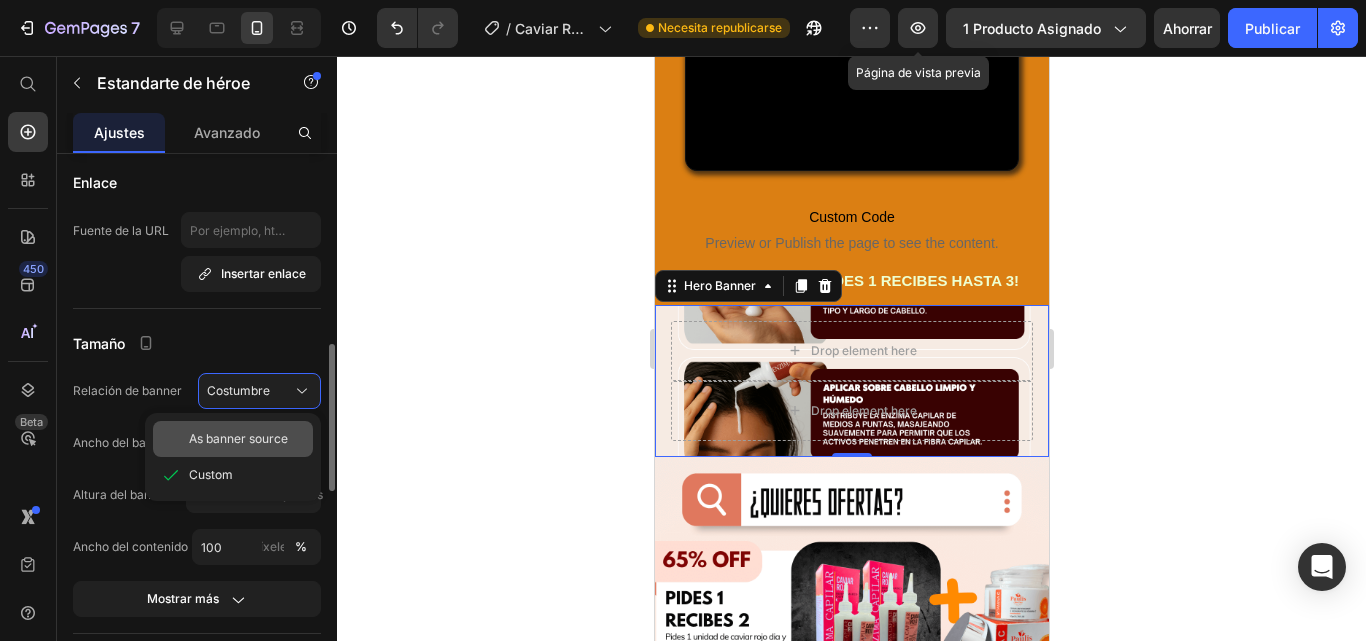 click on "As banner source" at bounding box center [238, 439] 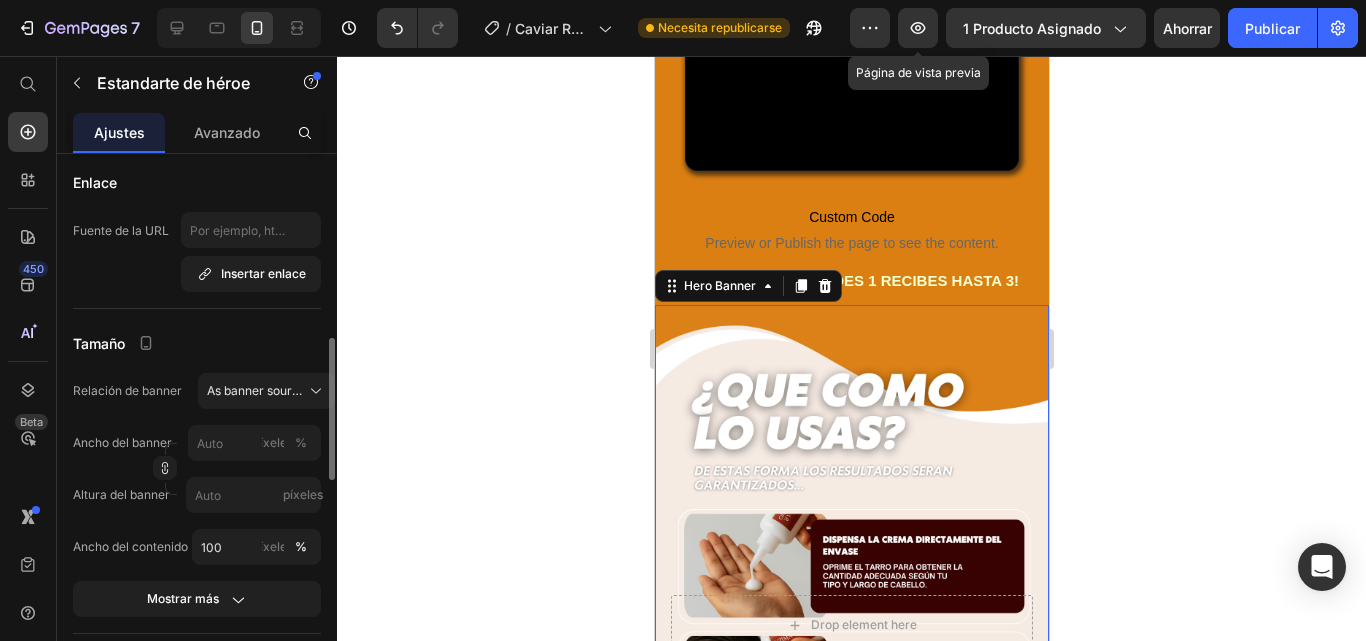 click 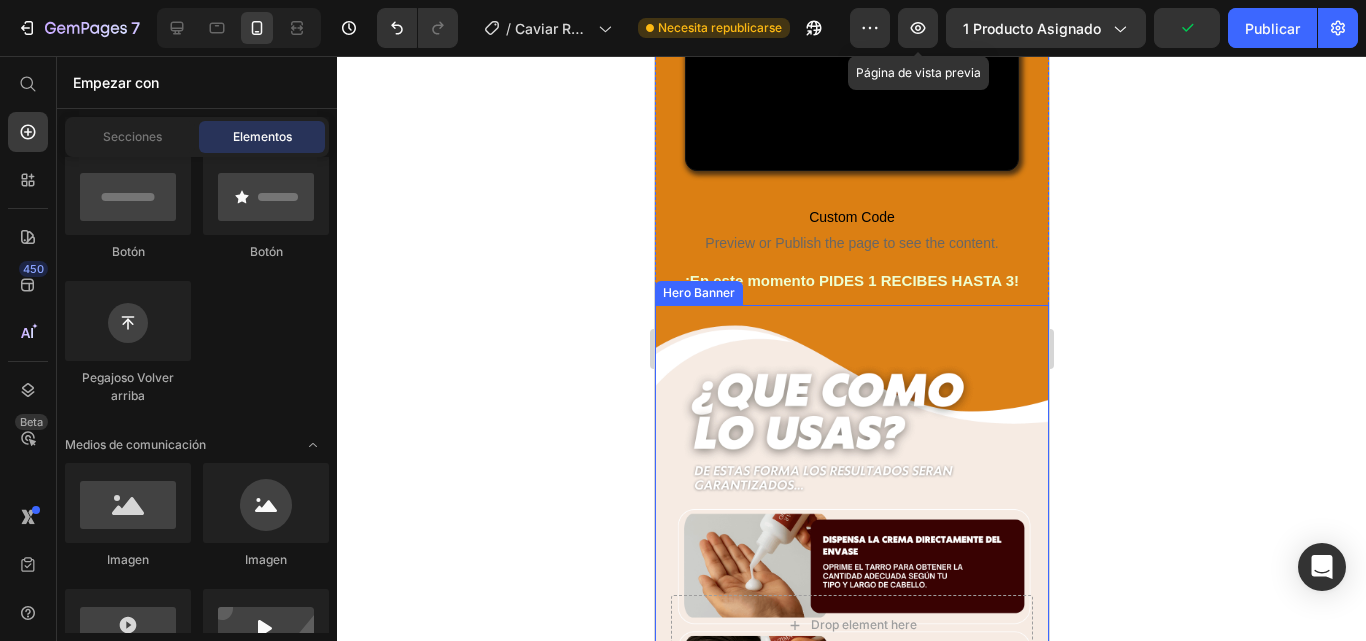 click at bounding box center [851, 655] 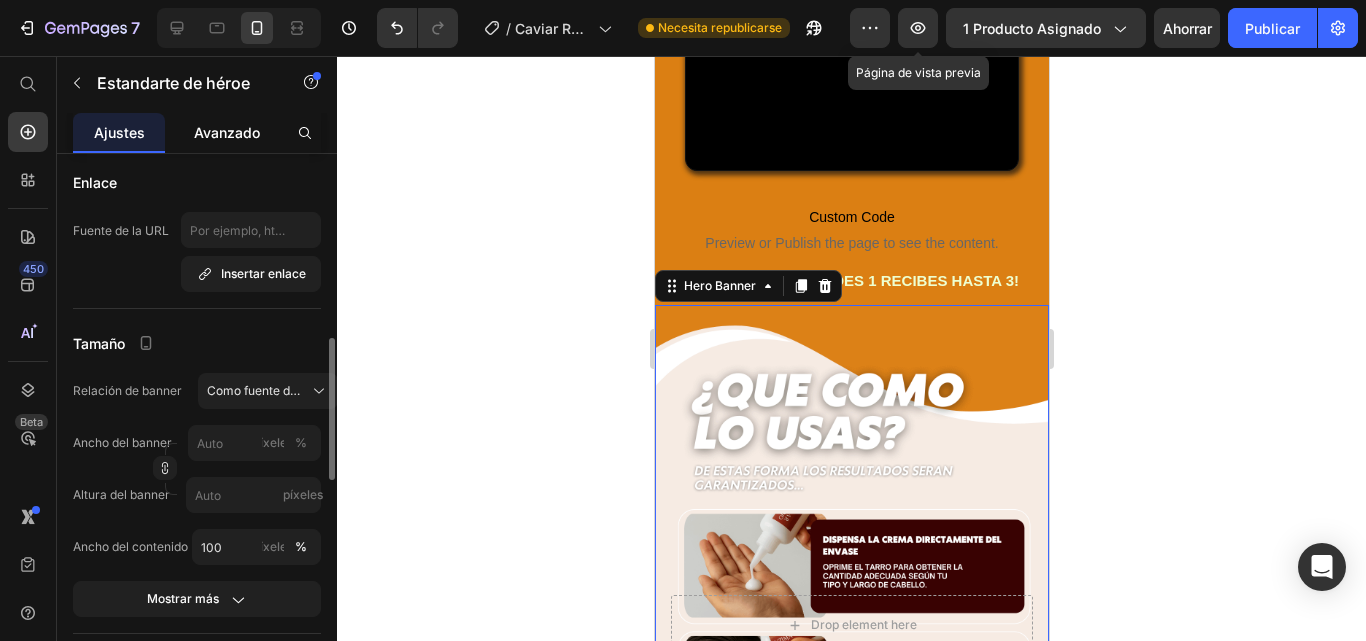 click on "Avanzado" at bounding box center (227, 132) 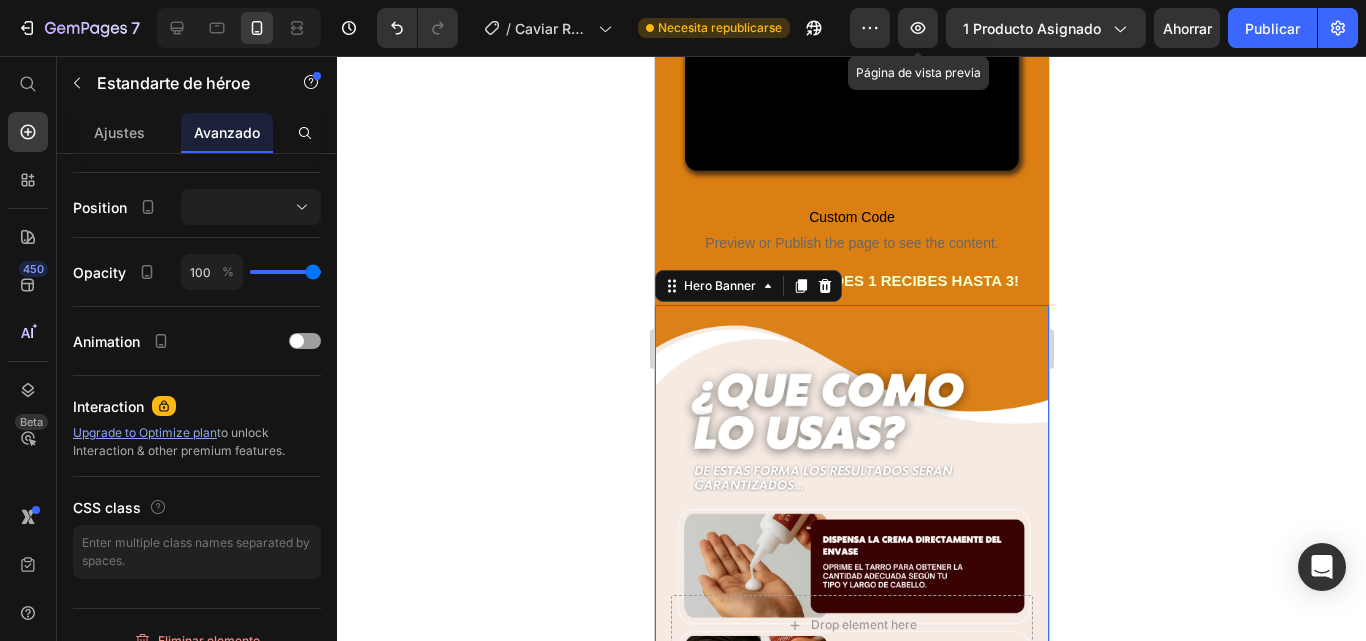 scroll, scrollTop: 0, scrollLeft: 0, axis: both 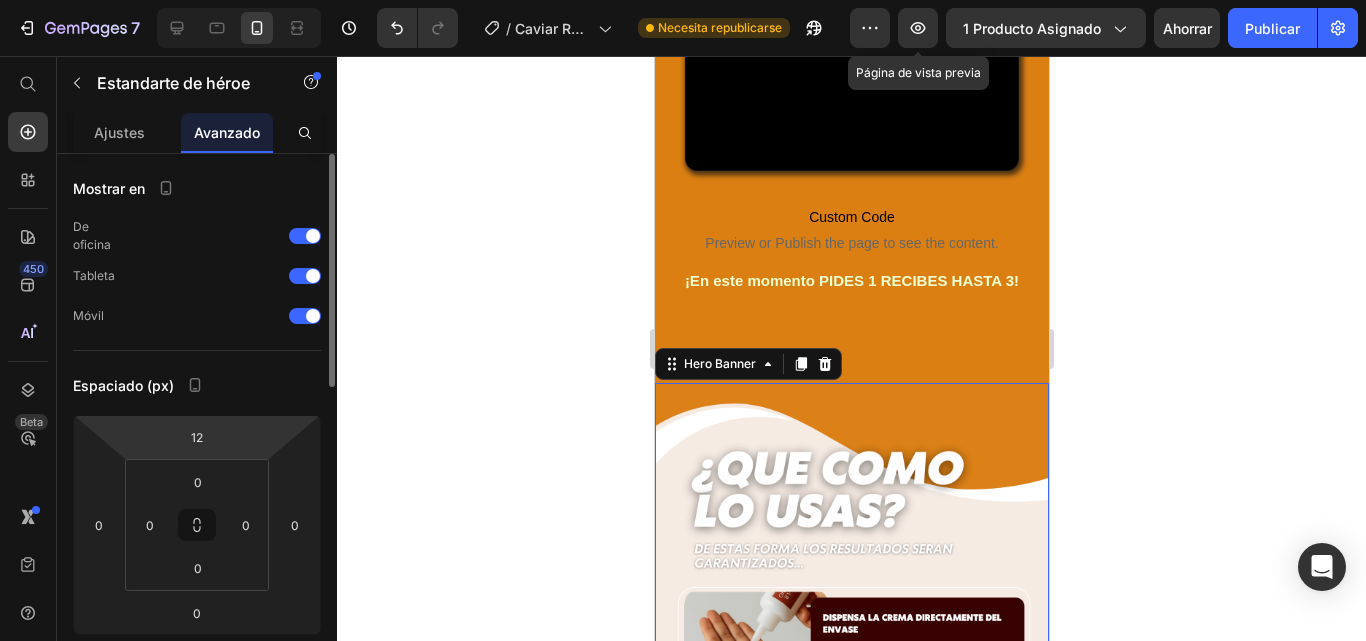 drag, startPoint x: 242, startPoint y: 431, endPoint x: 246, endPoint y: 392, distance: 39.20459 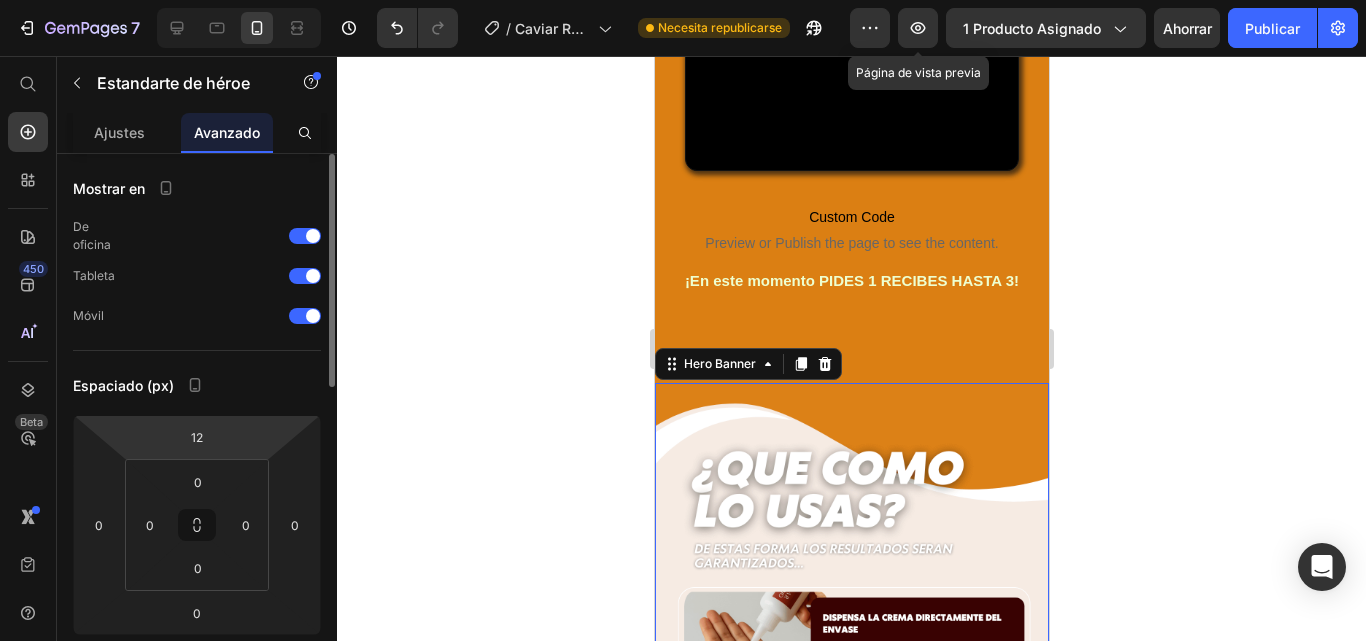 click on "7 Historial de versiones / Caviar Rojo 31/05/25 Necesita republicarse Avance Página de vista previa 1 producto asignado Ahorrar Publicar 450 Beta Empezar con Secciones Elementos Sección de héroes Detalle del producto Marcas Insignias de confianza Garantizar Desglose del producto Cómo utilizar Testimonios Comparar Manojo Preguntas frecuentes Prueba social Historia de la marca Lista de productos Recopilación Lista de blogs Contacto Sticky Añadir al carrito Pie de página personalizado Explorar la biblioteca 450 Disposición
Fila
Fila
Fila
Fila Texto
Título
Bloque de texto Botón
Botón
Botón" at bounding box center (683, 0) 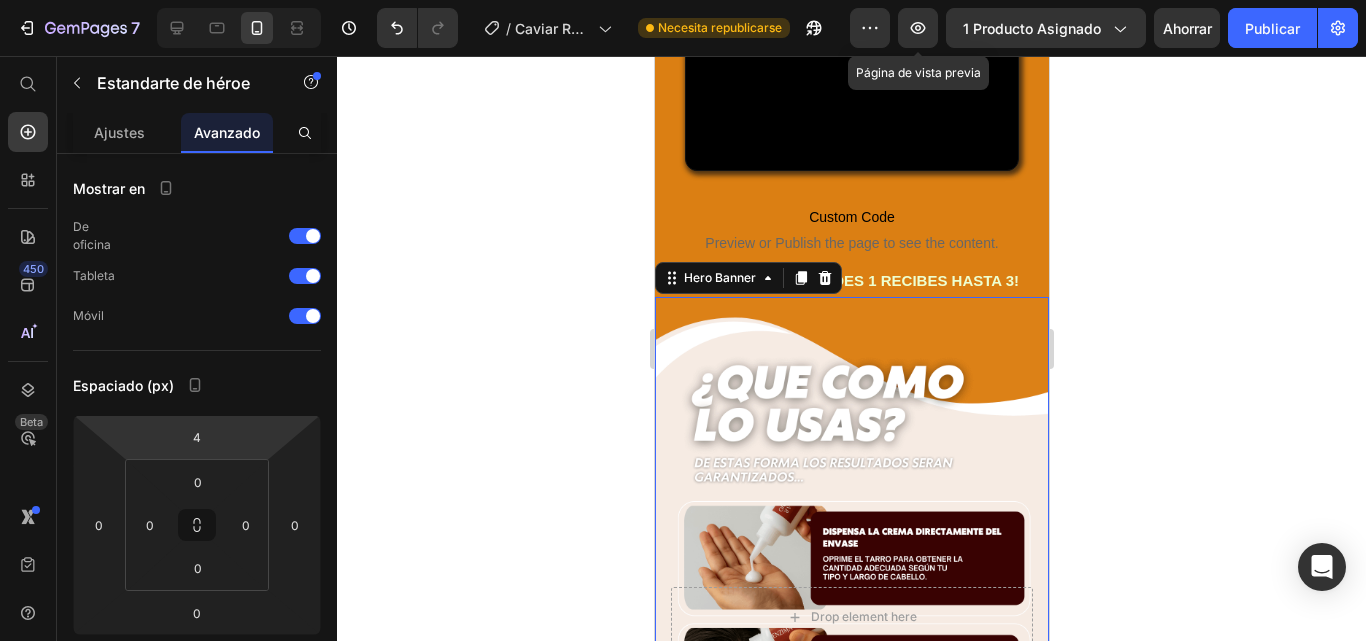 type on "2" 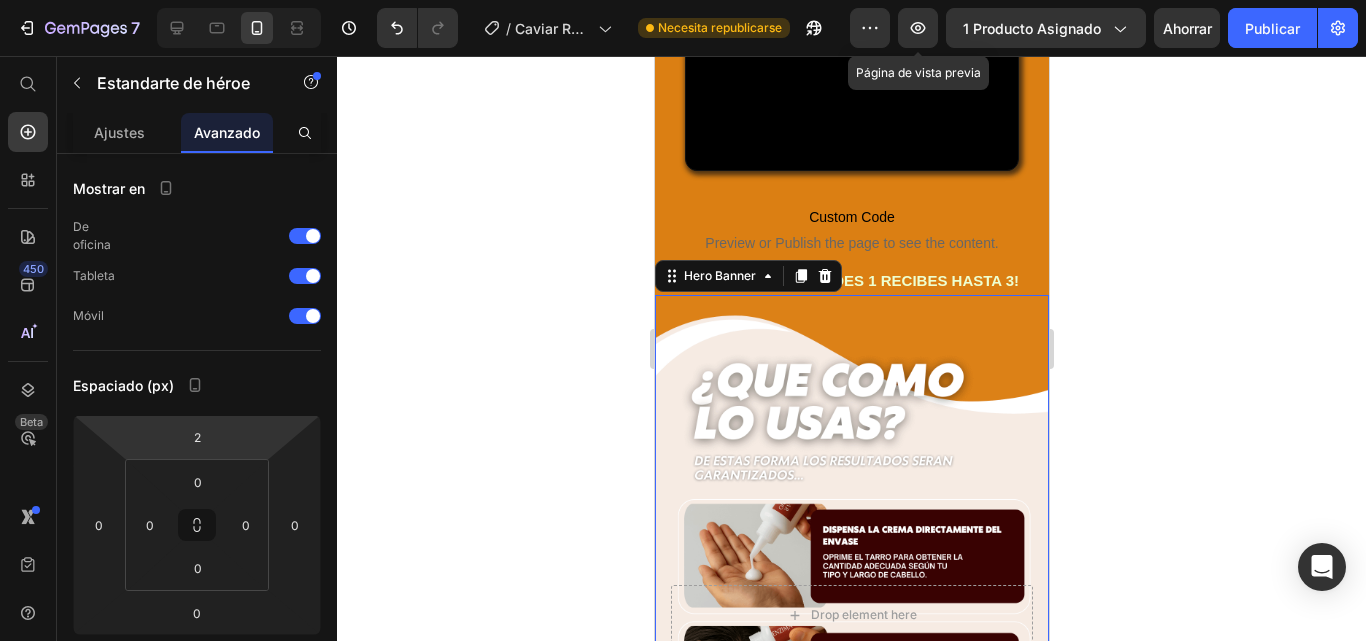 drag, startPoint x: 265, startPoint y: 419, endPoint x: 281, endPoint y: 463, distance: 46.818798 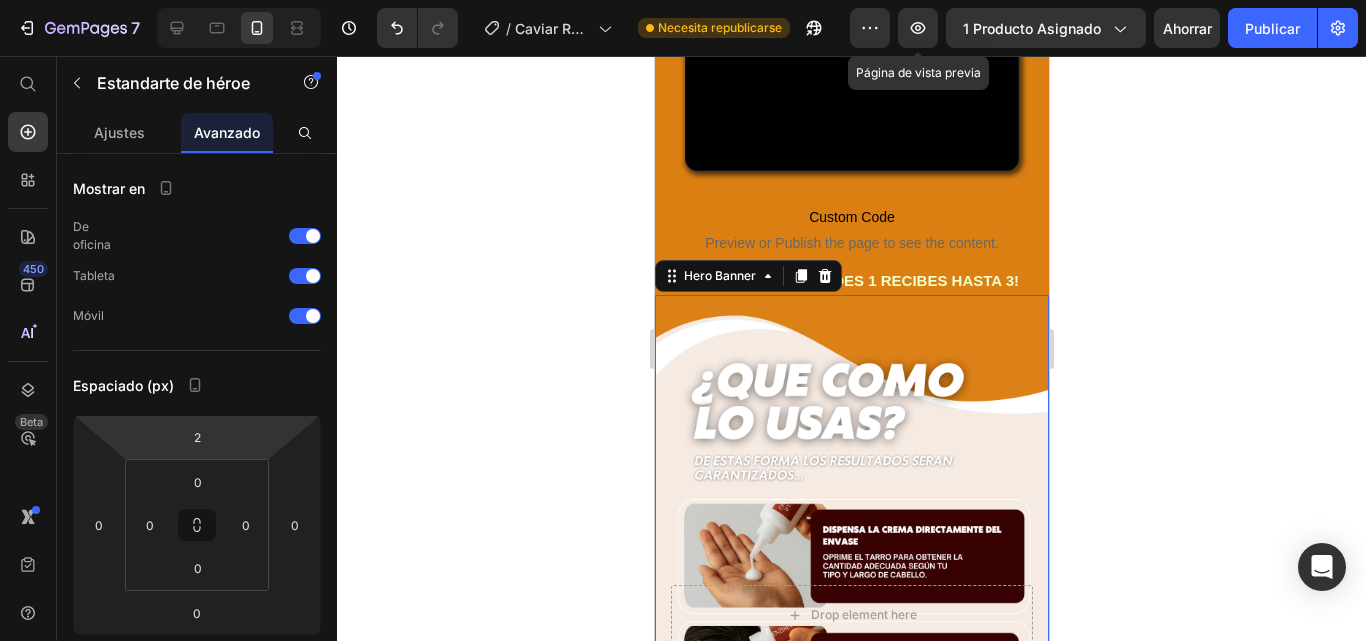 click 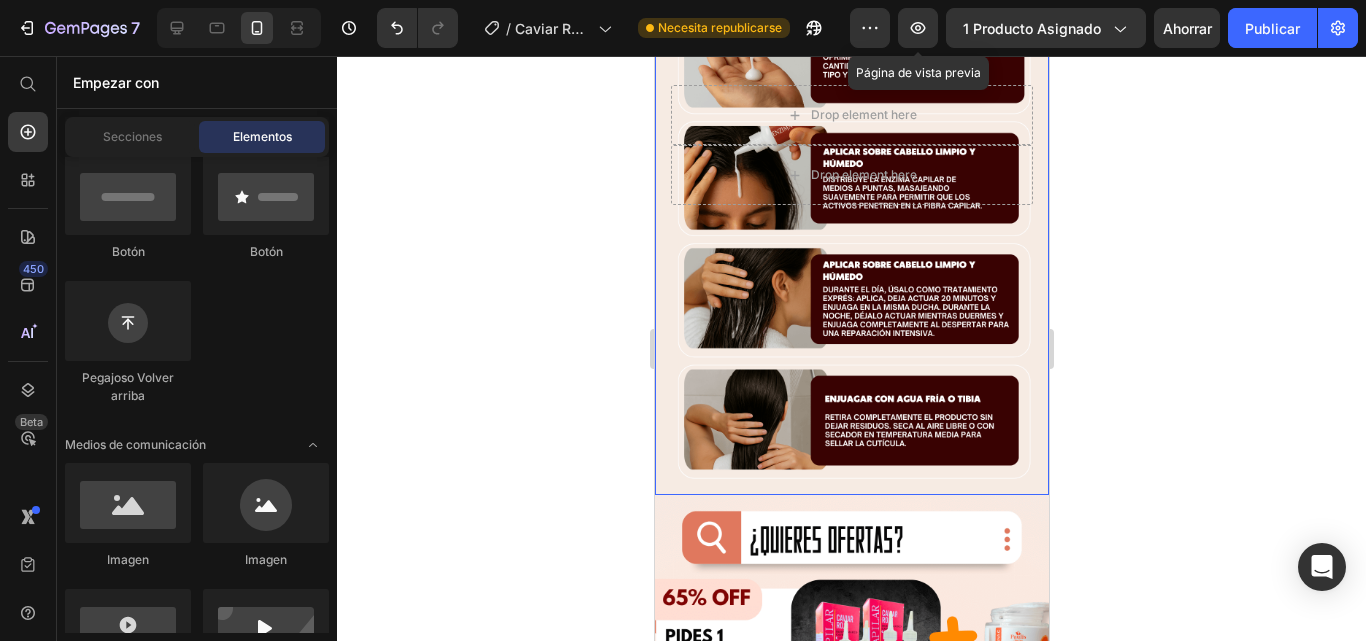 scroll, scrollTop: 7958, scrollLeft: 0, axis: vertical 